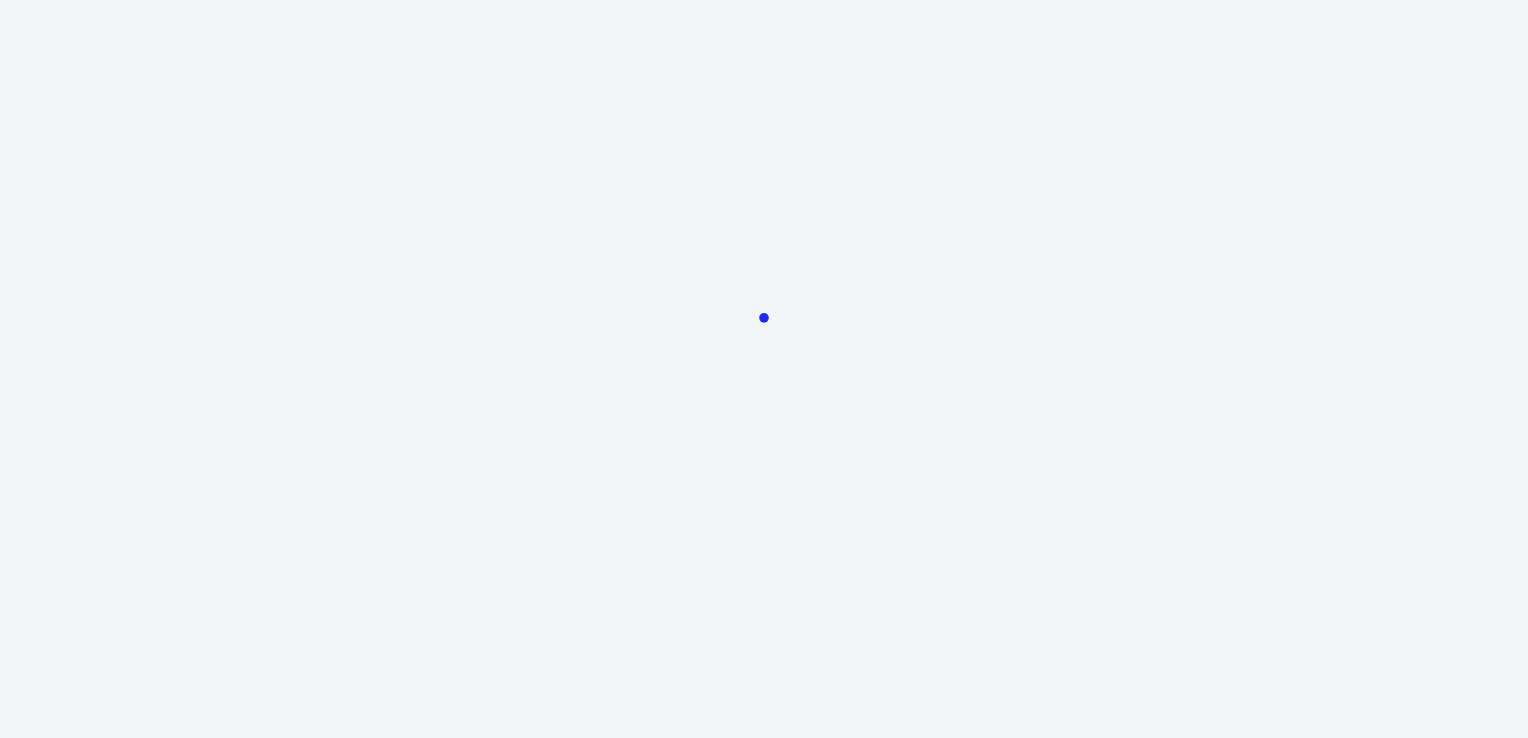 scroll, scrollTop: 0, scrollLeft: 0, axis: both 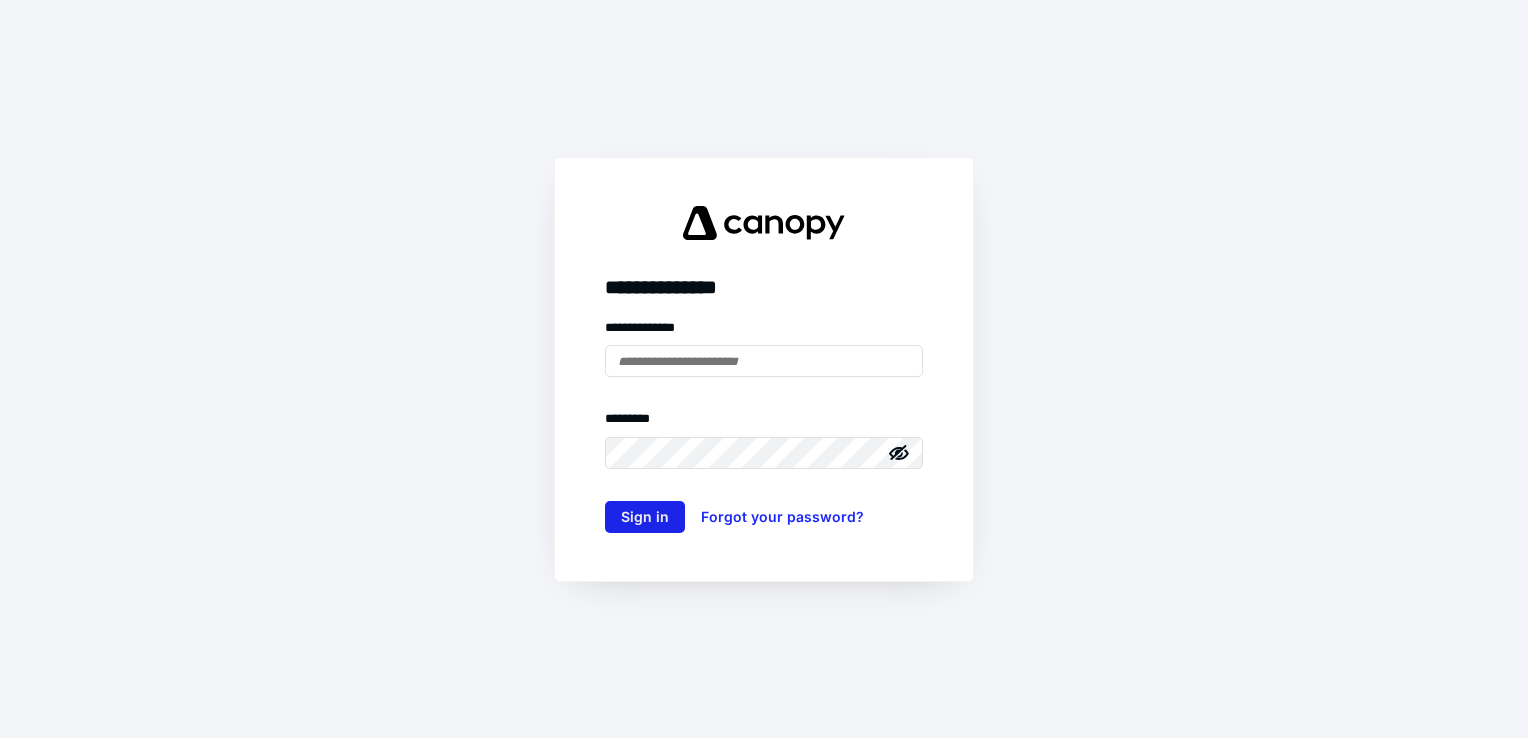 type on "**********" 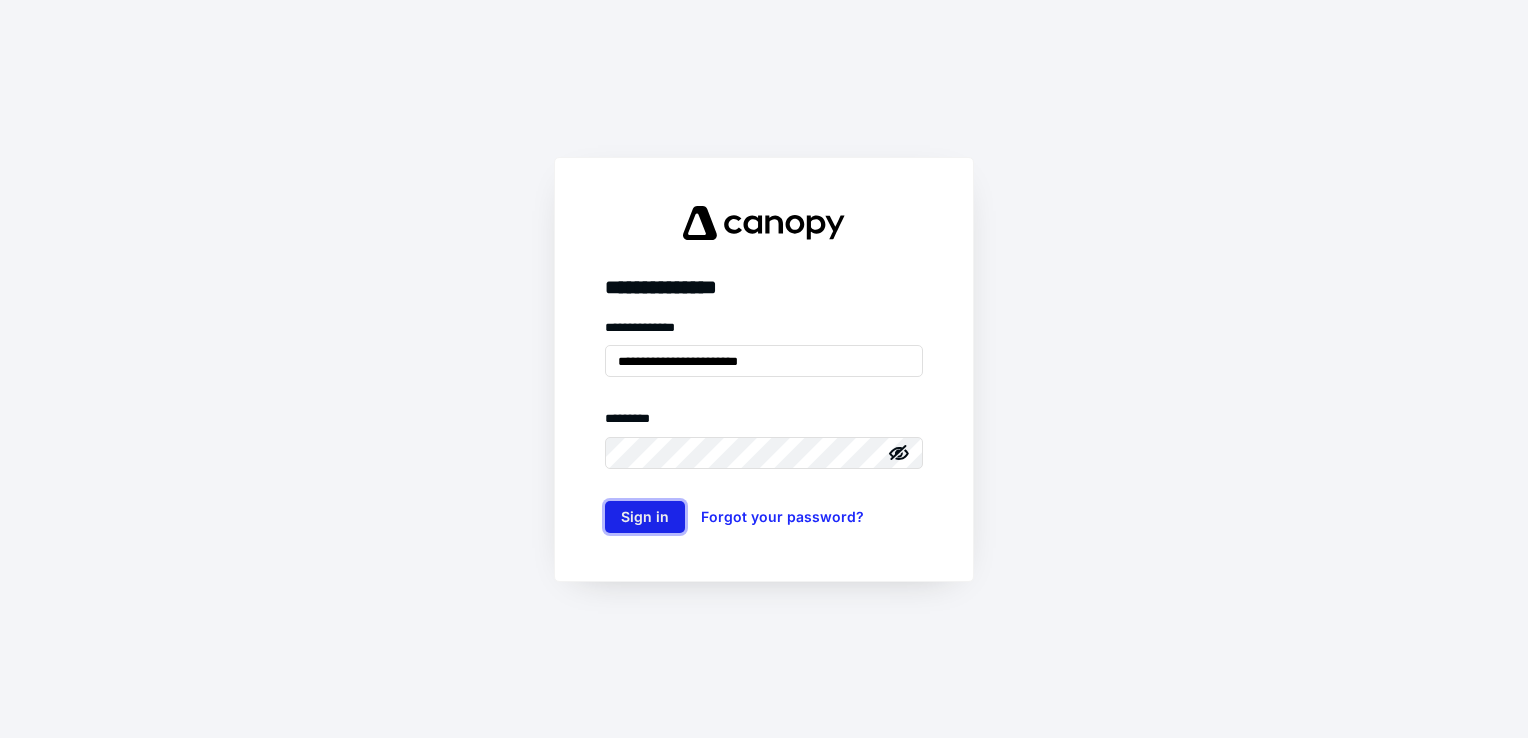 click on "Sign in" at bounding box center [645, 517] 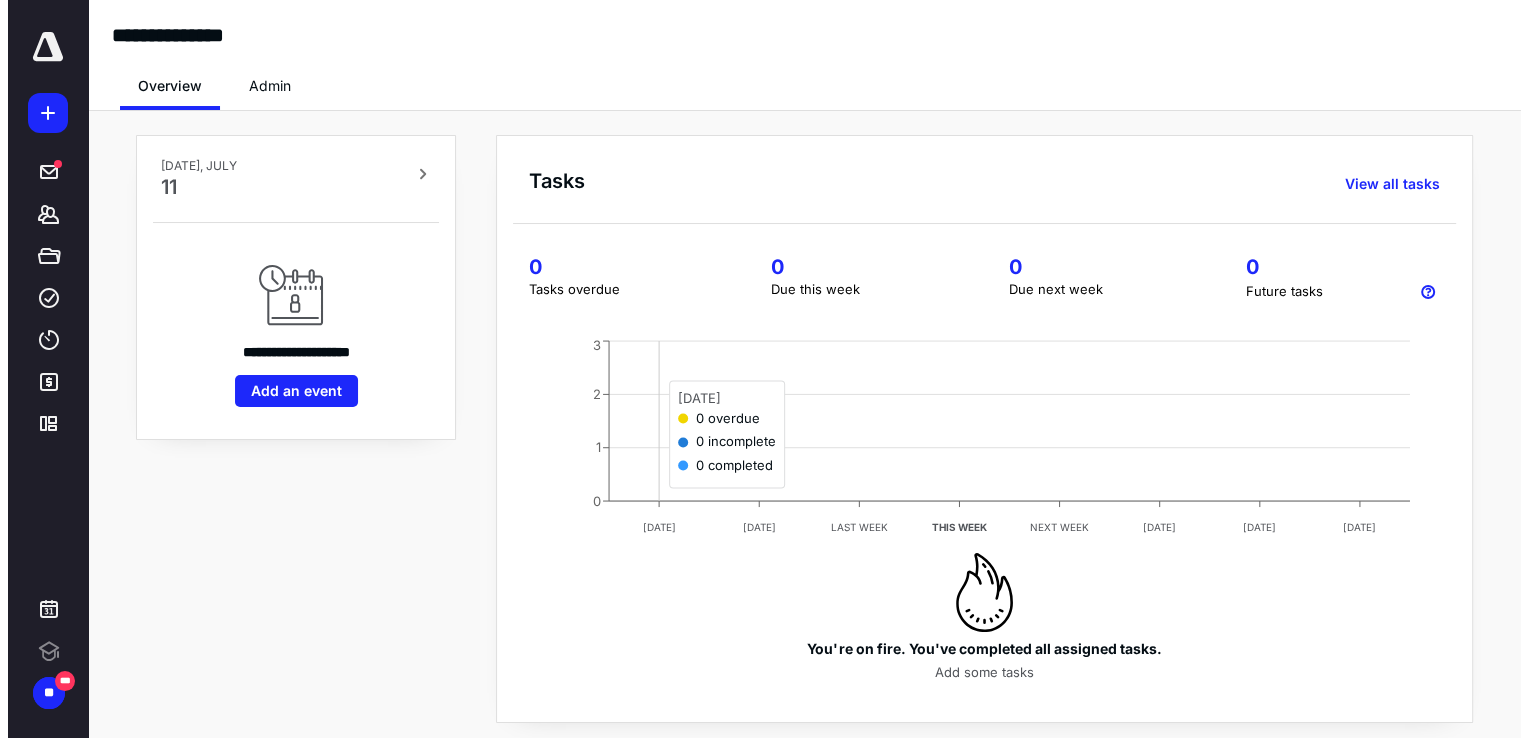 scroll, scrollTop: 0, scrollLeft: 0, axis: both 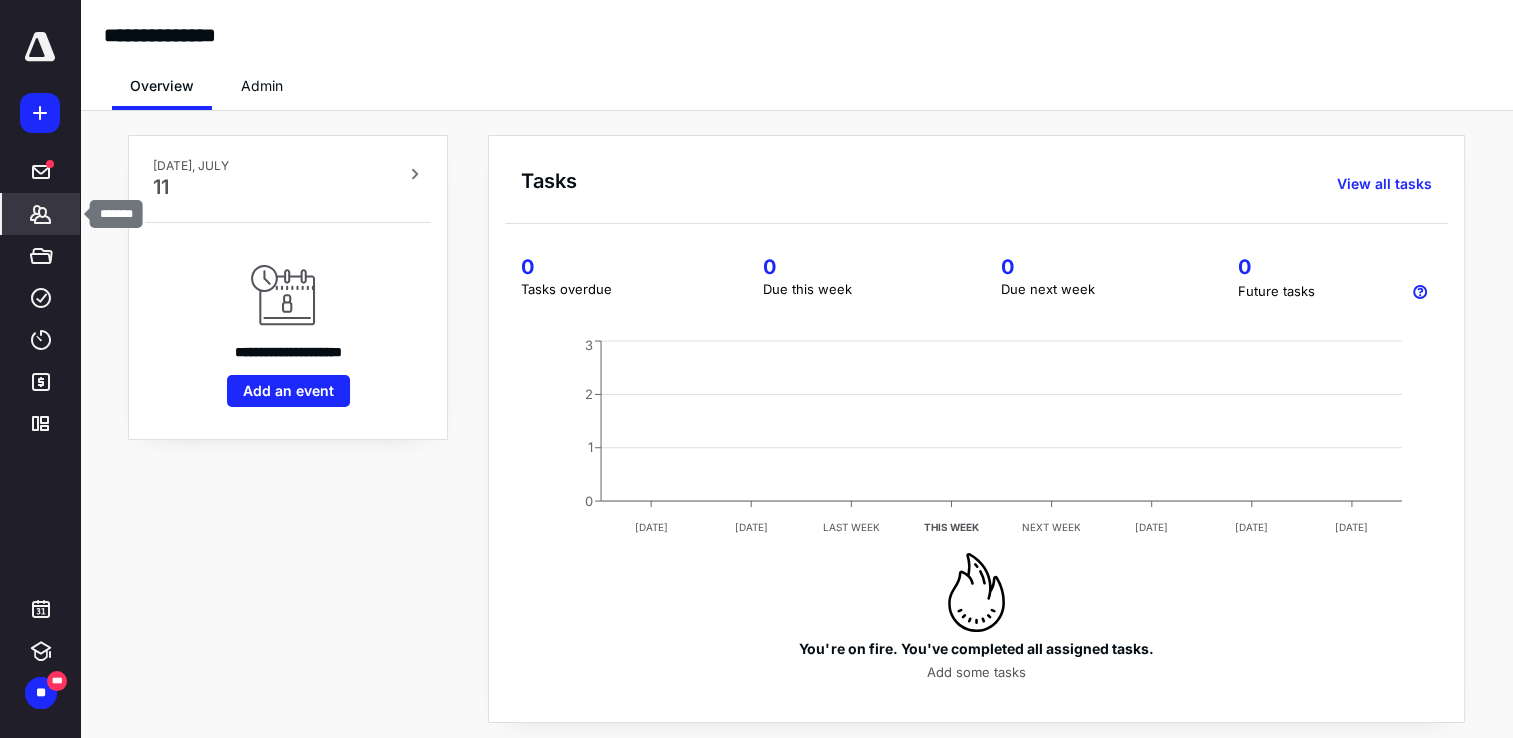 click 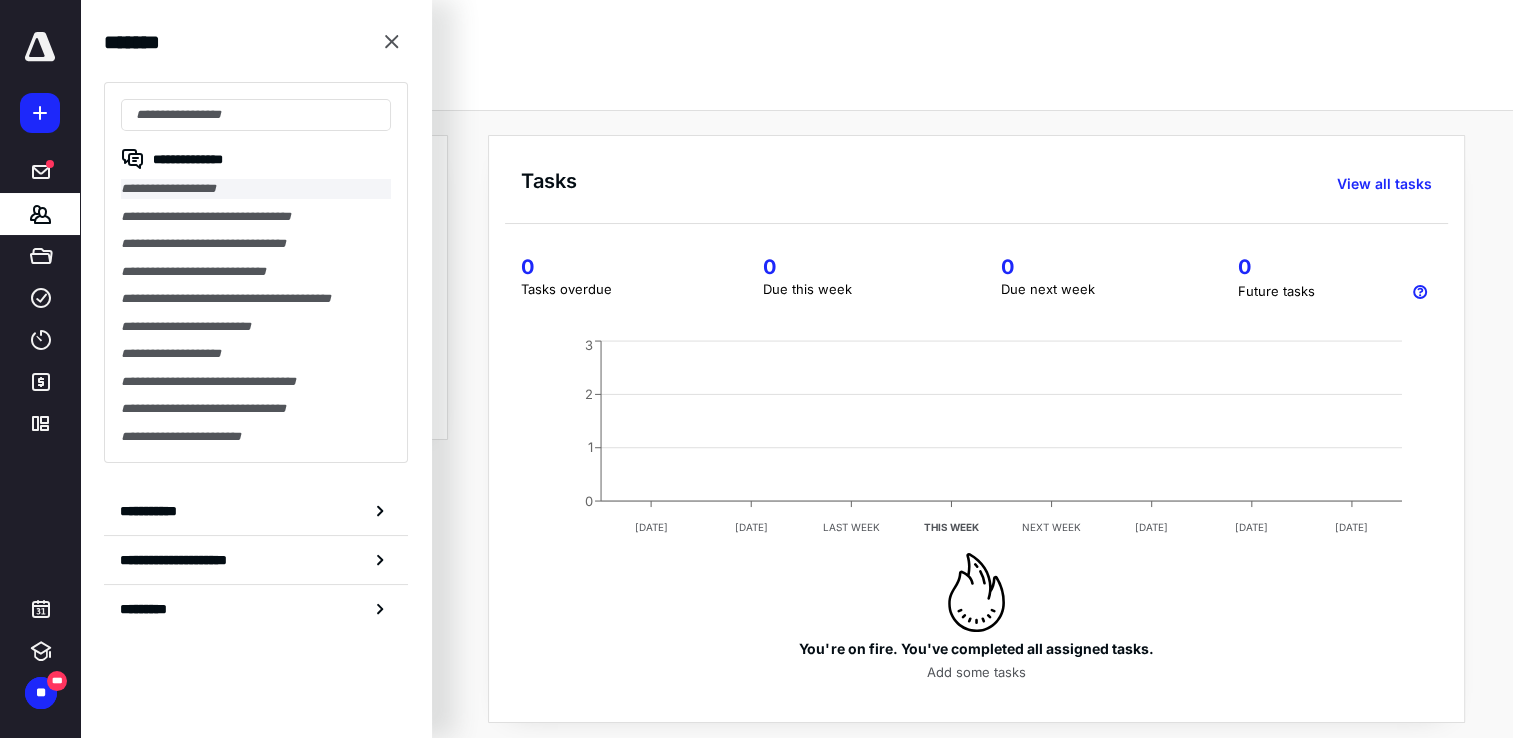 click on "**********" at bounding box center [256, 189] 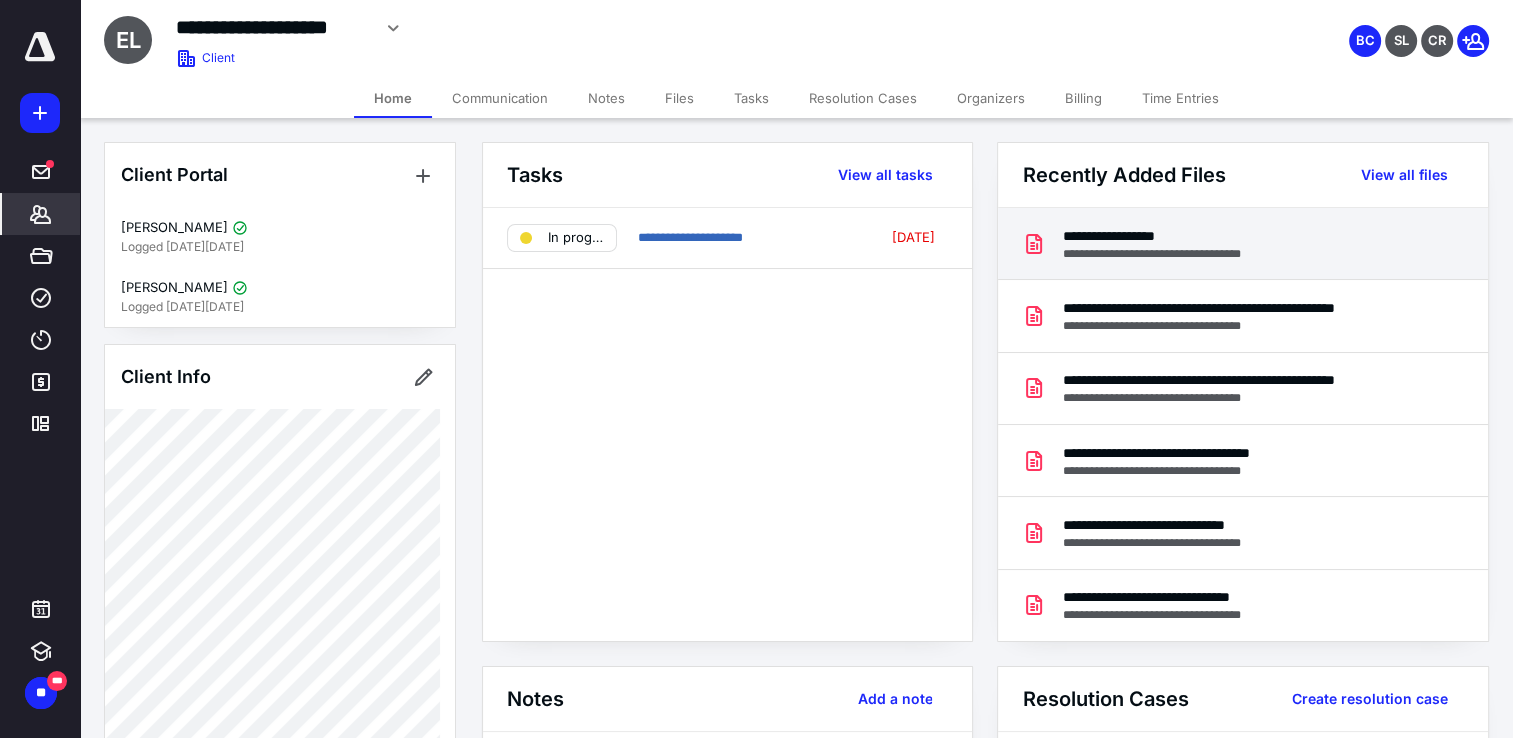 click on "**********" at bounding box center [1172, 254] 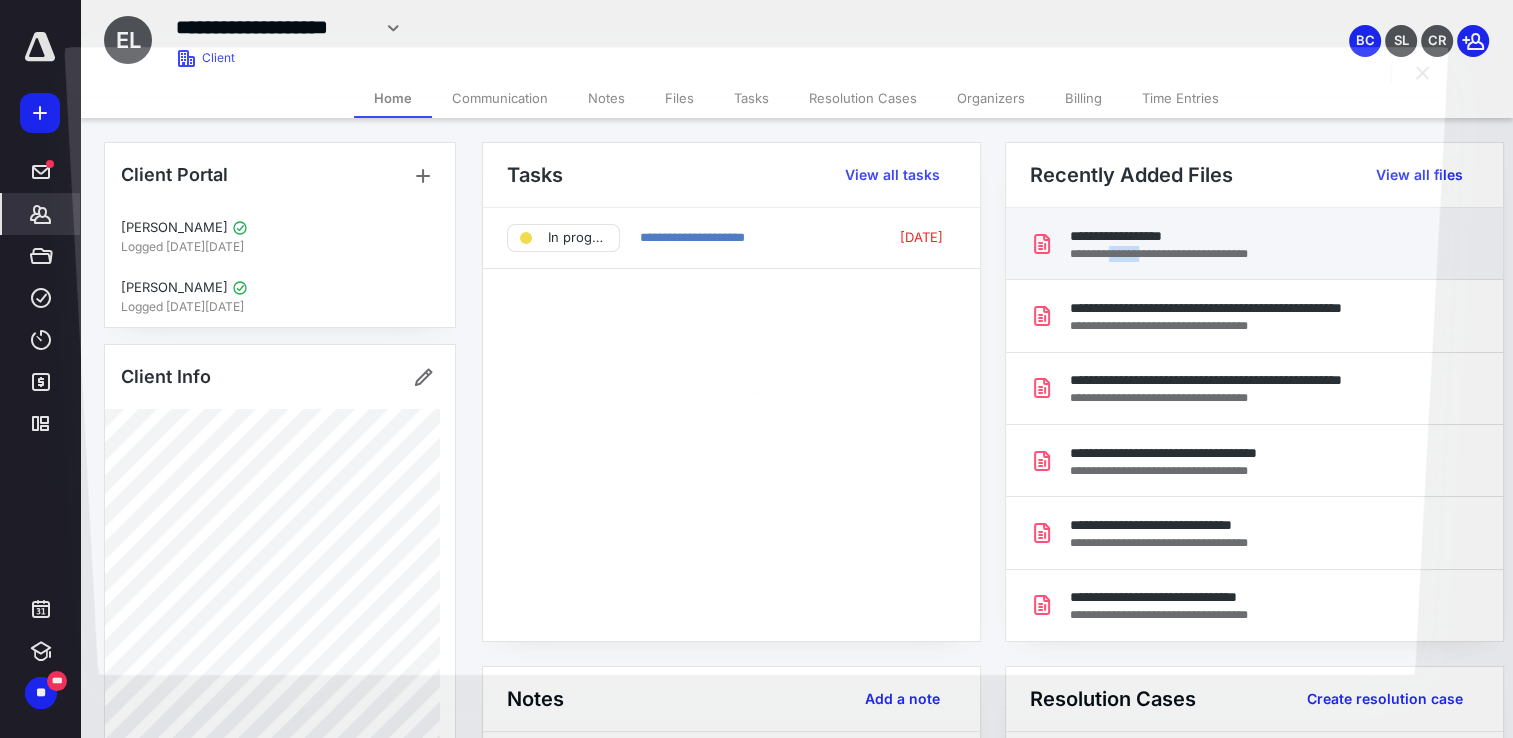 click on "**********" at bounding box center [764, 824] 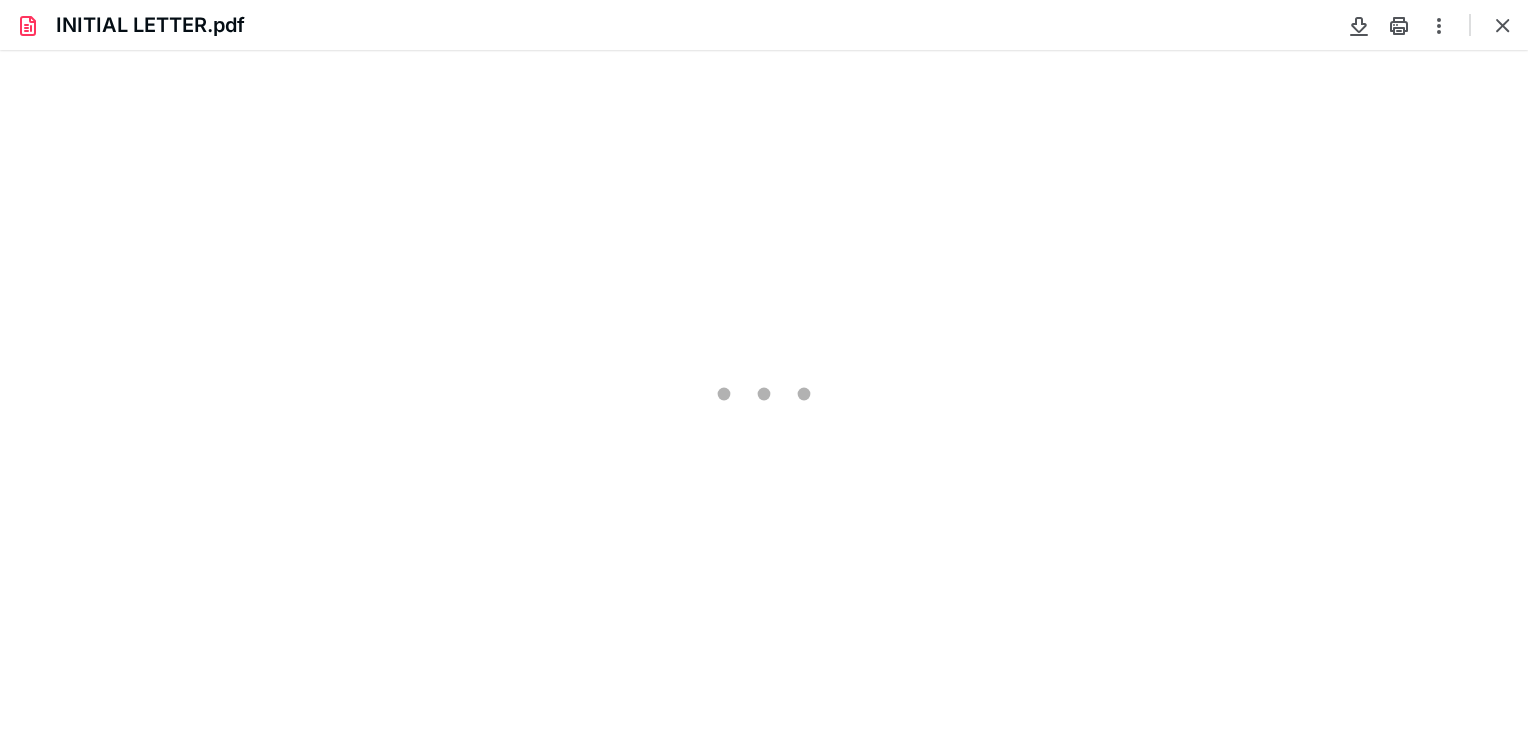 scroll, scrollTop: 0, scrollLeft: 0, axis: both 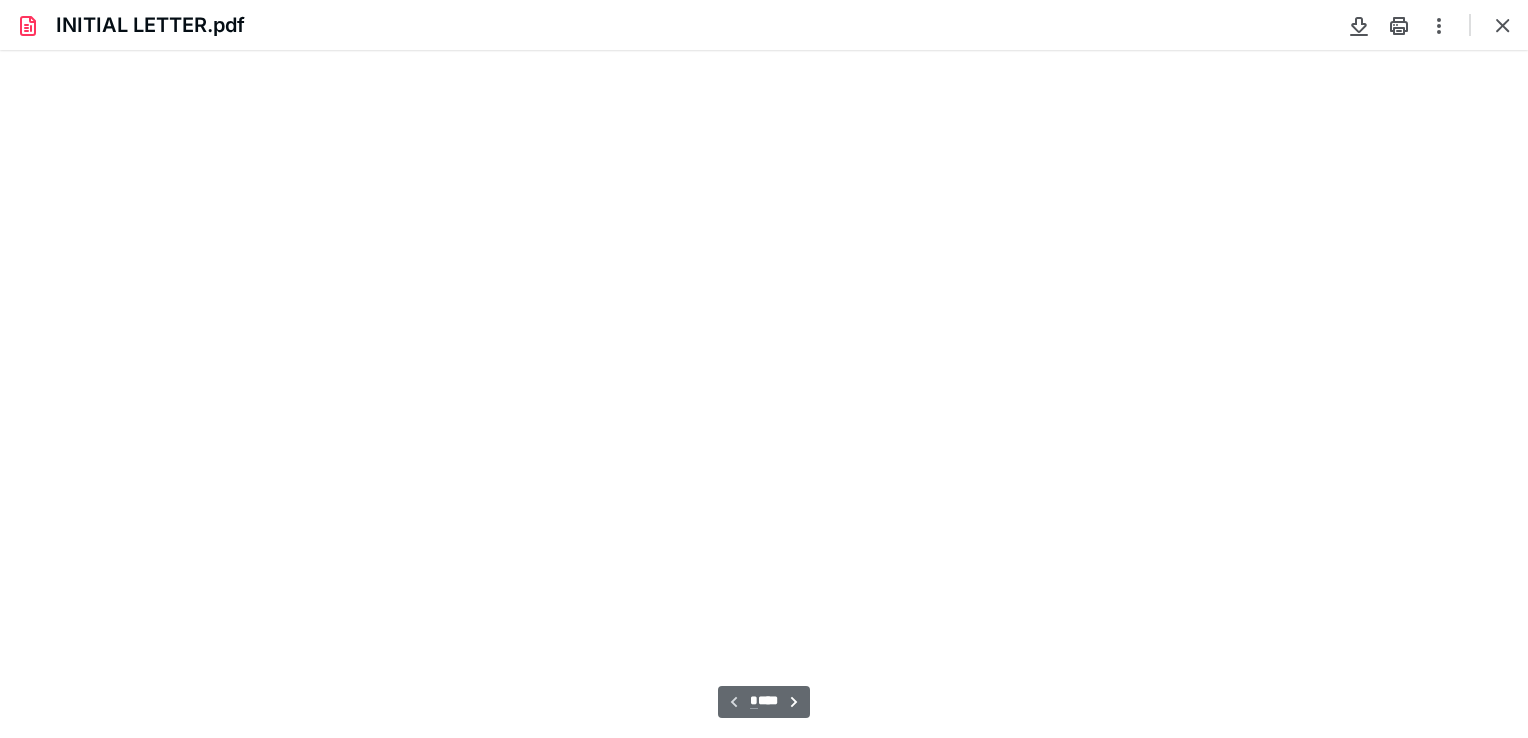 type on "82" 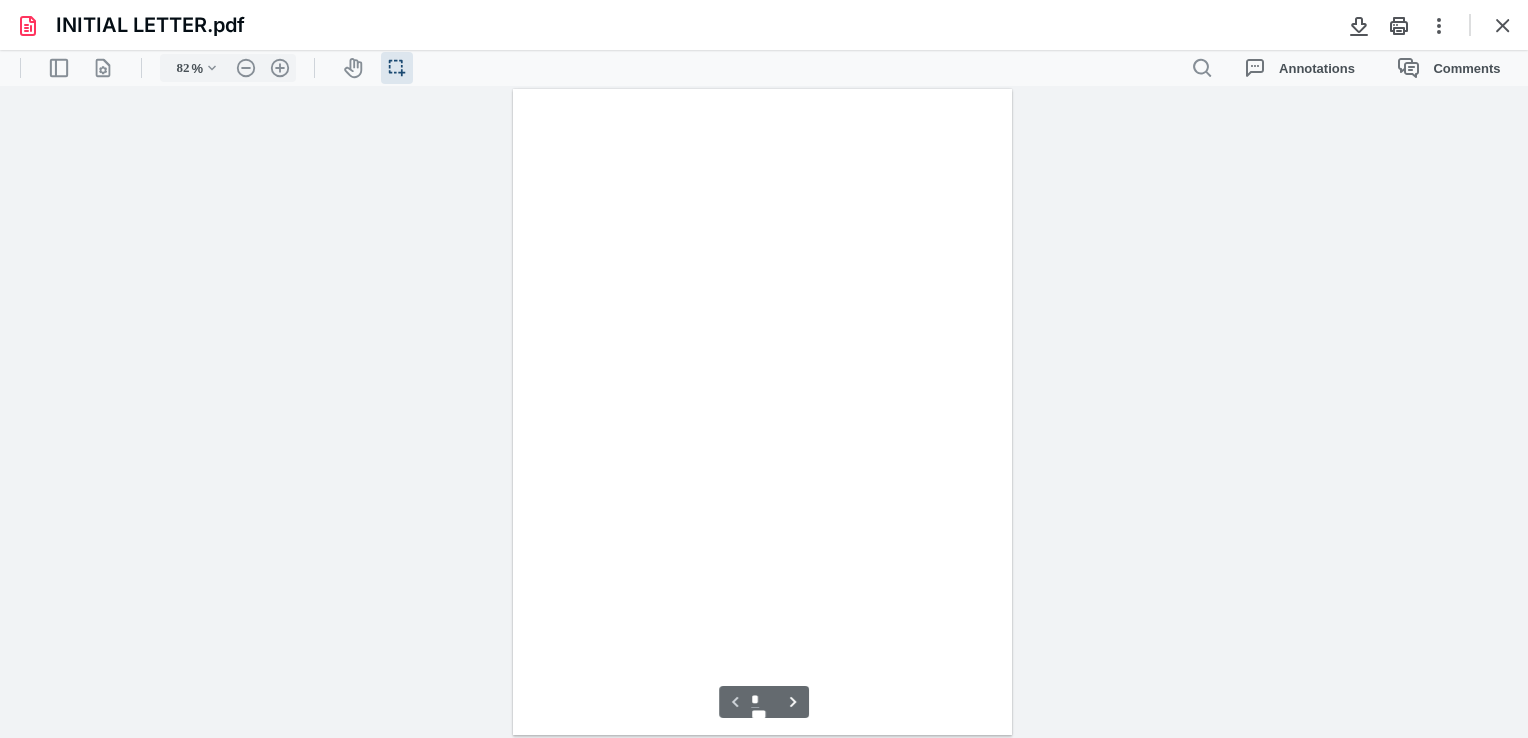 scroll, scrollTop: 39, scrollLeft: 0, axis: vertical 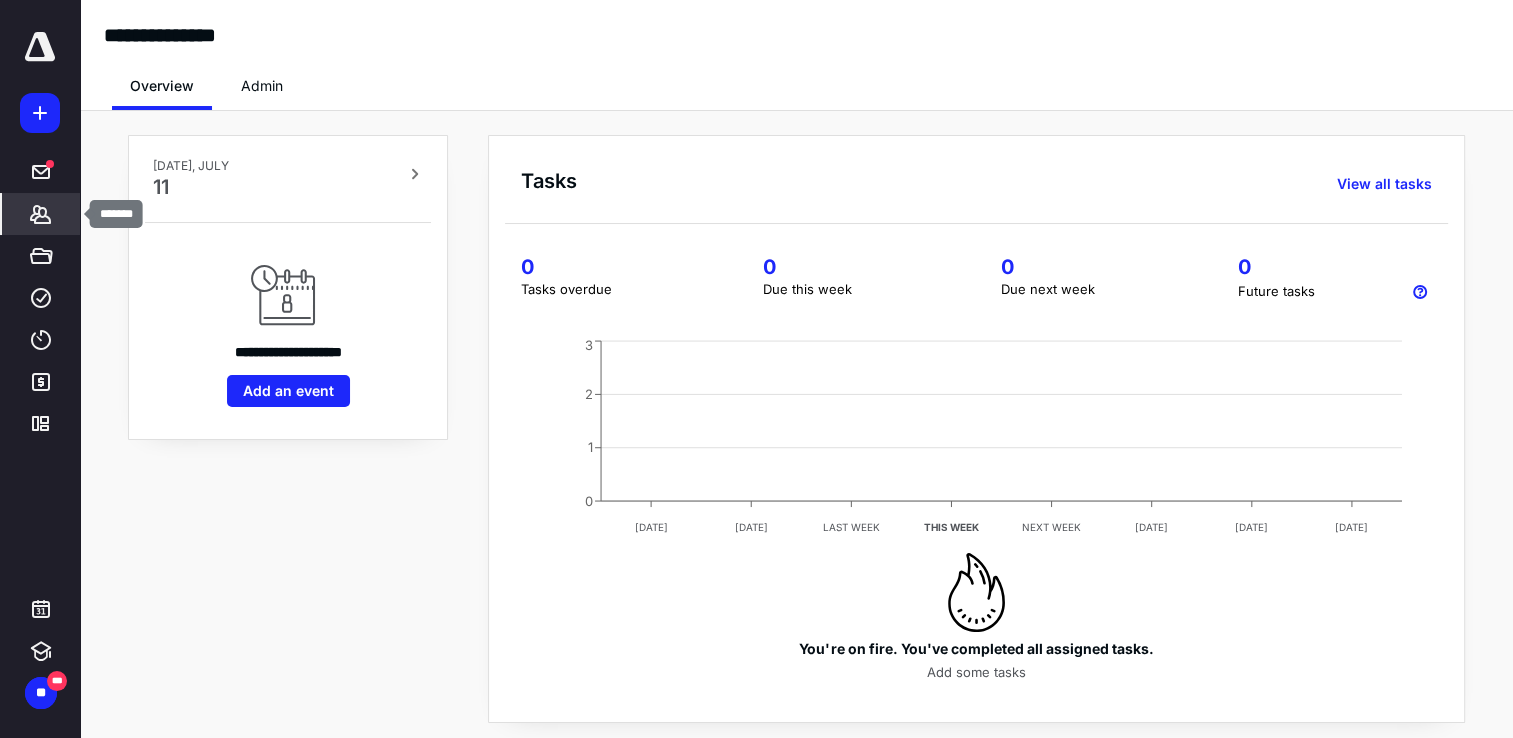 click on "*******" at bounding box center (41, 214) 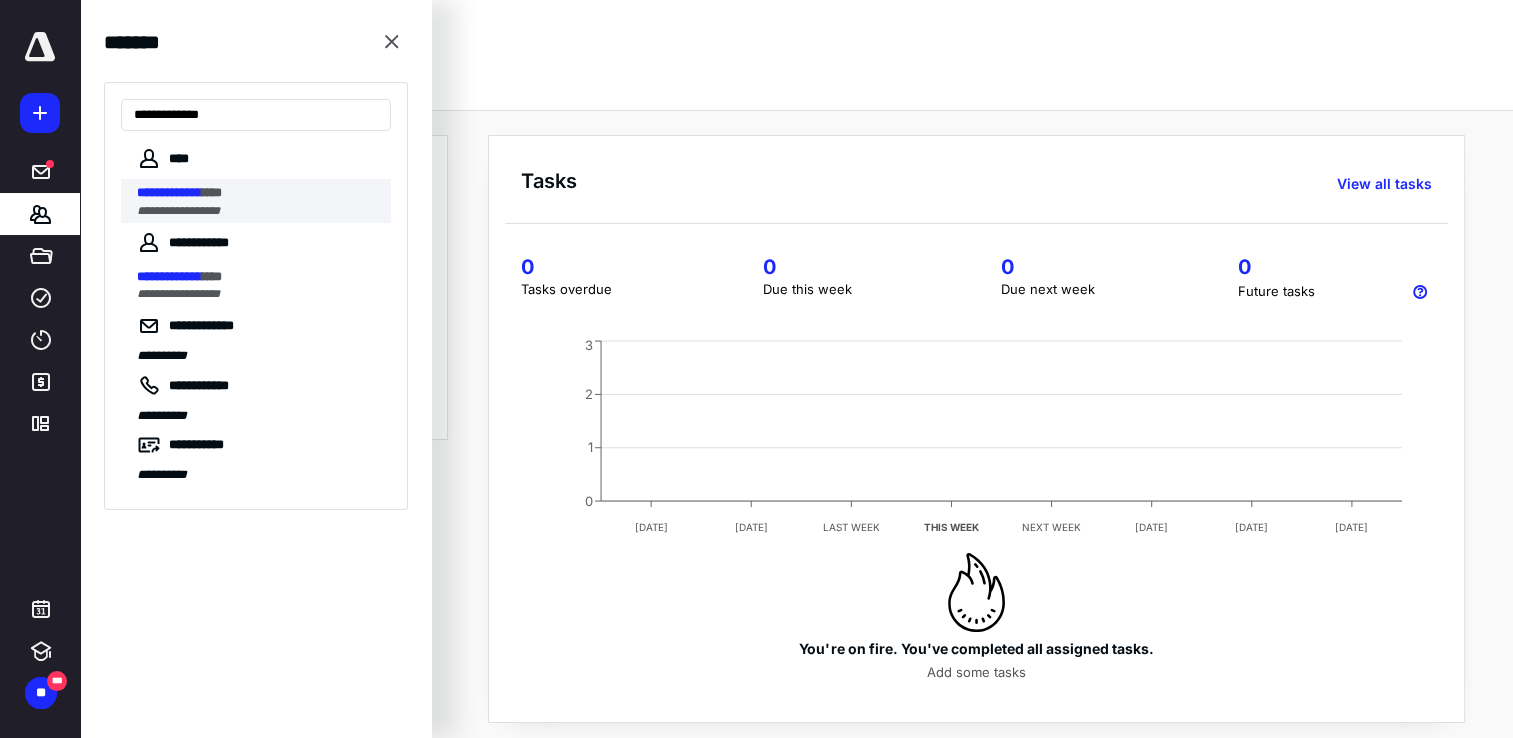 type on "**********" 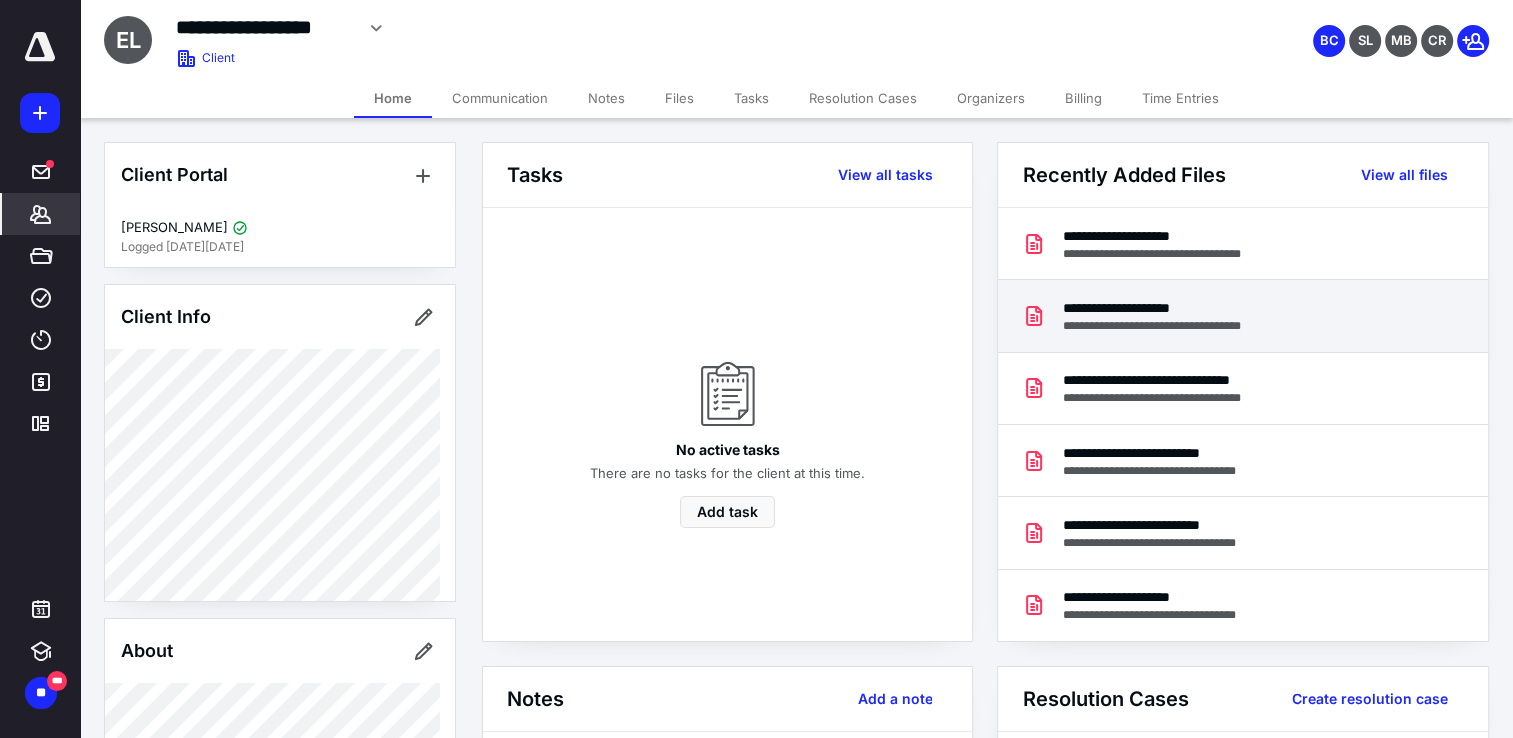 click on "**********" at bounding box center [1172, 326] 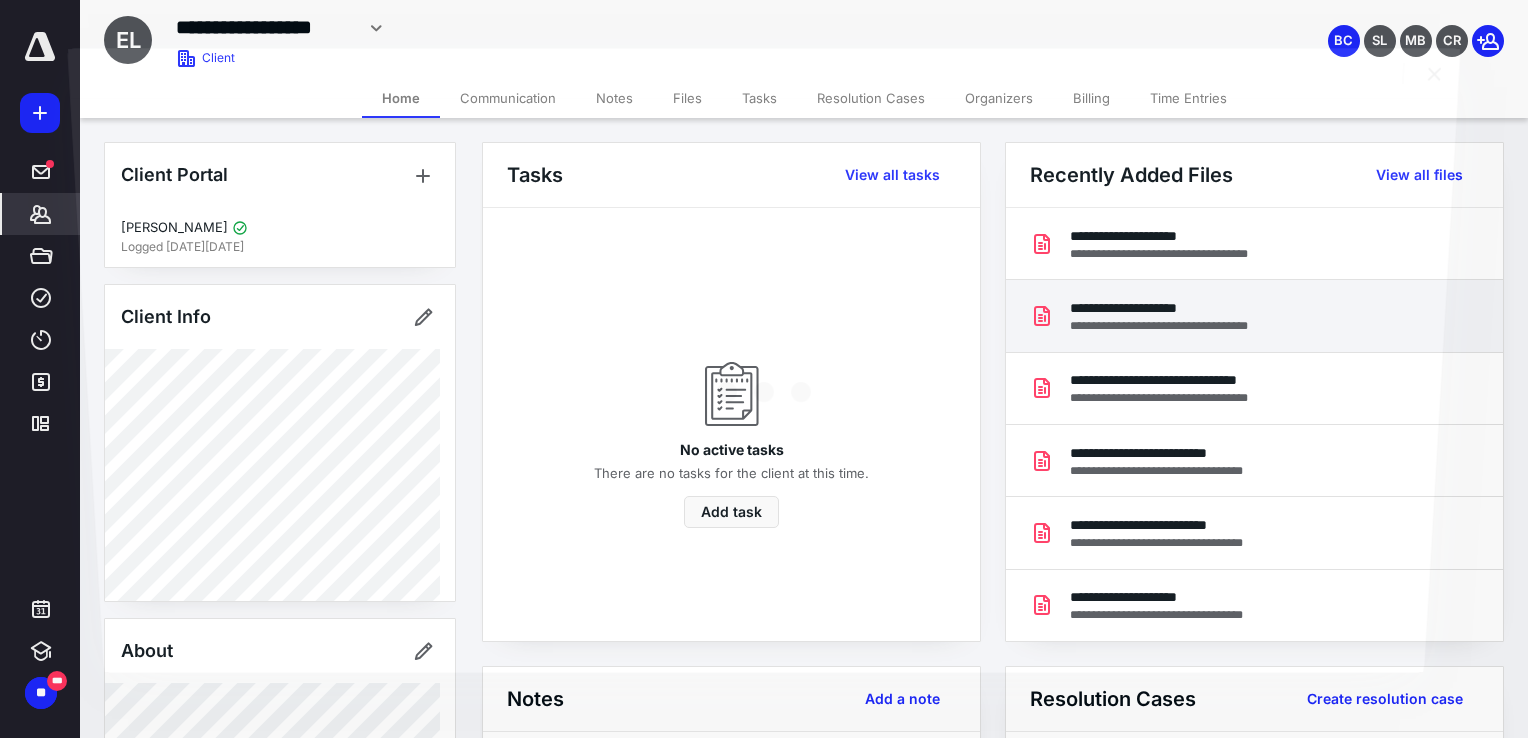 click at bounding box center (764, 385) 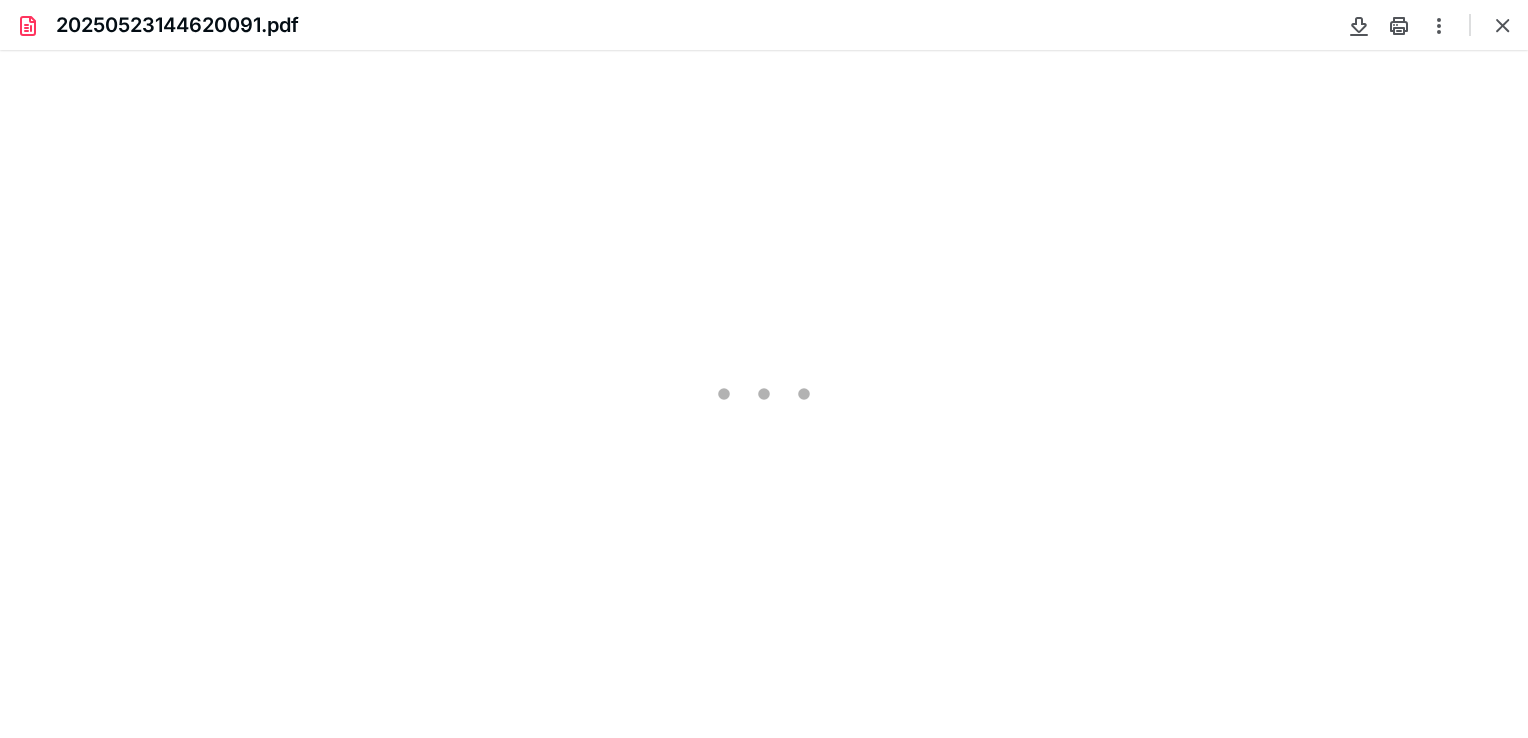 scroll, scrollTop: 0, scrollLeft: 0, axis: both 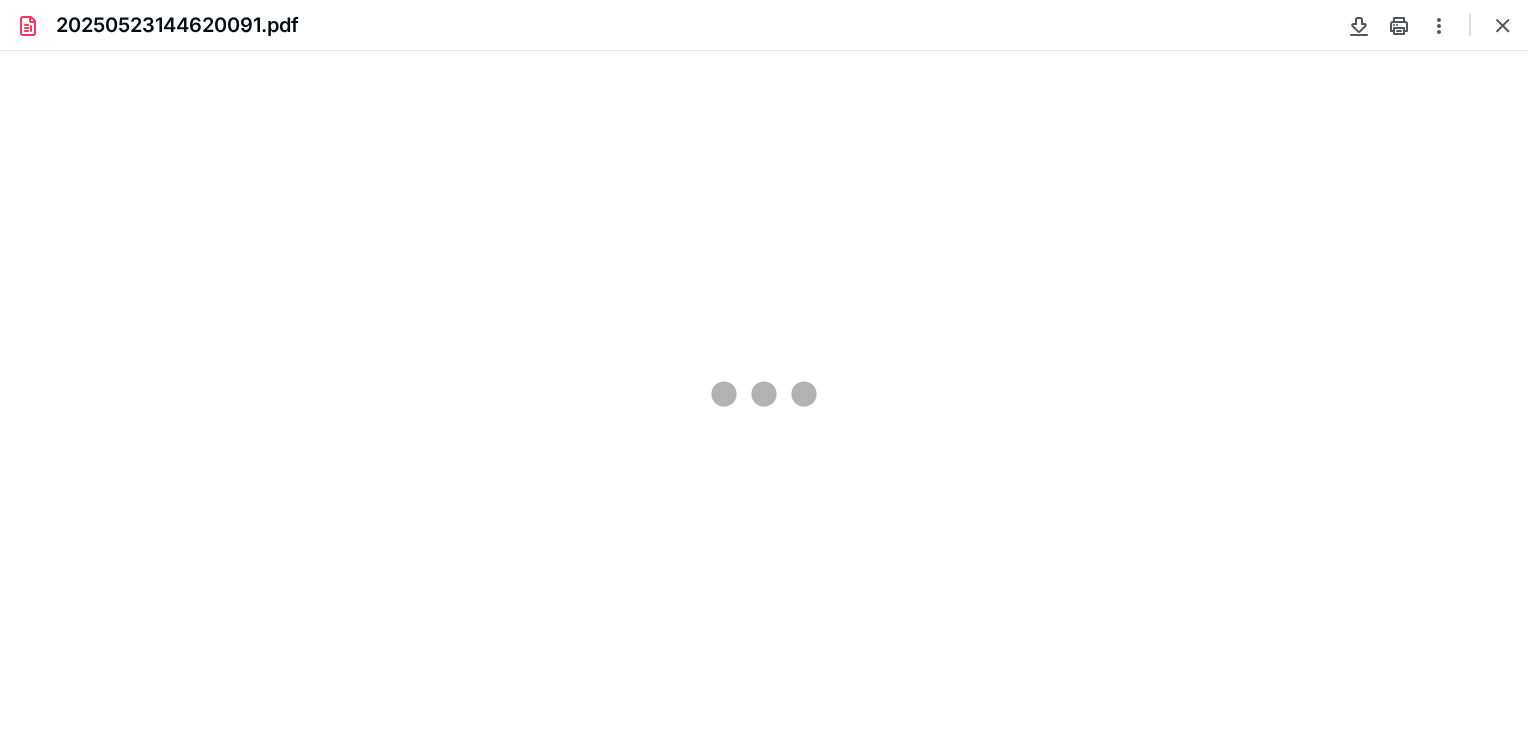 type on "82" 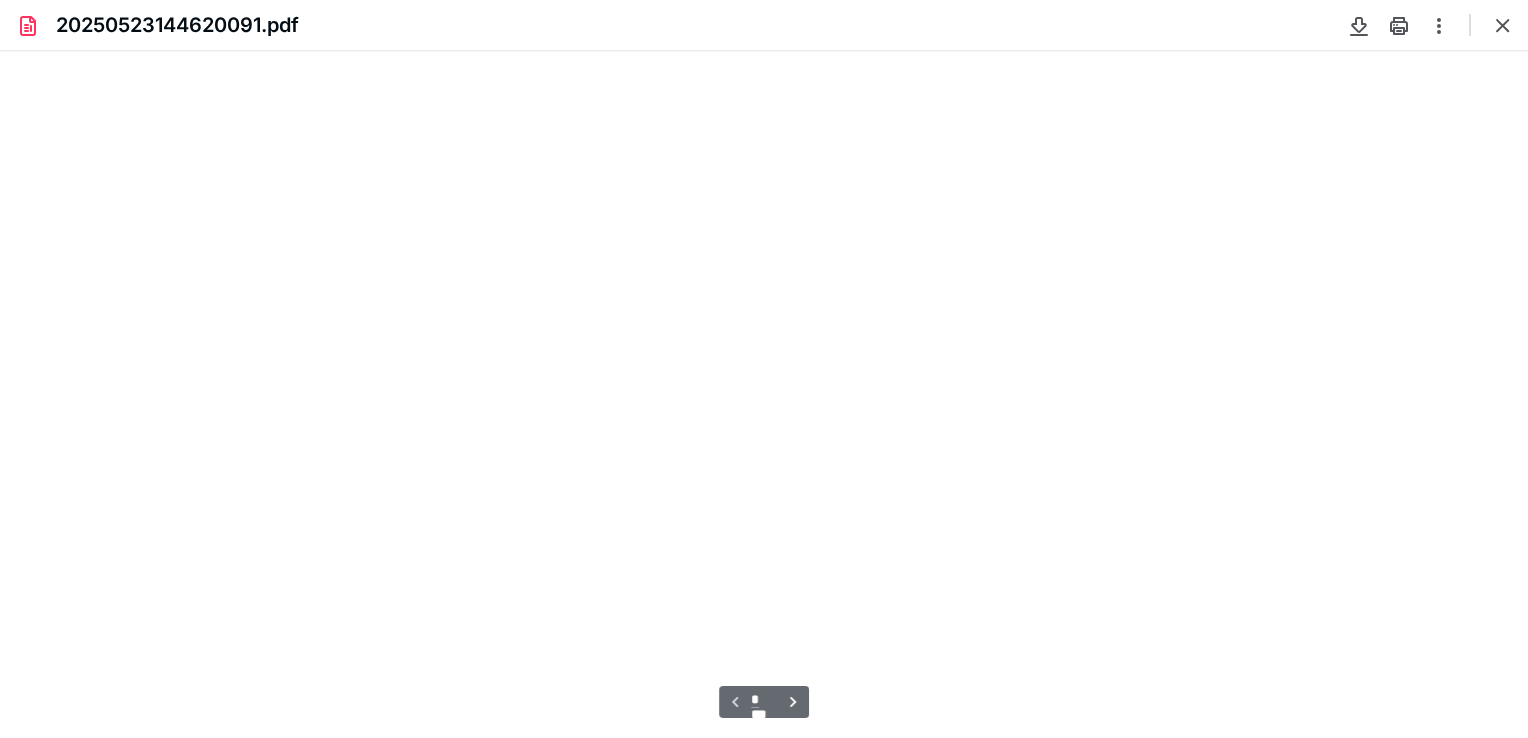 scroll, scrollTop: 39, scrollLeft: 0, axis: vertical 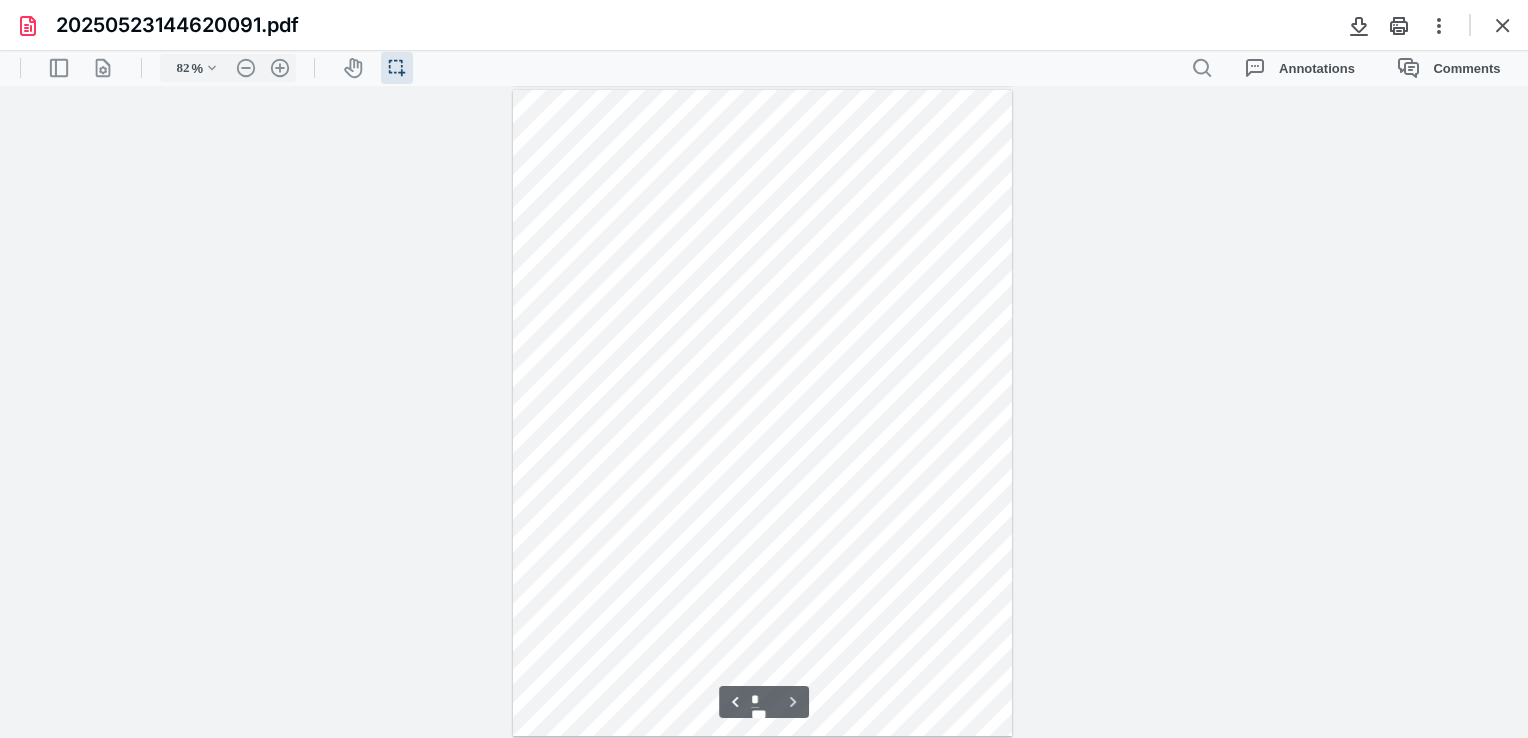 type on "*" 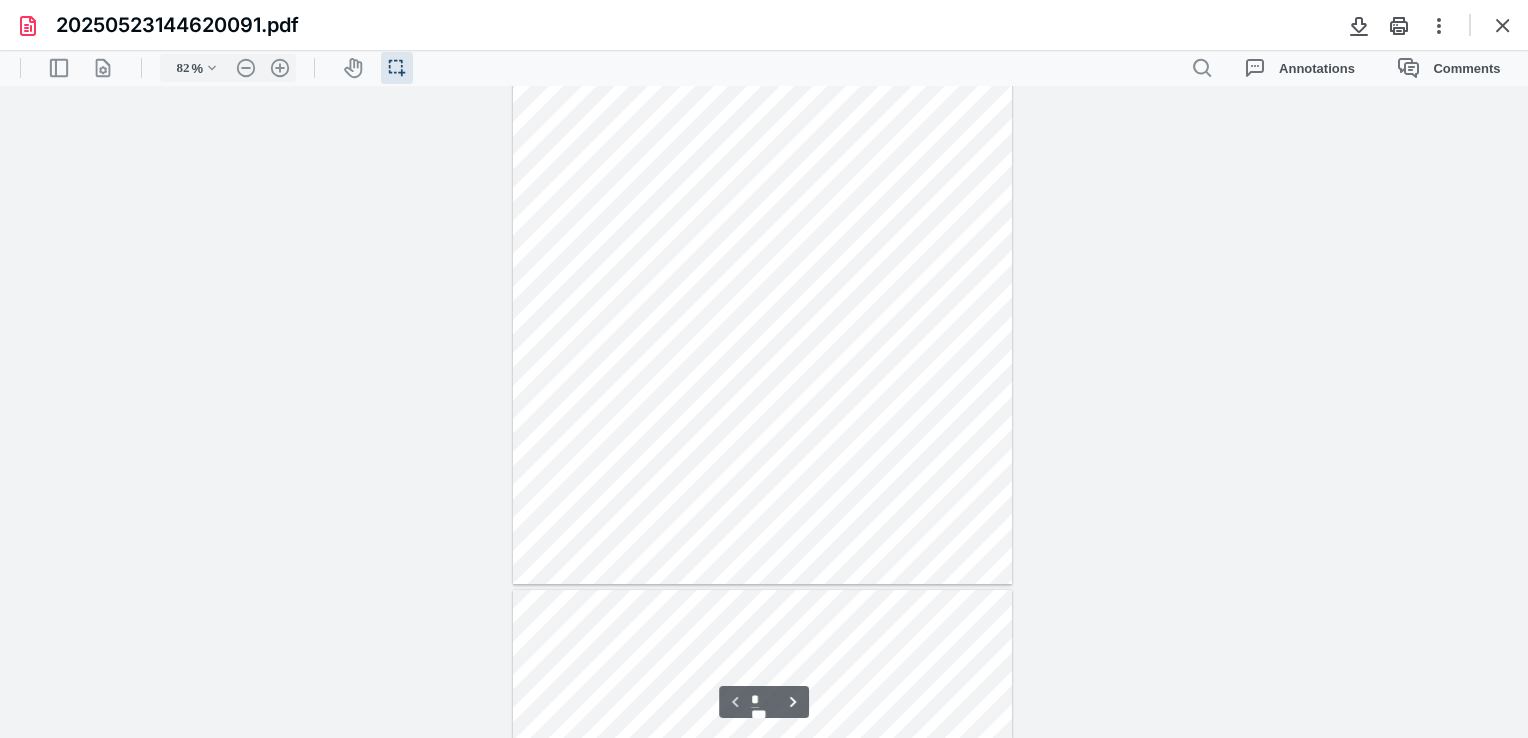 scroll, scrollTop: 0, scrollLeft: 0, axis: both 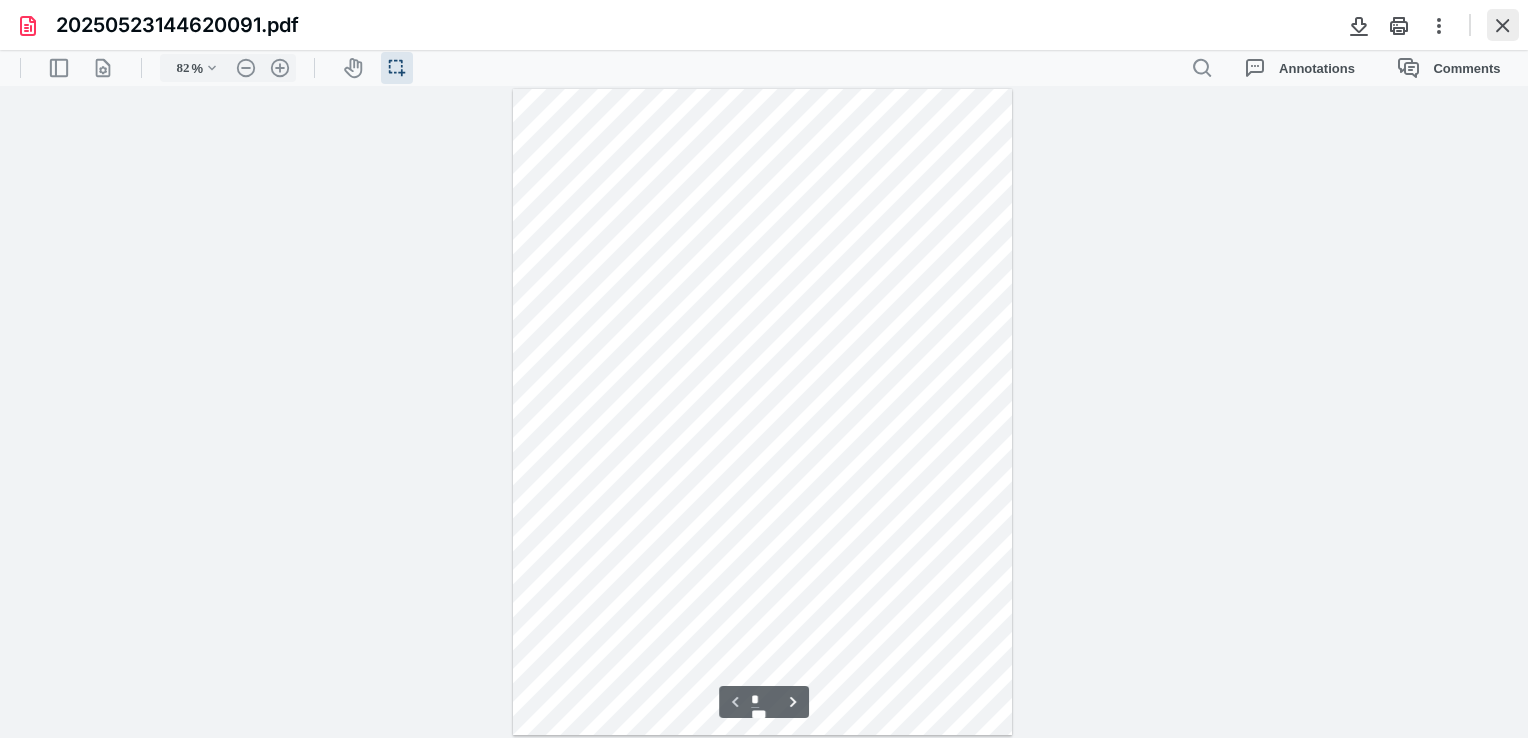 click at bounding box center [1503, 25] 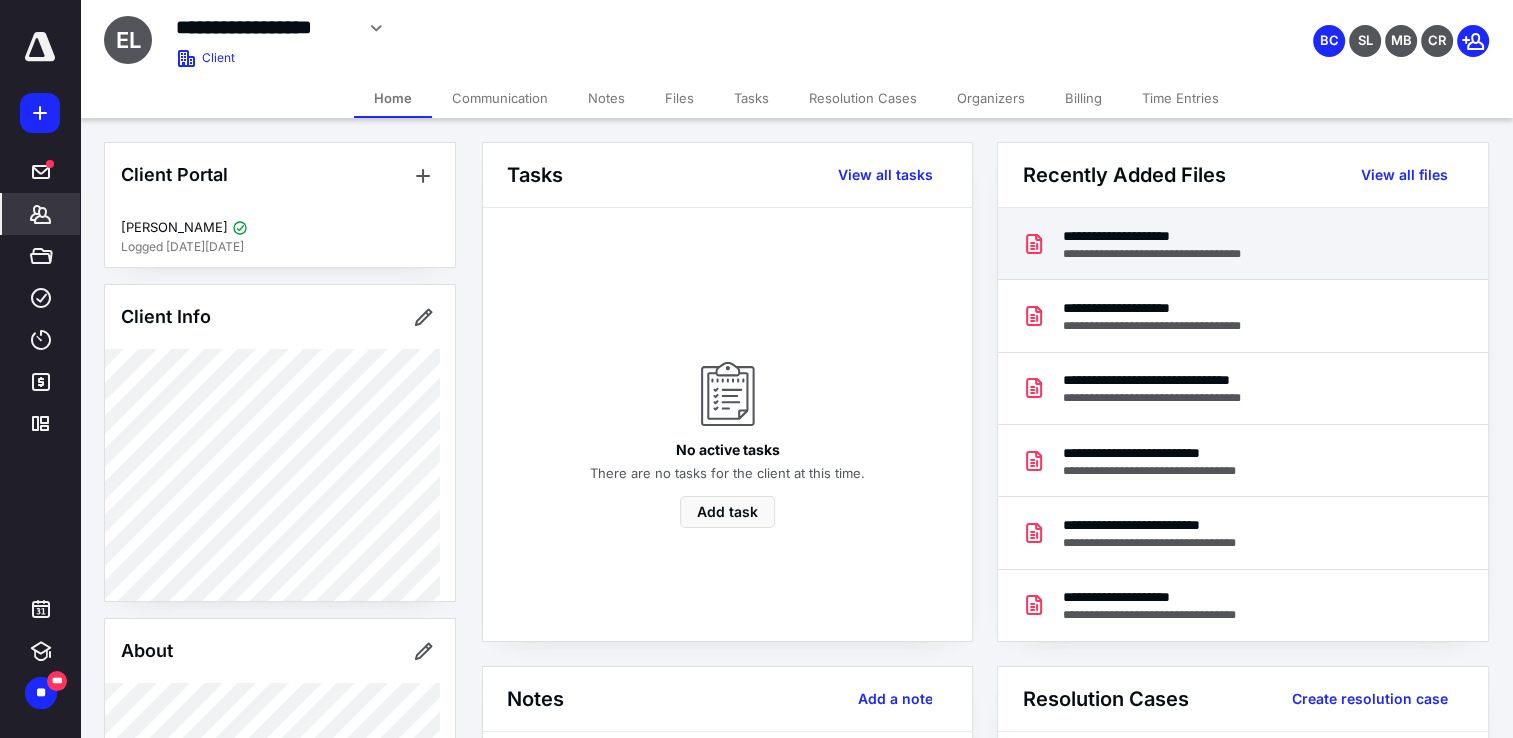 click on "**********" at bounding box center (1172, 254) 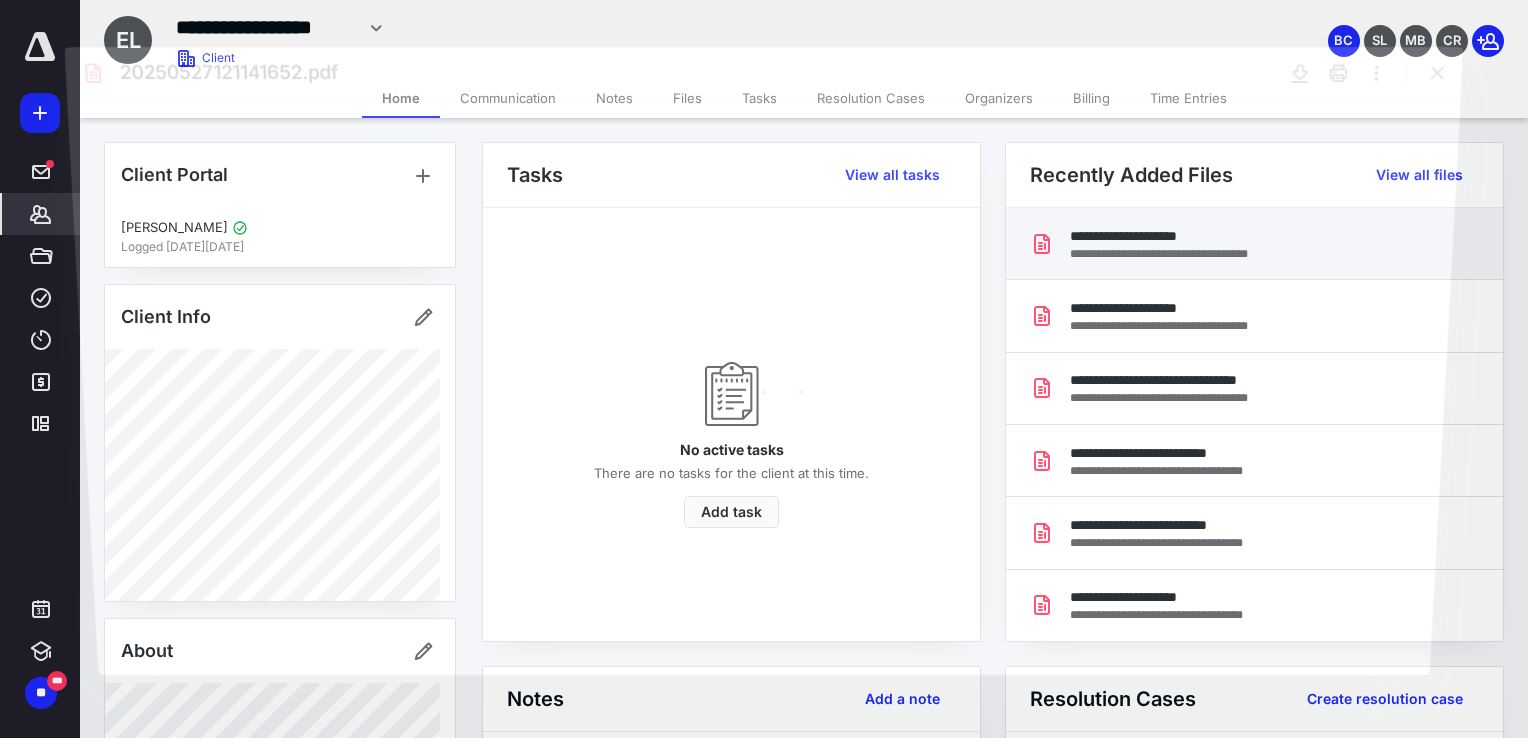 click at bounding box center [764, 386] 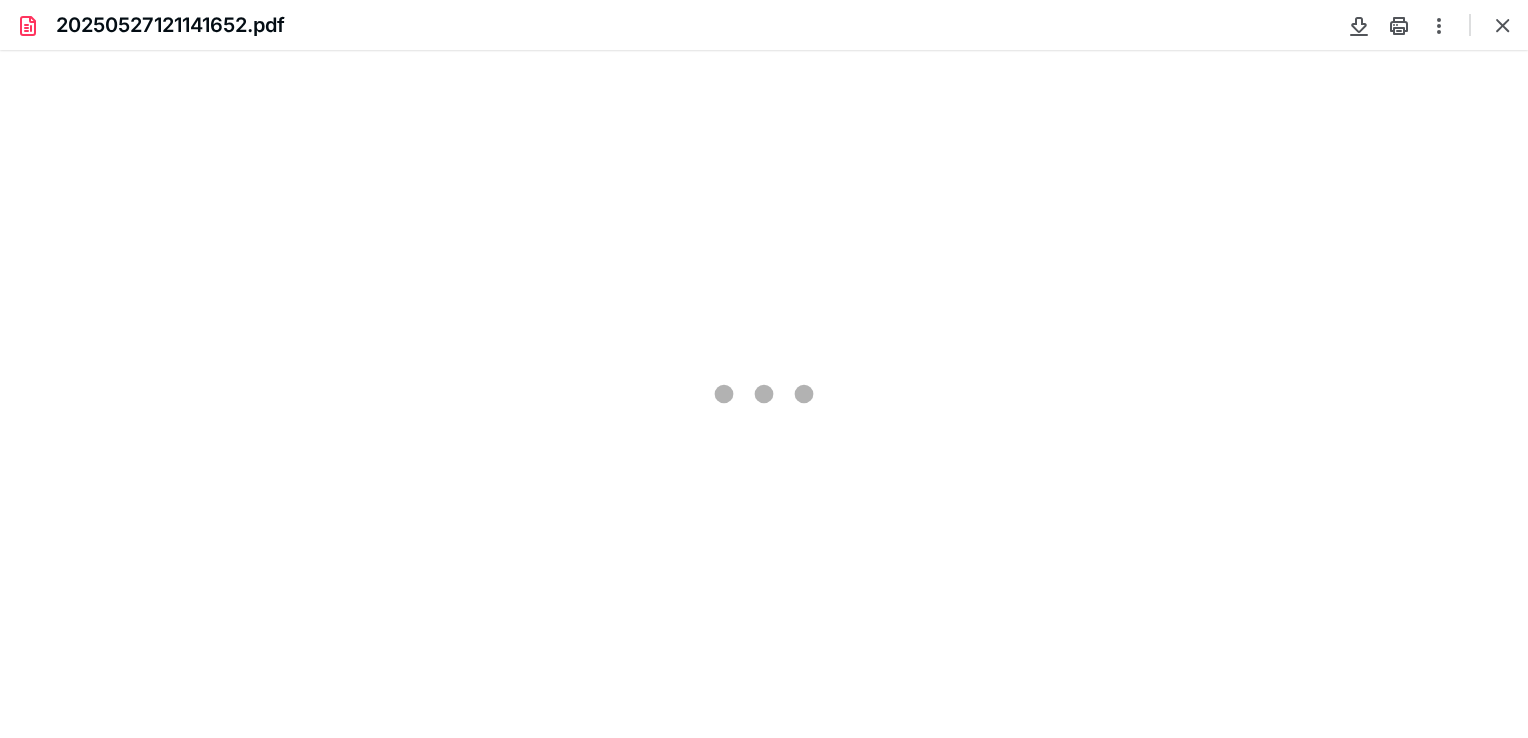 scroll, scrollTop: 0, scrollLeft: 0, axis: both 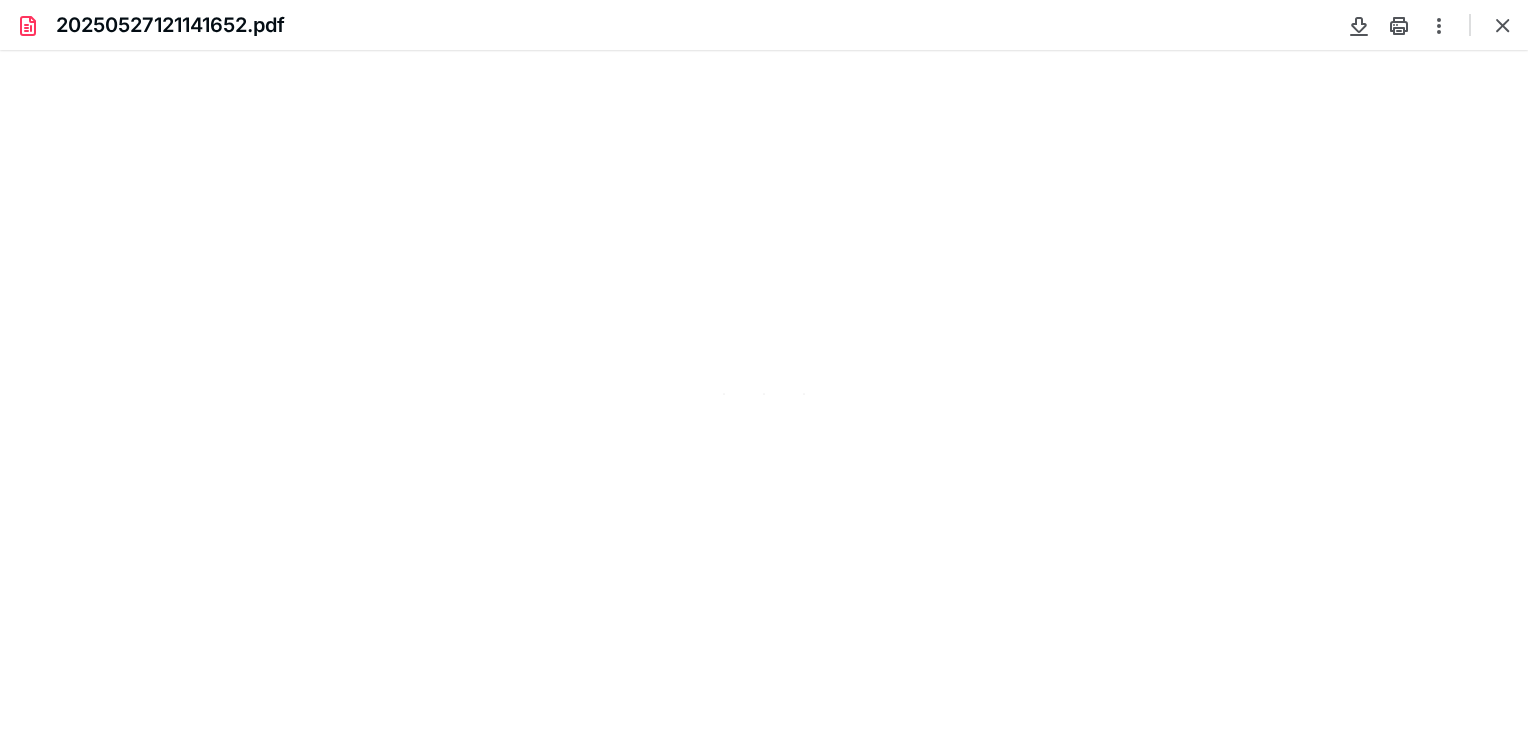 type on "82" 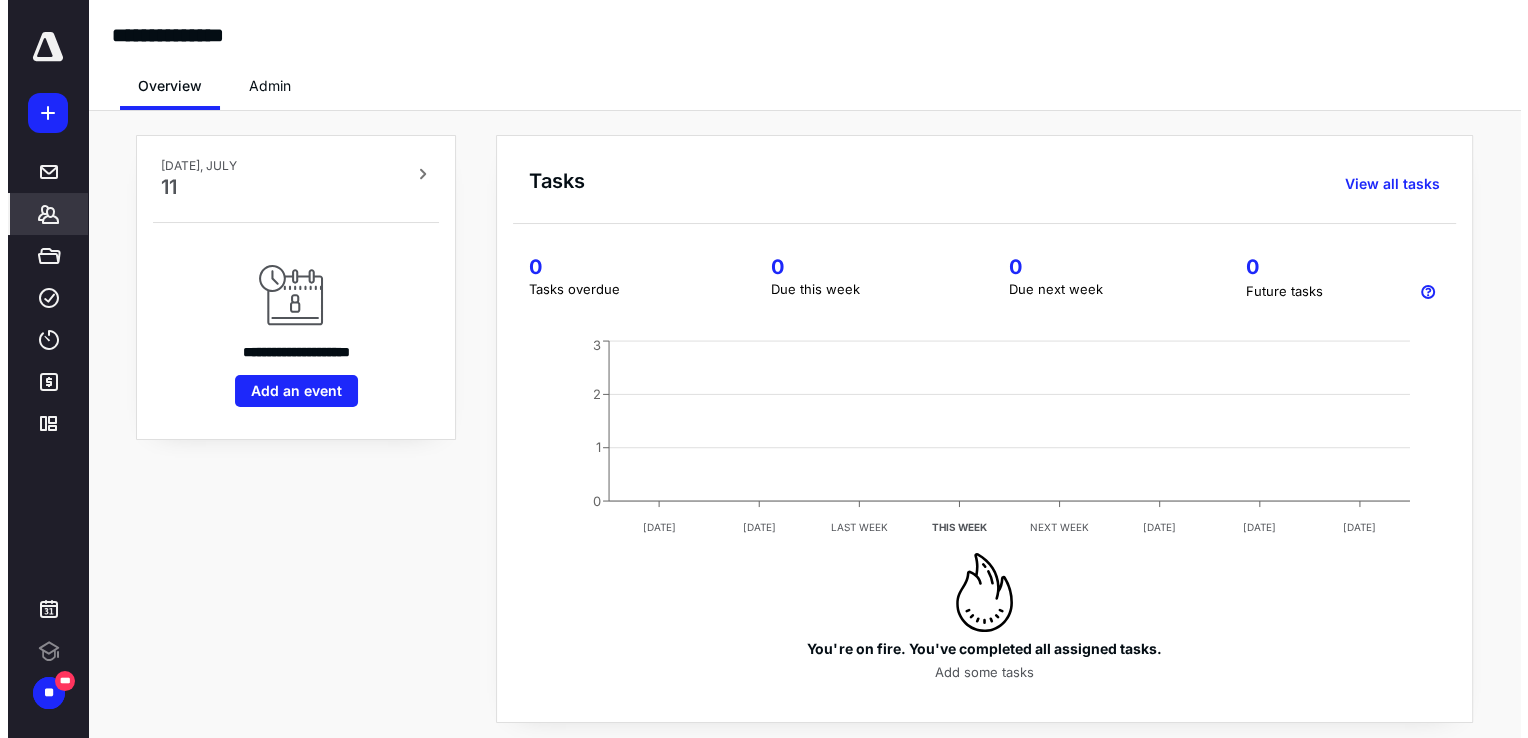scroll, scrollTop: 0, scrollLeft: 0, axis: both 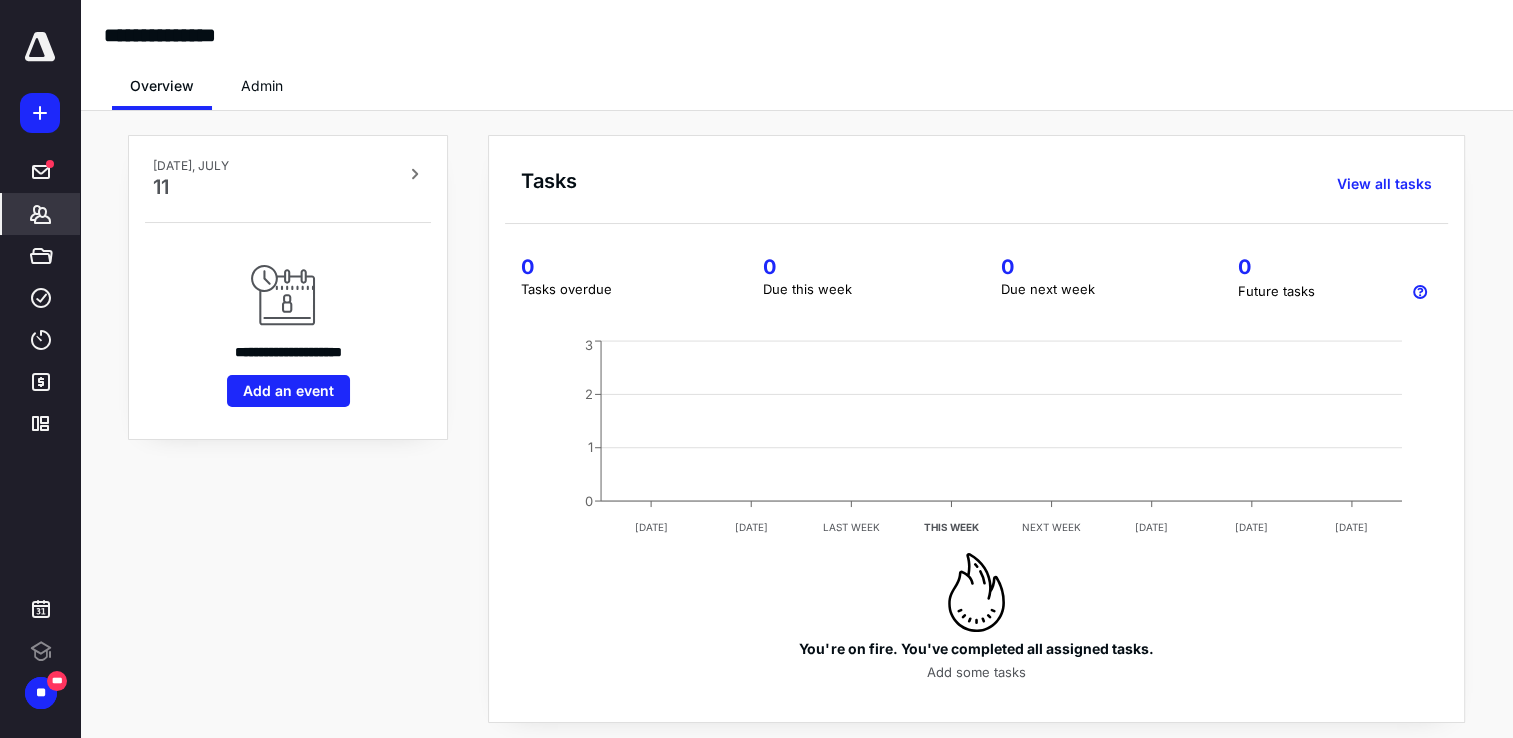 click on "*******" at bounding box center [41, 214] 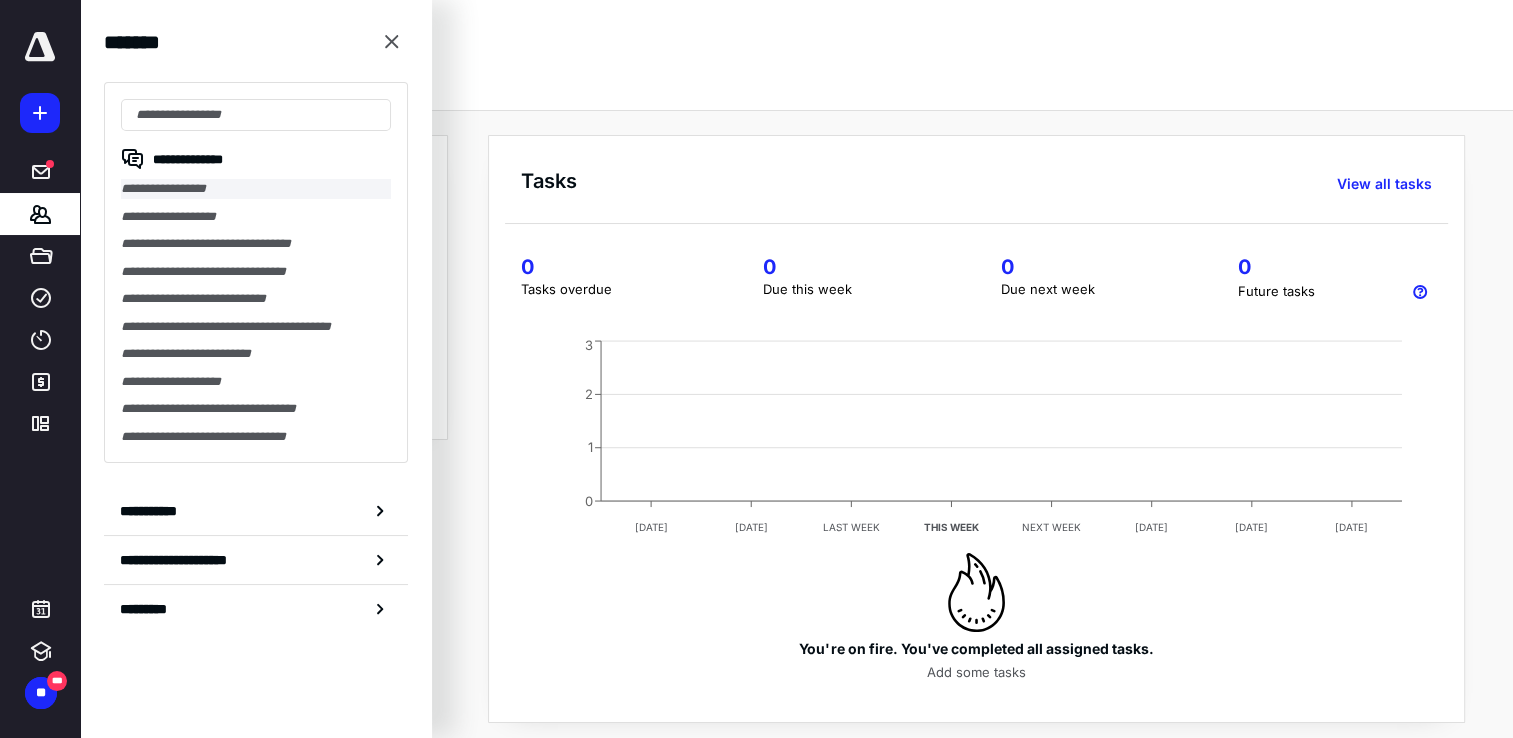 click on "**********" at bounding box center (256, 189) 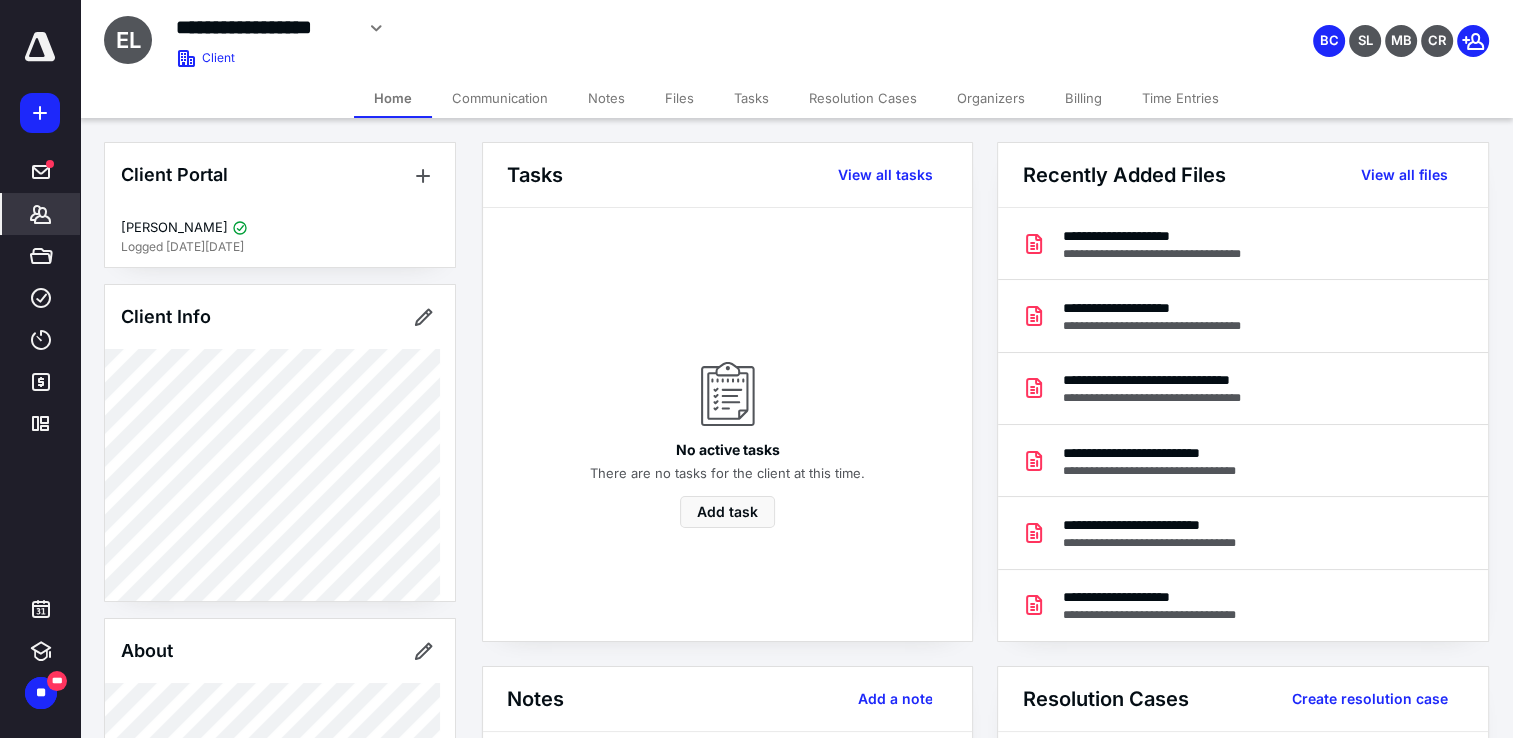 click on "Files" at bounding box center (679, 98) 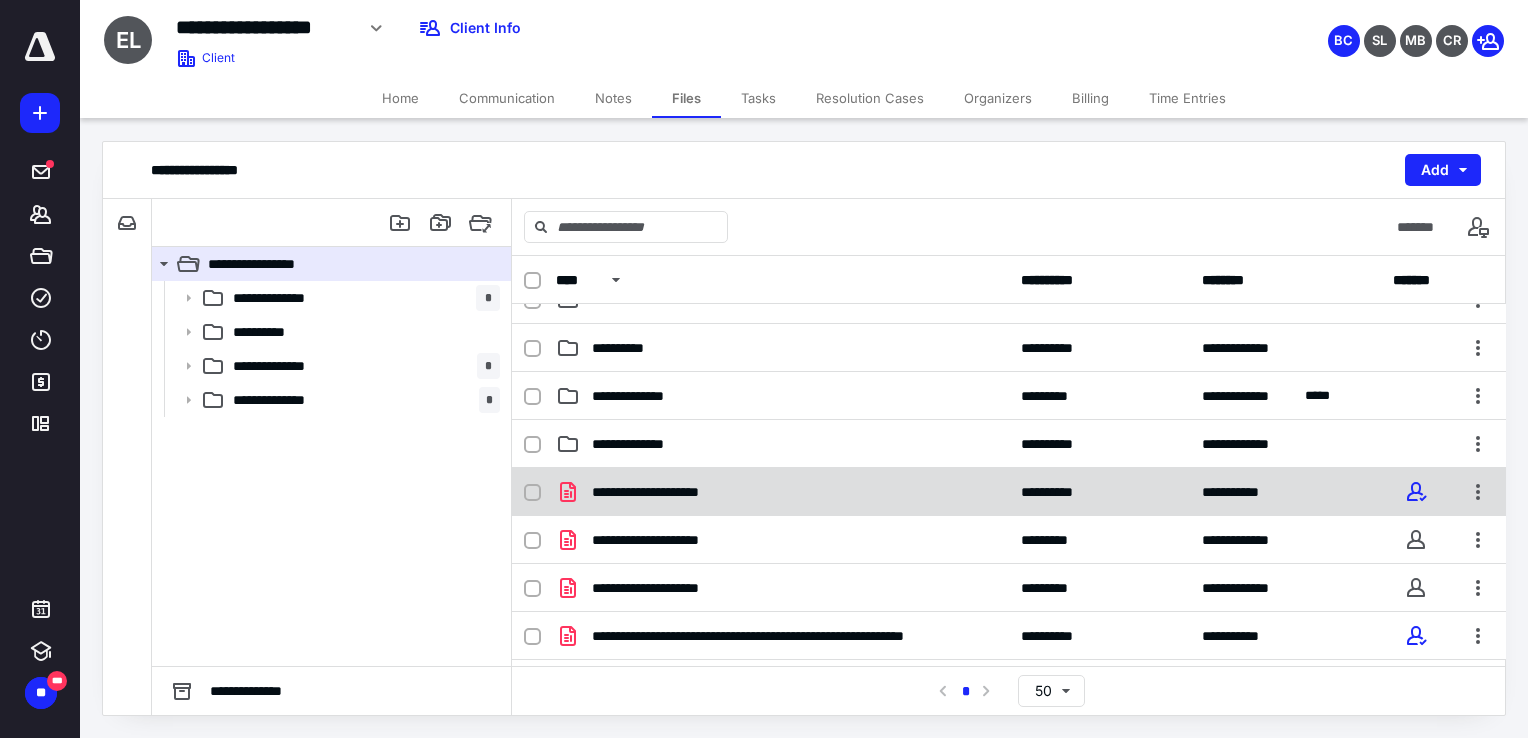 scroll, scrollTop: 0, scrollLeft: 0, axis: both 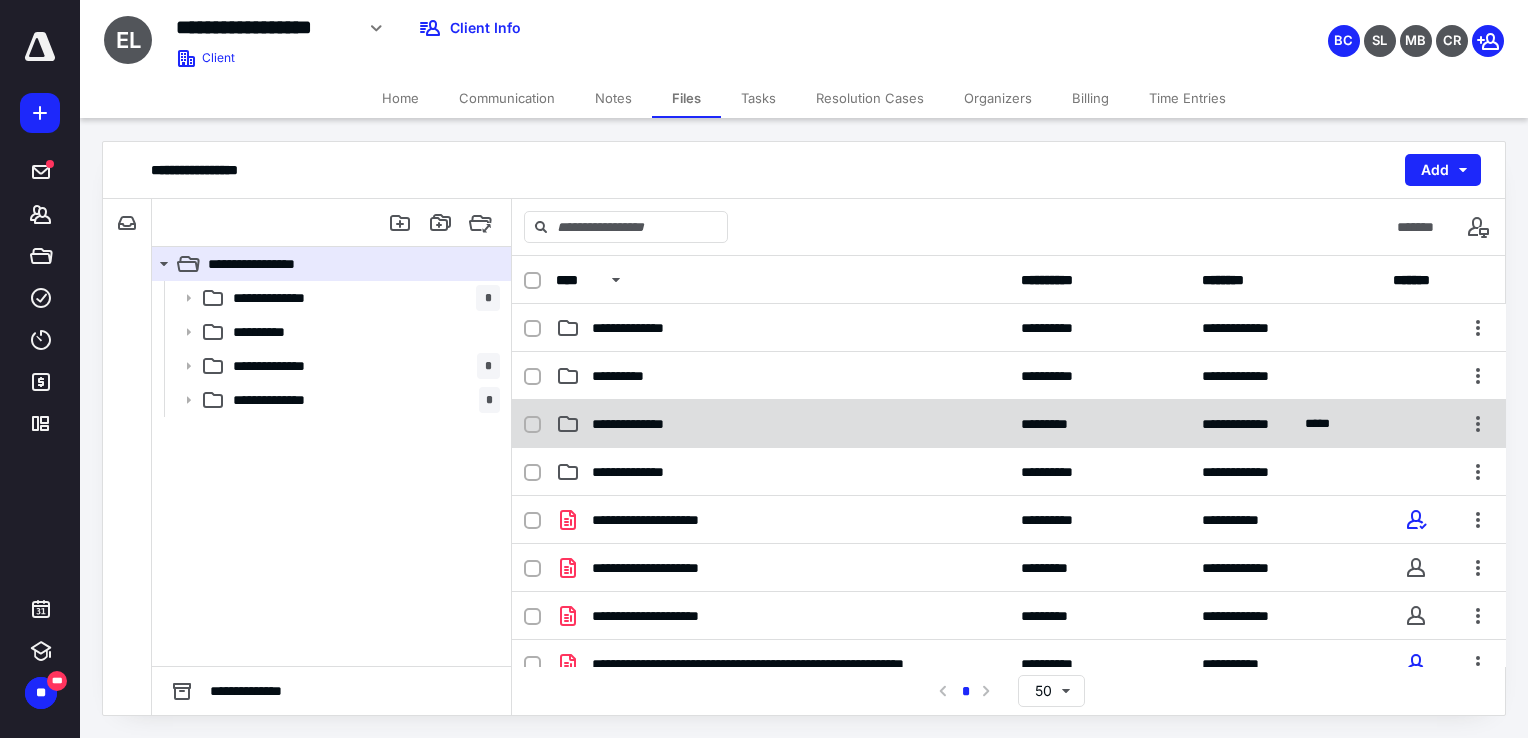 click on "**********" at bounding box center [782, 424] 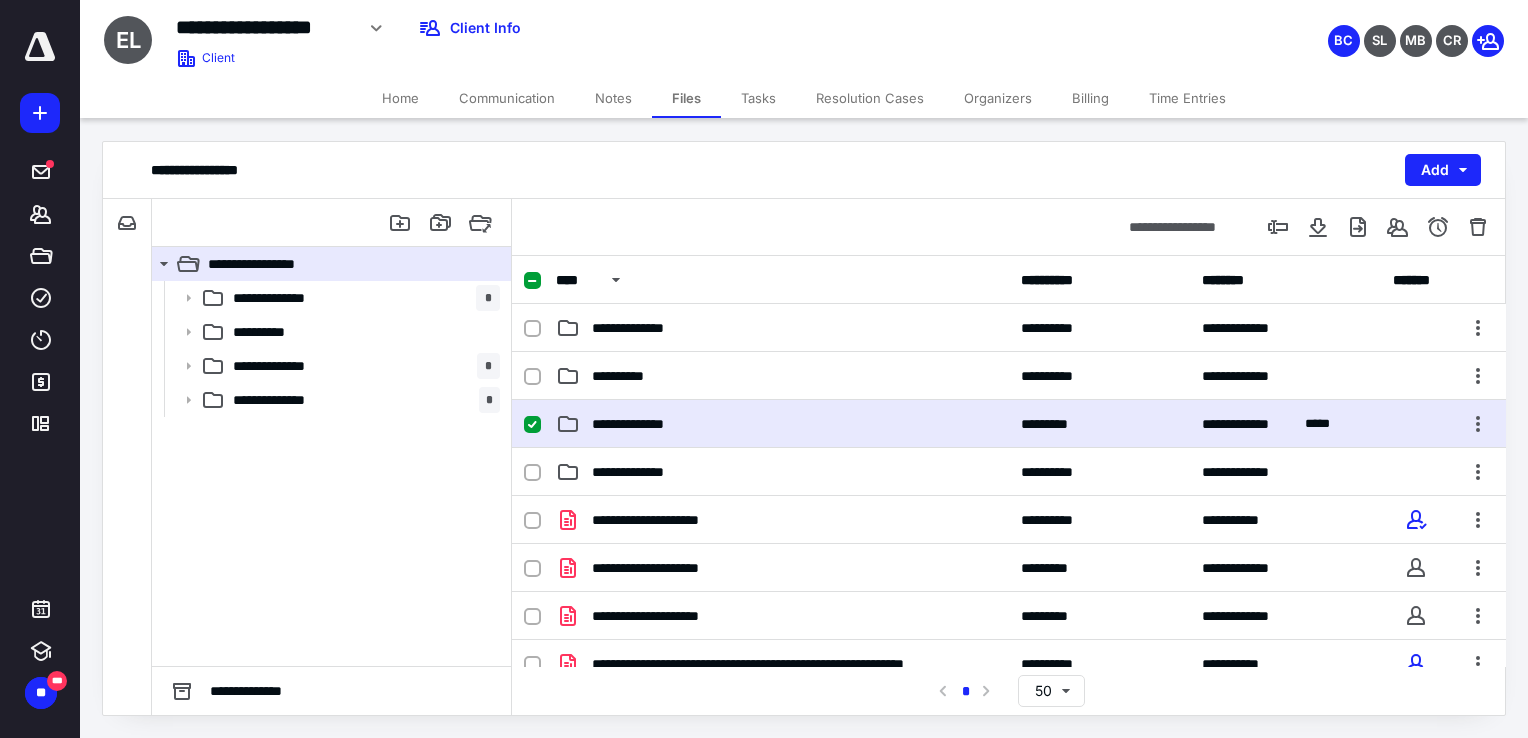 click on "**********" at bounding box center (782, 424) 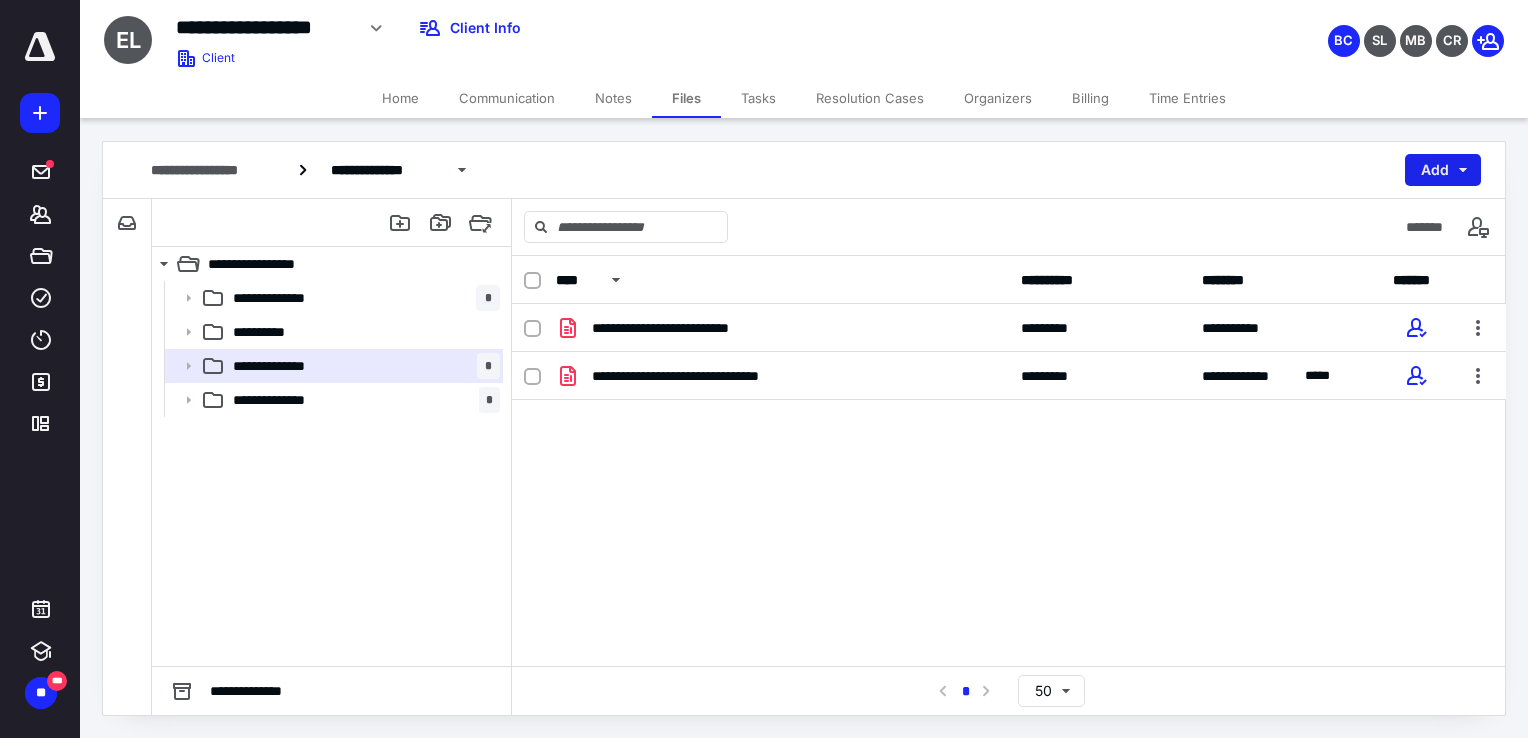 click on "Add" at bounding box center [1443, 170] 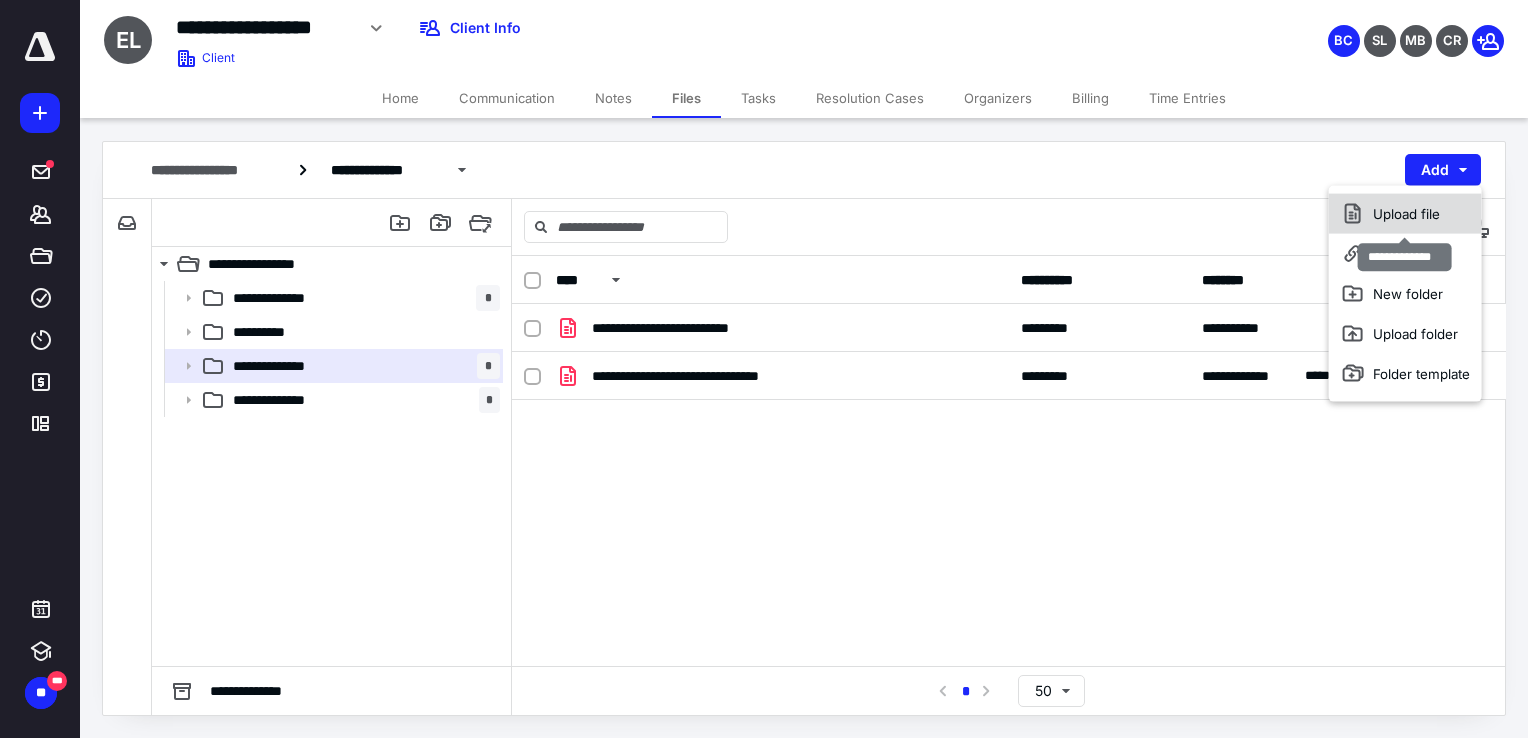 click on "Upload file" at bounding box center [1405, 214] 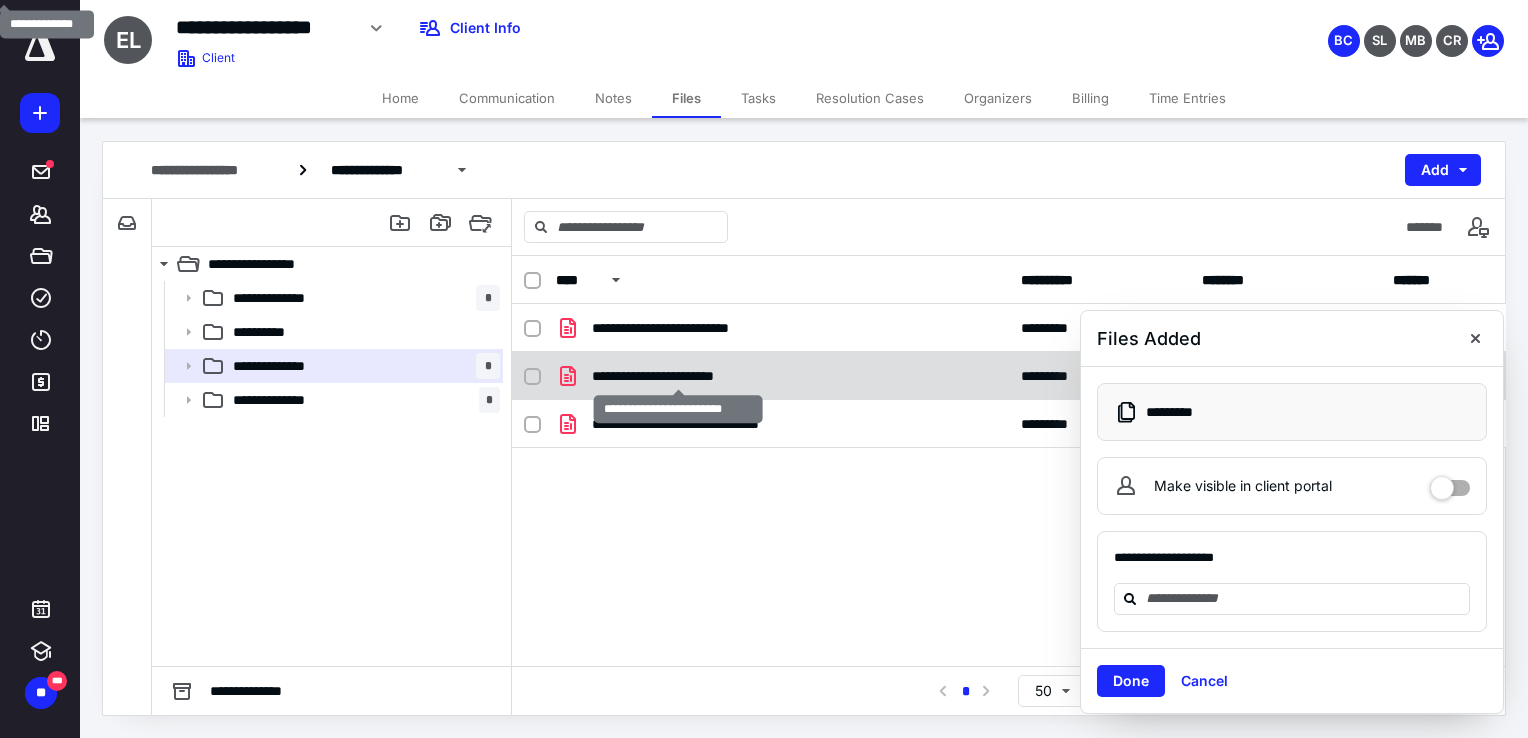 click on "**********" at bounding box center [678, 376] 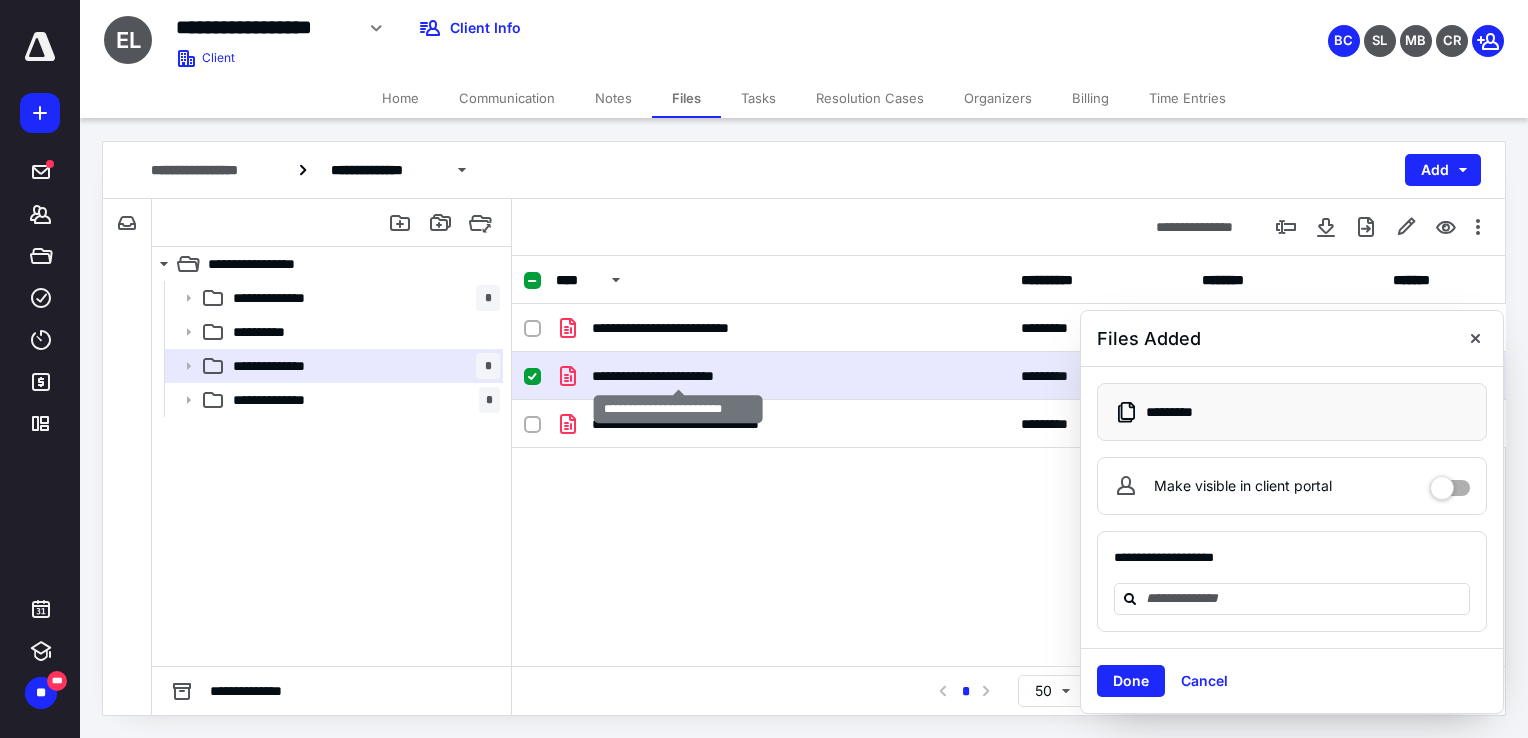 click on "**********" at bounding box center [678, 376] 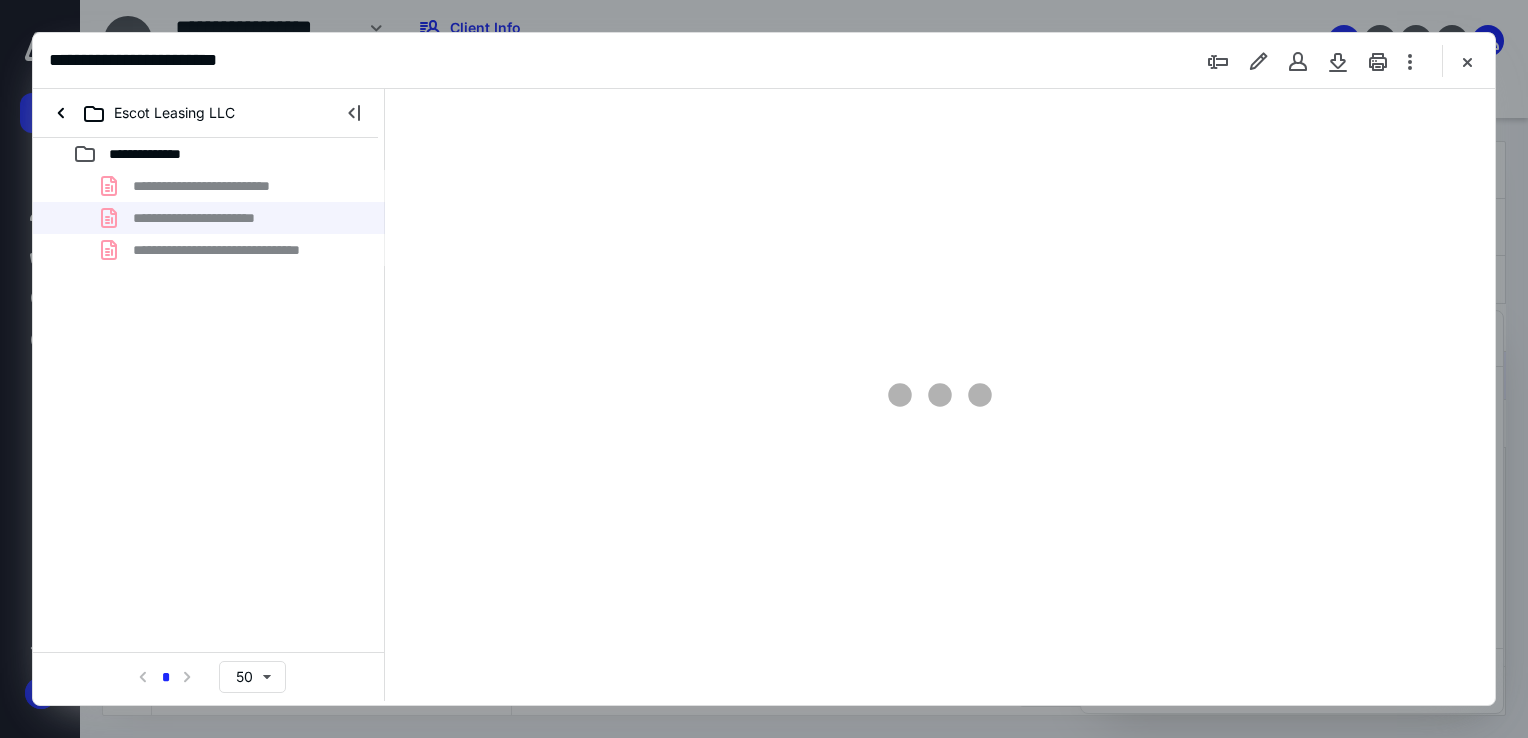 scroll, scrollTop: 0, scrollLeft: 0, axis: both 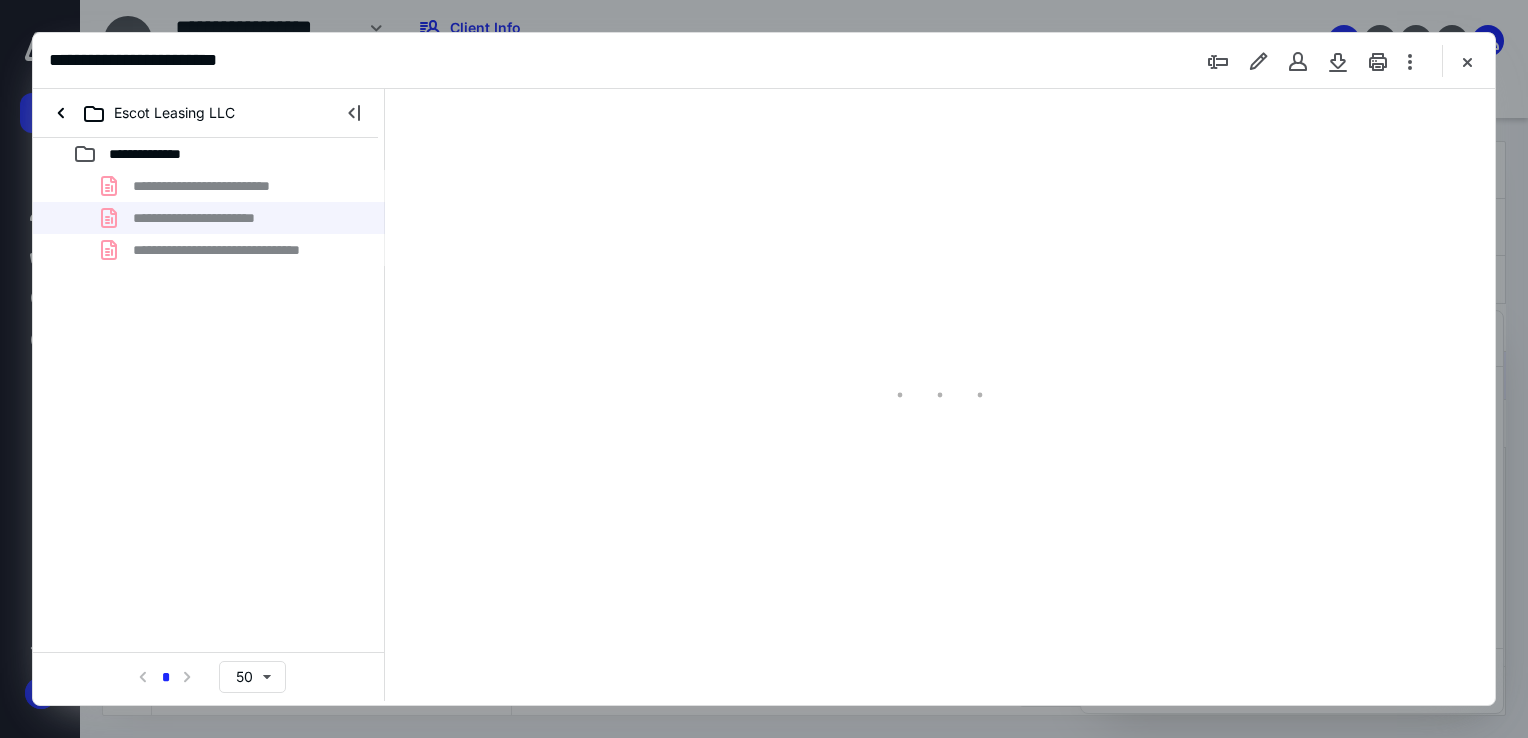 type on "68" 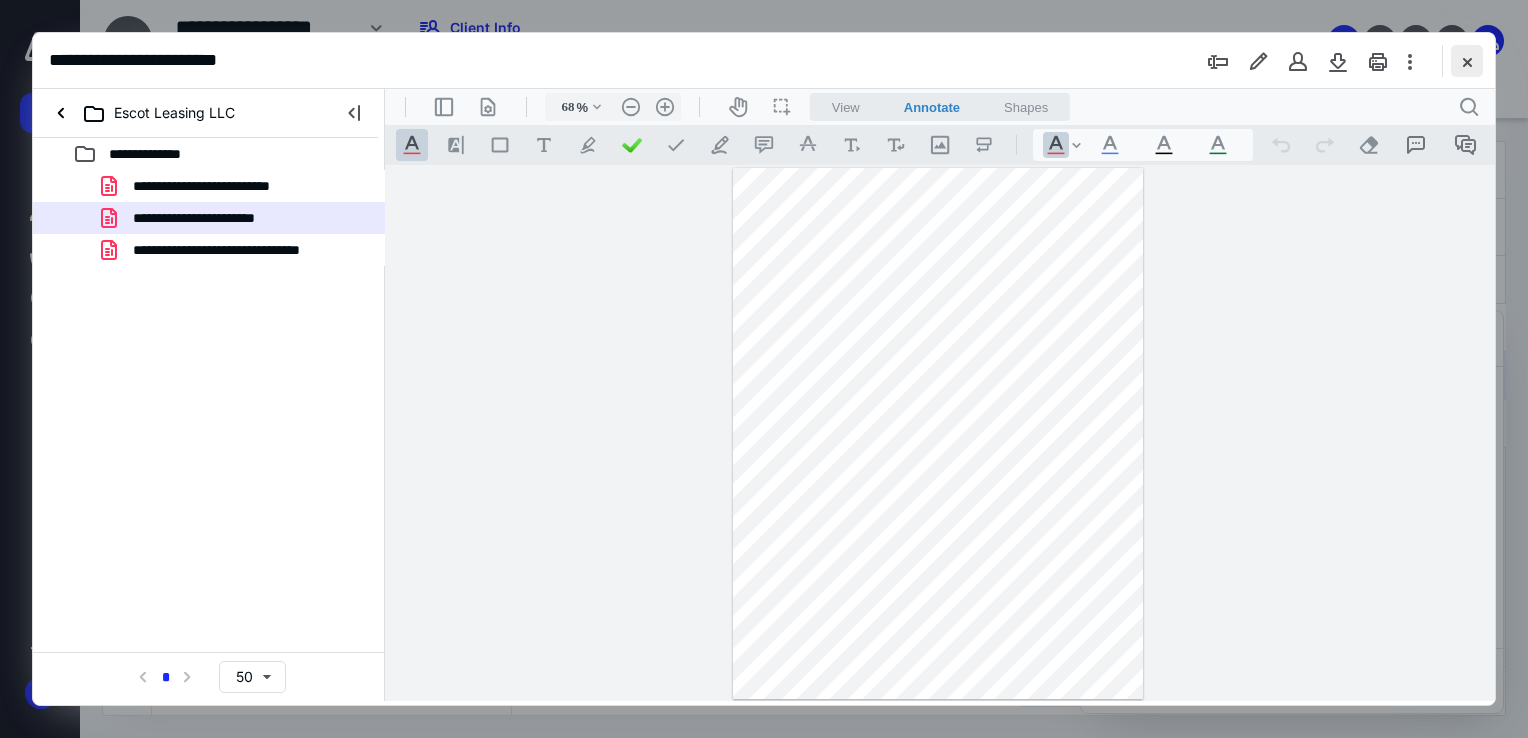 click at bounding box center (1467, 61) 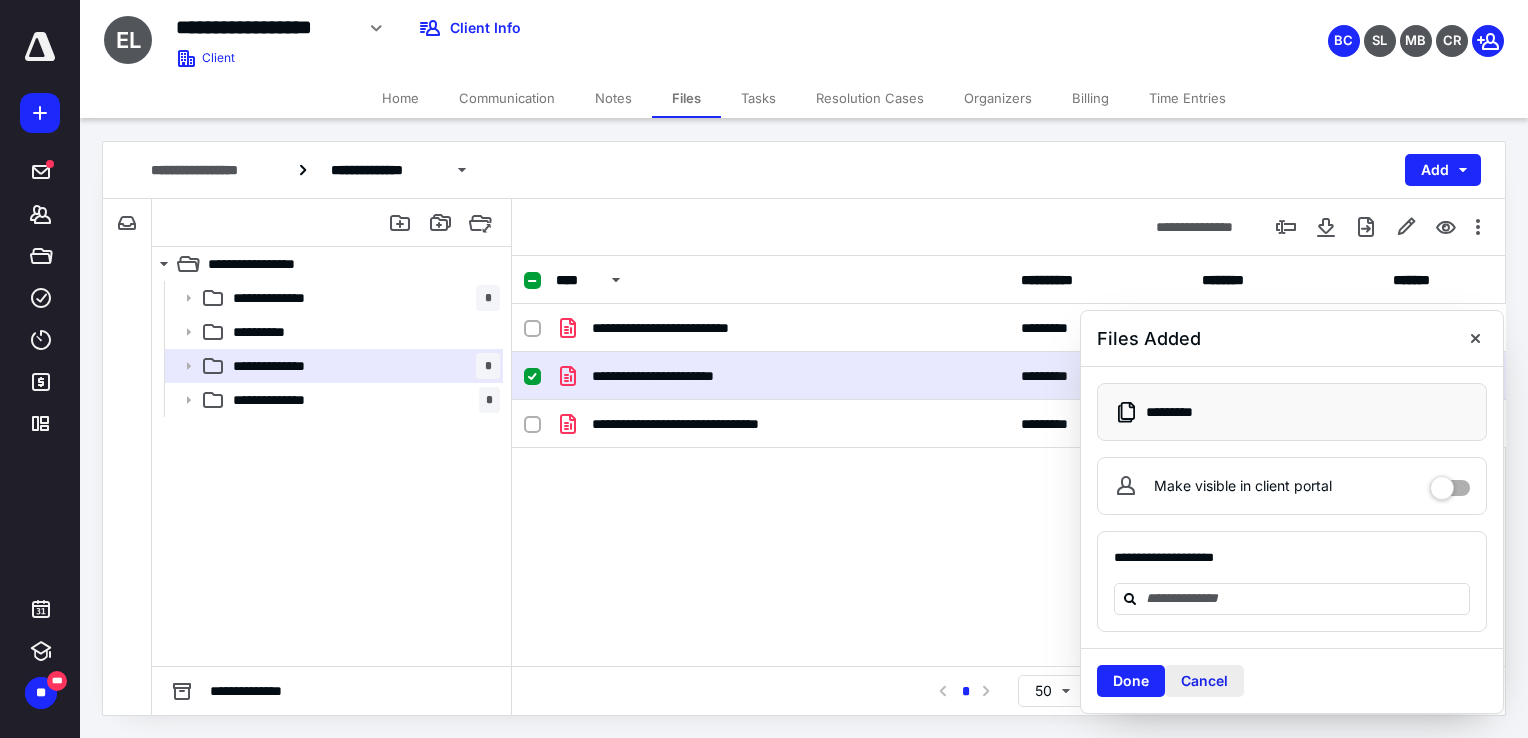 click on "Cancel" at bounding box center (1204, 681) 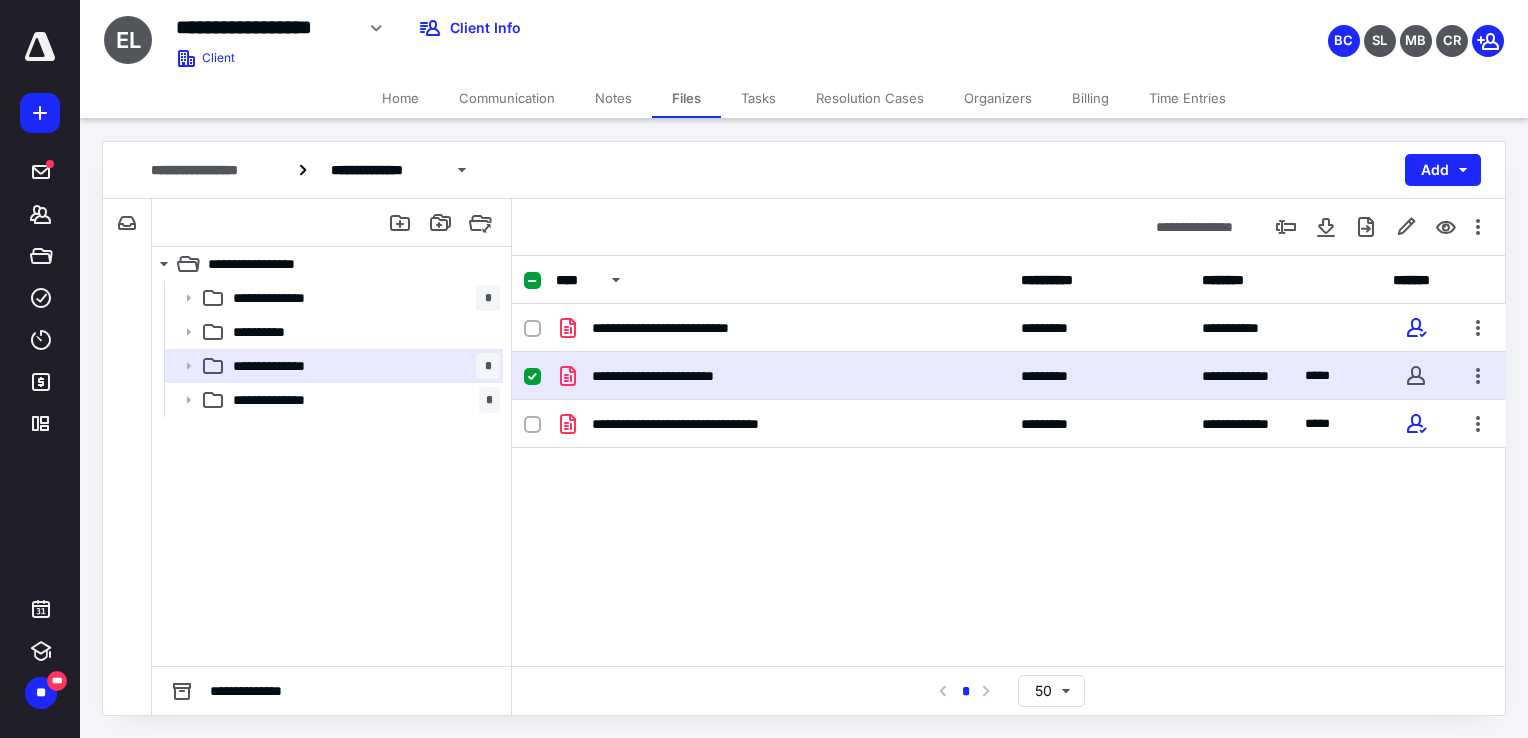 click on "**********" at bounding box center (1009, 461) 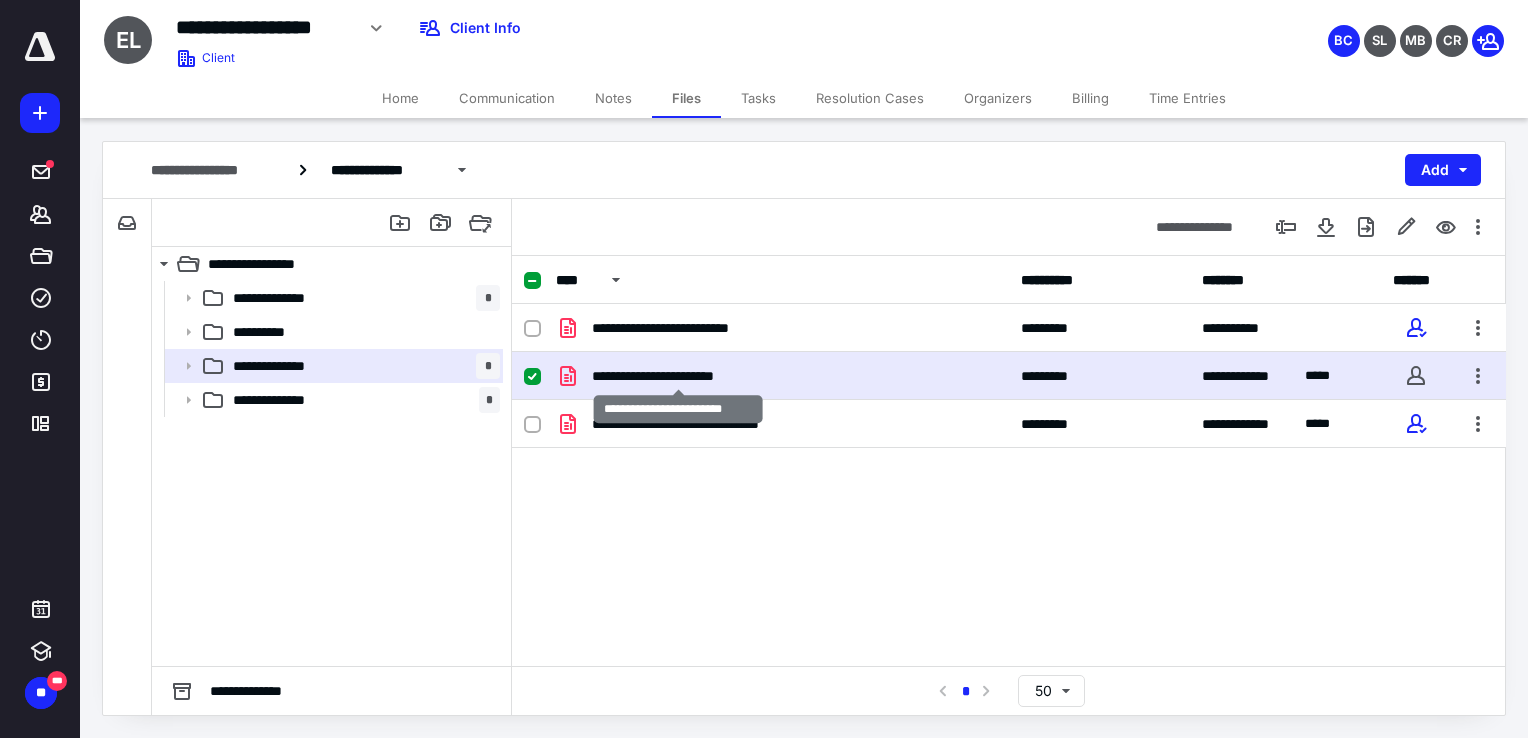click on "**********" at bounding box center (678, 376) 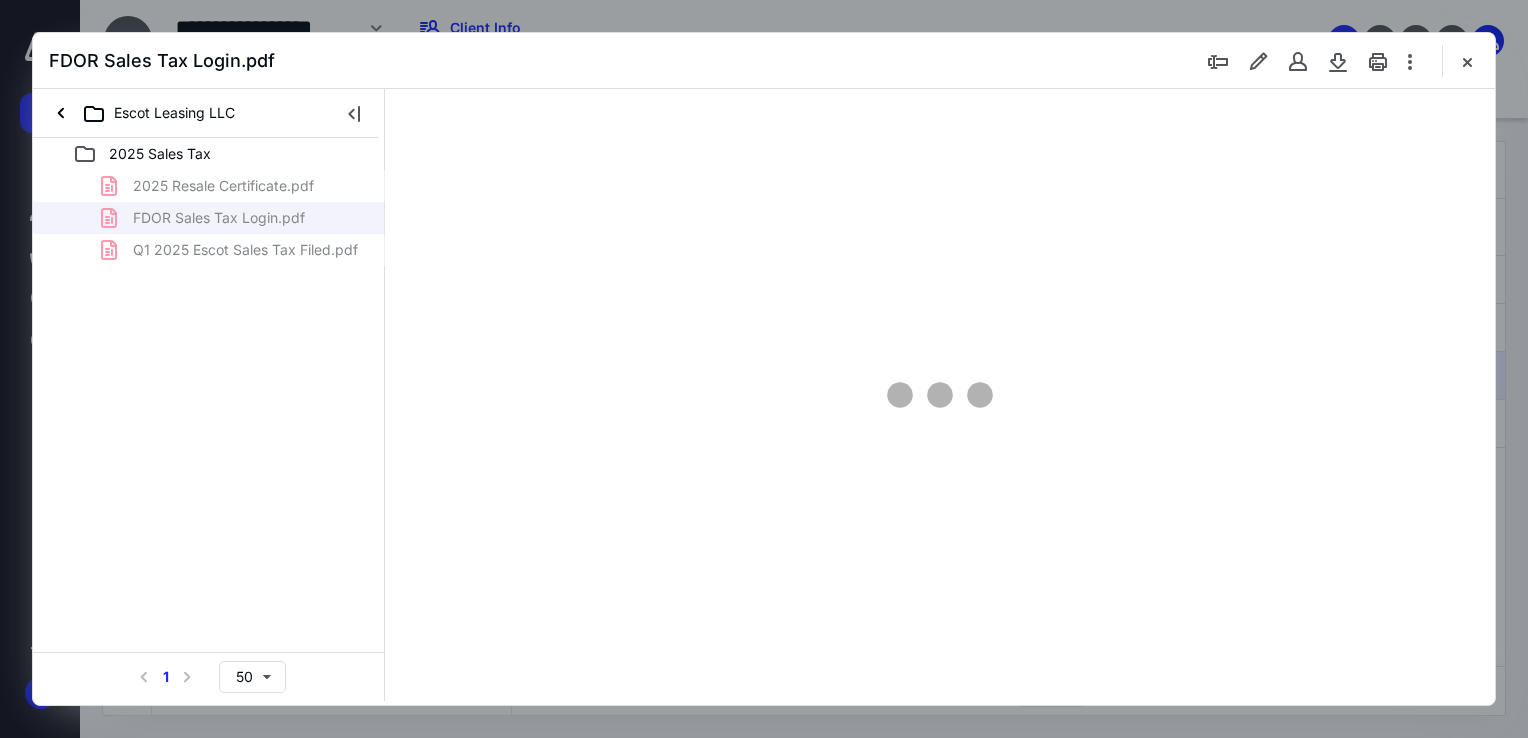 scroll, scrollTop: 0, scrollLeft: 0, axis: both 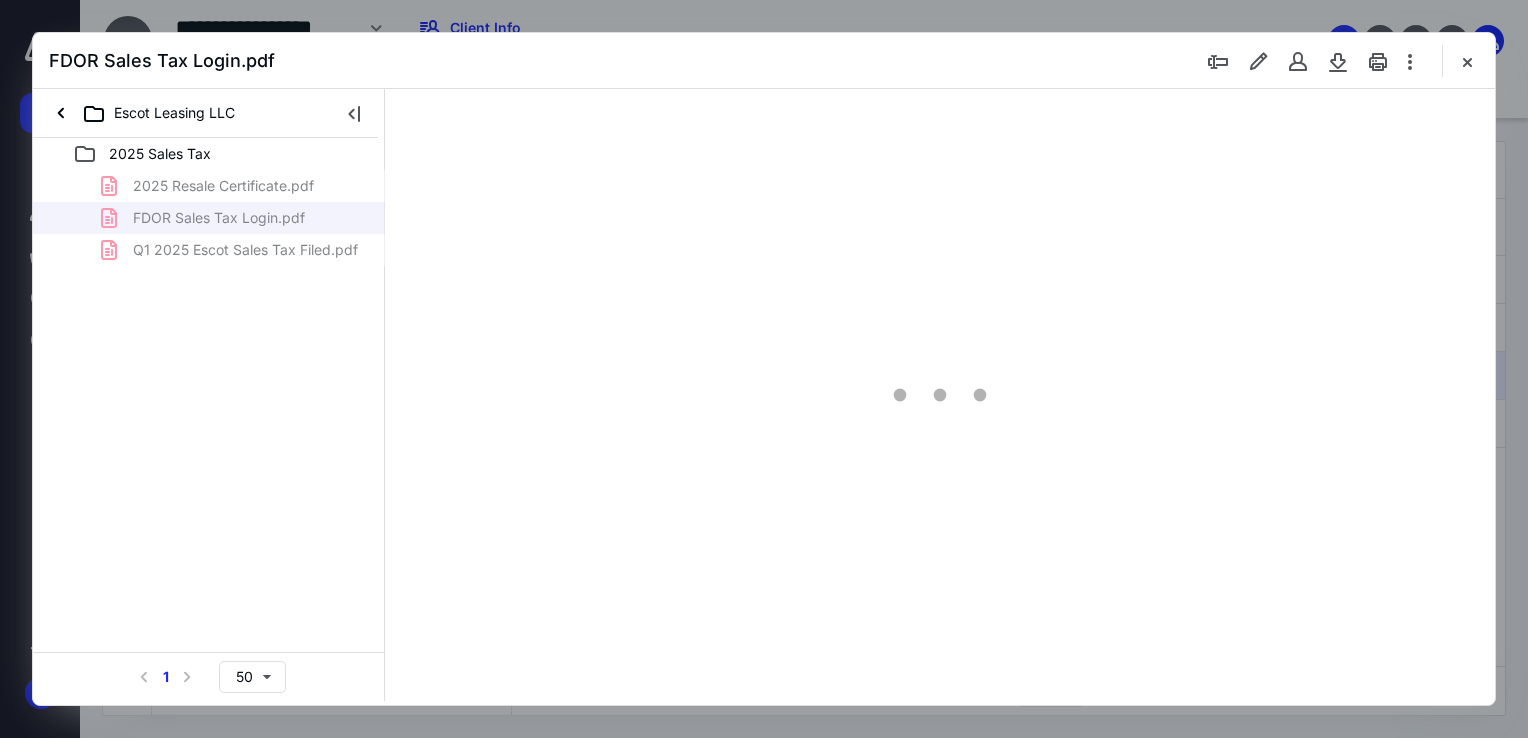type on "68" 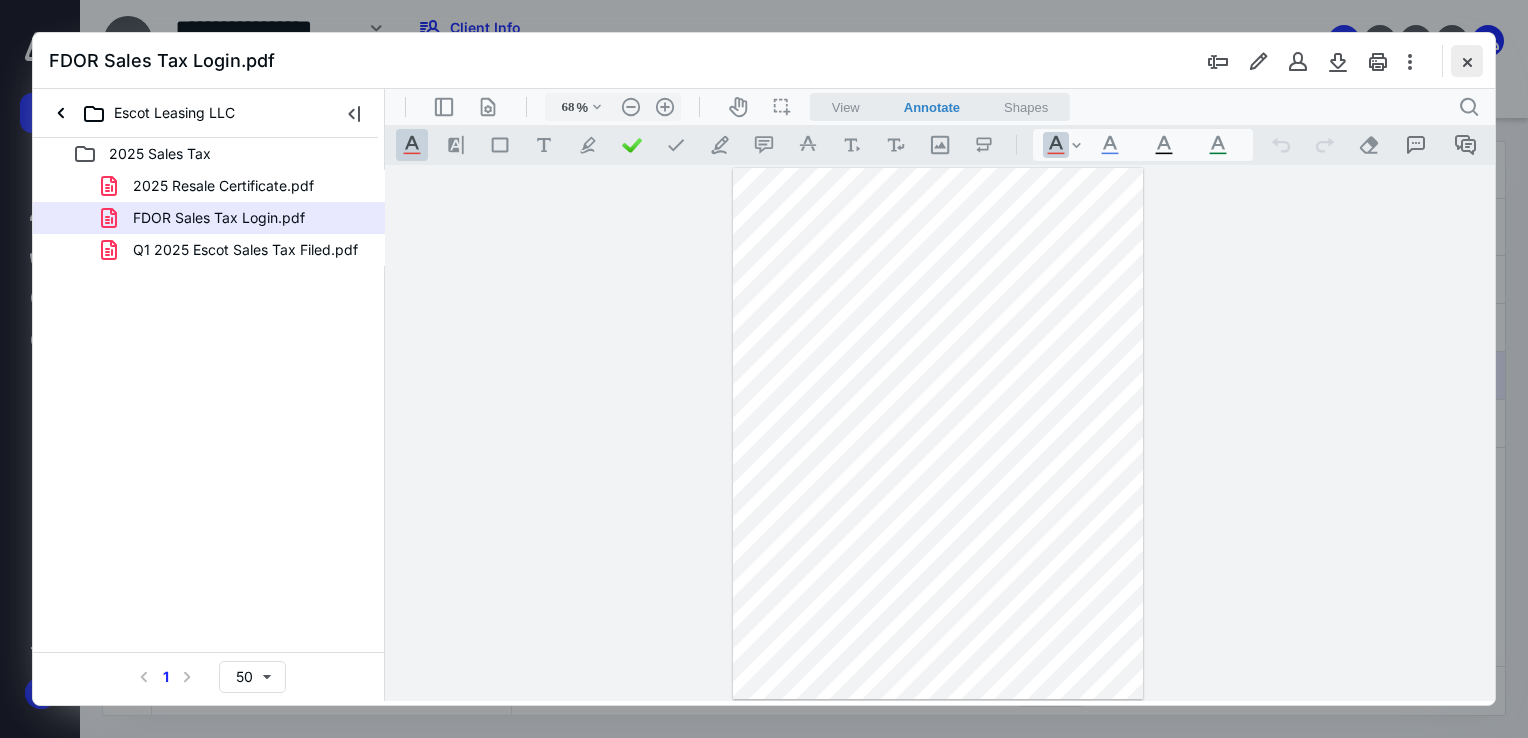 click at bounding box center [1467, 61] 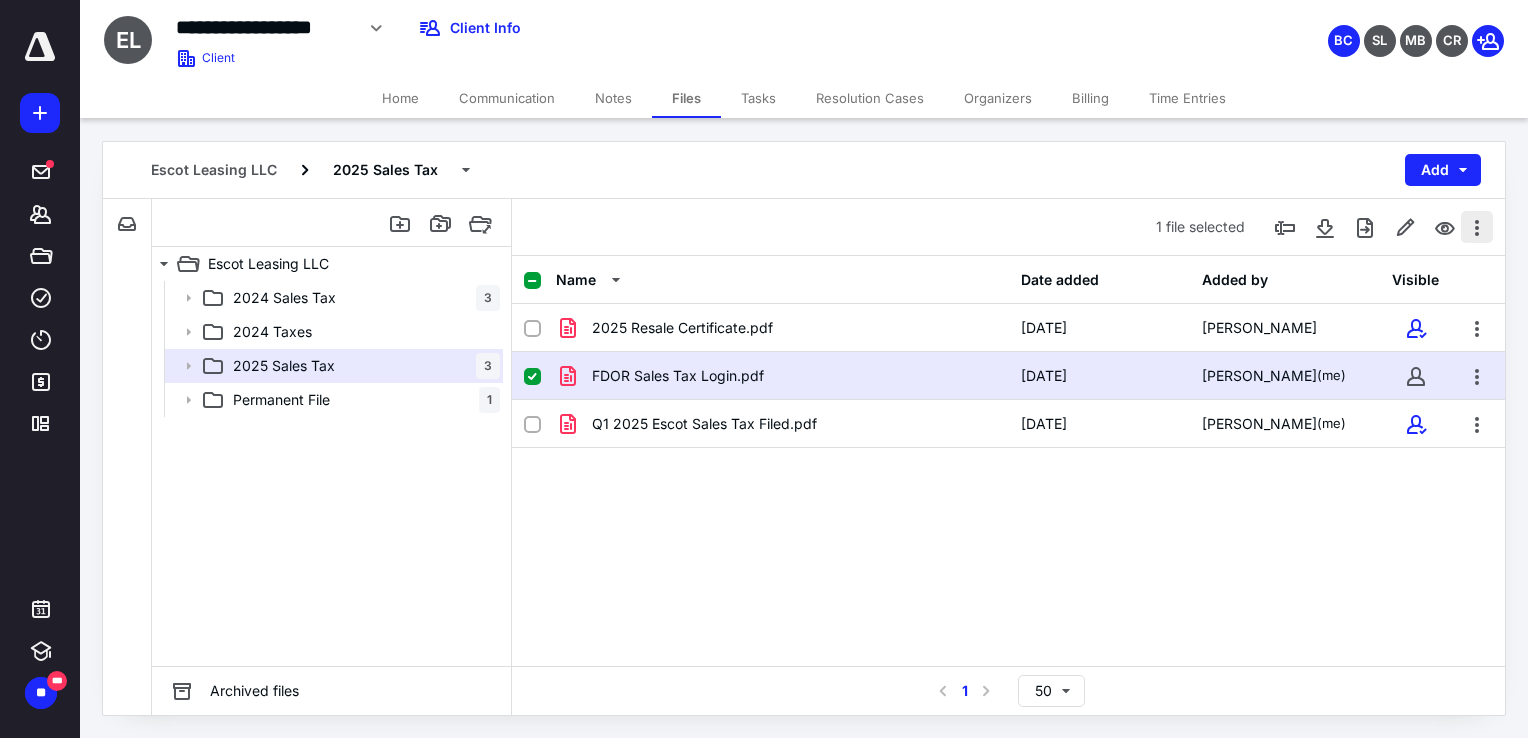 click at bounding box center (1477, 227) 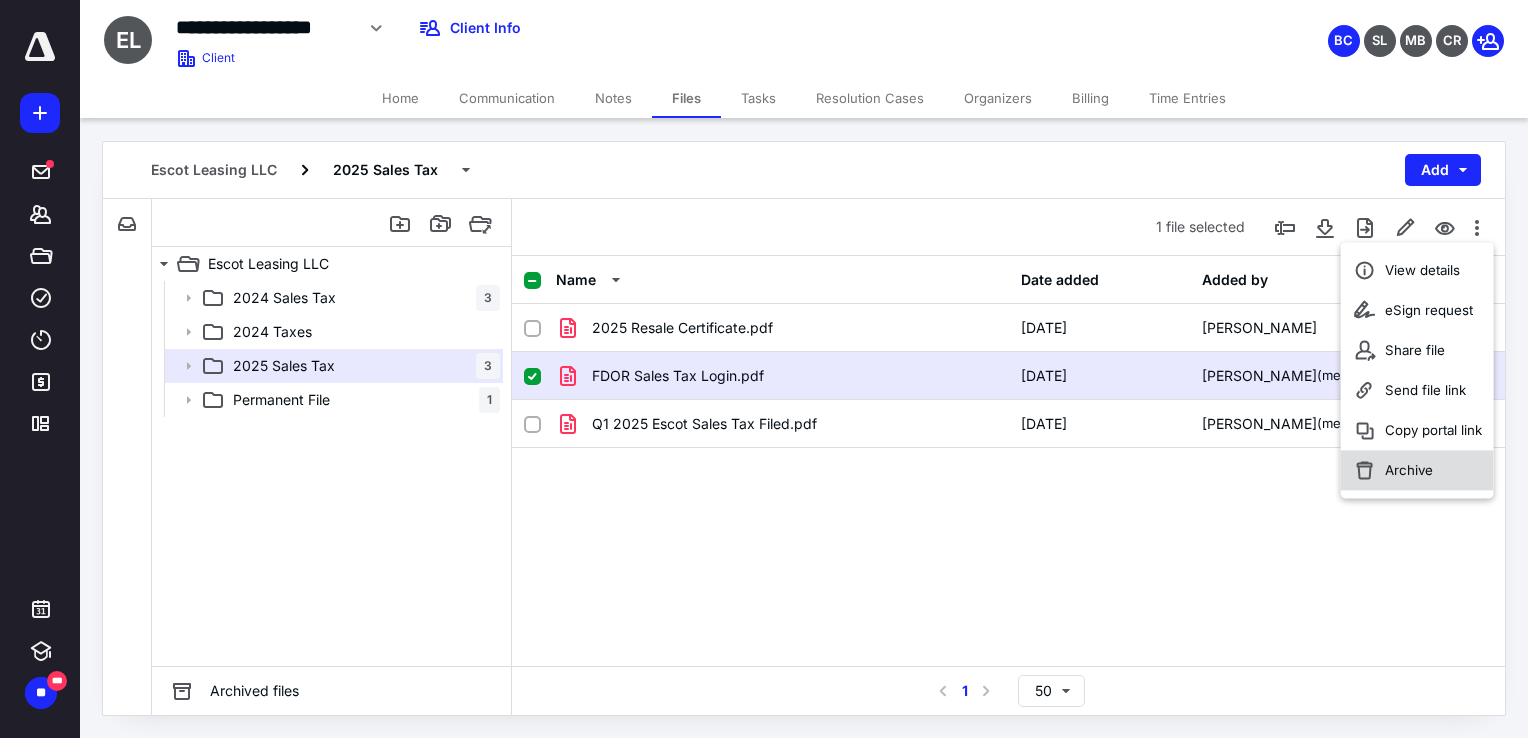 click on "Archive" at bounding box center (1409, 470) 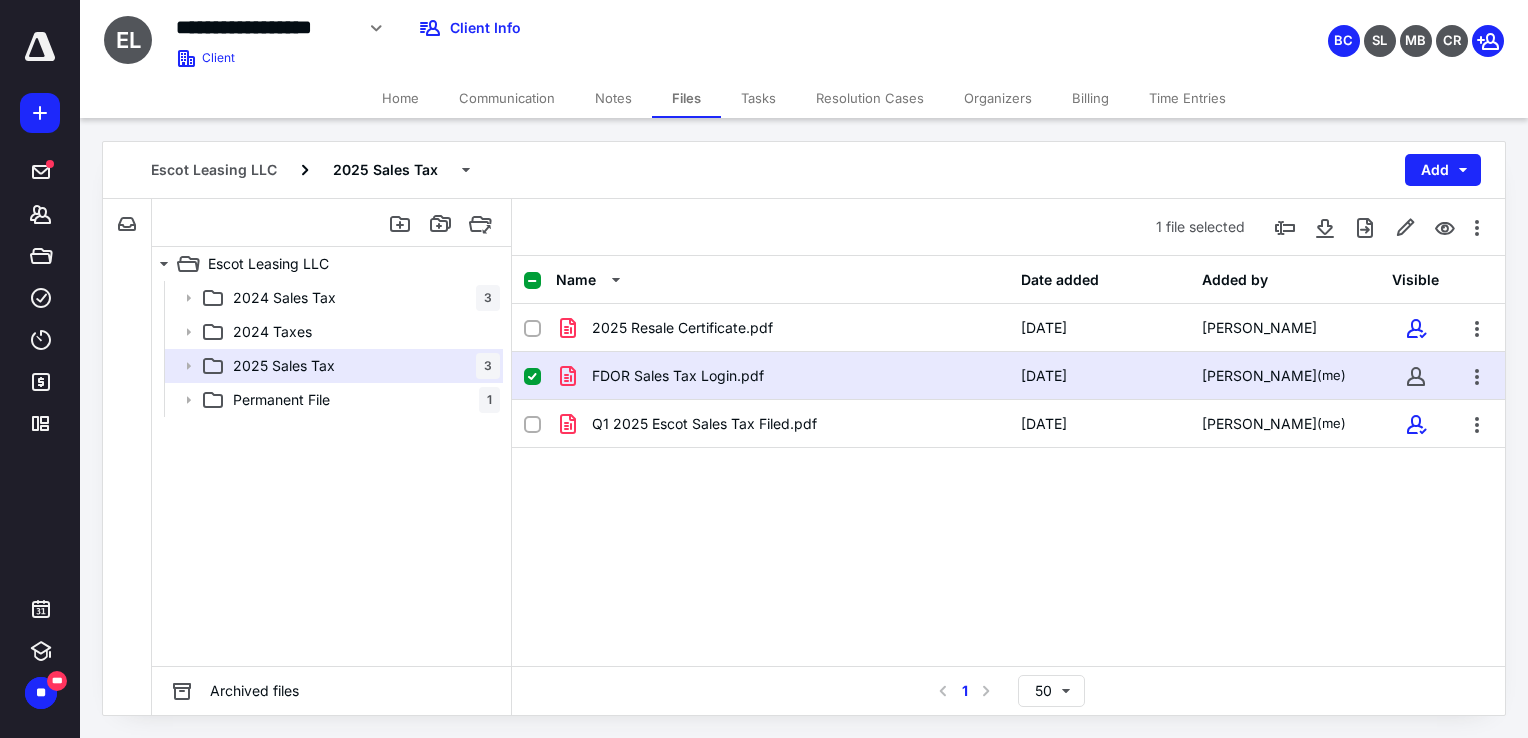 checkbox on "false" 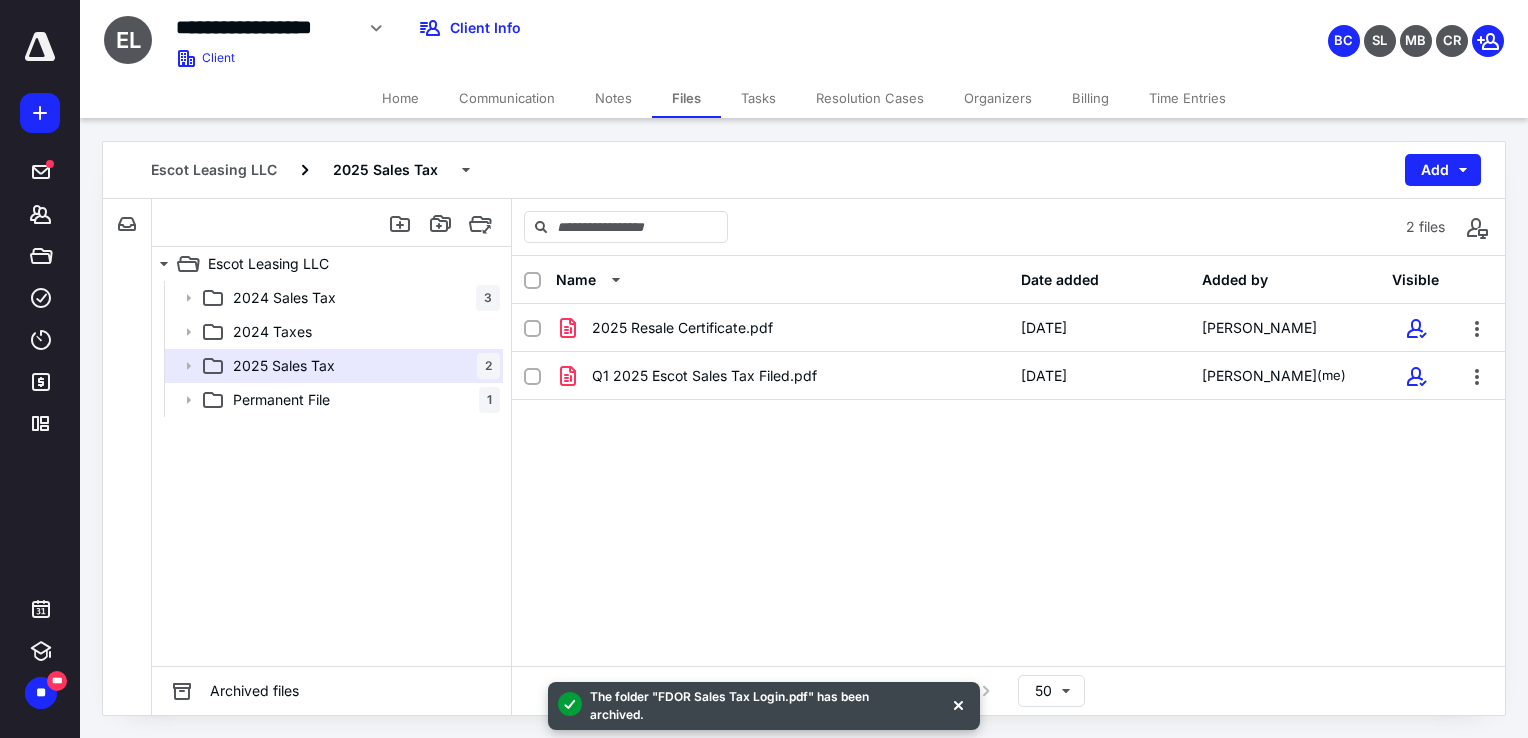 drag, startPoint x: 826, startPoint y: 499, endPoint x: 954, endPoint y: 498, distance: 128.0039 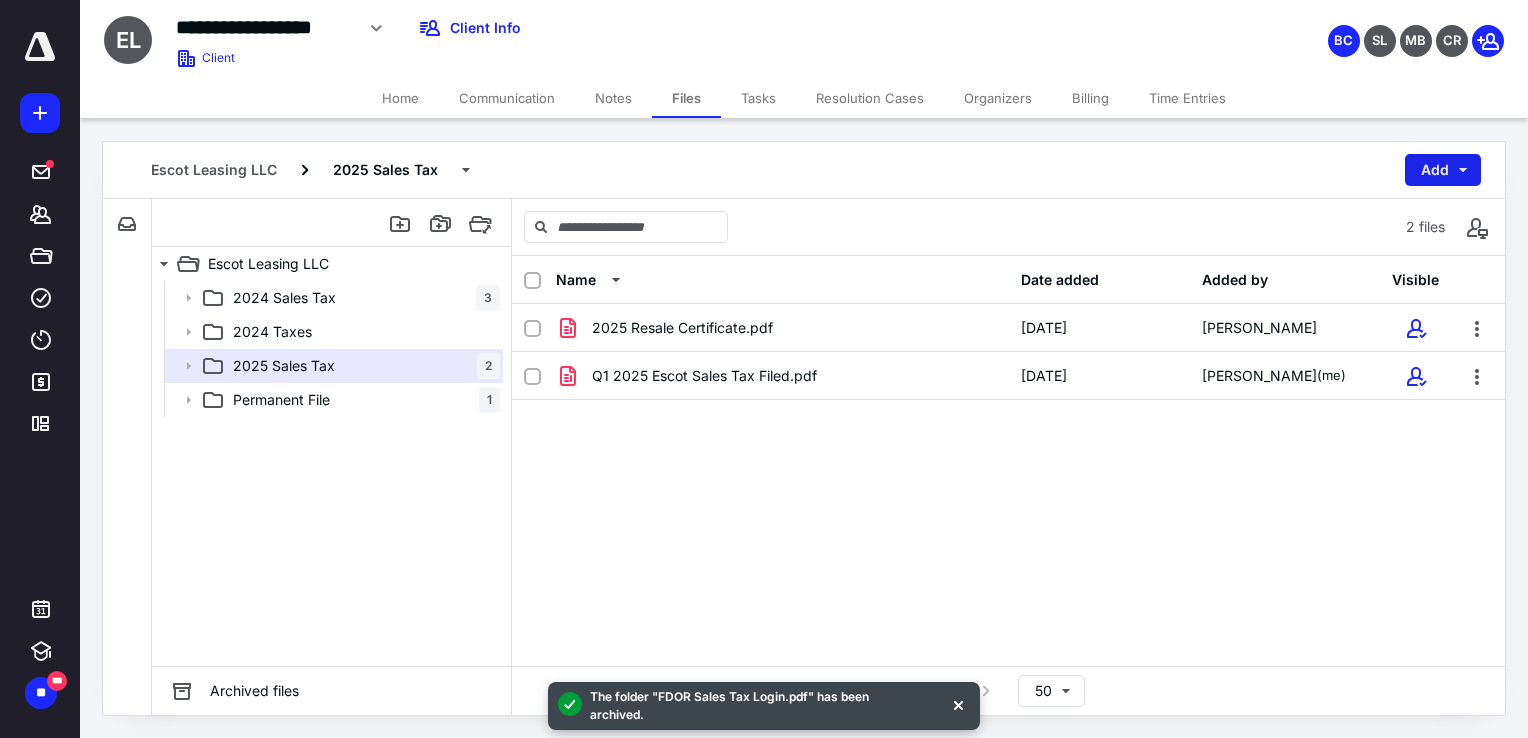 click on "Add" at bounding box center (1443, 170) 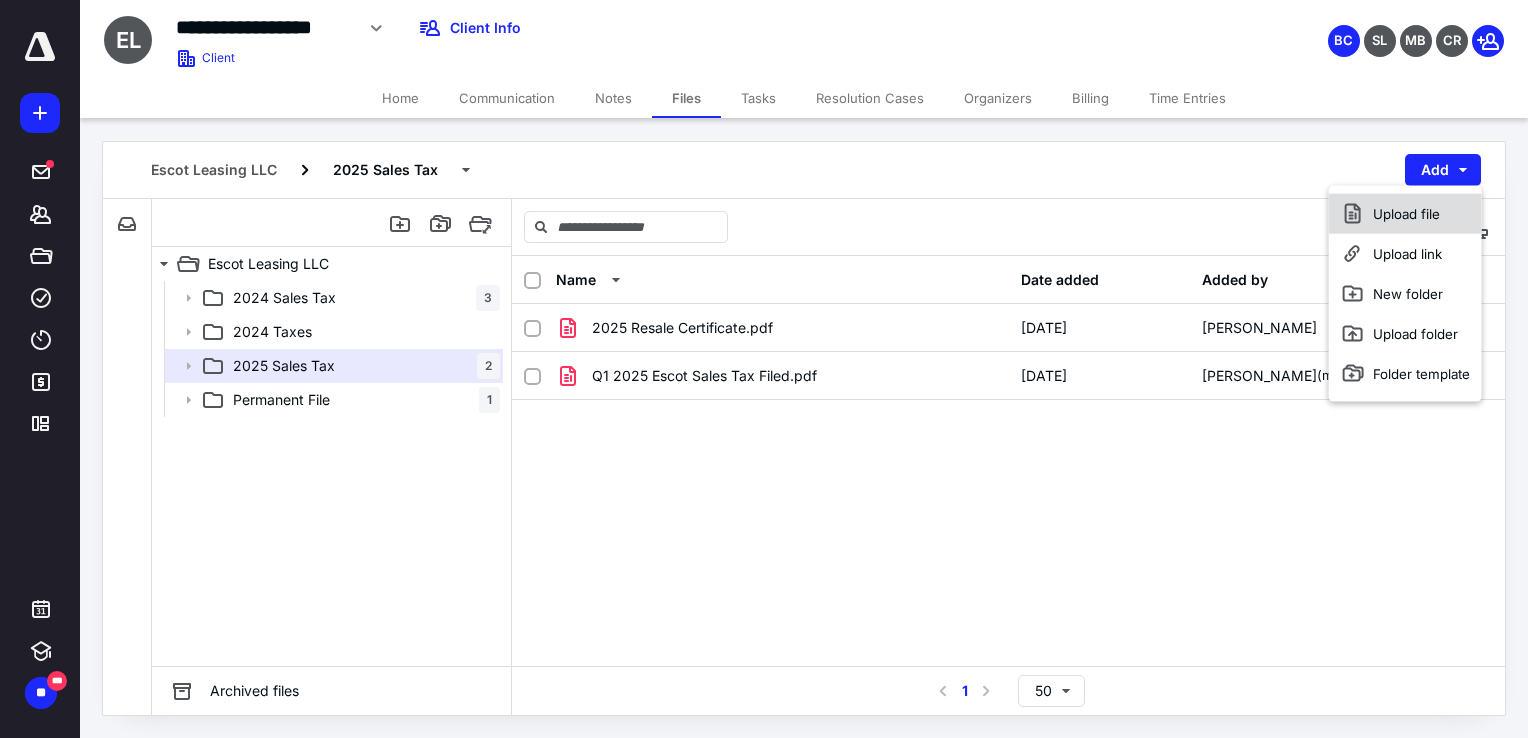 click on "Upload file" at bounding box center [1405, 214] 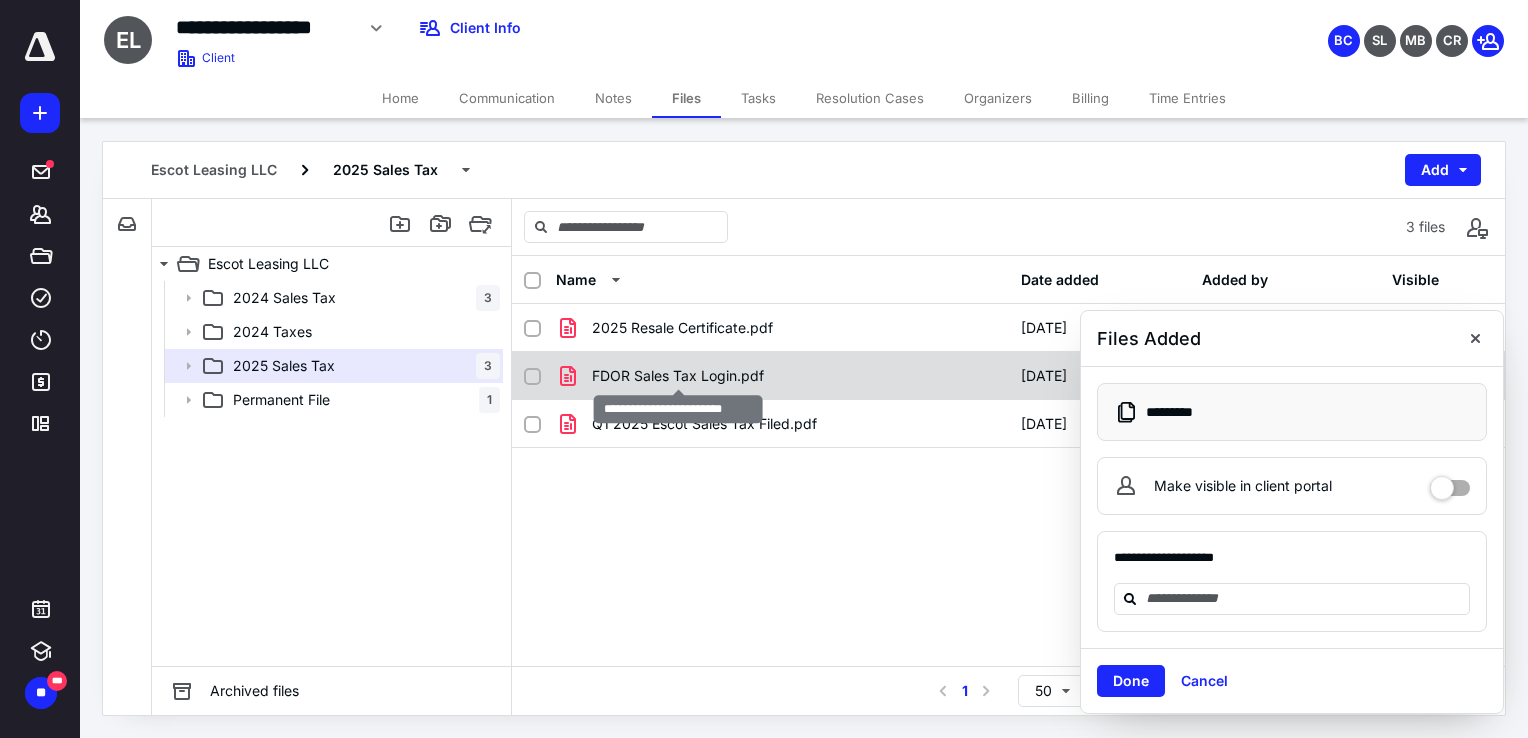 click on "FDOR Sales Tax Login.pdf" at bounding box center (678, 376) 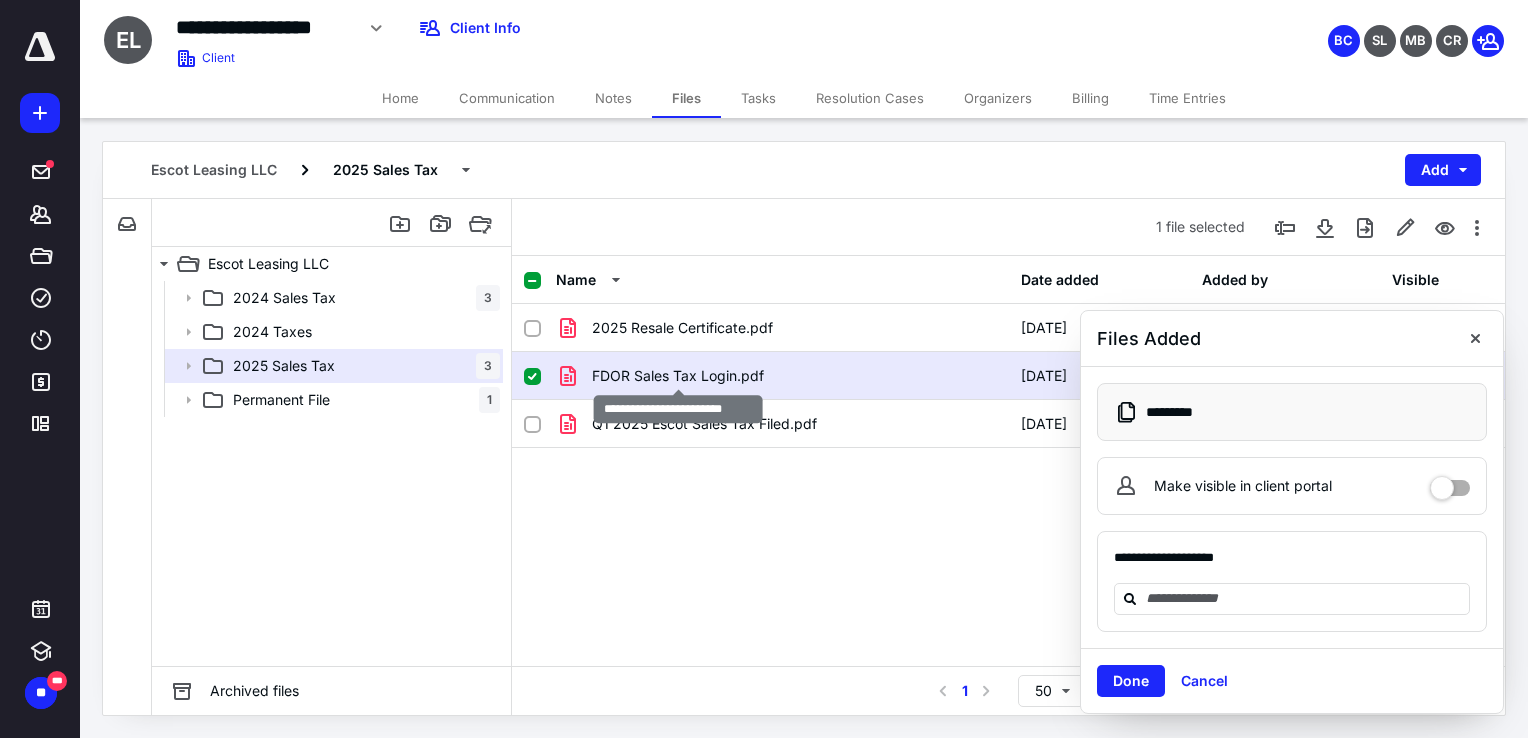 click on "FDOR Sales Tax Login.pdf" at bounding box center [678, 376] 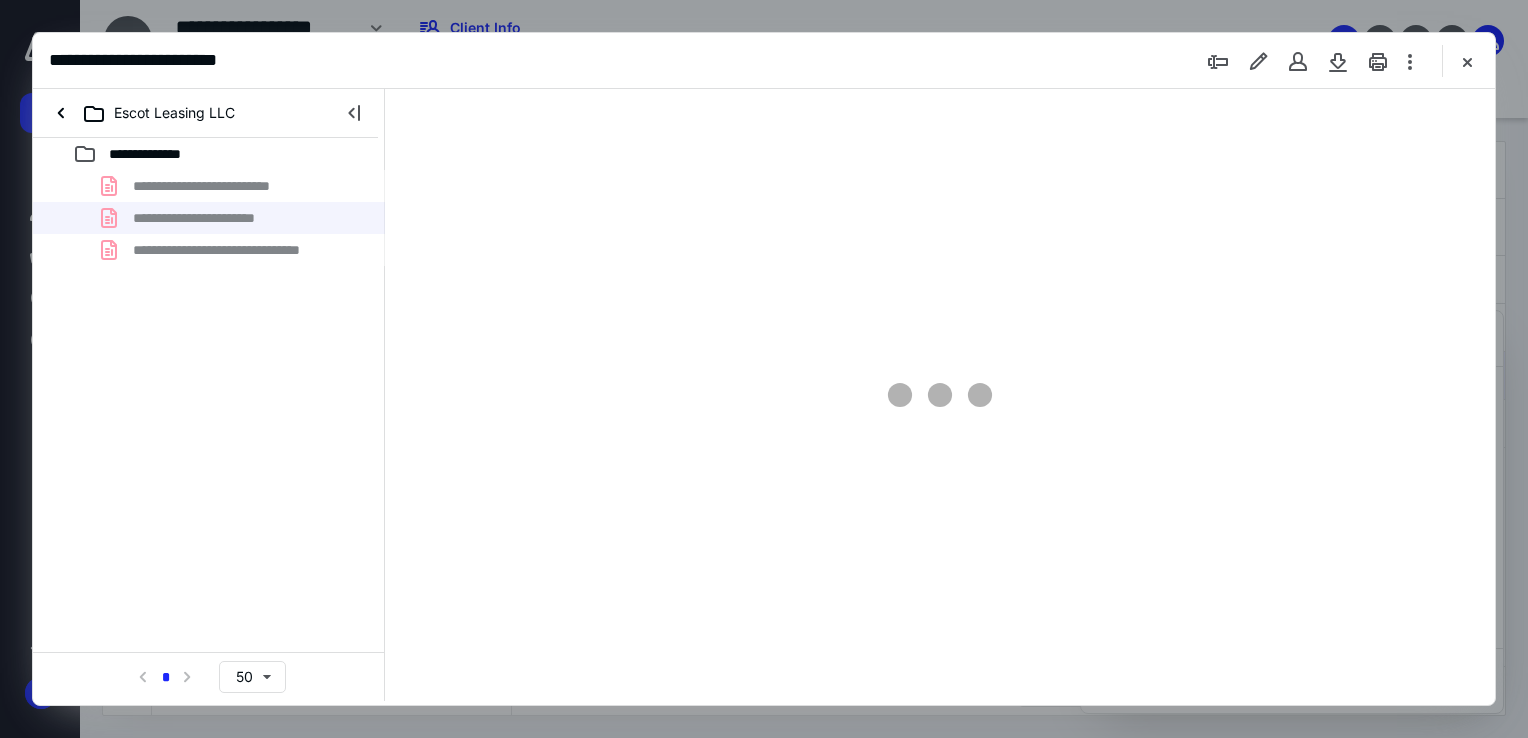 scroll, scrollTop: 0, scrollLeft: 0, axis: both 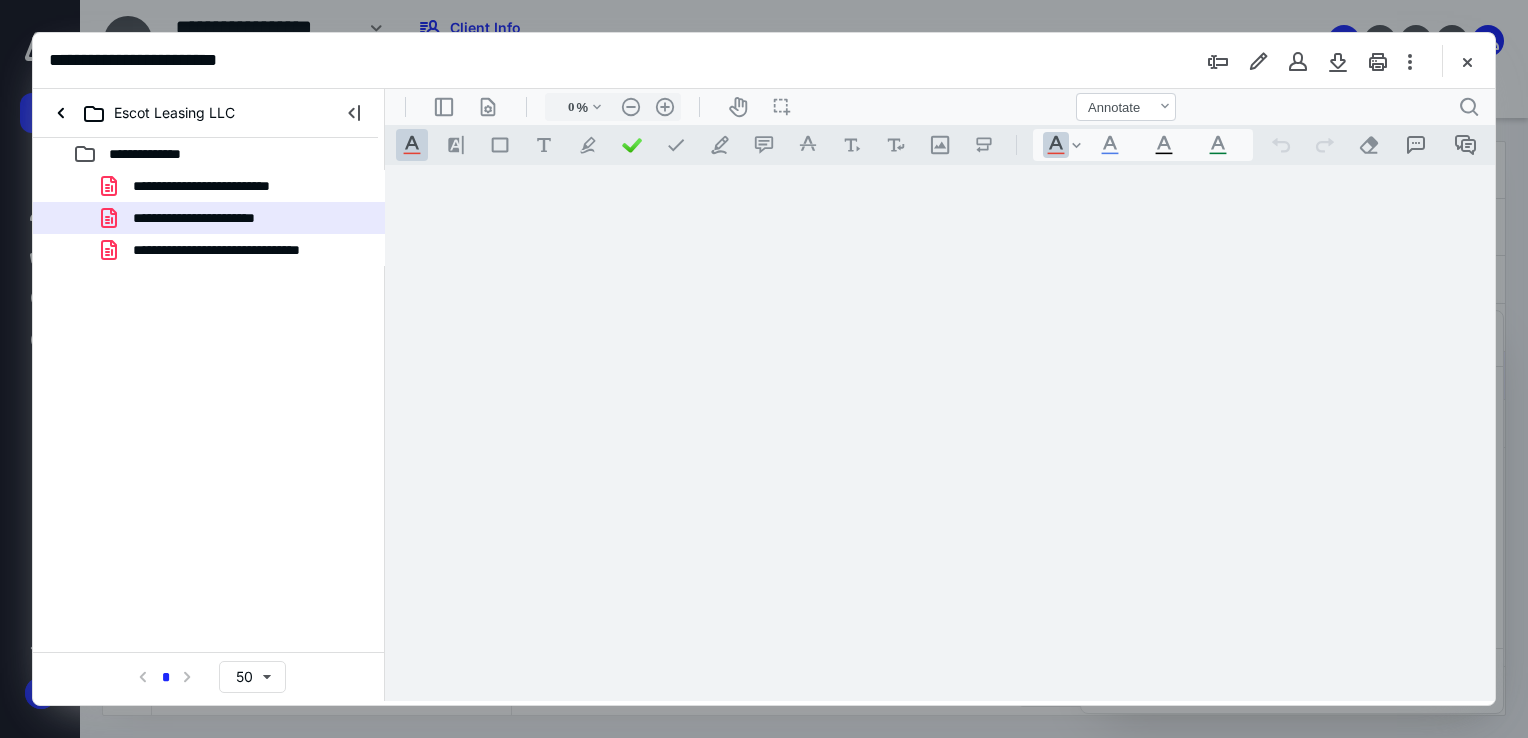 type on "68" 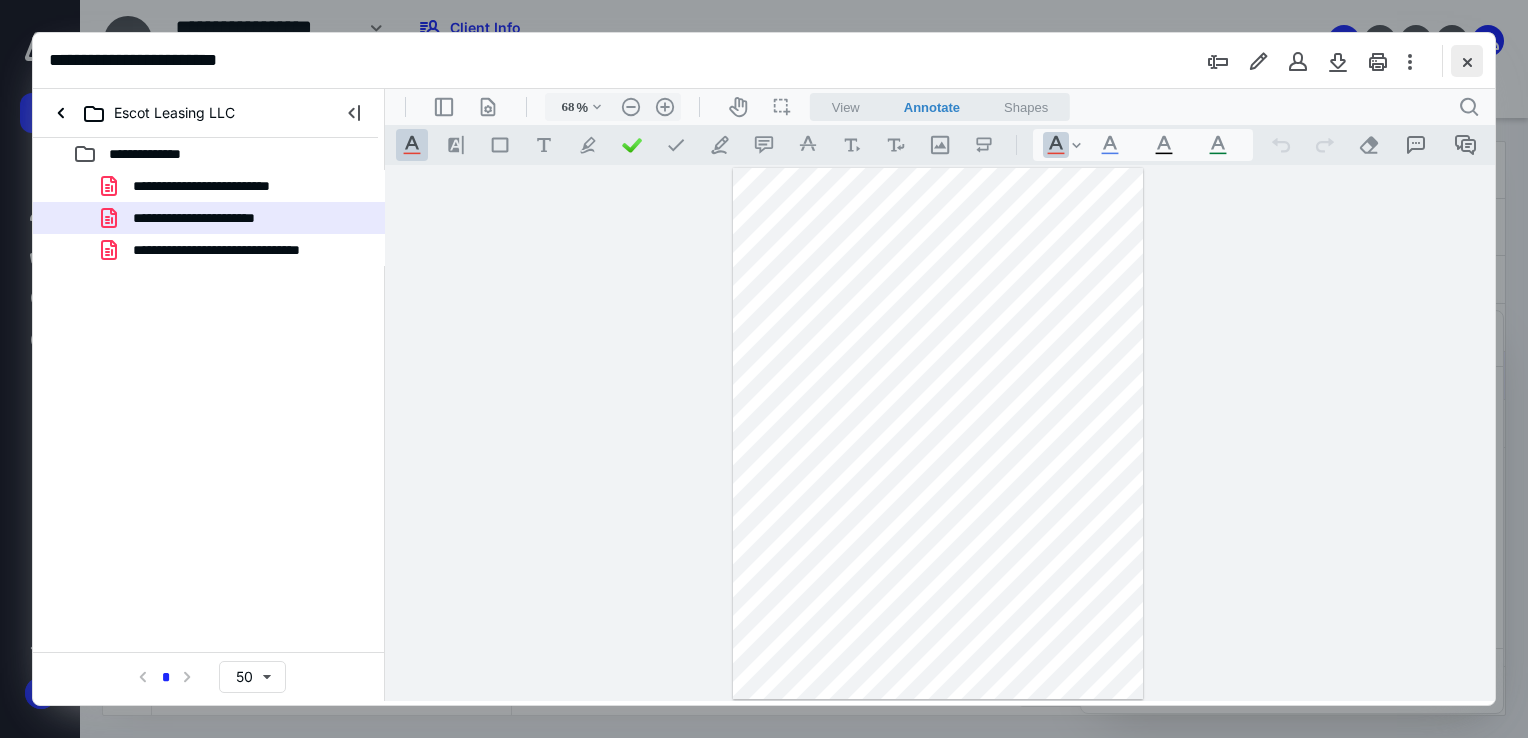 drag, startPoint x: 1460, startPoint y: 56, endPoint x: 1440, endPoint y: 58, distance: 20.09975 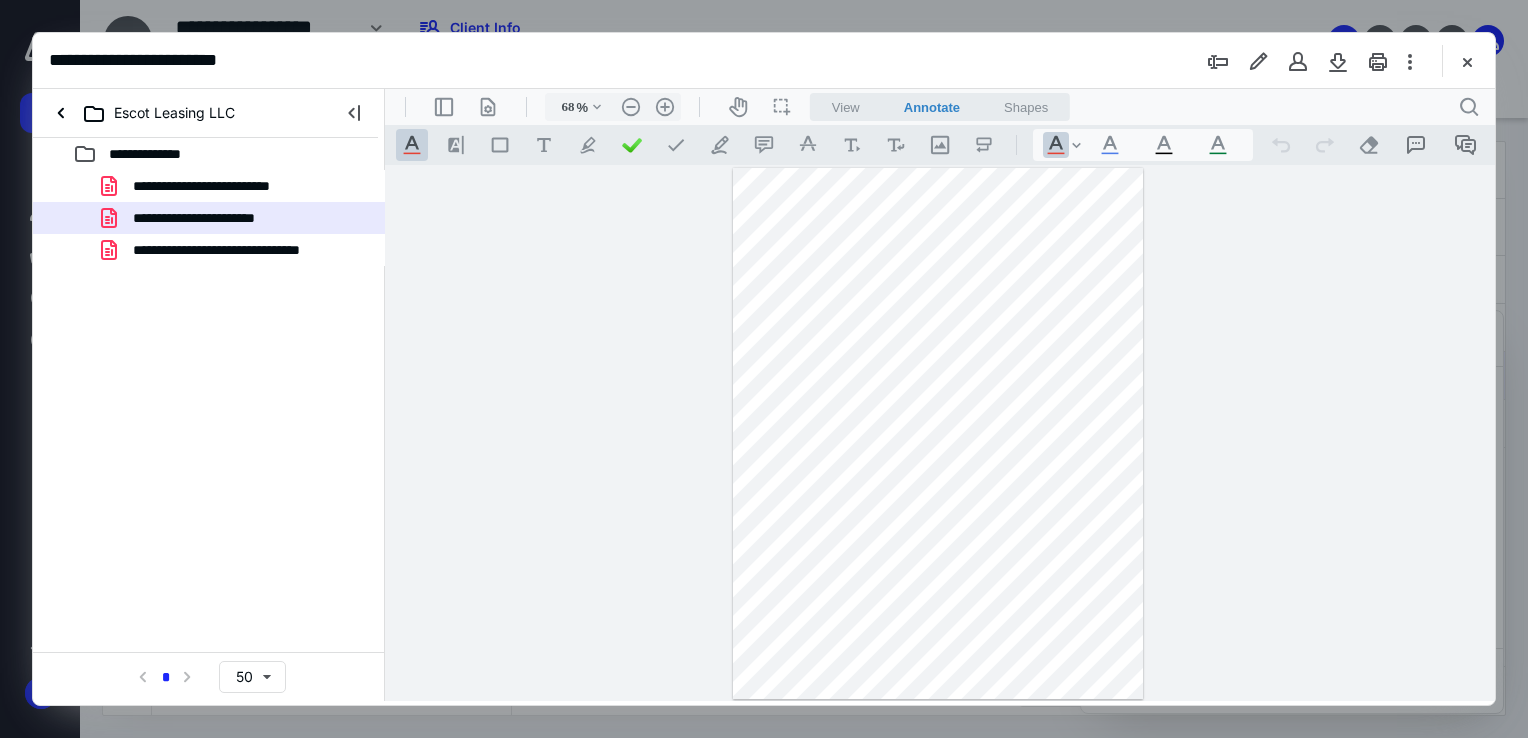 click at bounding box center [1467, 61] 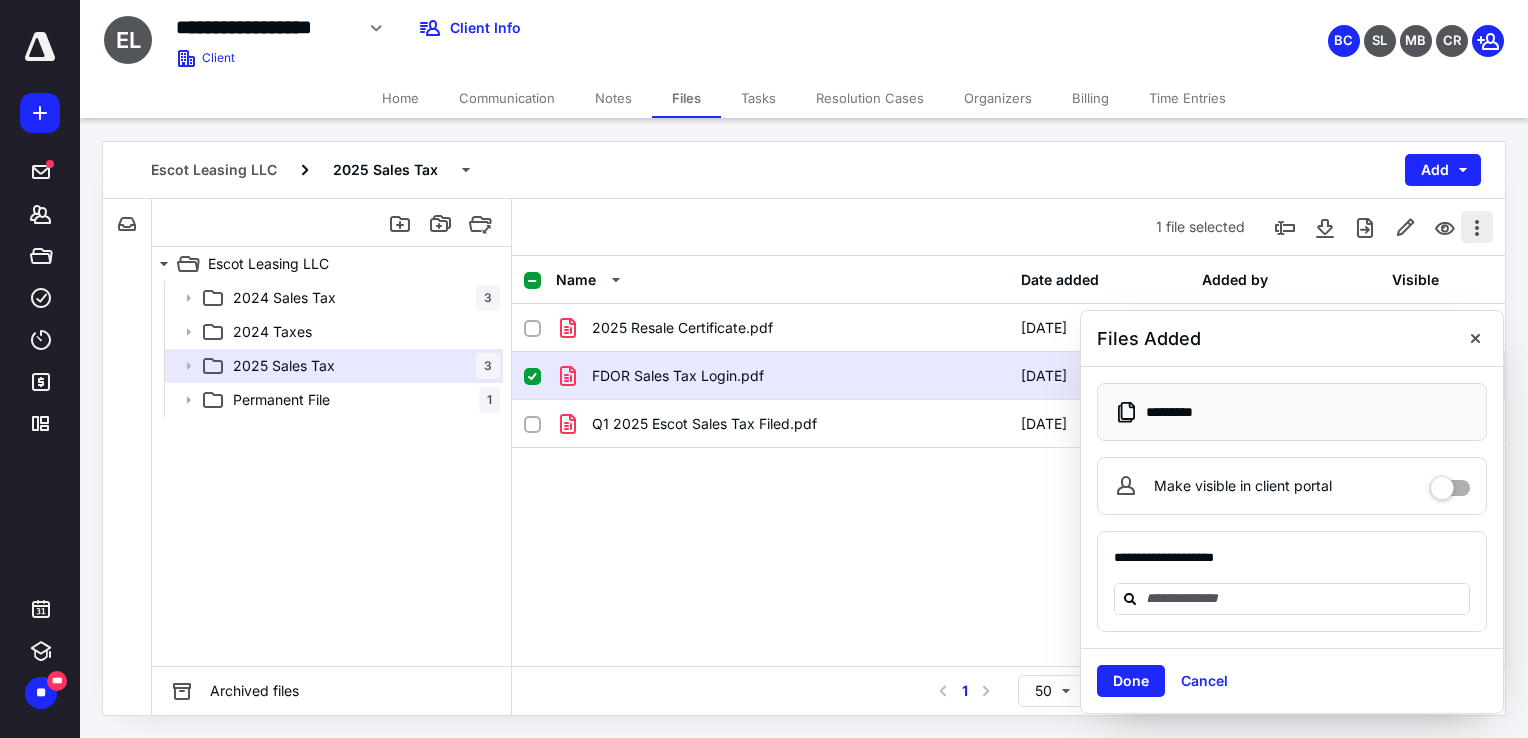click at bounding box center [1477, 227] 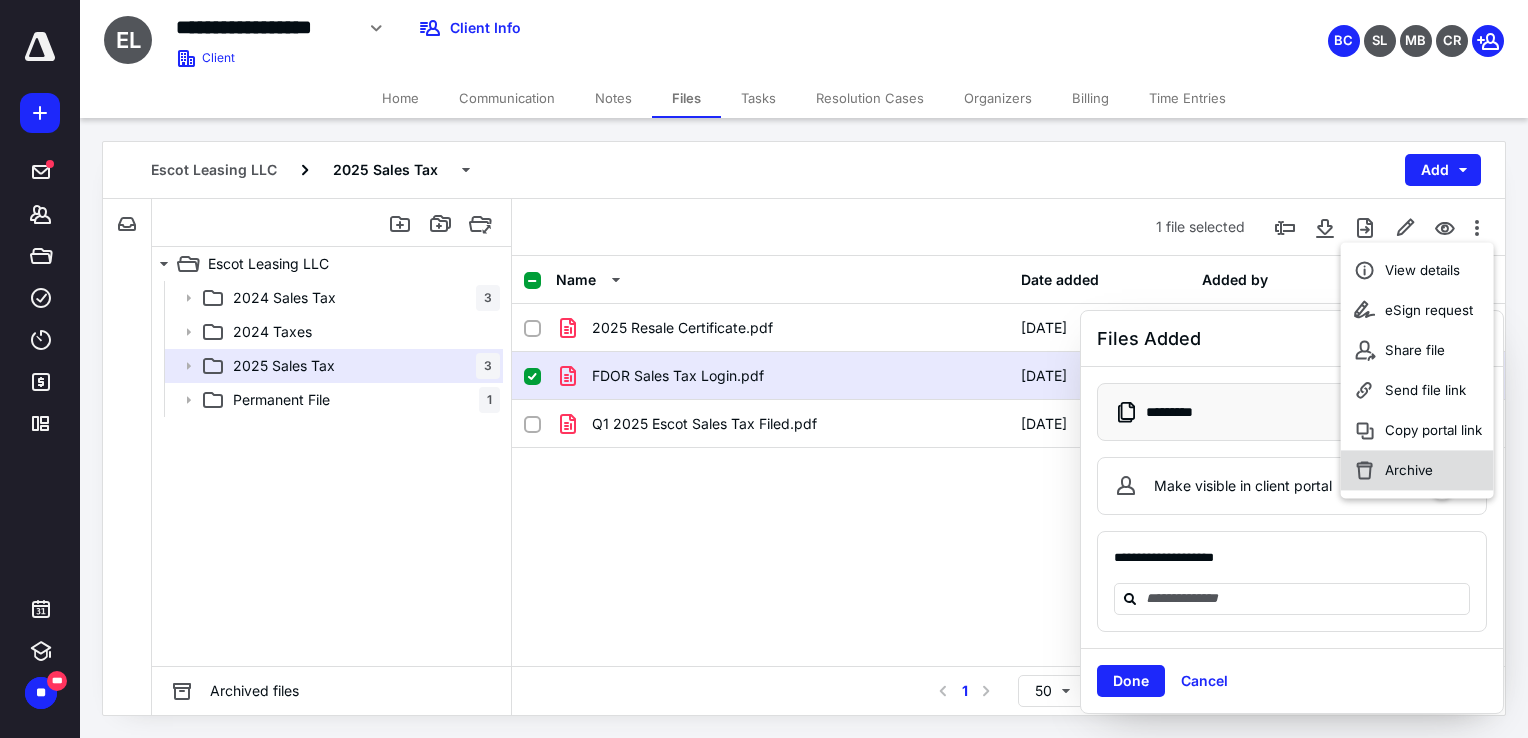click on "Archive" at bounding box center (1417, 470) 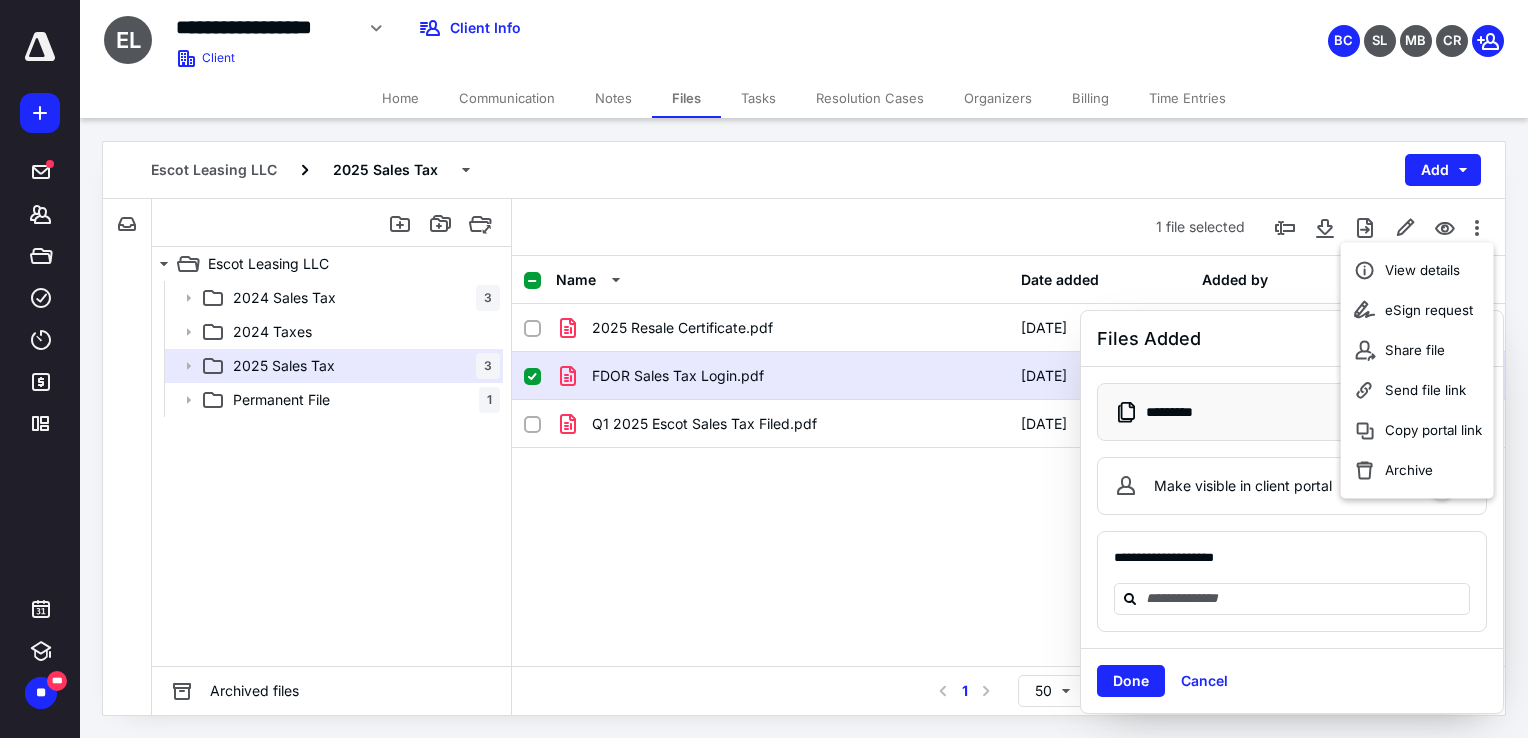 checkbox on "false" 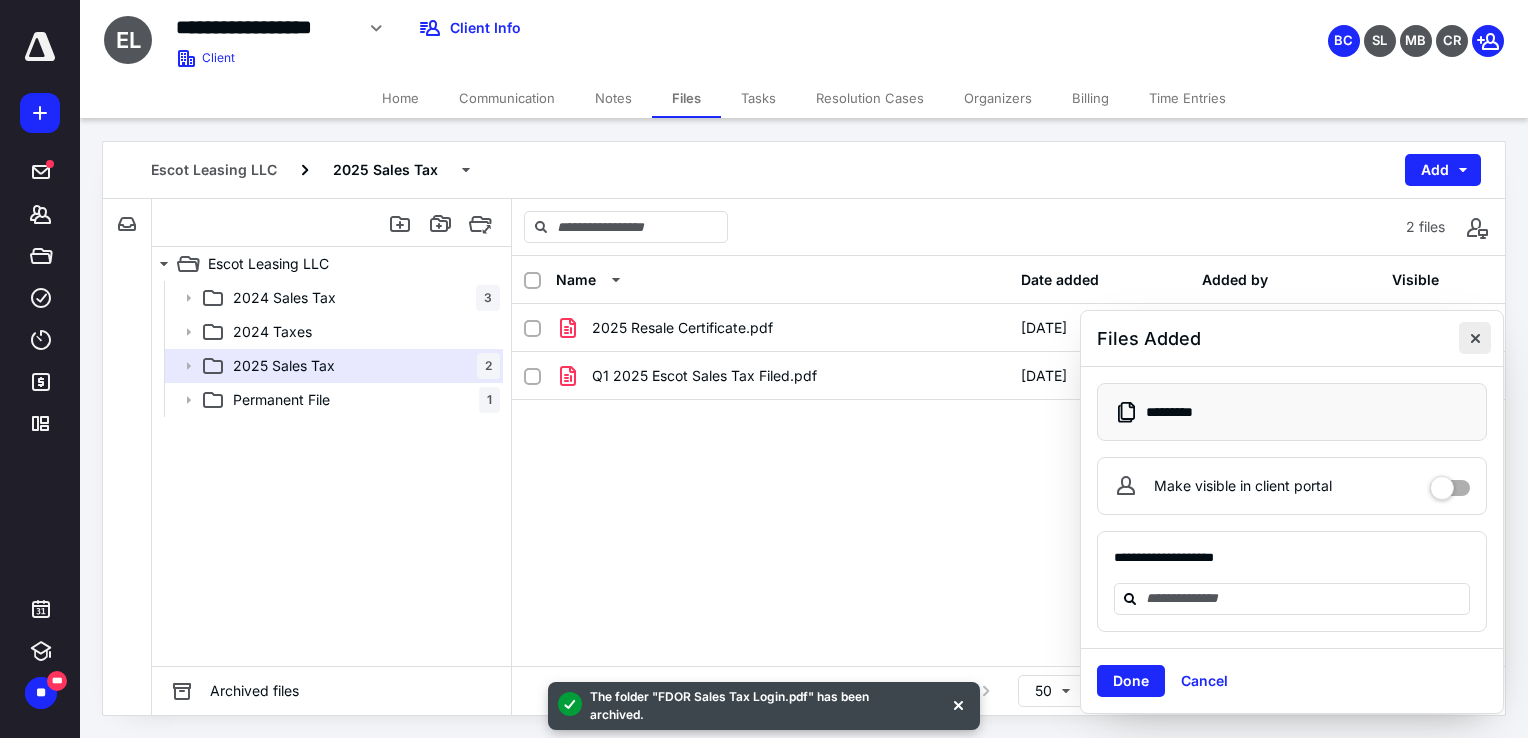 click at bounding box center (1475, 338) 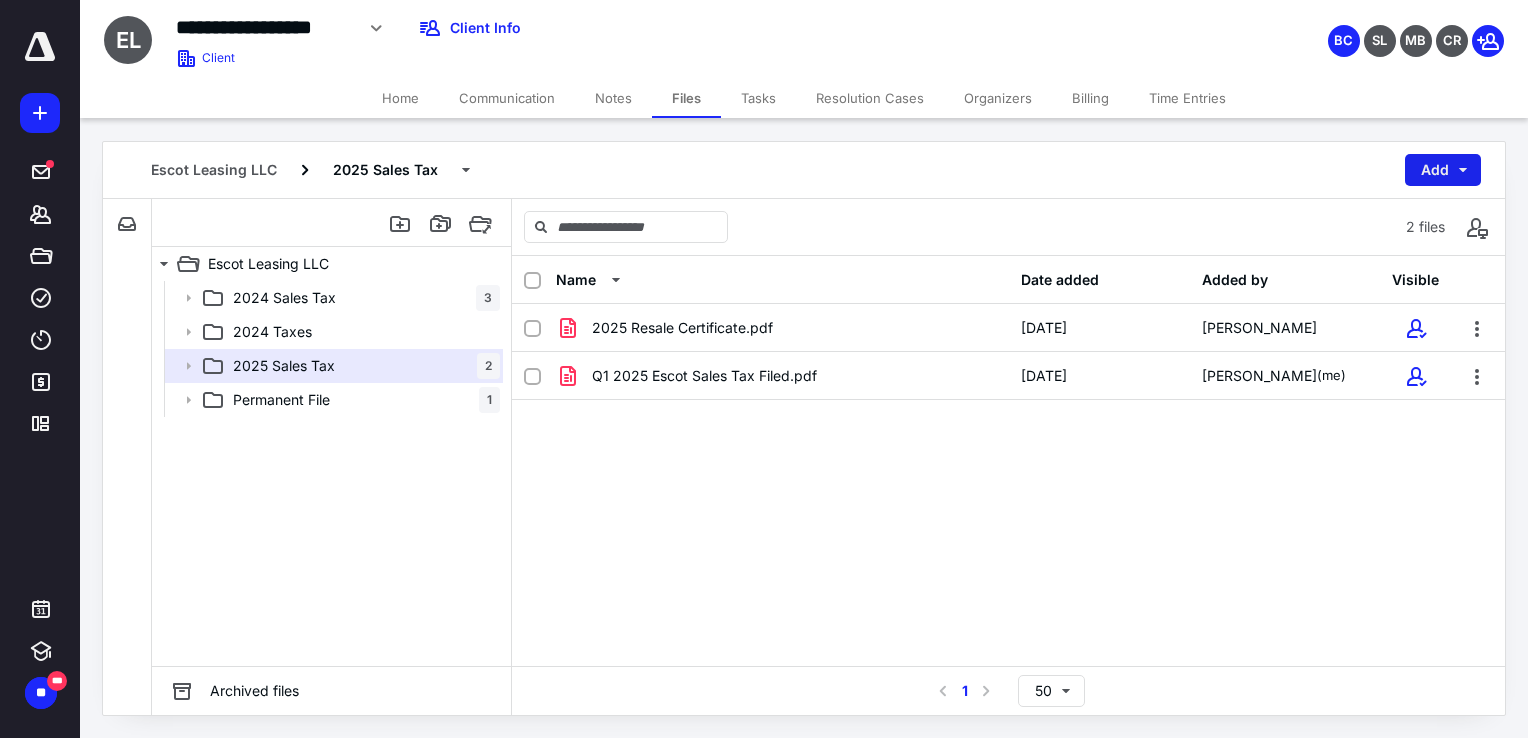 click on "Add" at bounding box center [1443, 170] 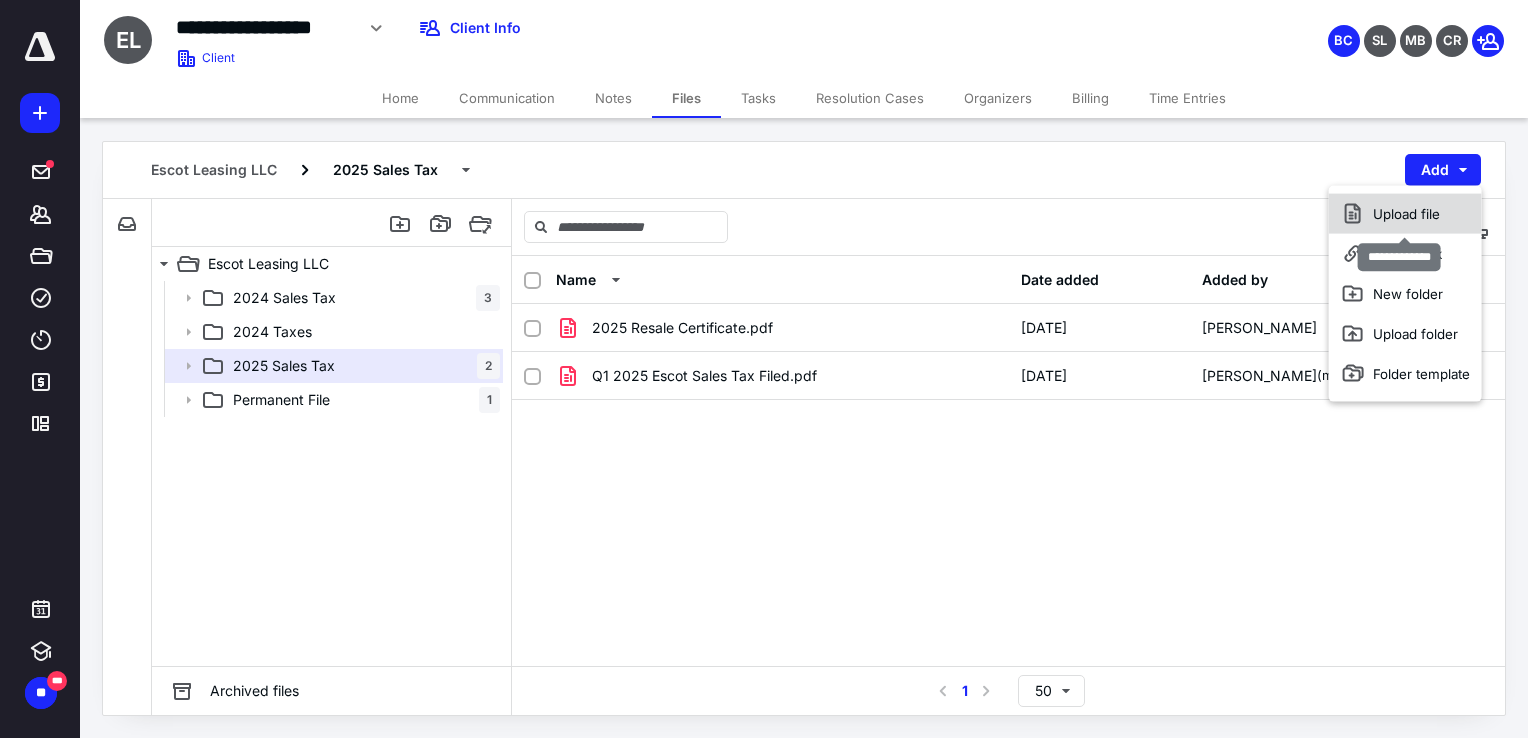 click on "Upload file" at bounding box center (1405, 214) 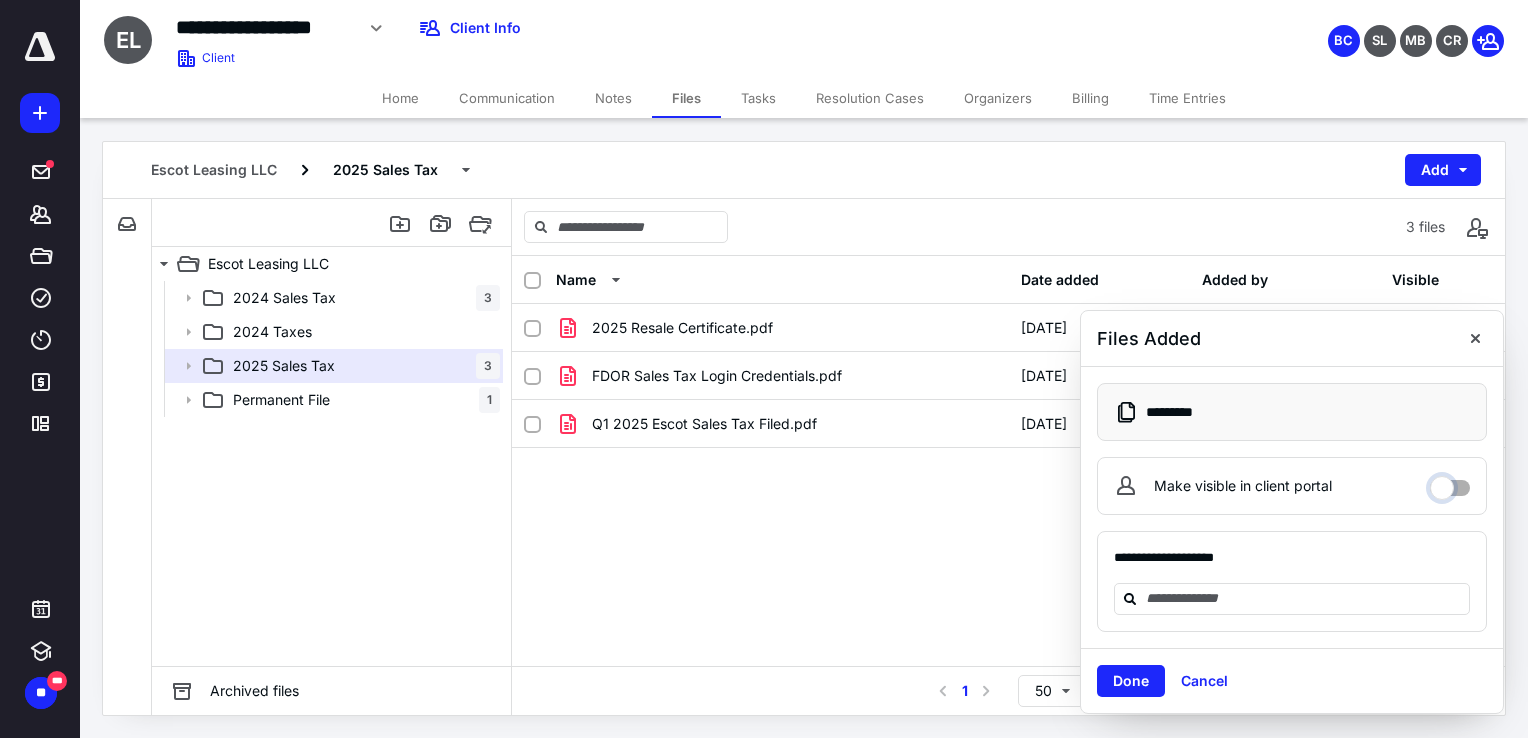 click on "Make visible in client portal" at bounding box center [1450, 483] 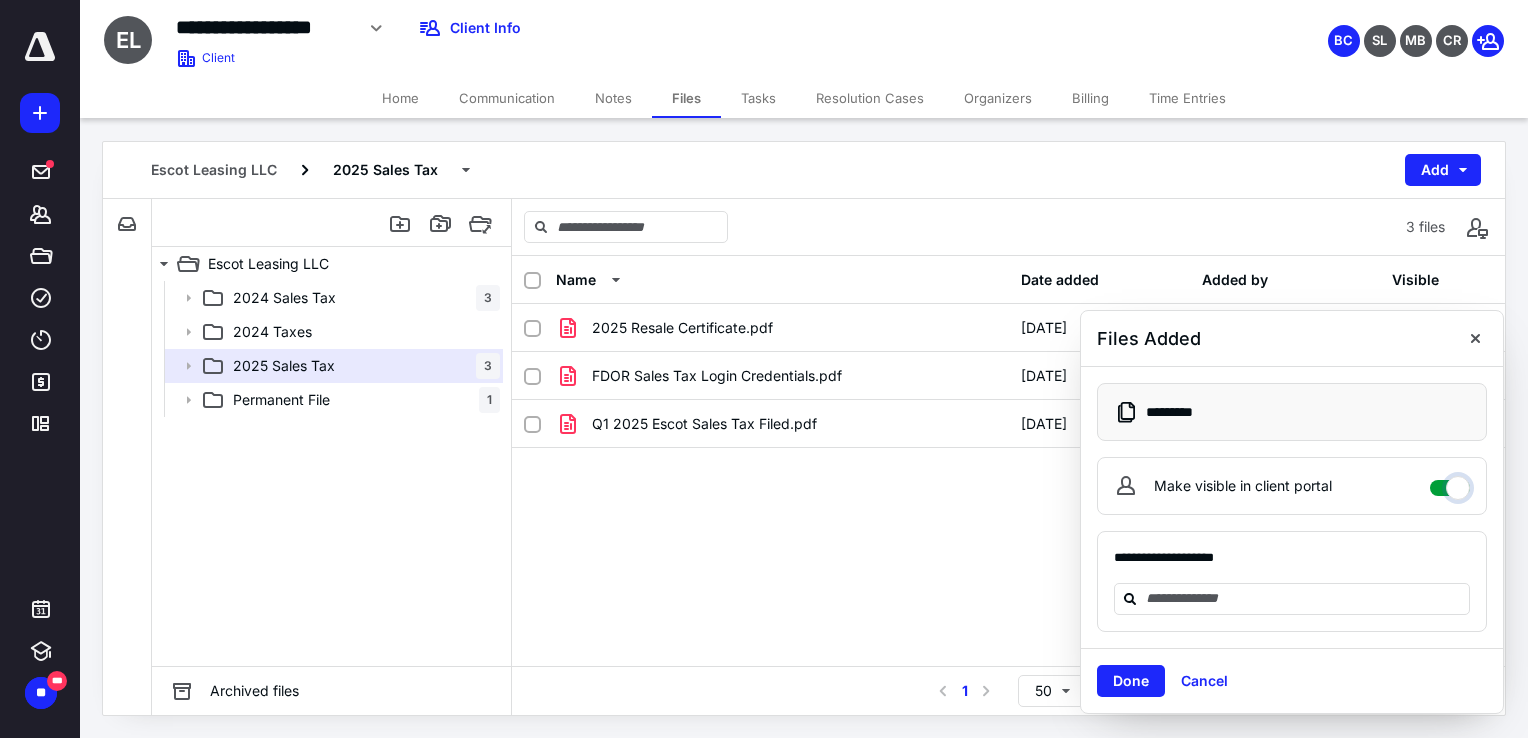 checkbox on "****" 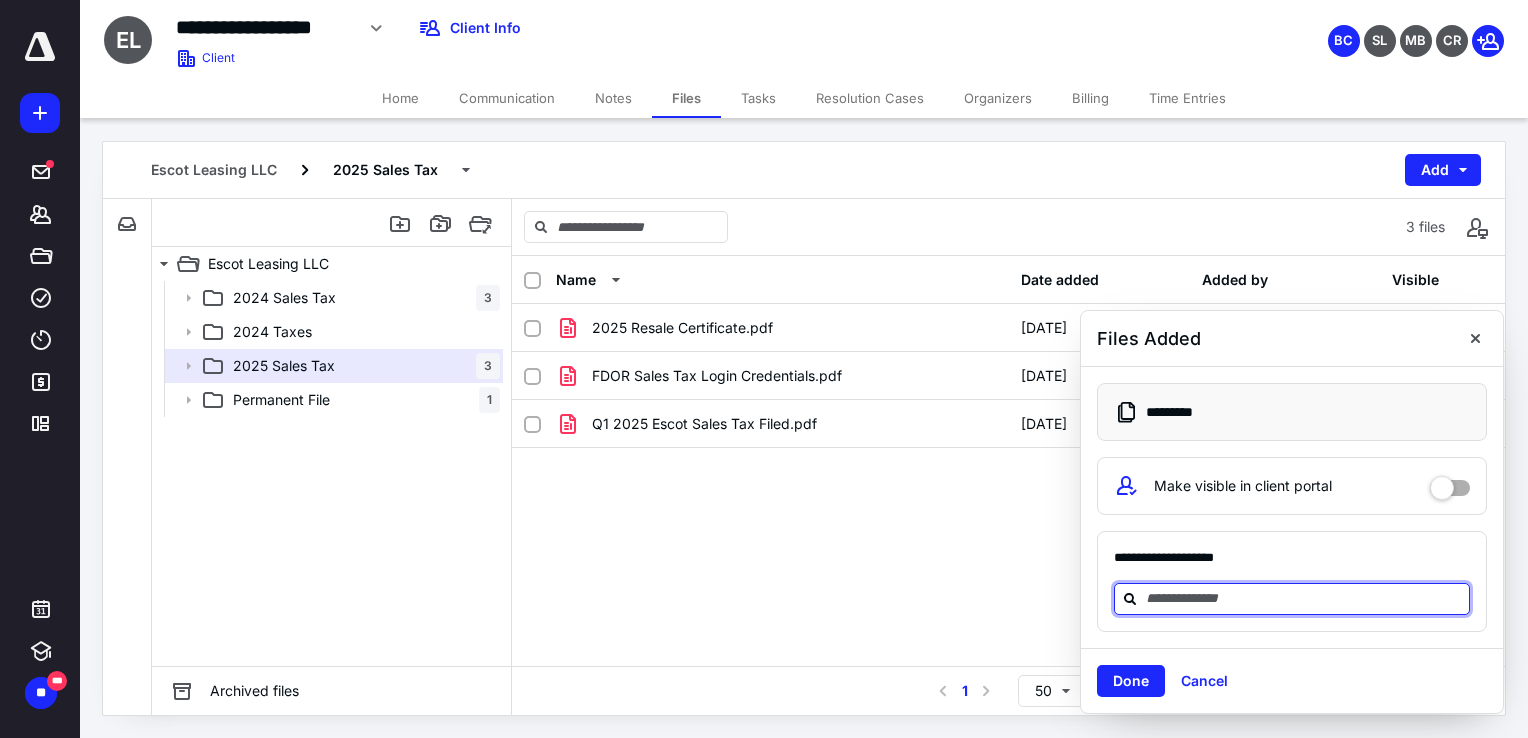 click at bounding box center [1304, 598] 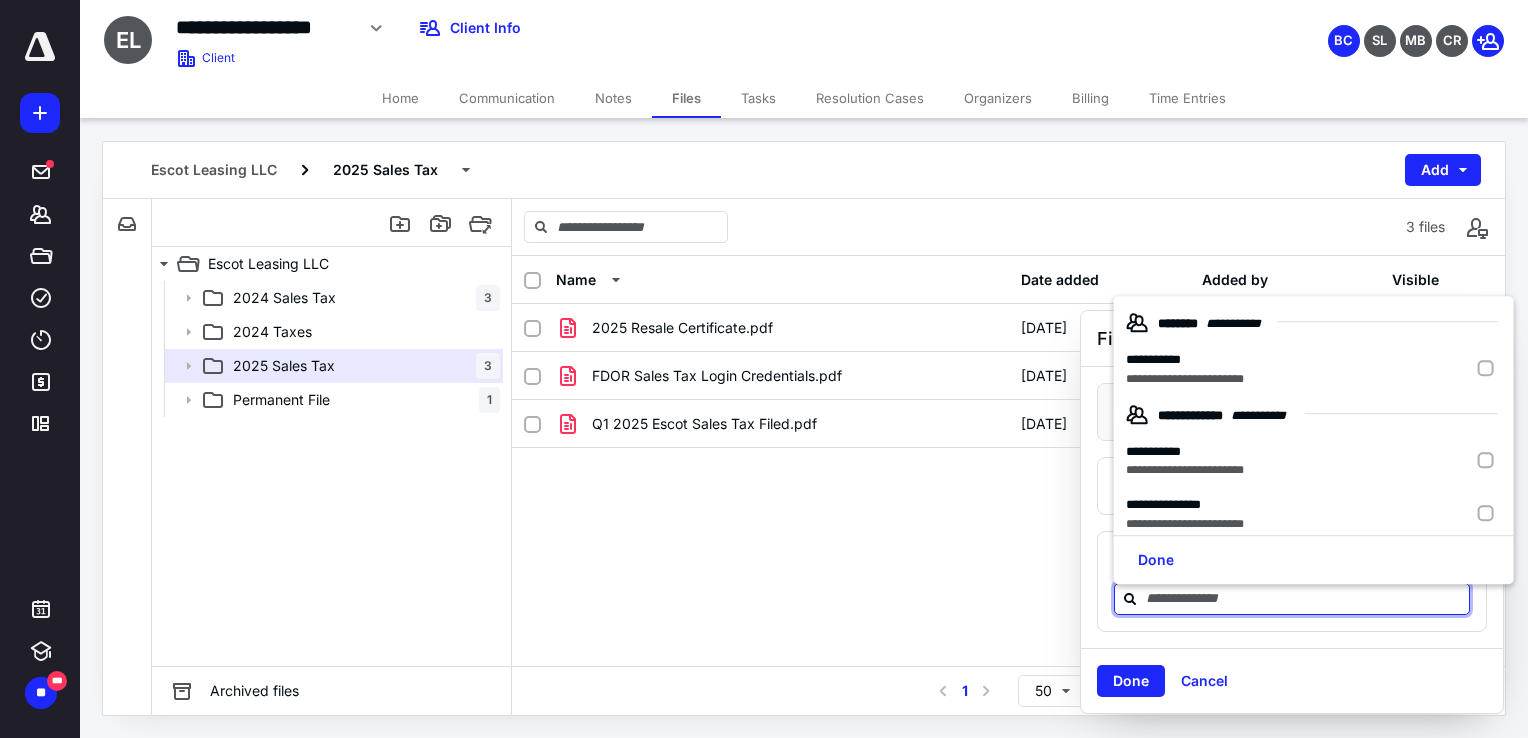 click on "Done Cancel" at bounding box center (1292, 680) 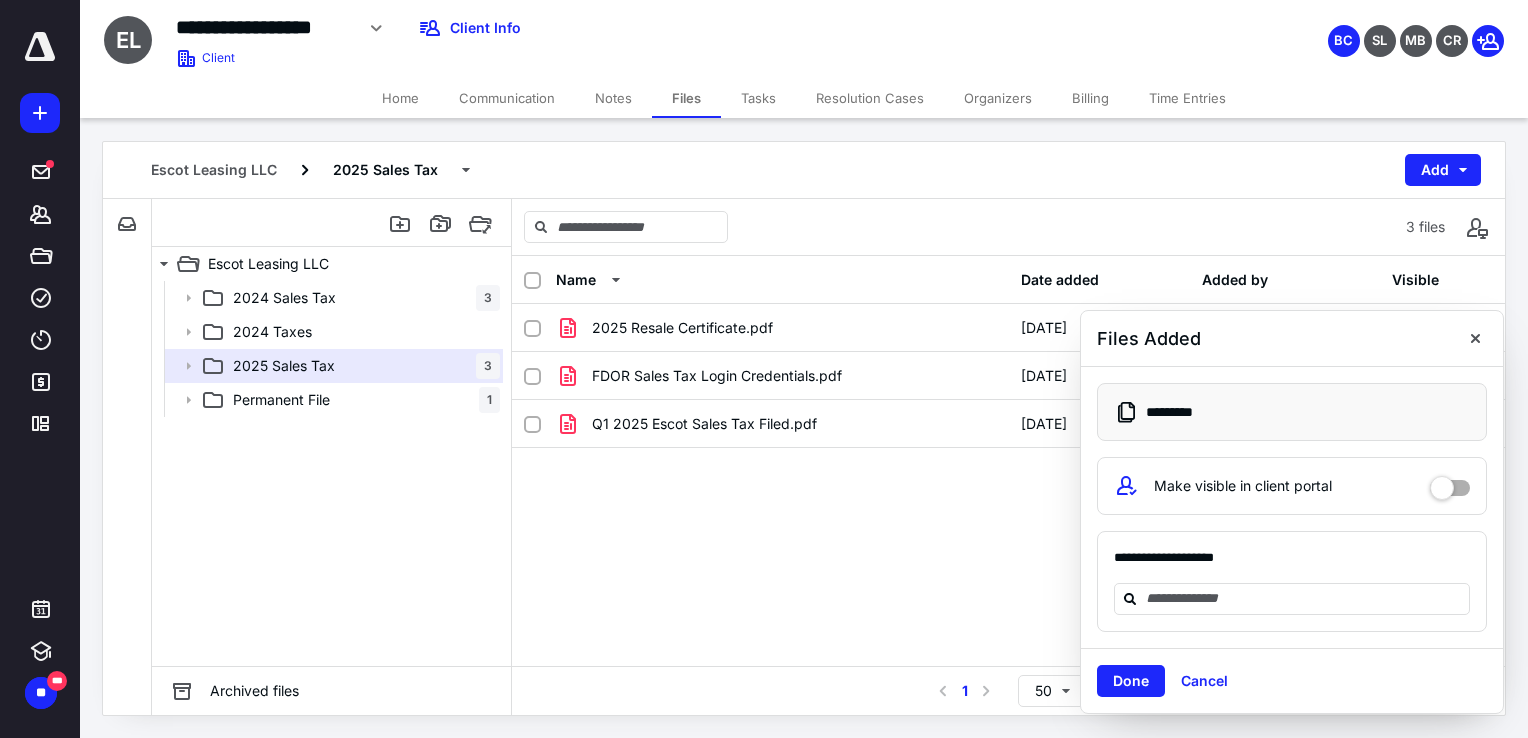 click on "2025 Resale Certificate.pdf [DATE] [PERSON_NAME] FDOR Sales Tax Login Credentials.pdf [DATE] [PERSON_NAME]  (me) Q1 2025 Escot Sales Tax Filed.pdf [DATE] [PERSON_NAME]  (me)" at bounding box center [1008, 454] 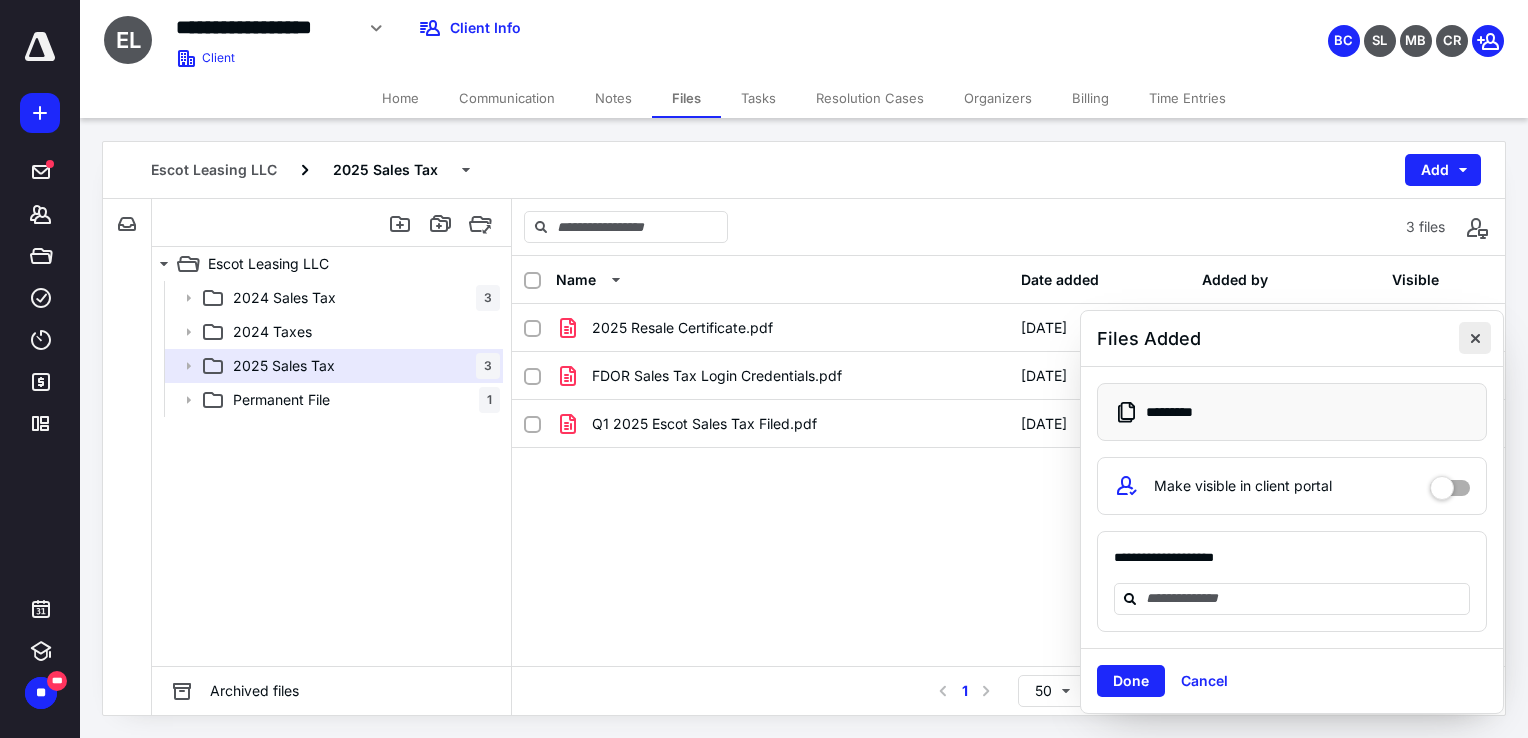 click at bounding box center (1475, 338) 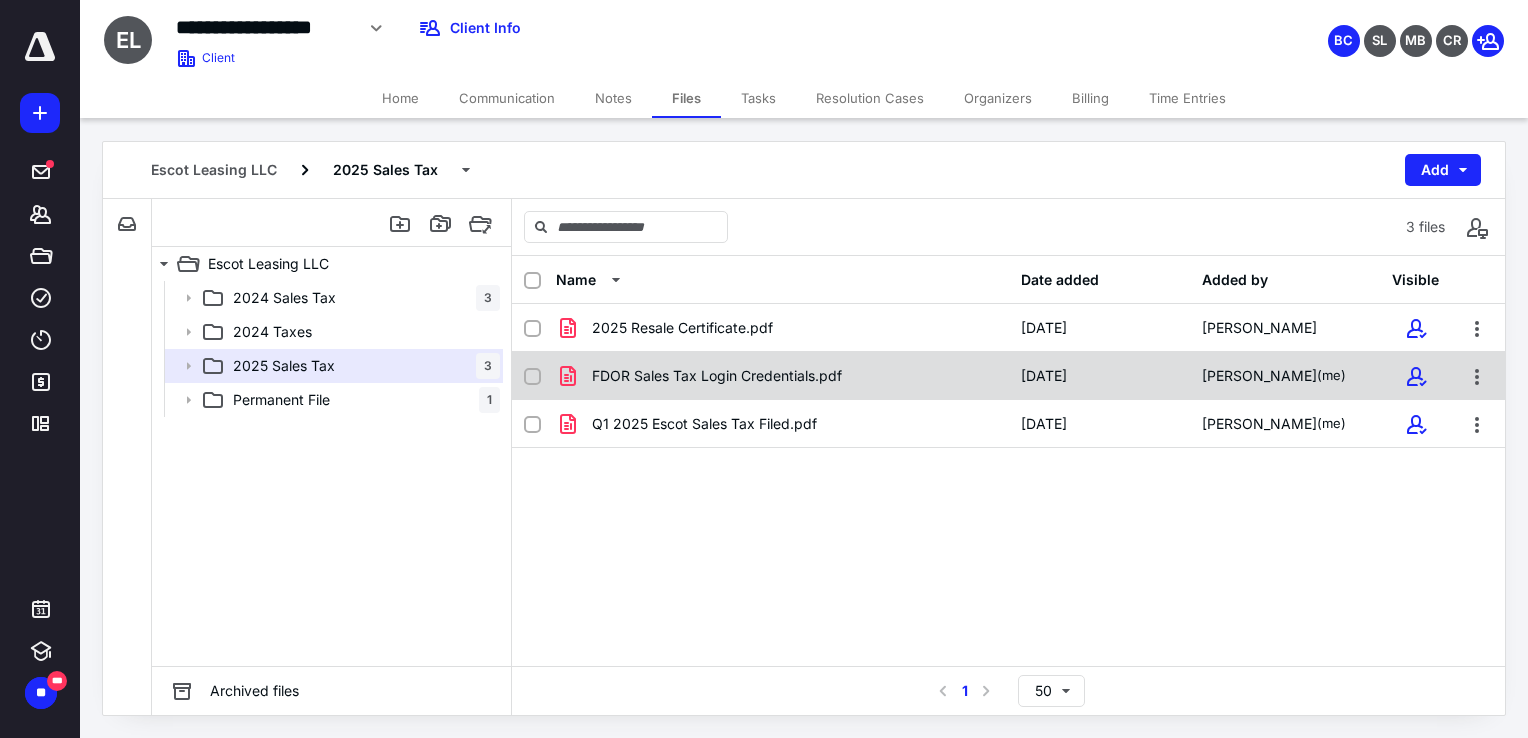 click on "FDOR Sales Tax Login Credentials.pdf" at bounding box center [782, 376] 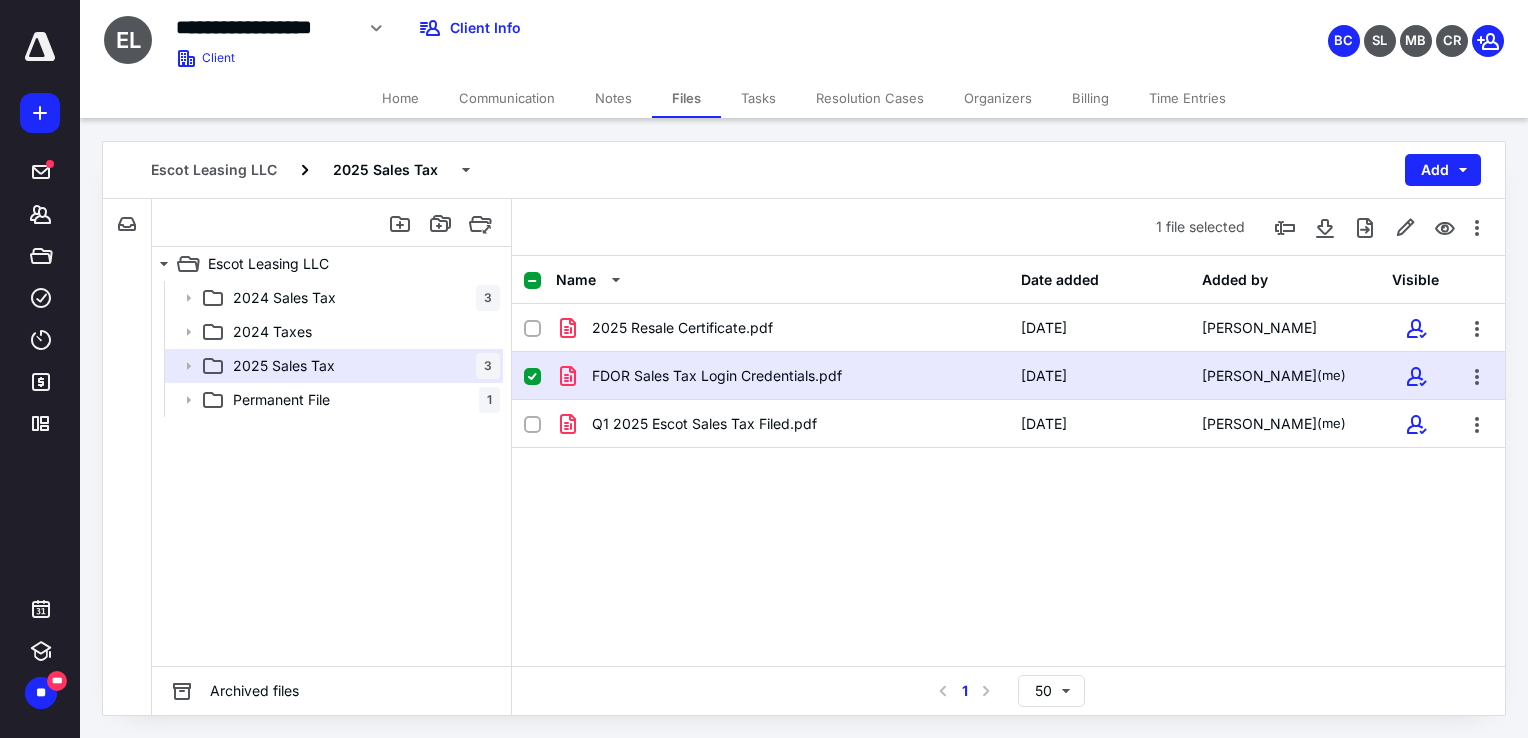 click on "FDOR Sales Tax Login Credentials.pdf" at bounding box center (782, 376) 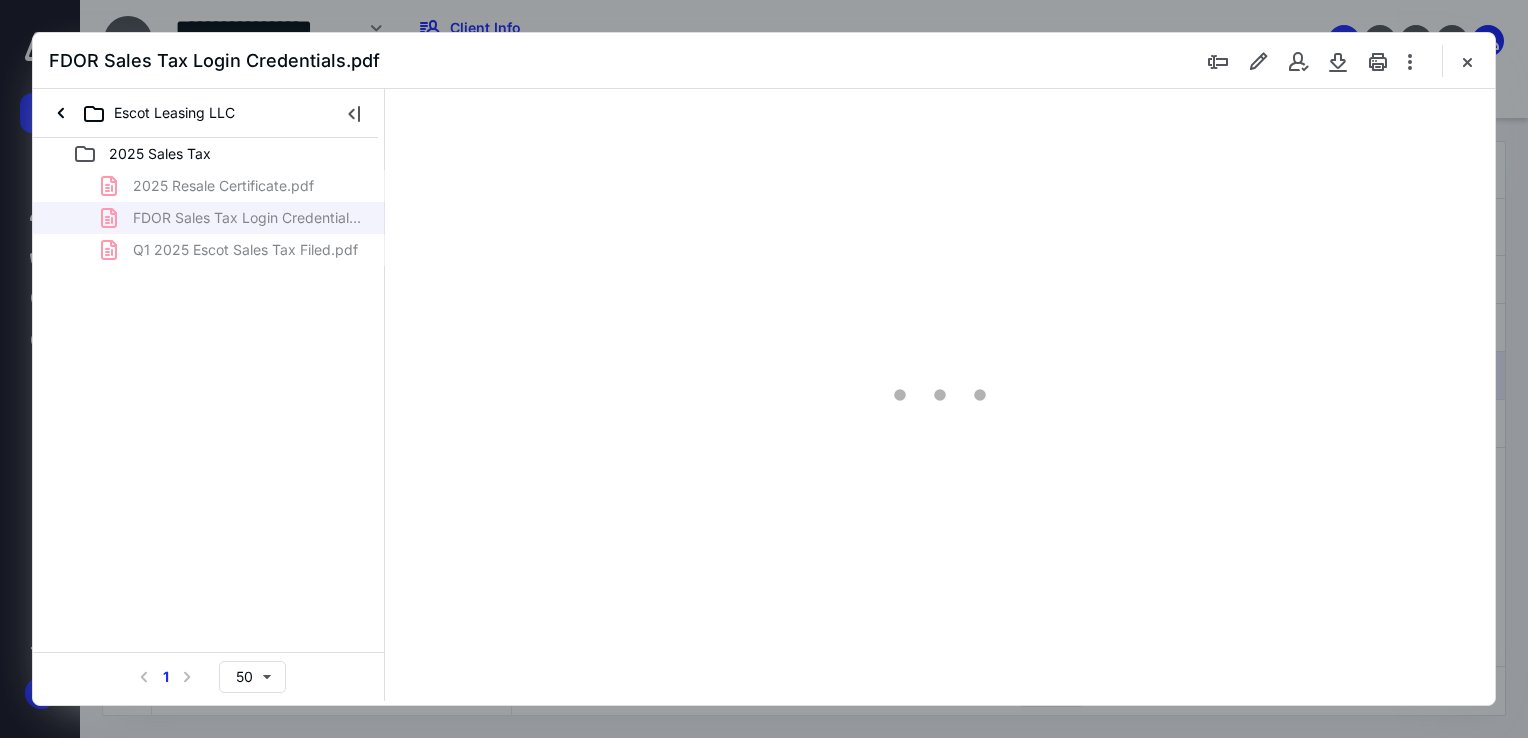 scroll, scrollTop: 0, scrollLeft: 0, axis: both 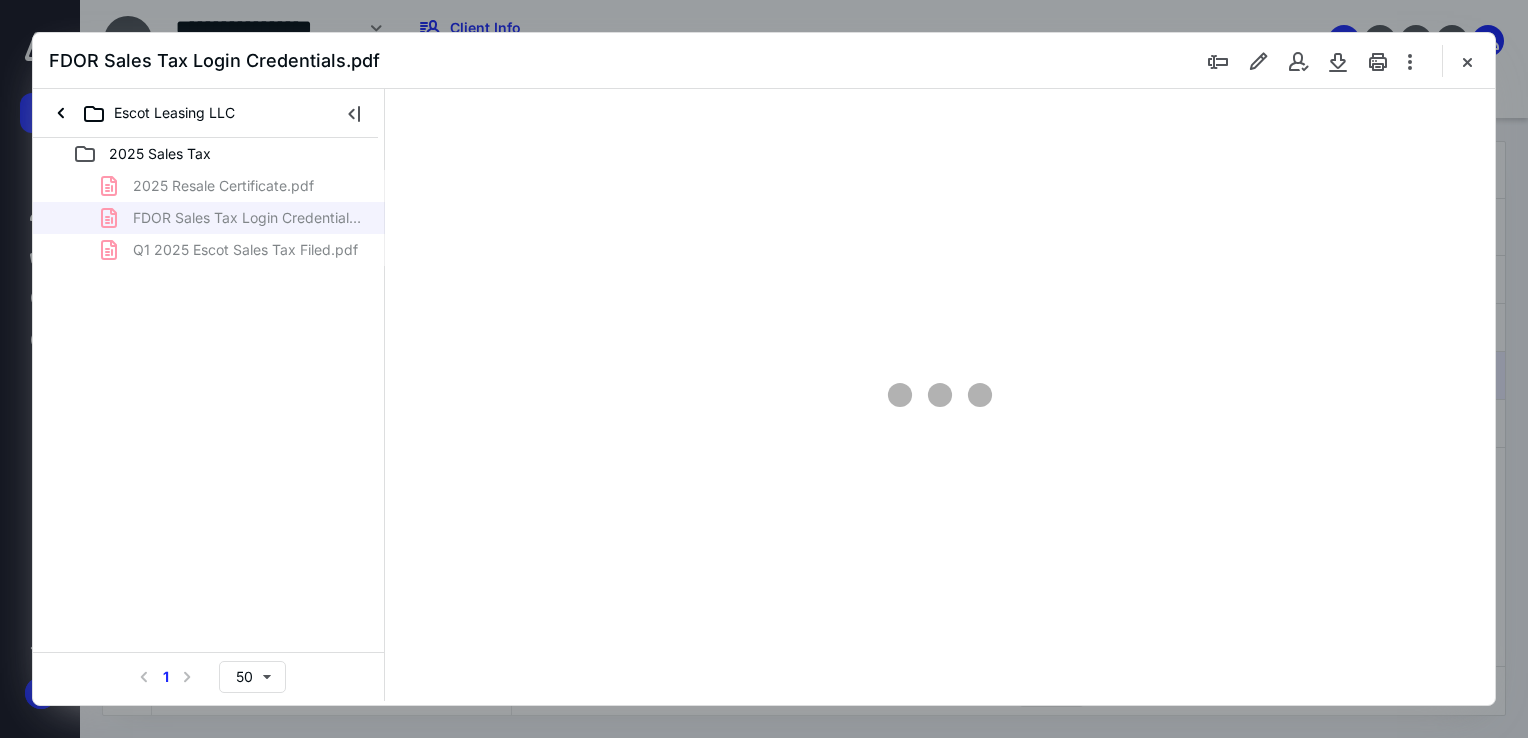 type on "68" 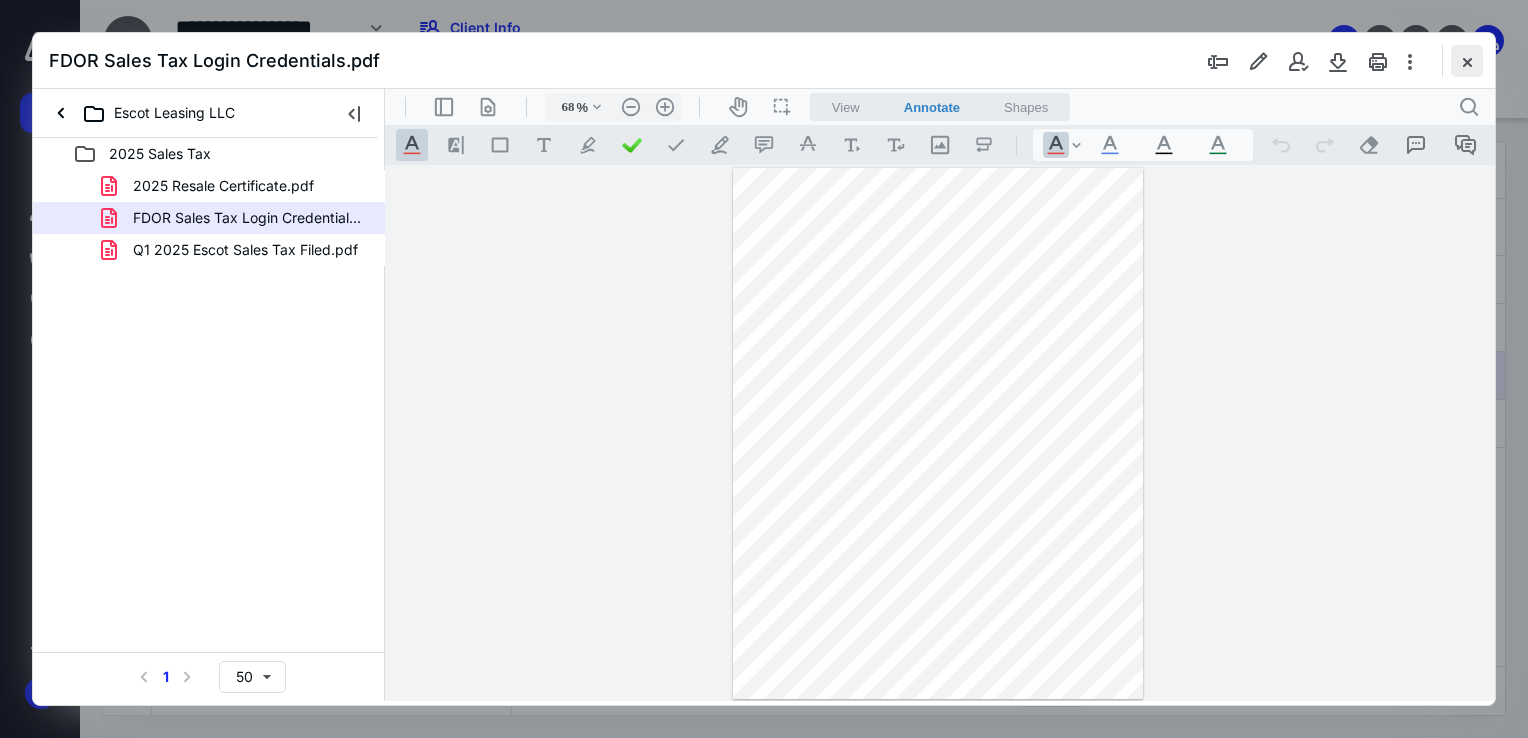 click at bounding box center [1467, 61] 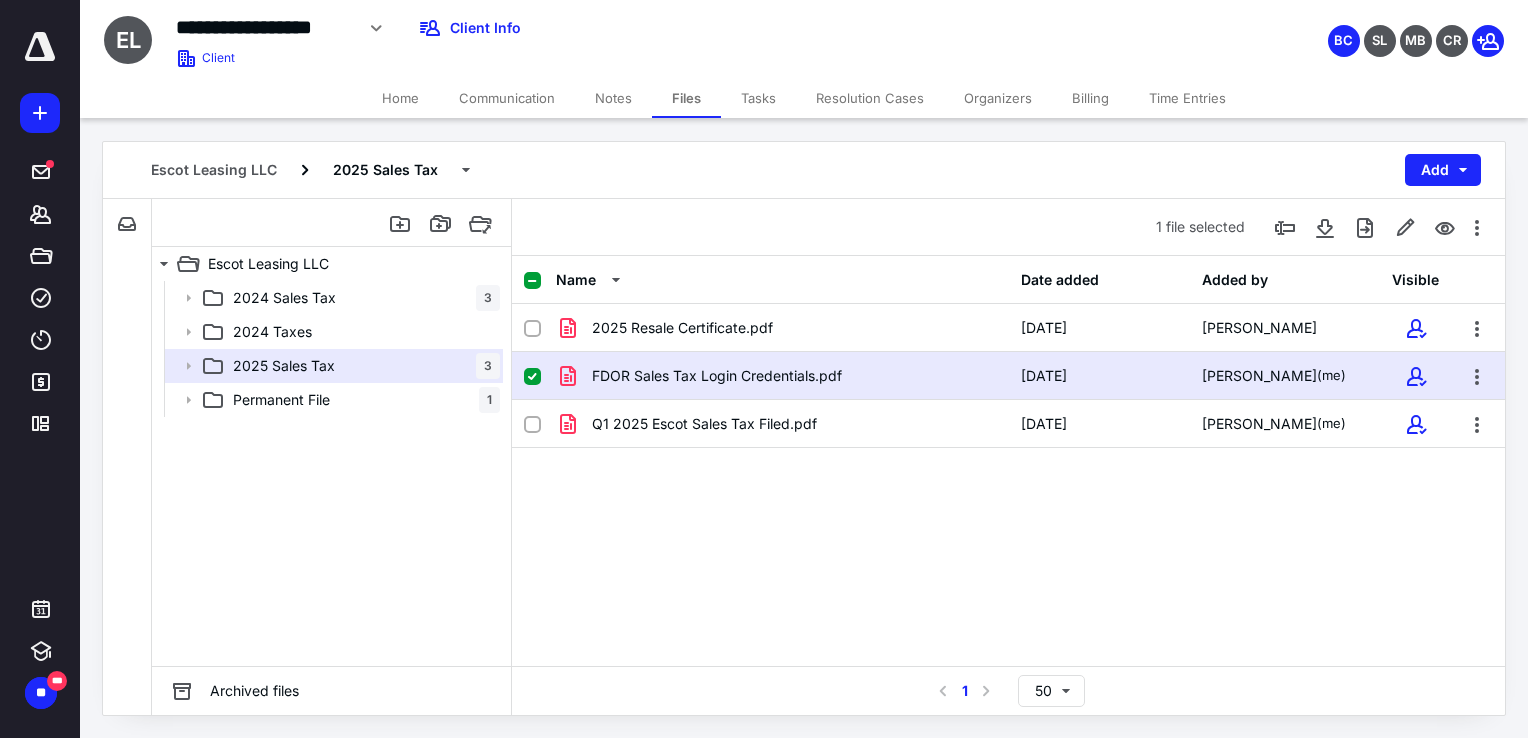 click on "2025 Resale Certificate.pdf [DATE] [PERSON_NAME] FDOR Sales Tax Login Credentials.pdf [DATE] [PERSON_NAME]  (me) Q1 2025 Escot Sales Tax Filed.pdf [DATE] [PERSON_NAME]  (me)" at bounding box center (1008, 454) 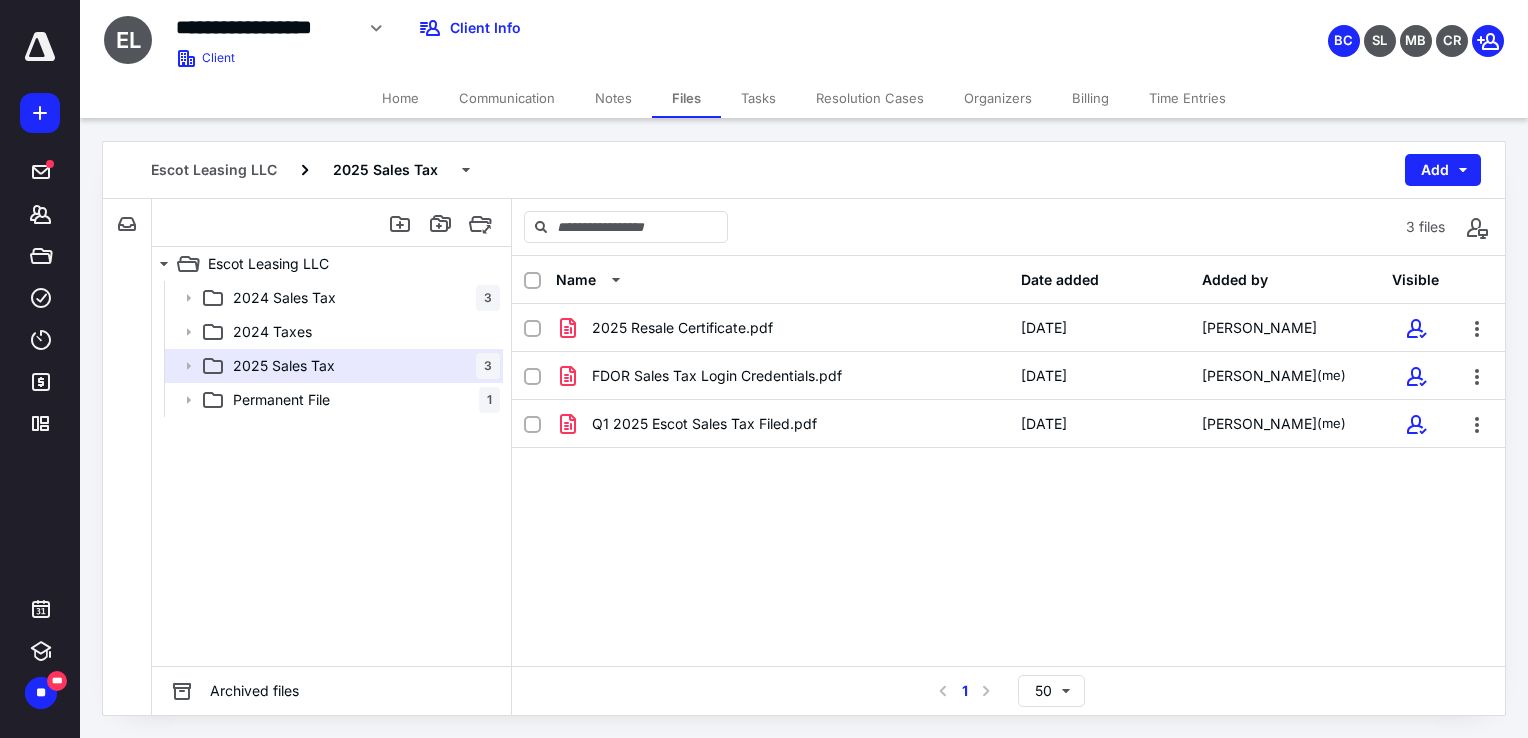 drag, startPoint x: 888, startPoint y: 626, endPoint x: 865, endPoint y: 612, distance: 26.925823 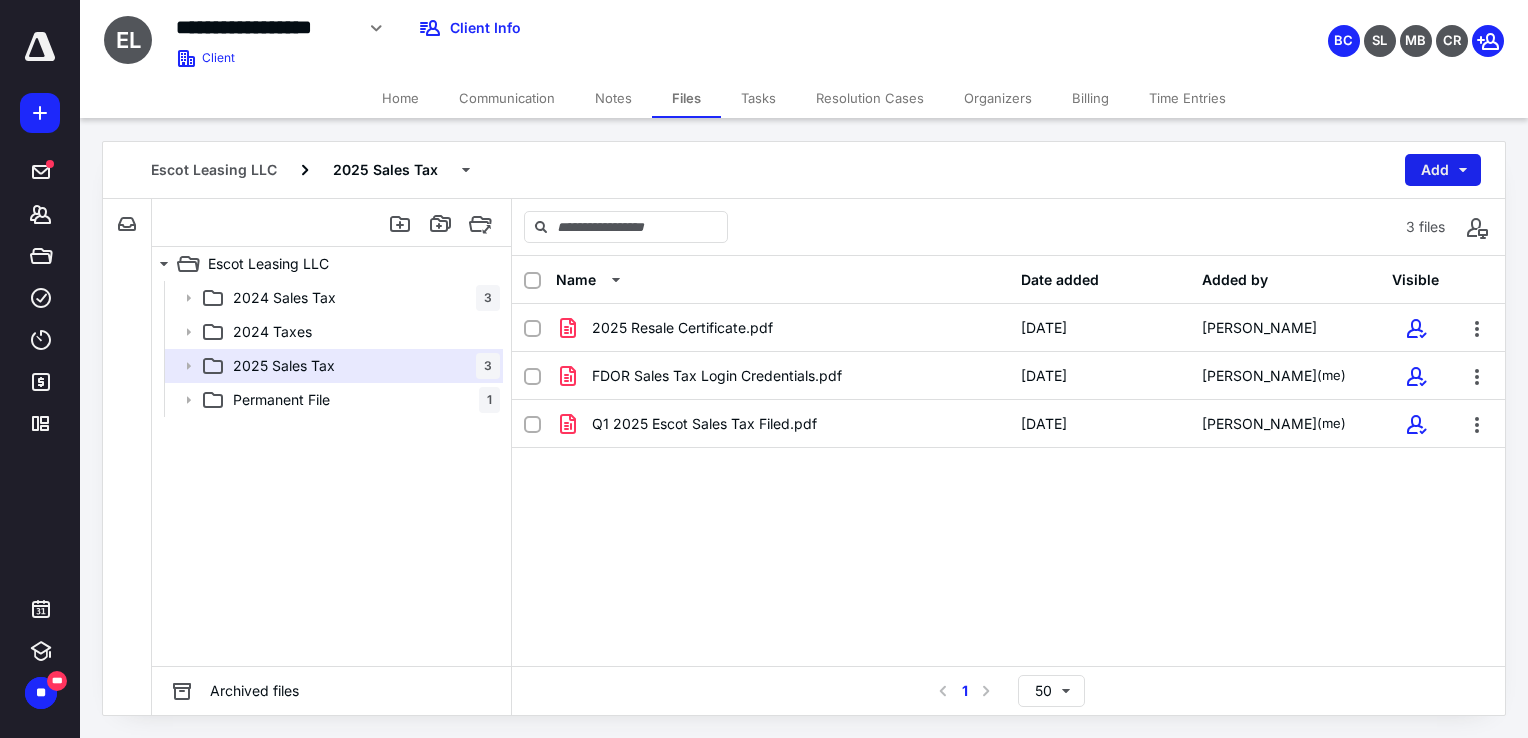 click on "Add" at bounding box center [1443, 170] 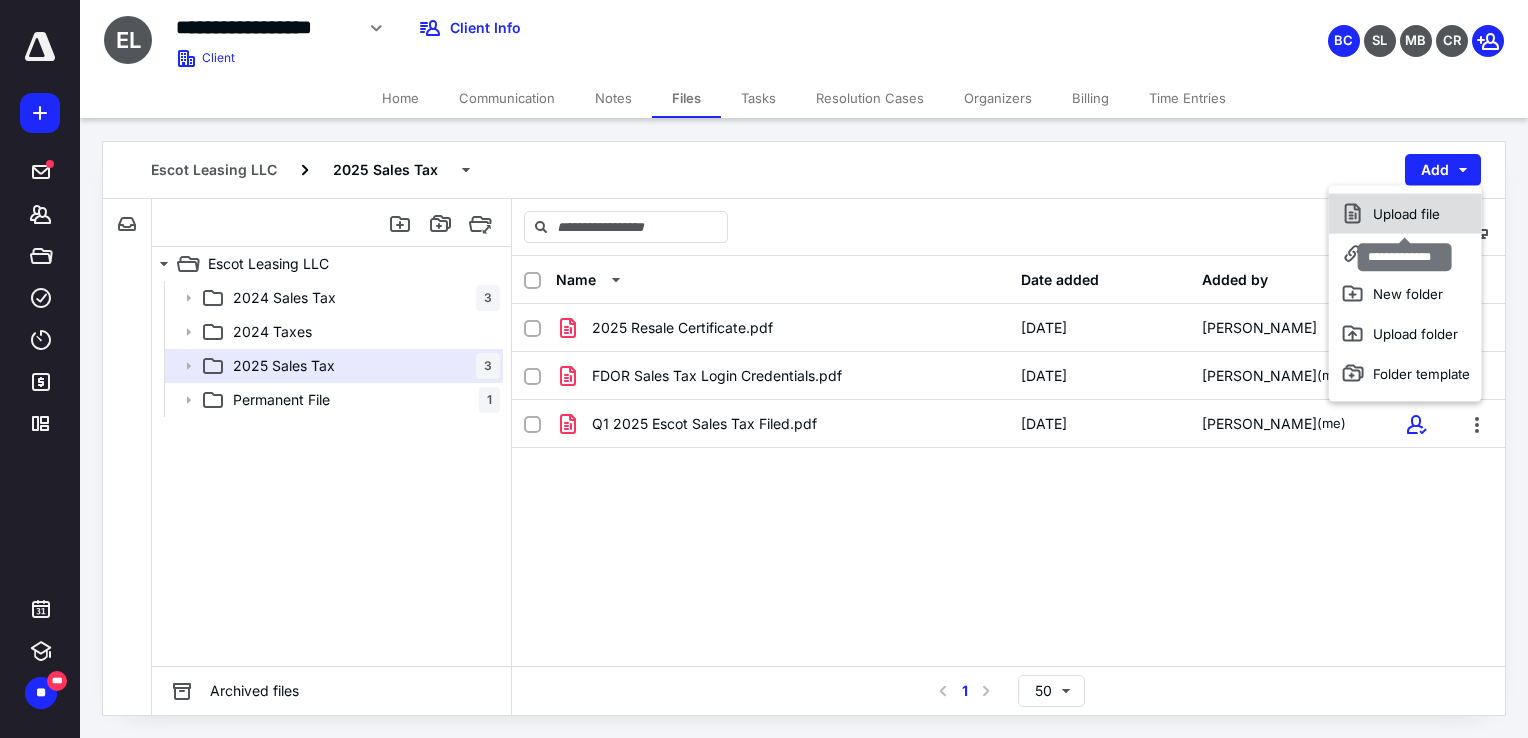 click on "Upload file" at bounding box center [1405, 214] 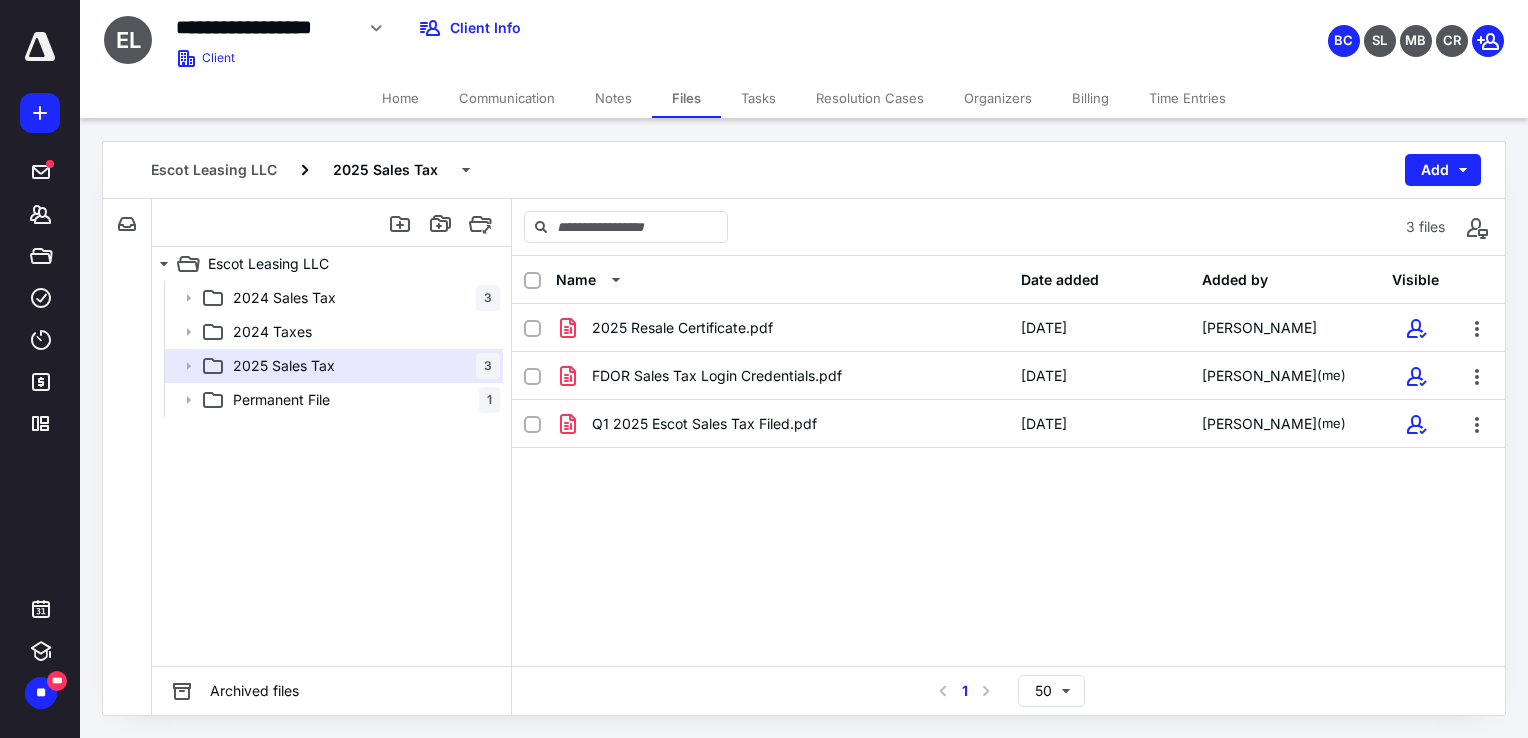 click on "2025 Resale Certificate.pdf [DATE] [PERSON_NAME] FDOR Sales Tax Login Credentials.pdf [DATE] [PERSON_NAME]  (me) Q1 2025 Escot Sales Tax Filed.pdf [DATE] [PERSON_NAME]  (me)" at bounding box center [1008, 454] 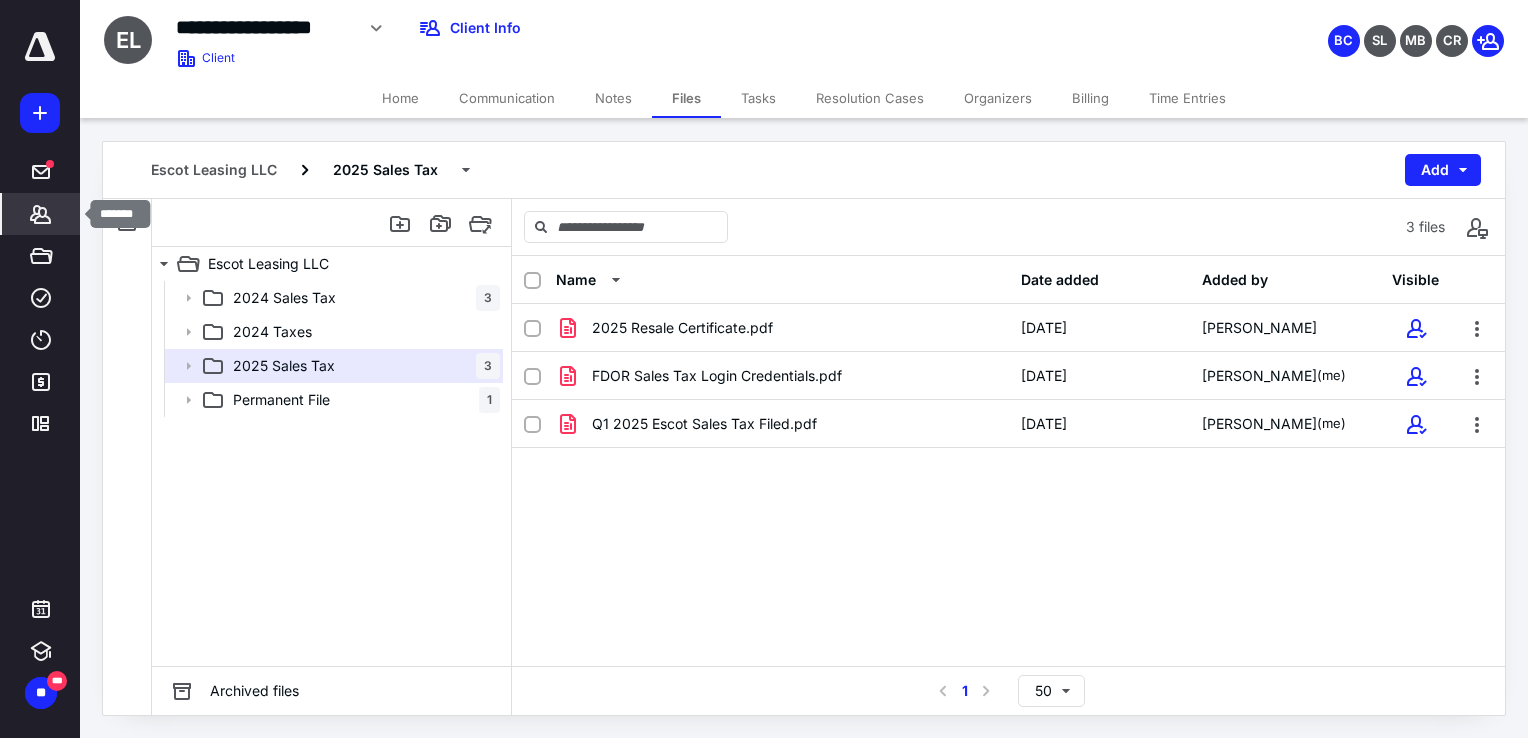 click on "*******" at bounding box center (41, 214) 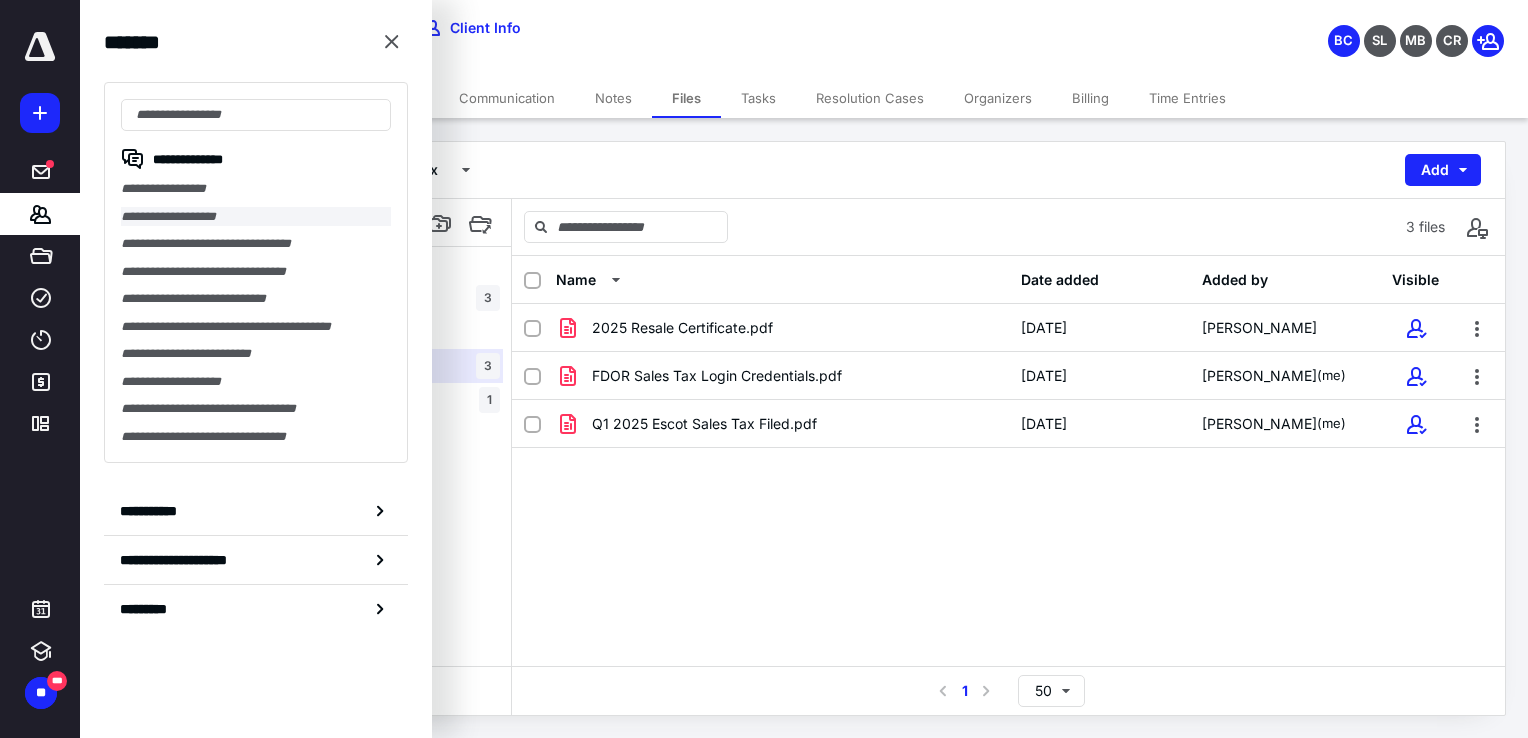 click on "**********" at bounding box center (256, 217) 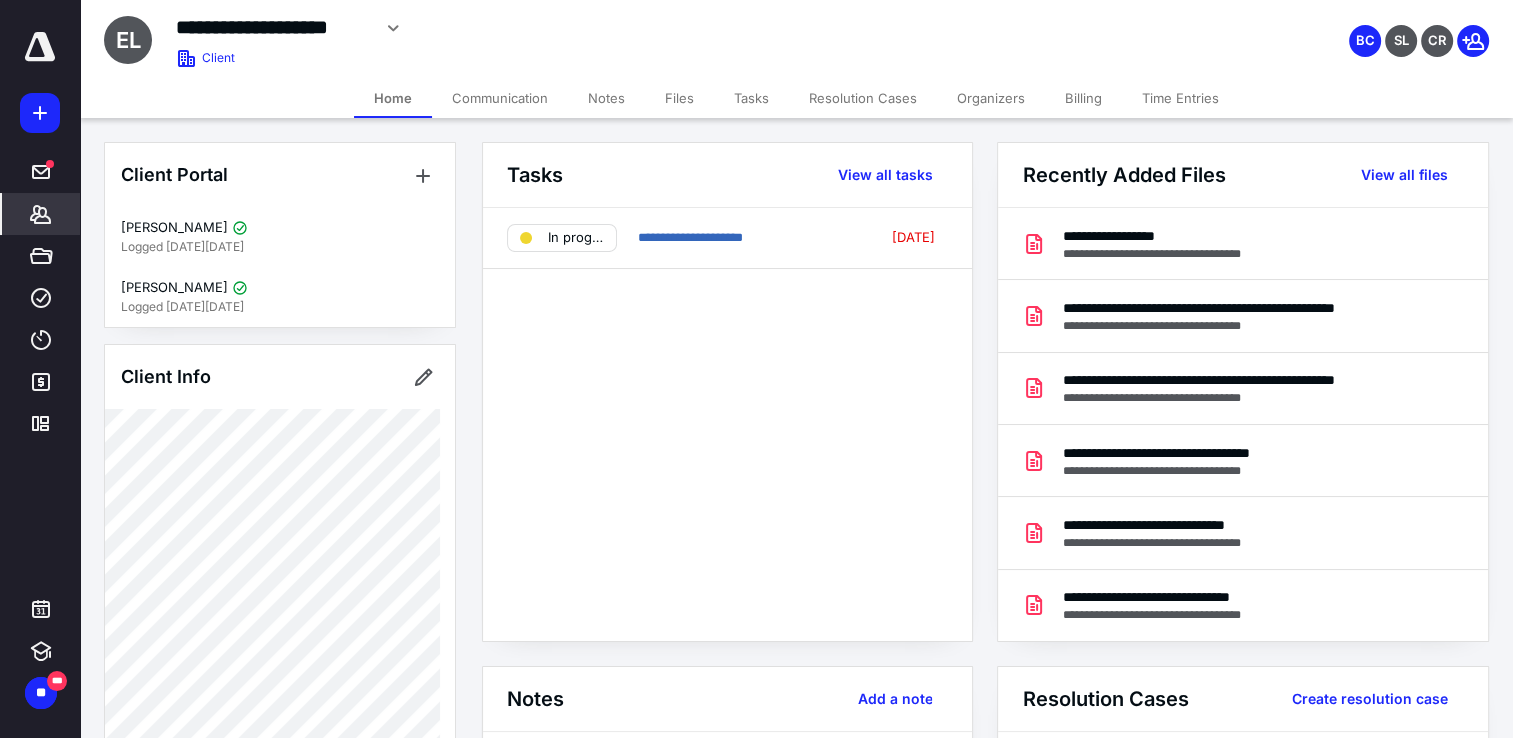 click on "Files" at bounding box center (679, 98) 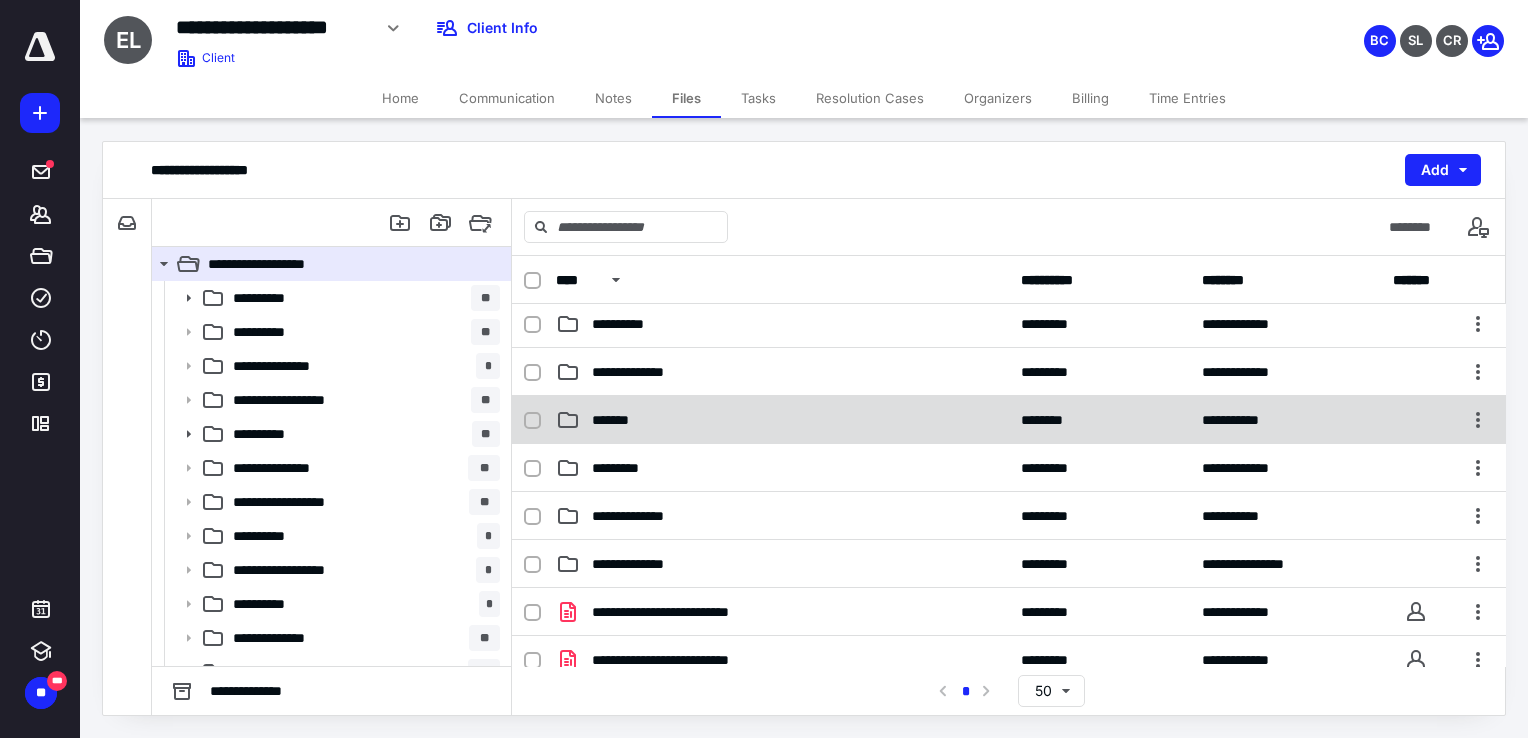 scroll, scrollTop: 236, scrollLeft: 0, axis: vertical 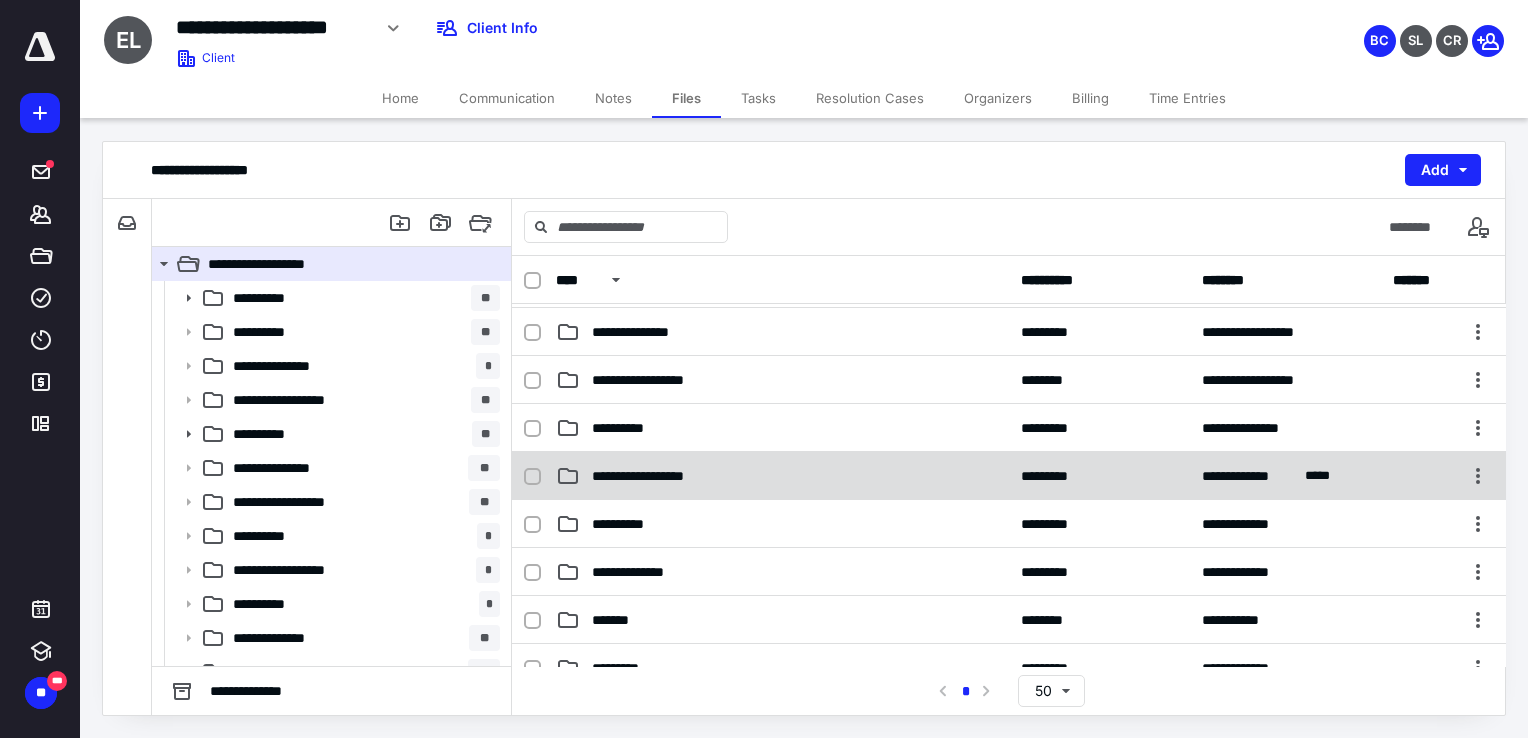 click on "**********" at bounding box center [1009, 476] 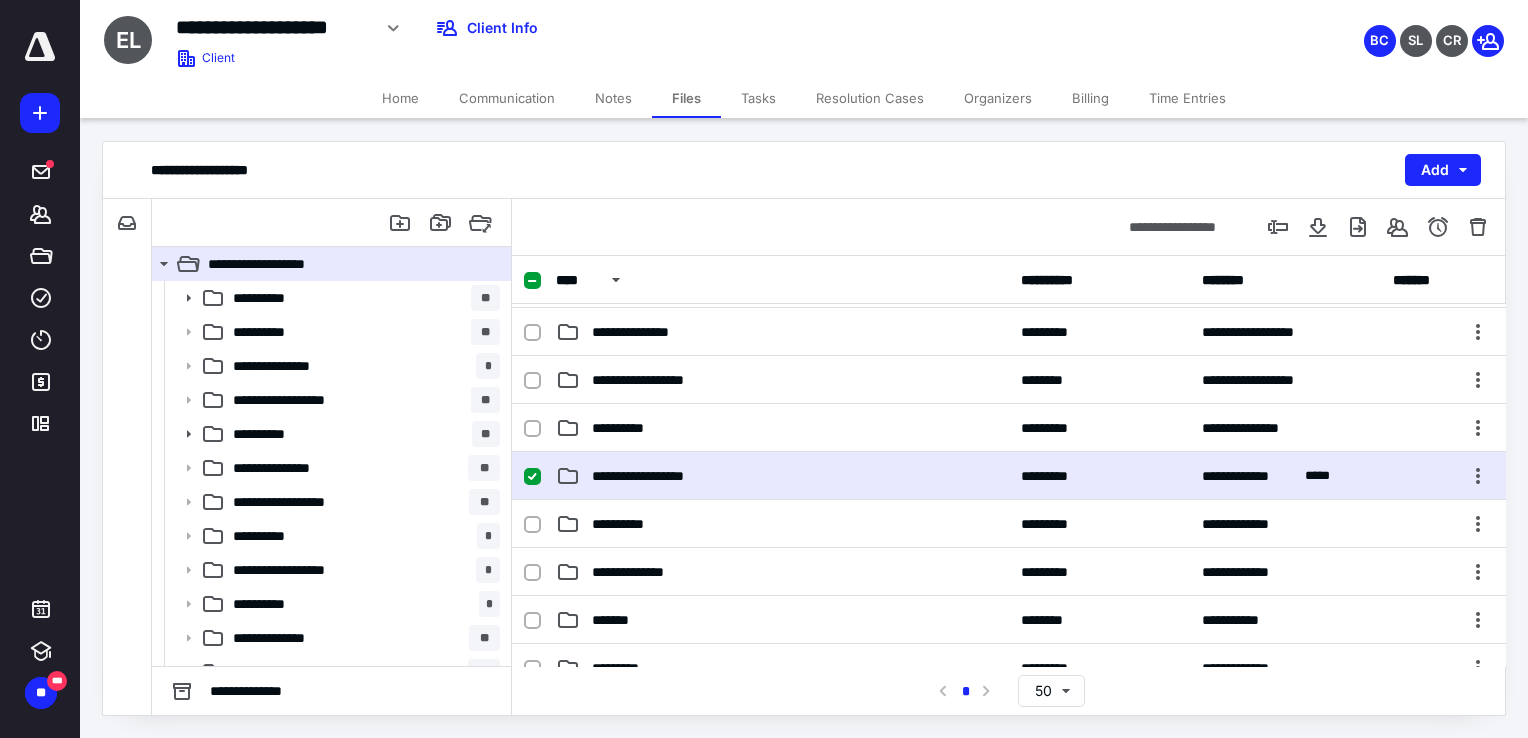 click on "**********" at bounding box center (1009, 476) 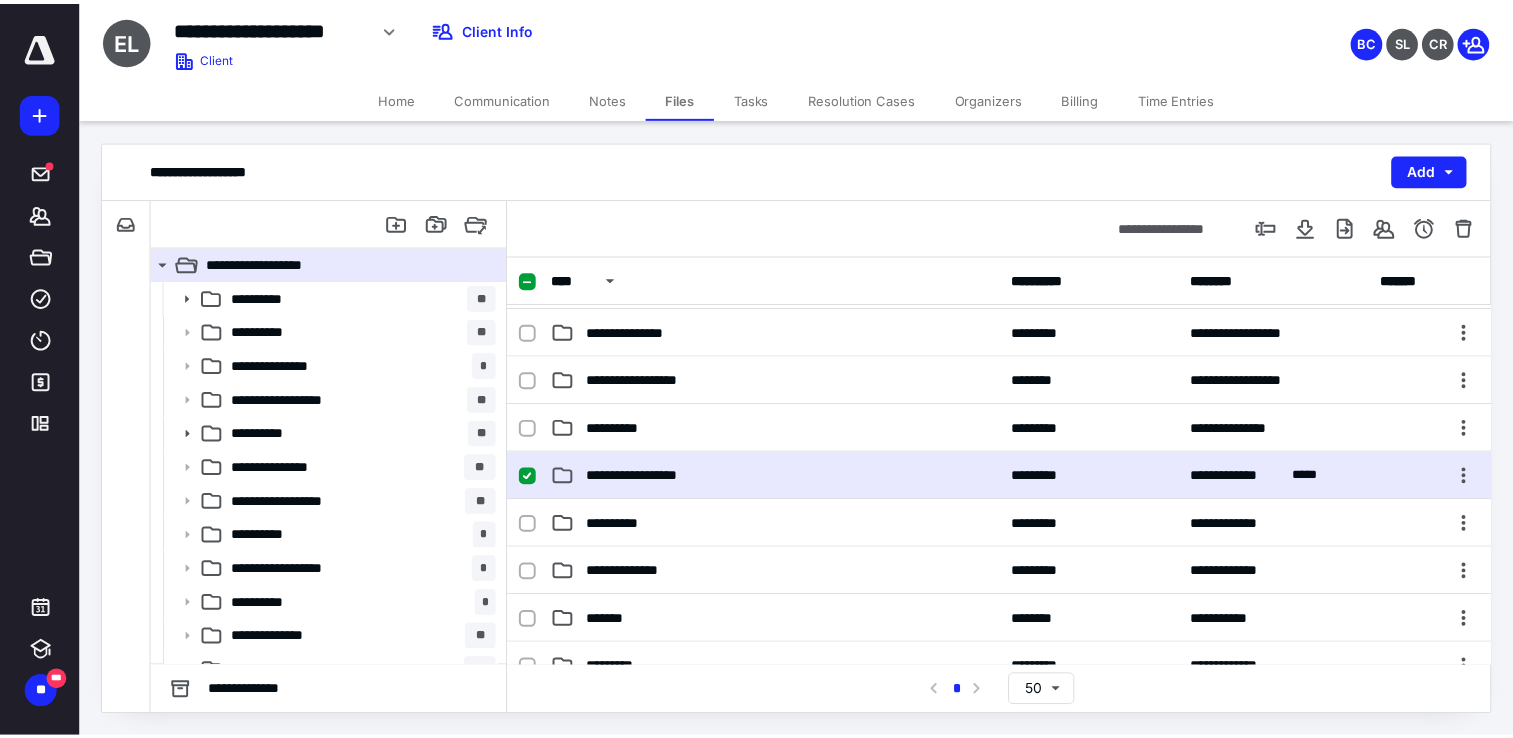 scroll, scrollTop: 0, scrollLeft: 0, axis: both 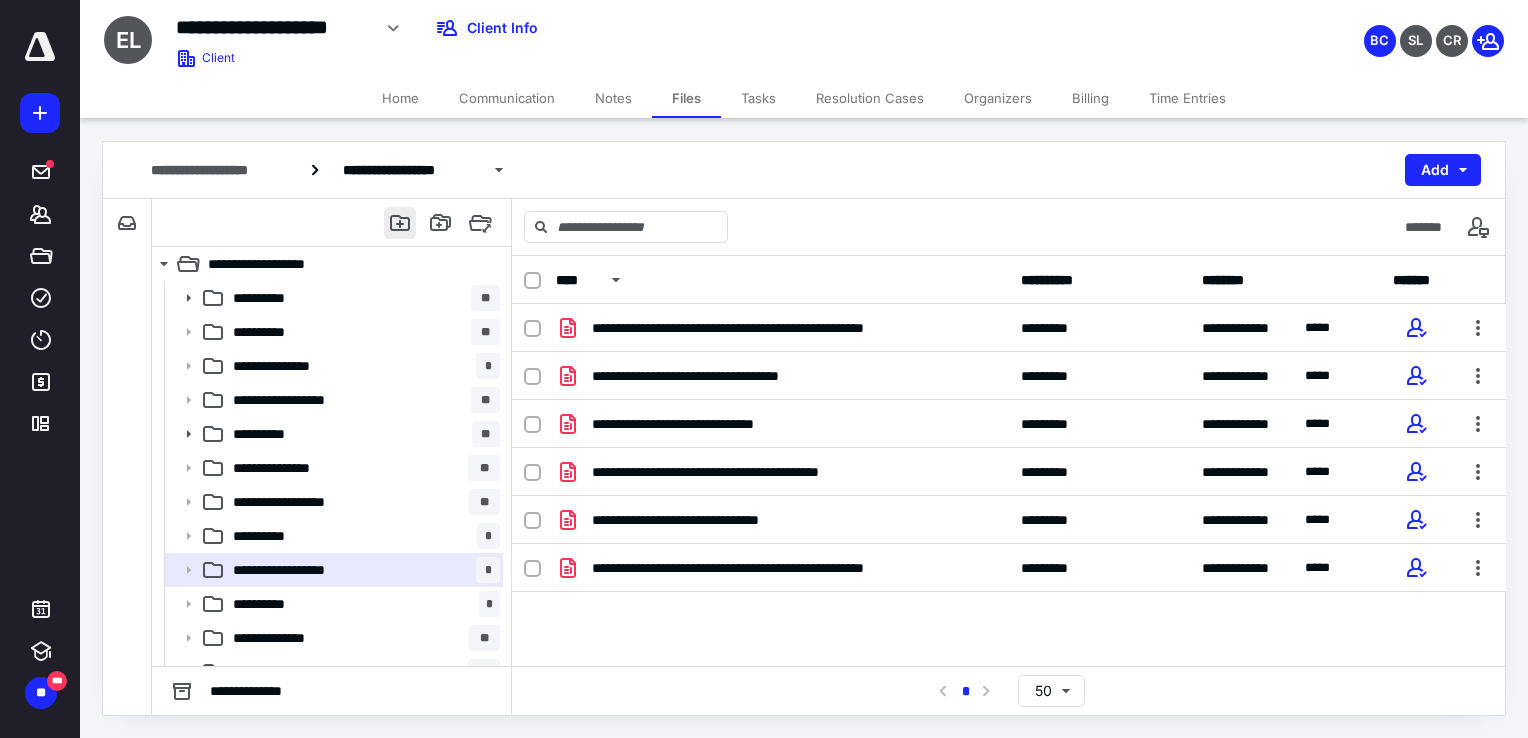 click at bounding box center (400, 223) 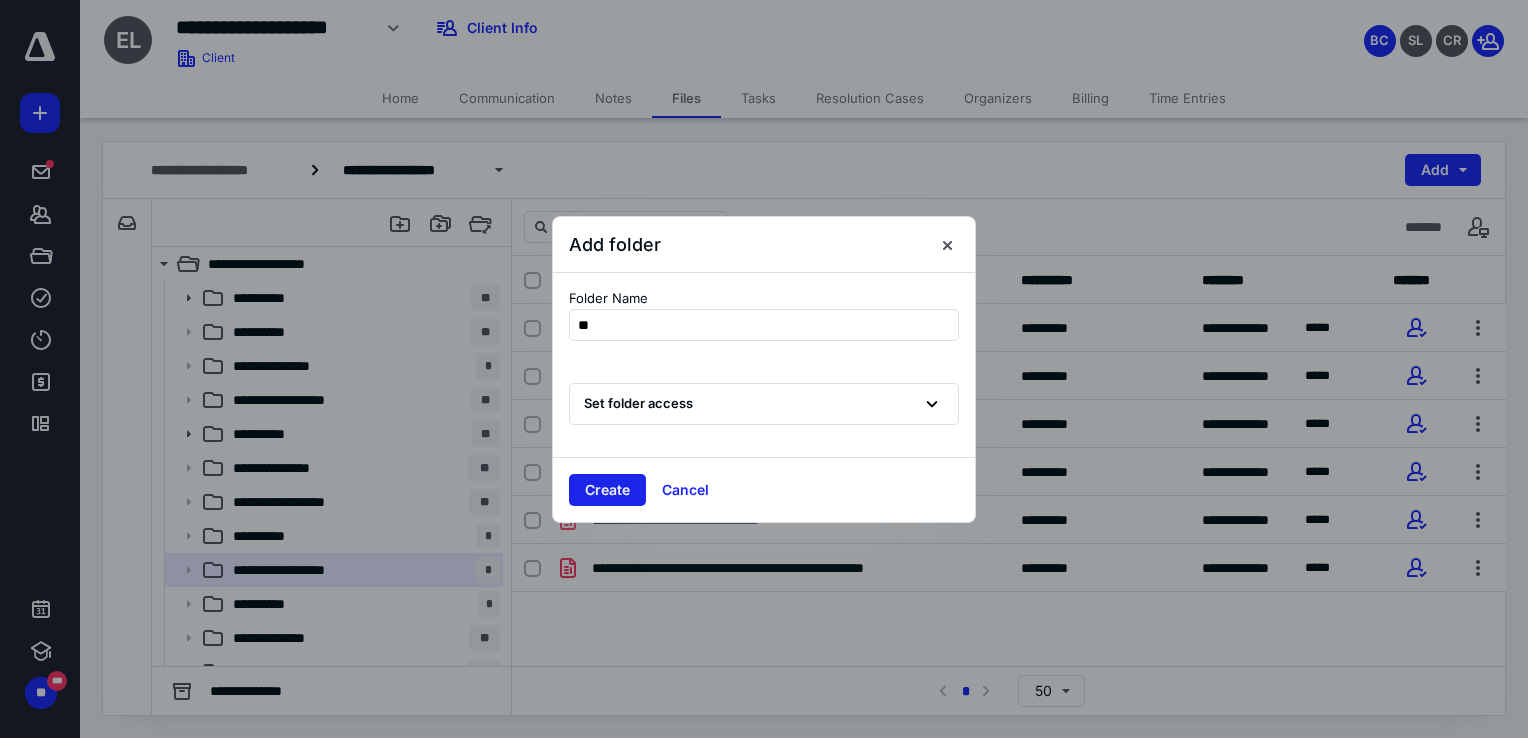 type on "**" 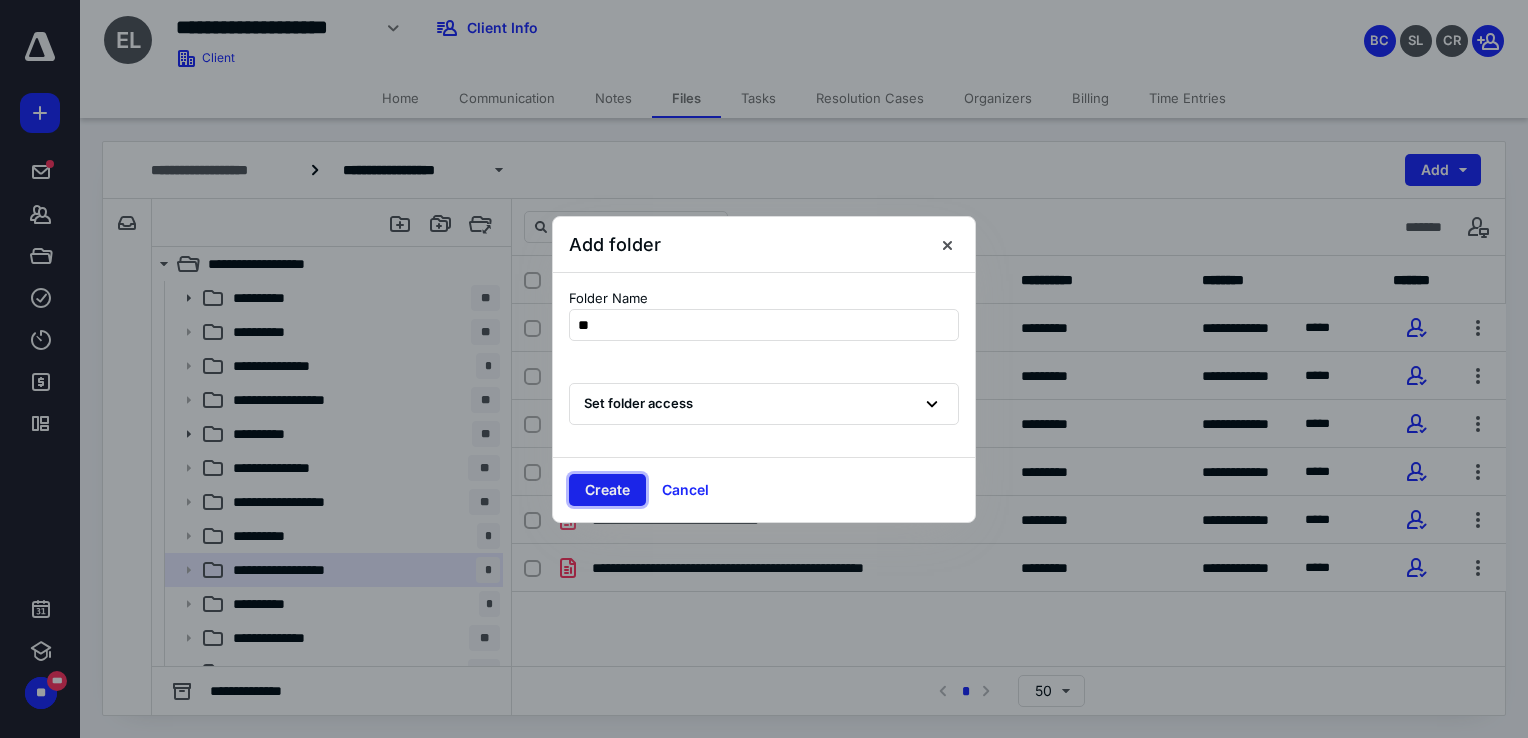 click on "Create" at bounding box center [607, 490] 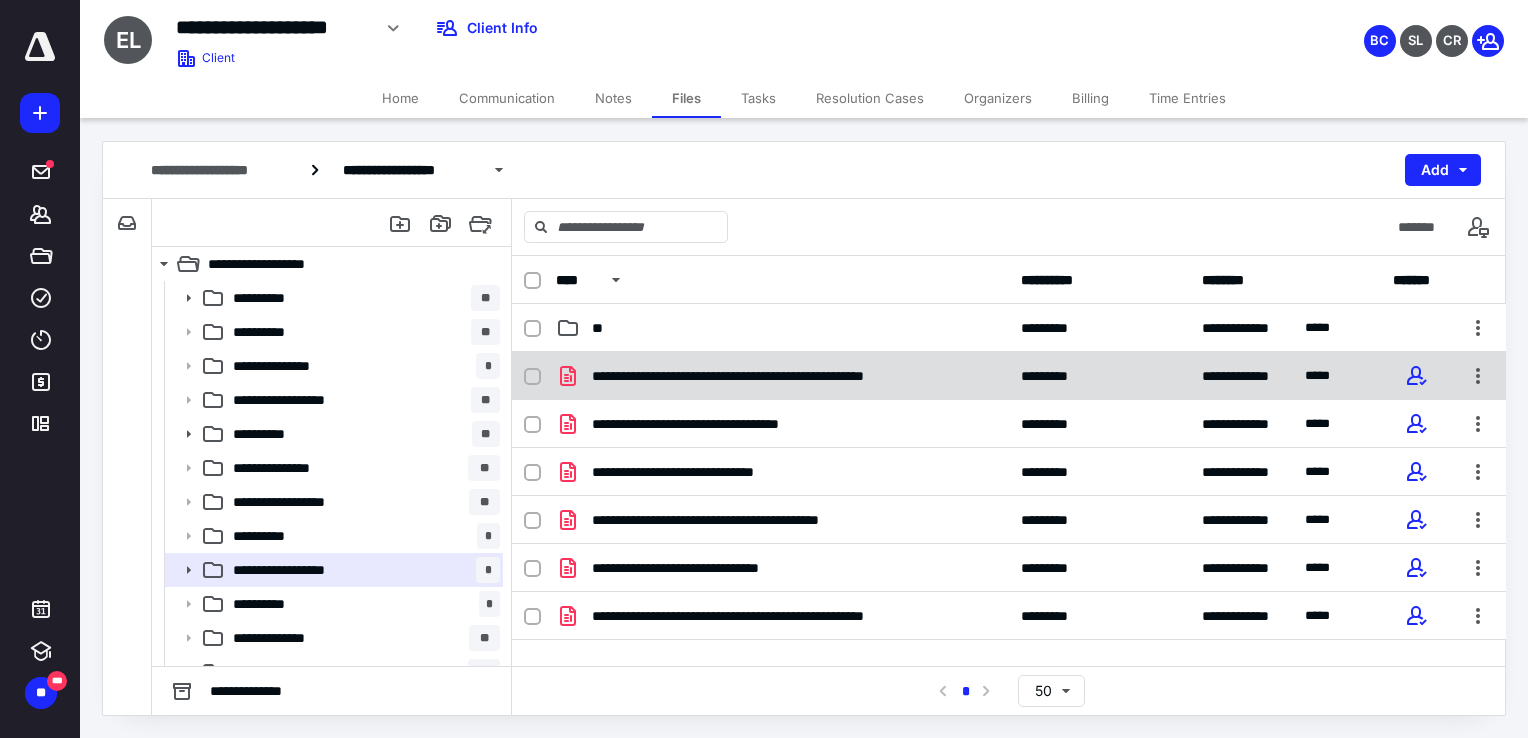 click 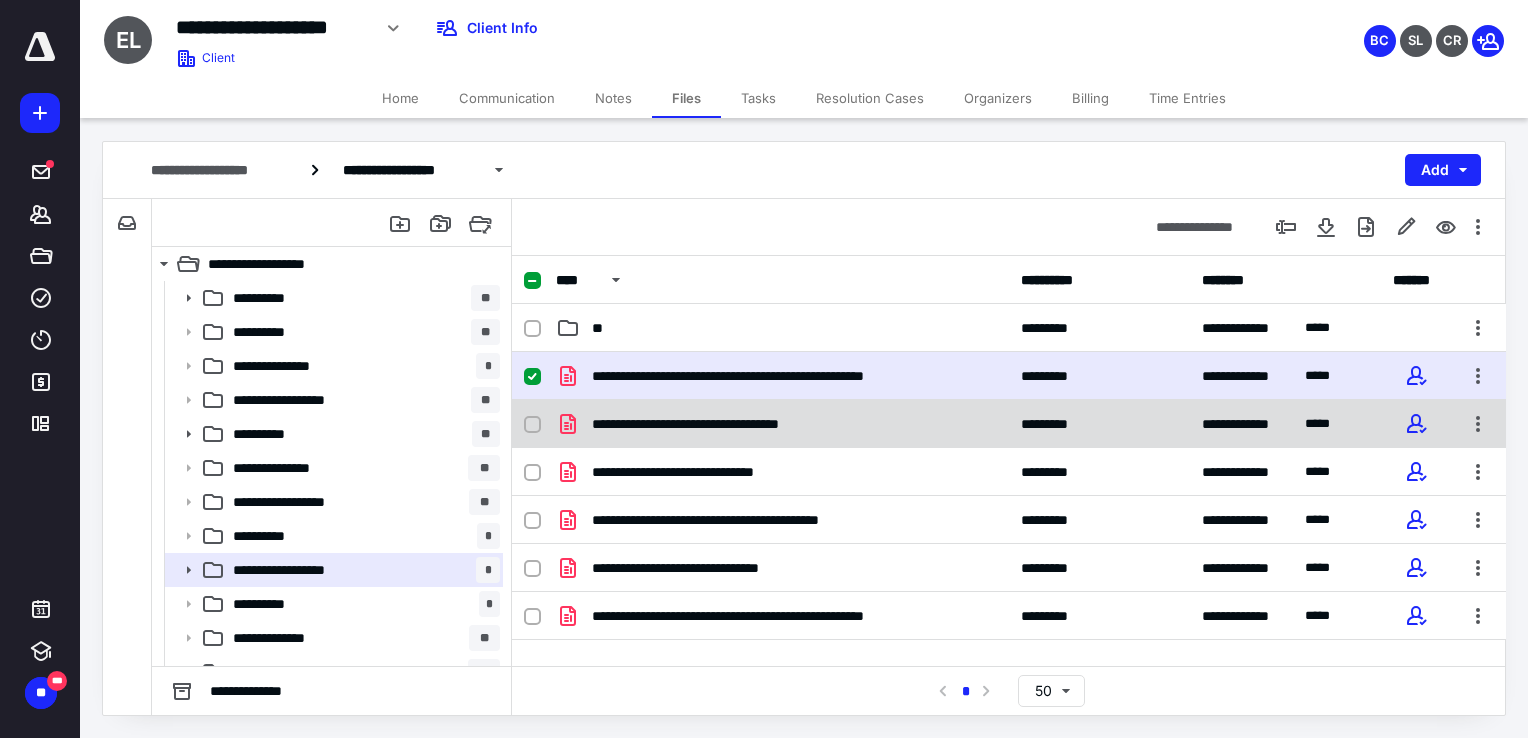 click at bounding box center [532, 425] 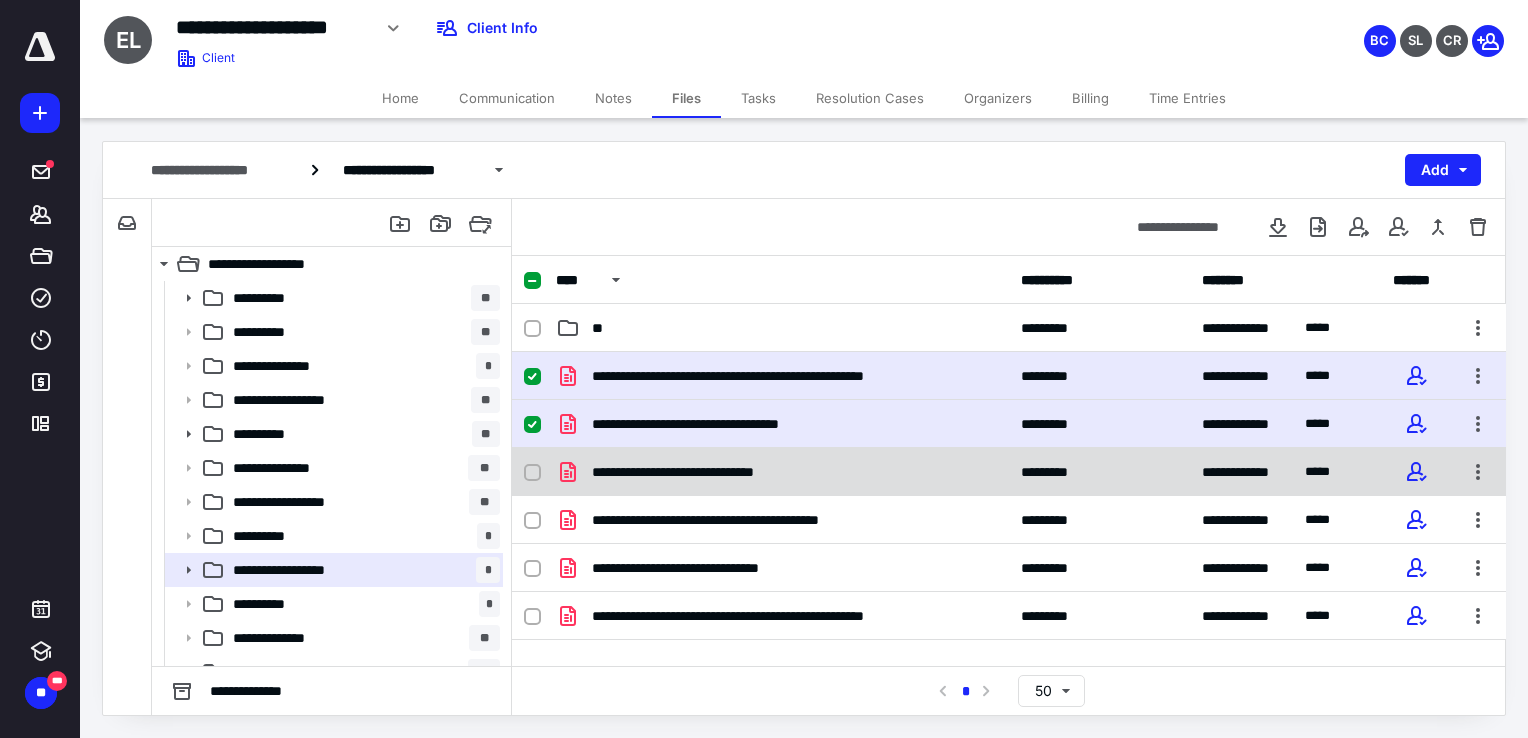 click 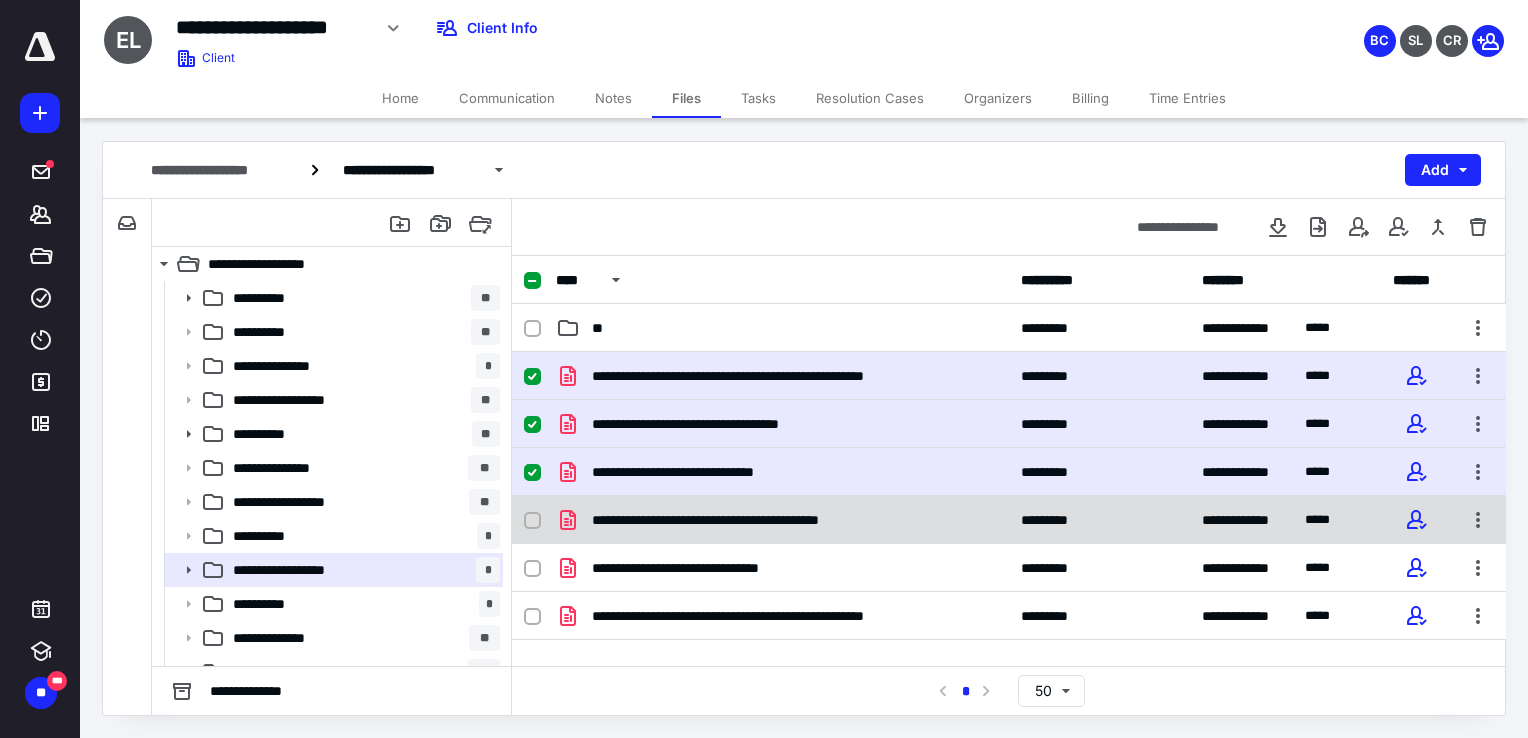 click on "**********" at bounding box center [1009, 520] 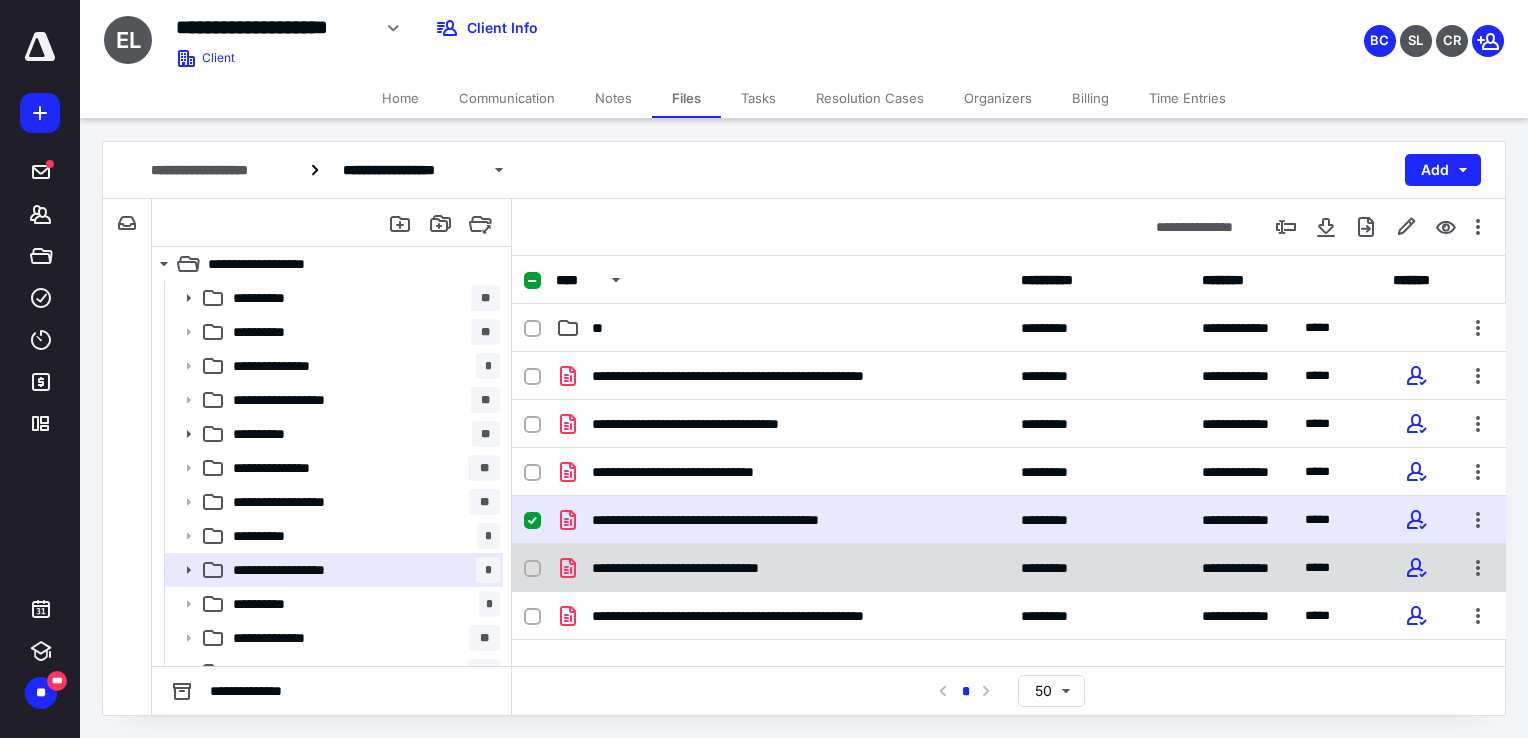 click at bounding box center (532, 569) 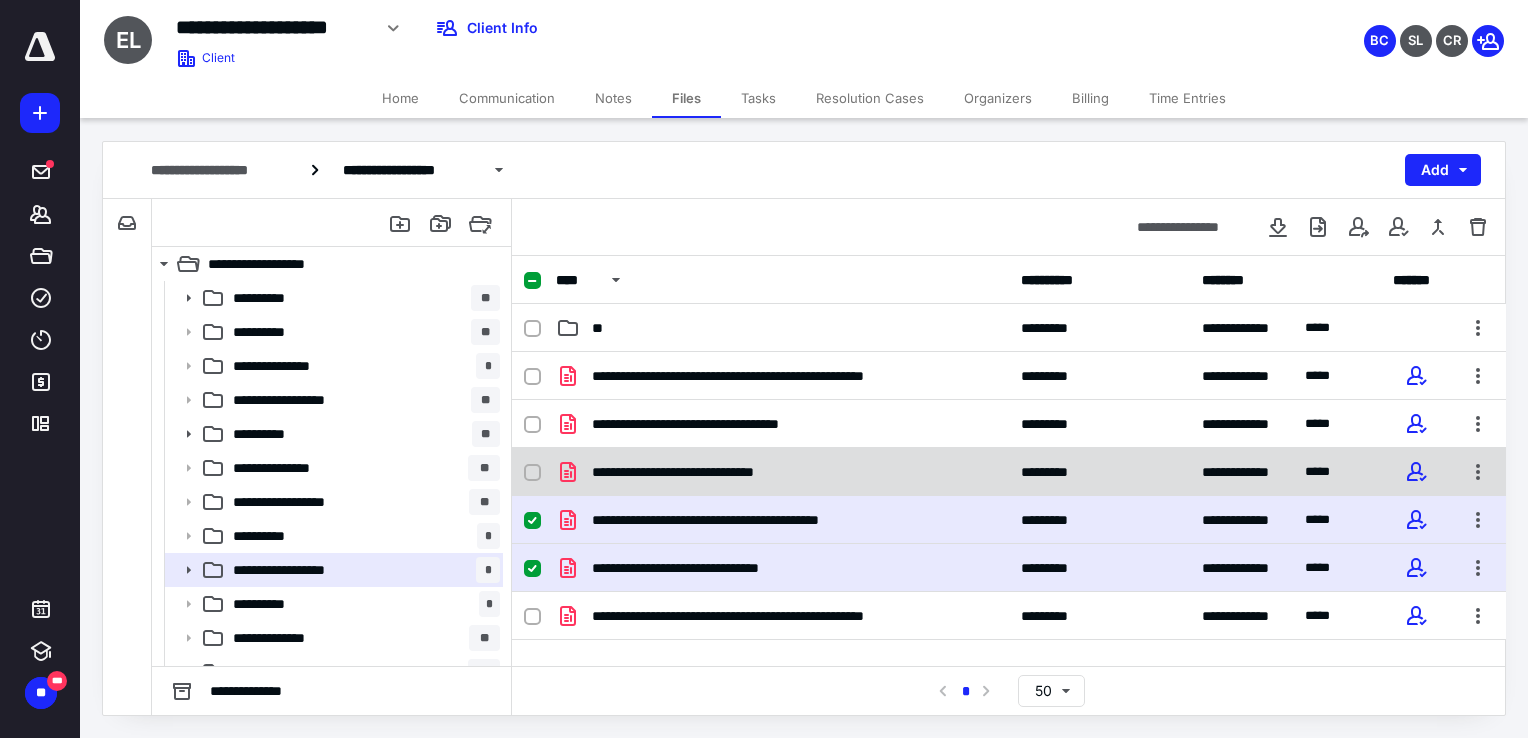 click 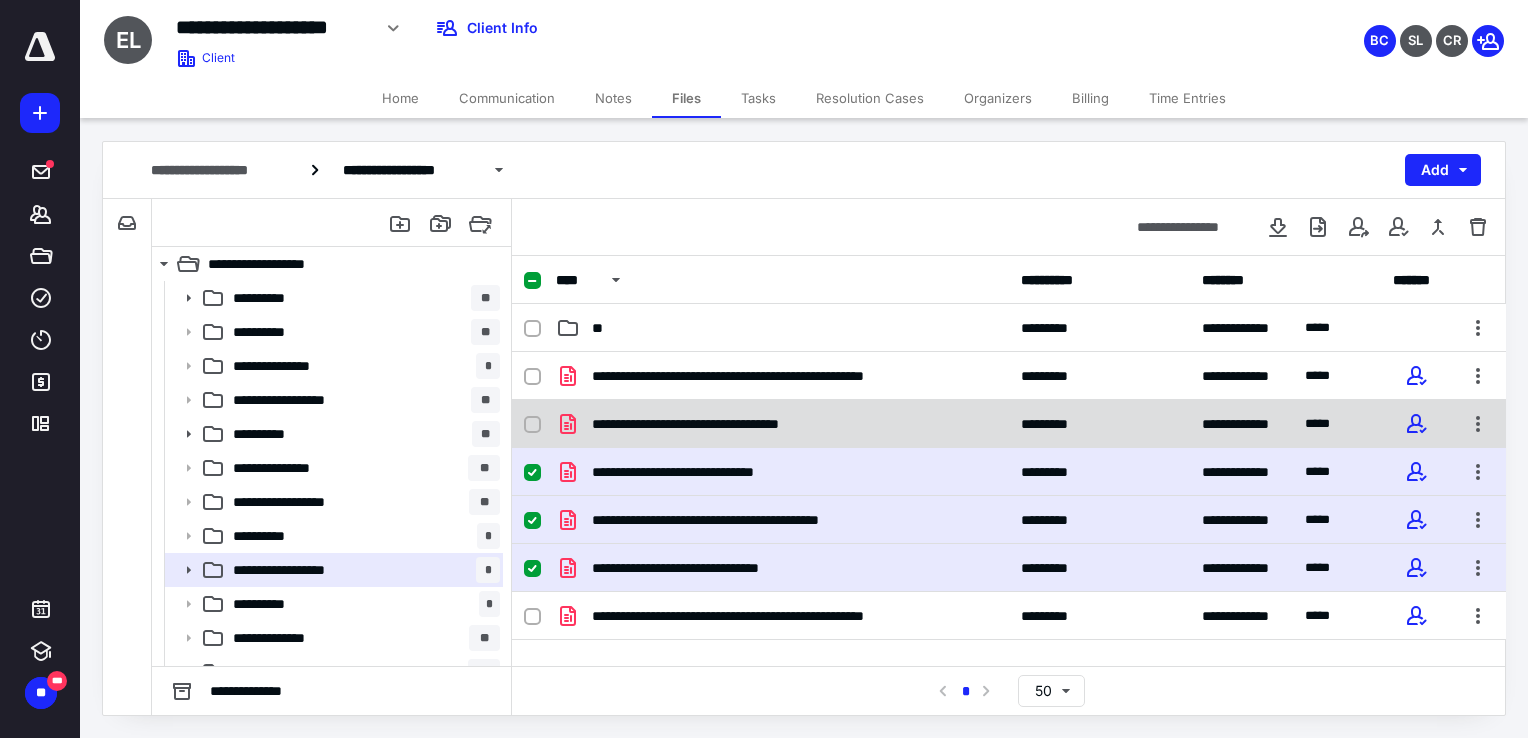 click 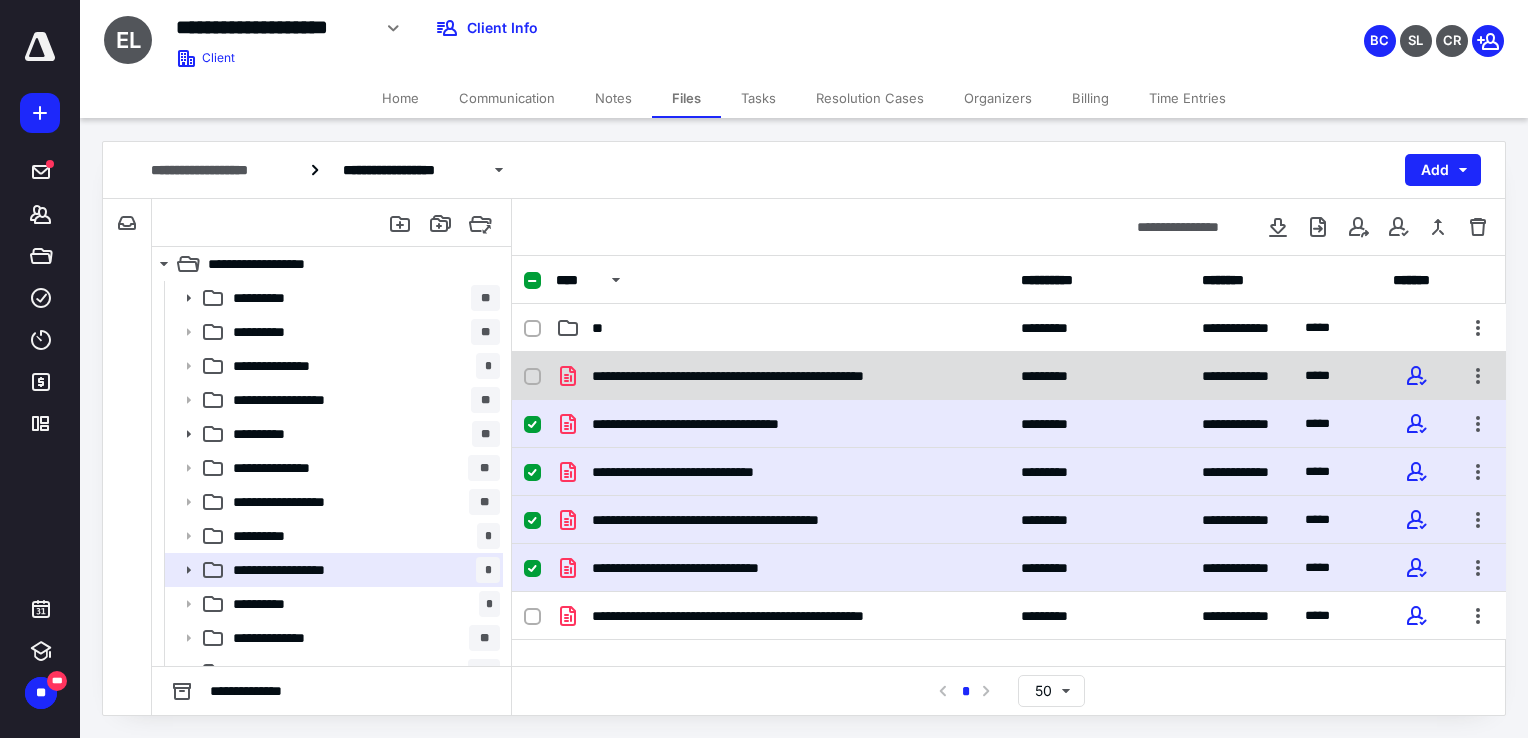 click 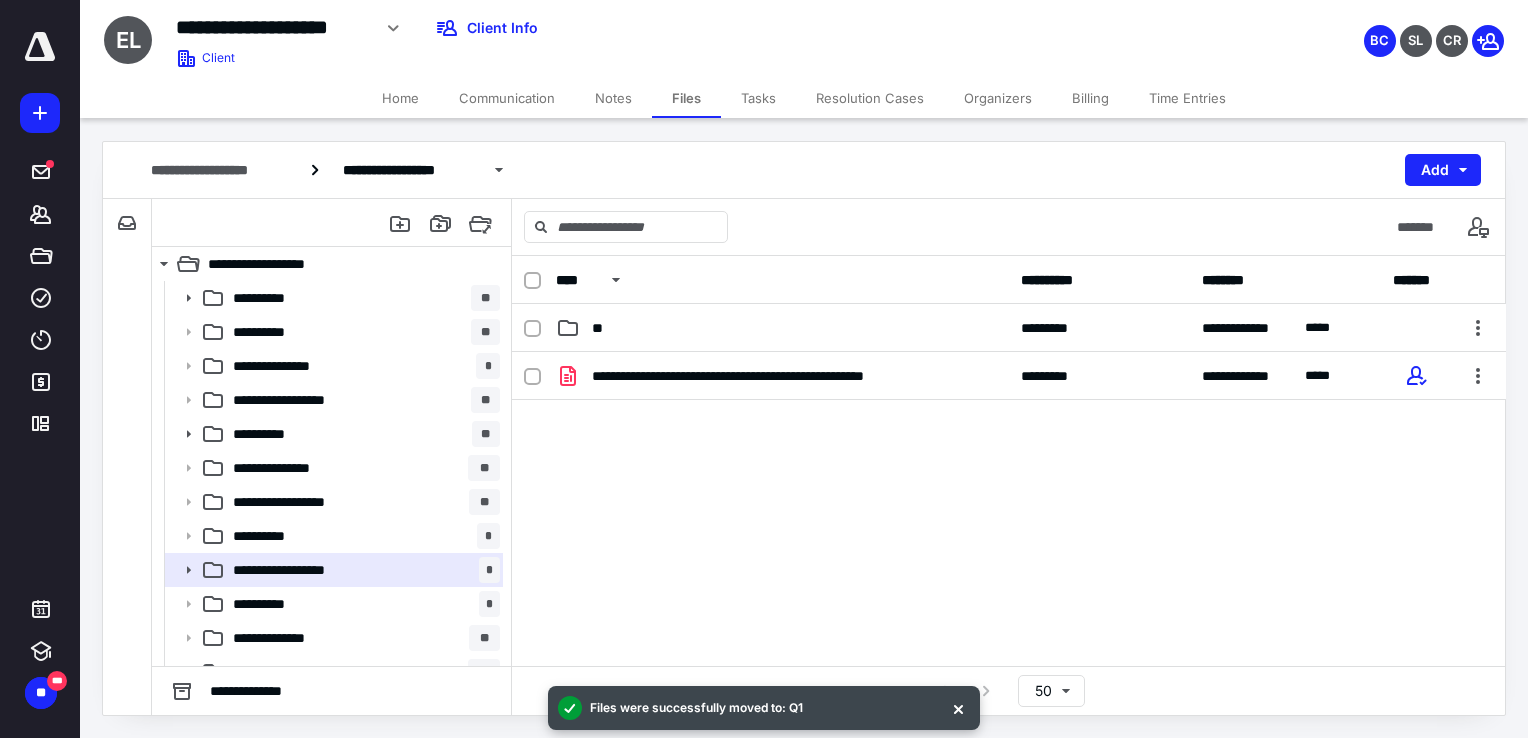 click on "**********" at bounding box center [1009, 502] 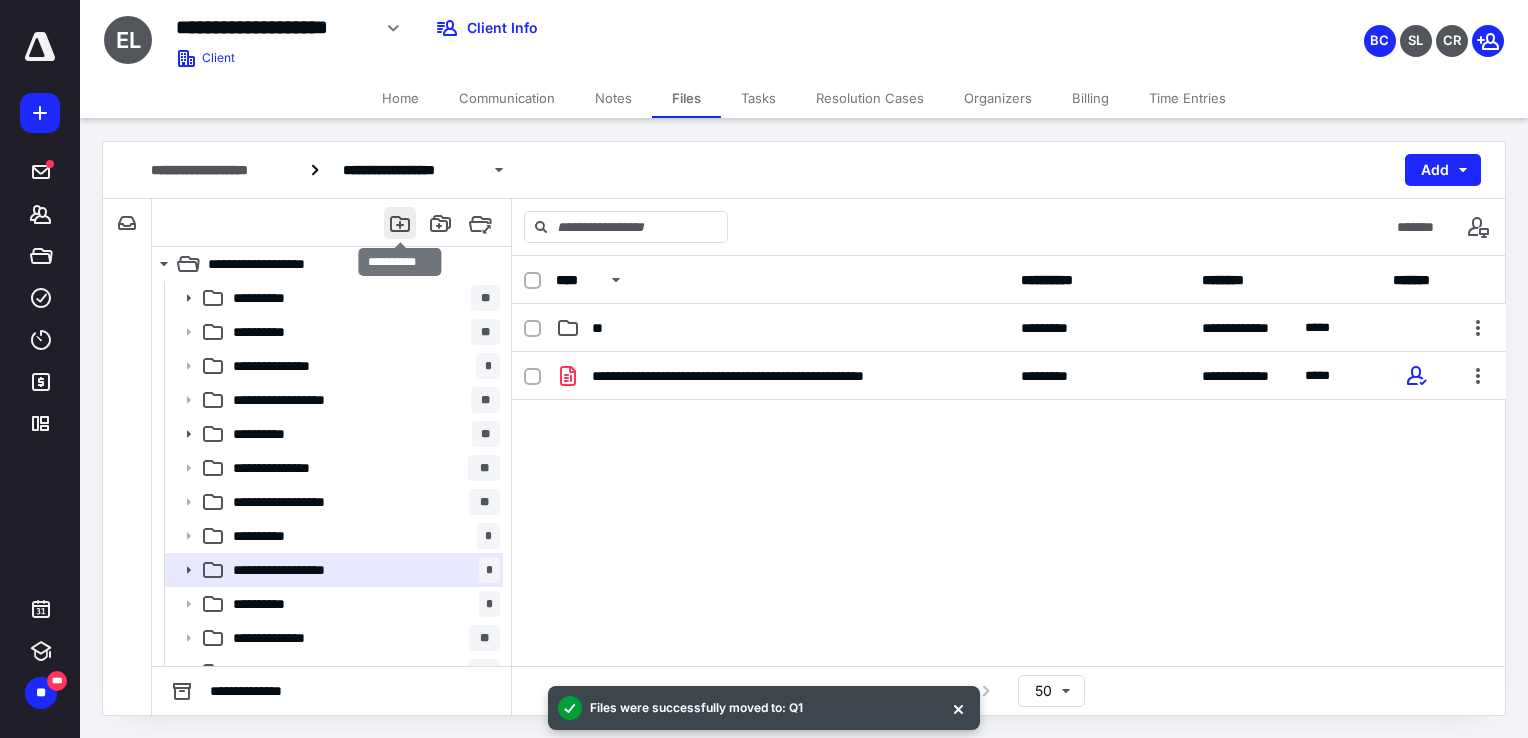 click at bounding box center [400, 223] 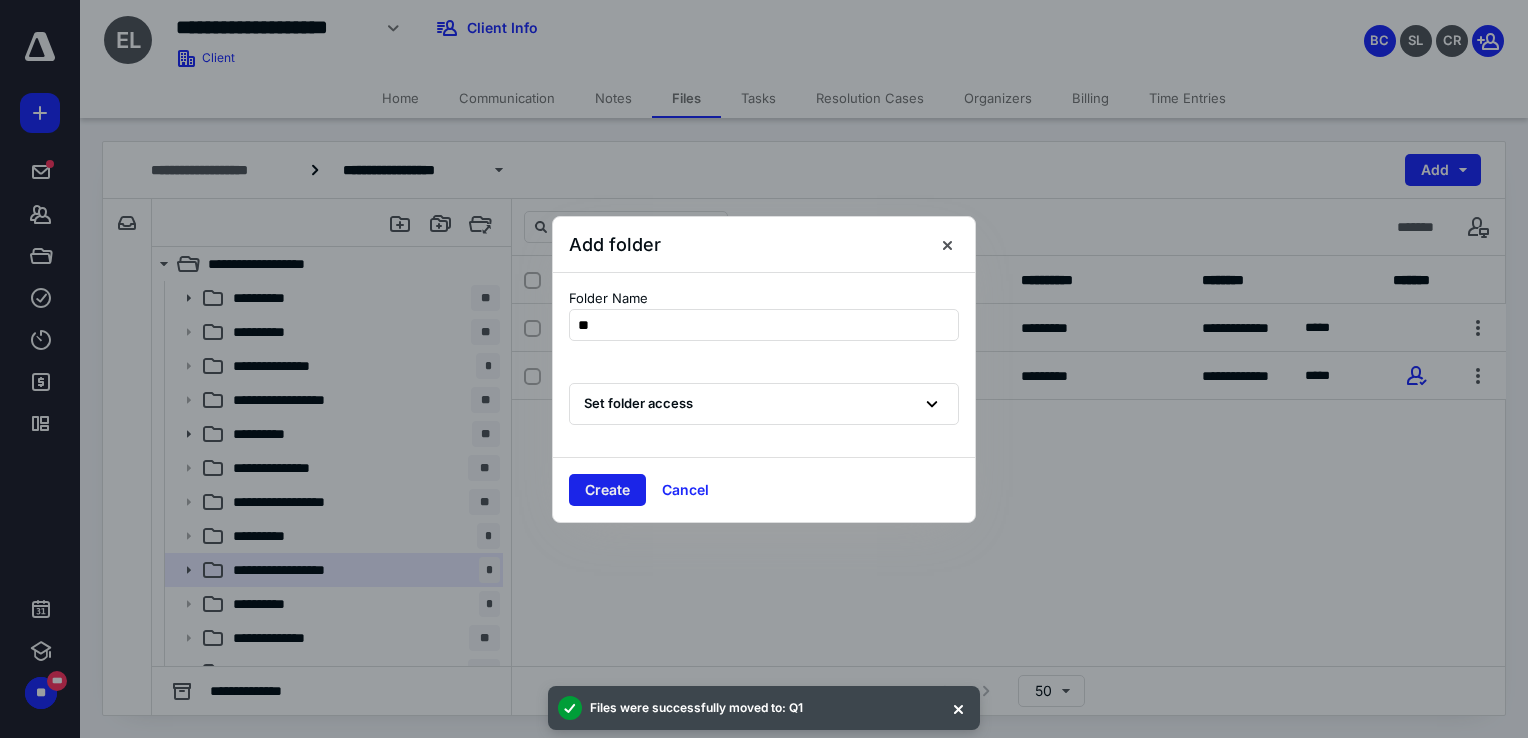 type on "**" 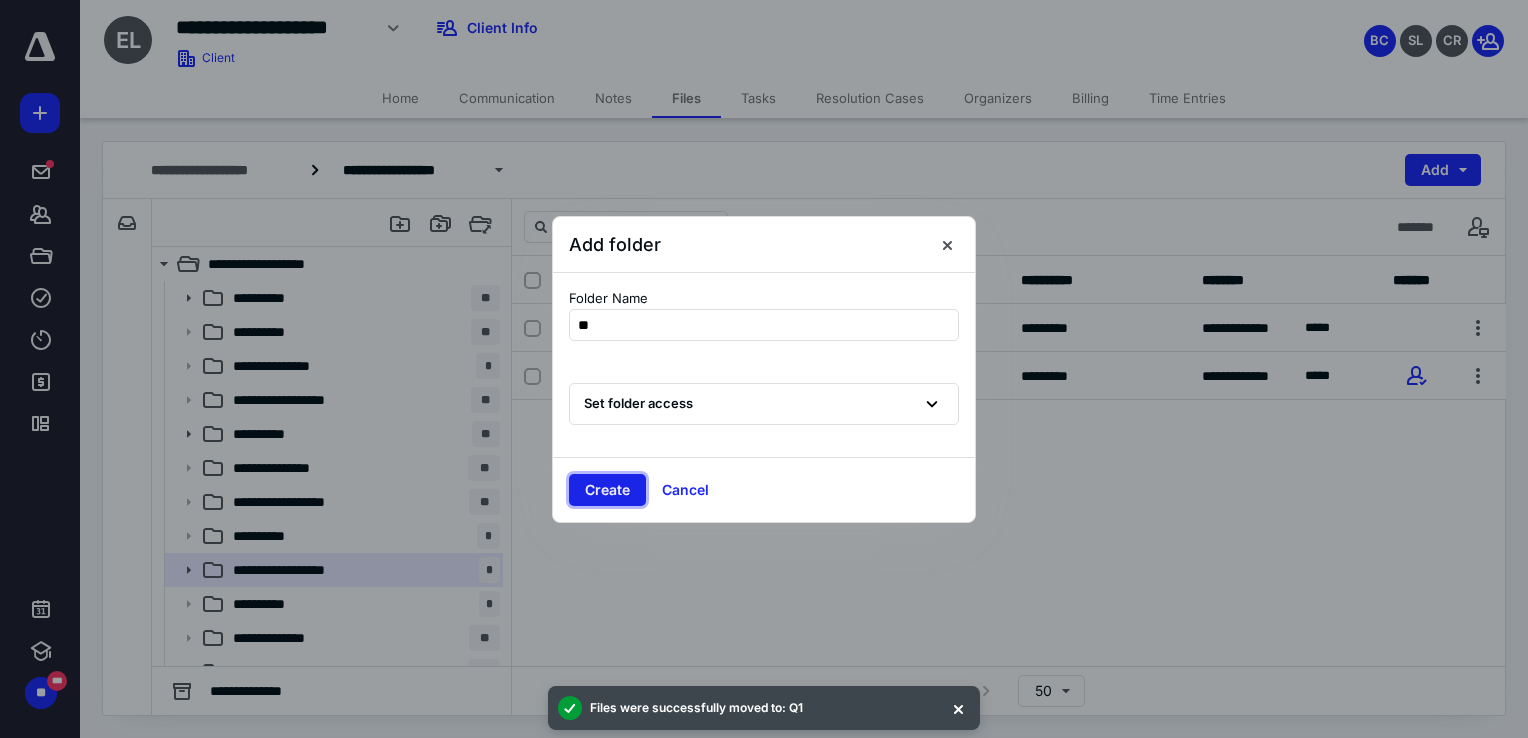 click on "Create" at bounding box center [607, 490] 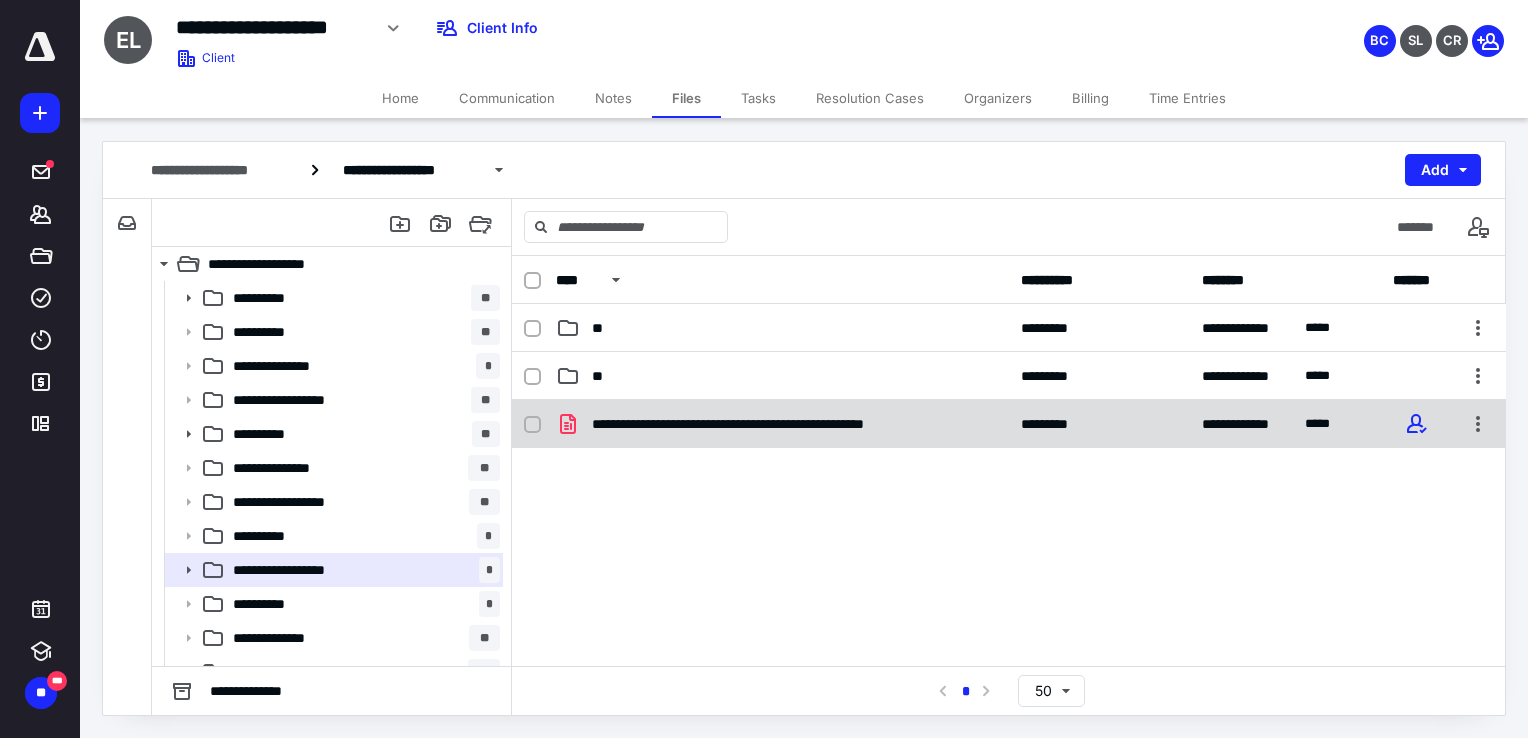 click at bounding box center (532, 425) 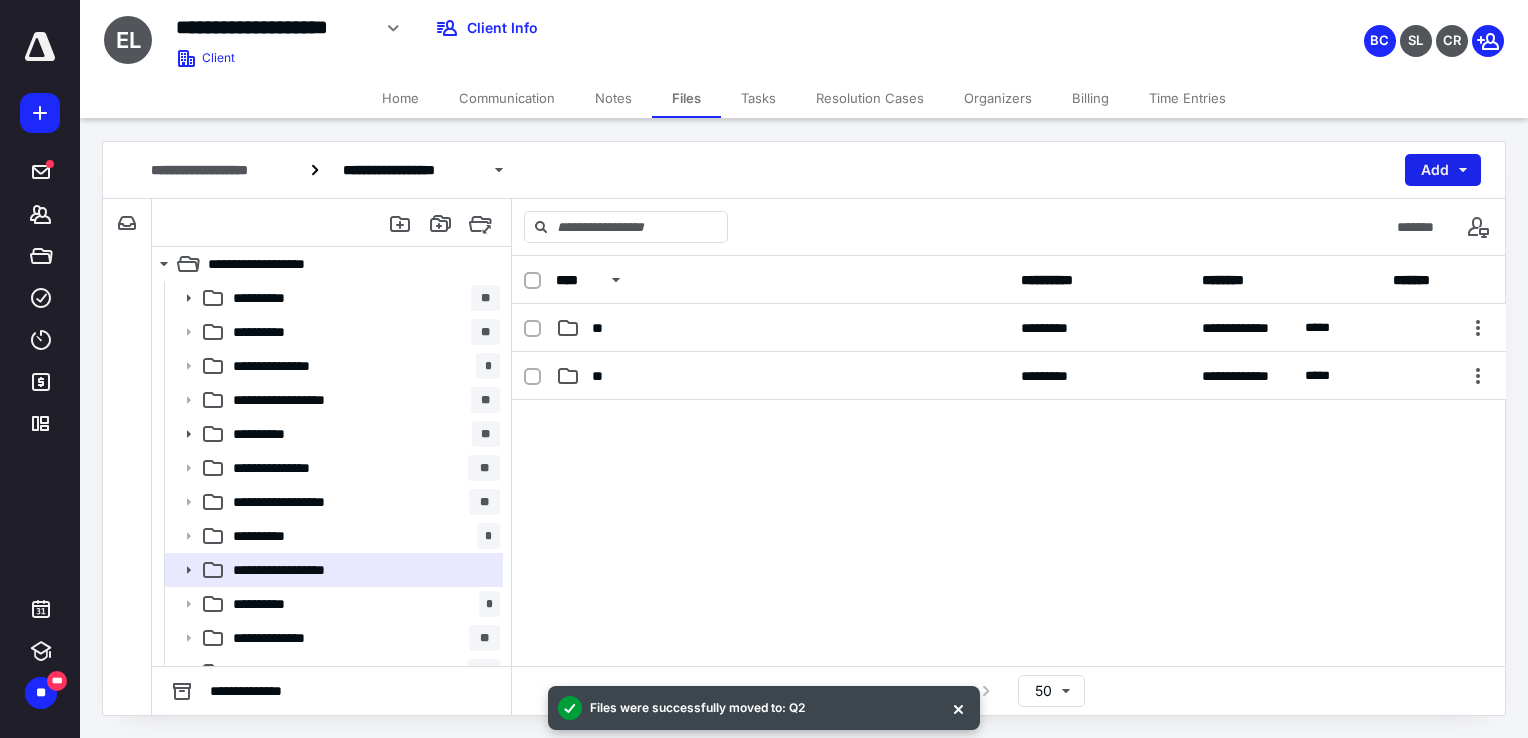 click on "Add" at bounding box center (1443, 170) 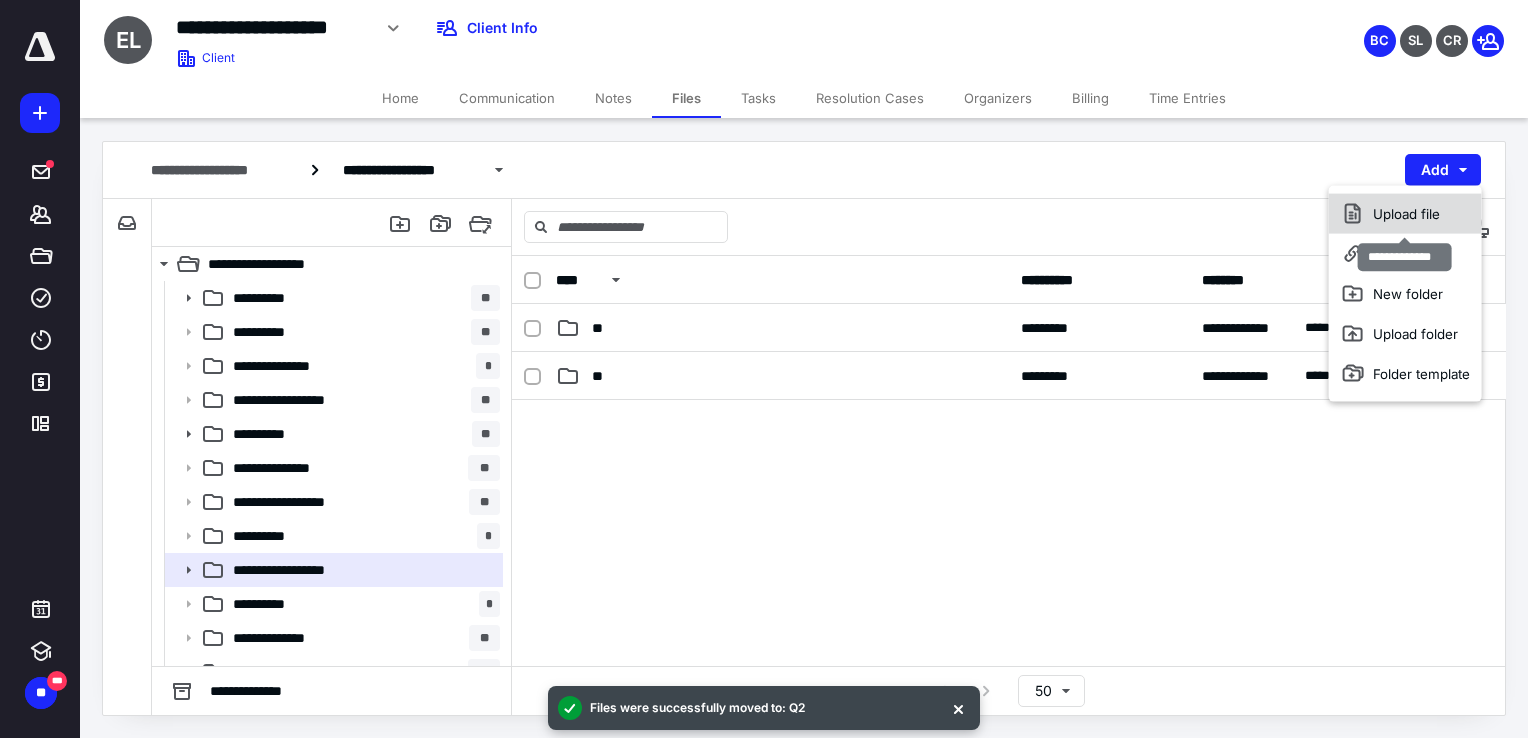 click on "Upload file" at bounding box center [1405, 214] 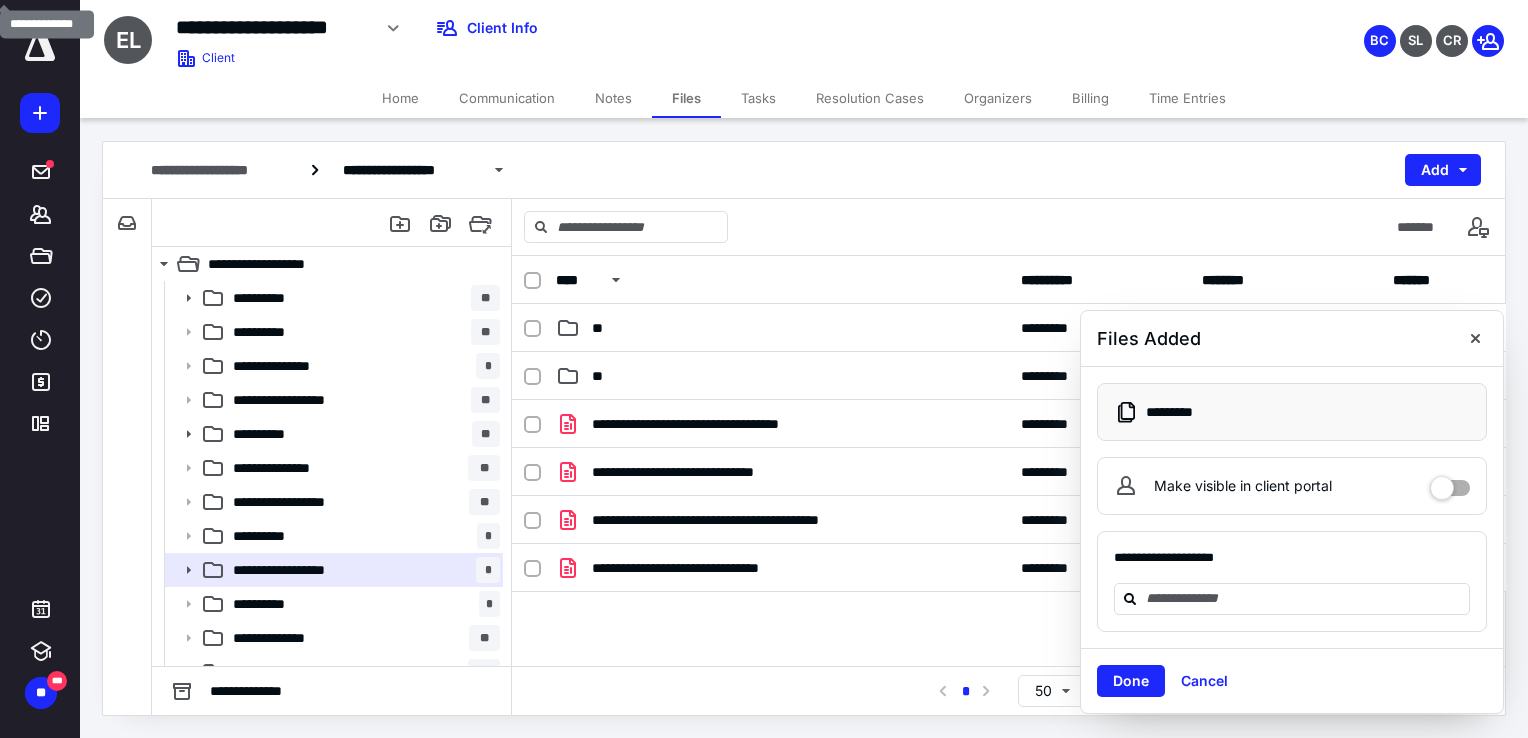 click at bounding box center (1450, 481) 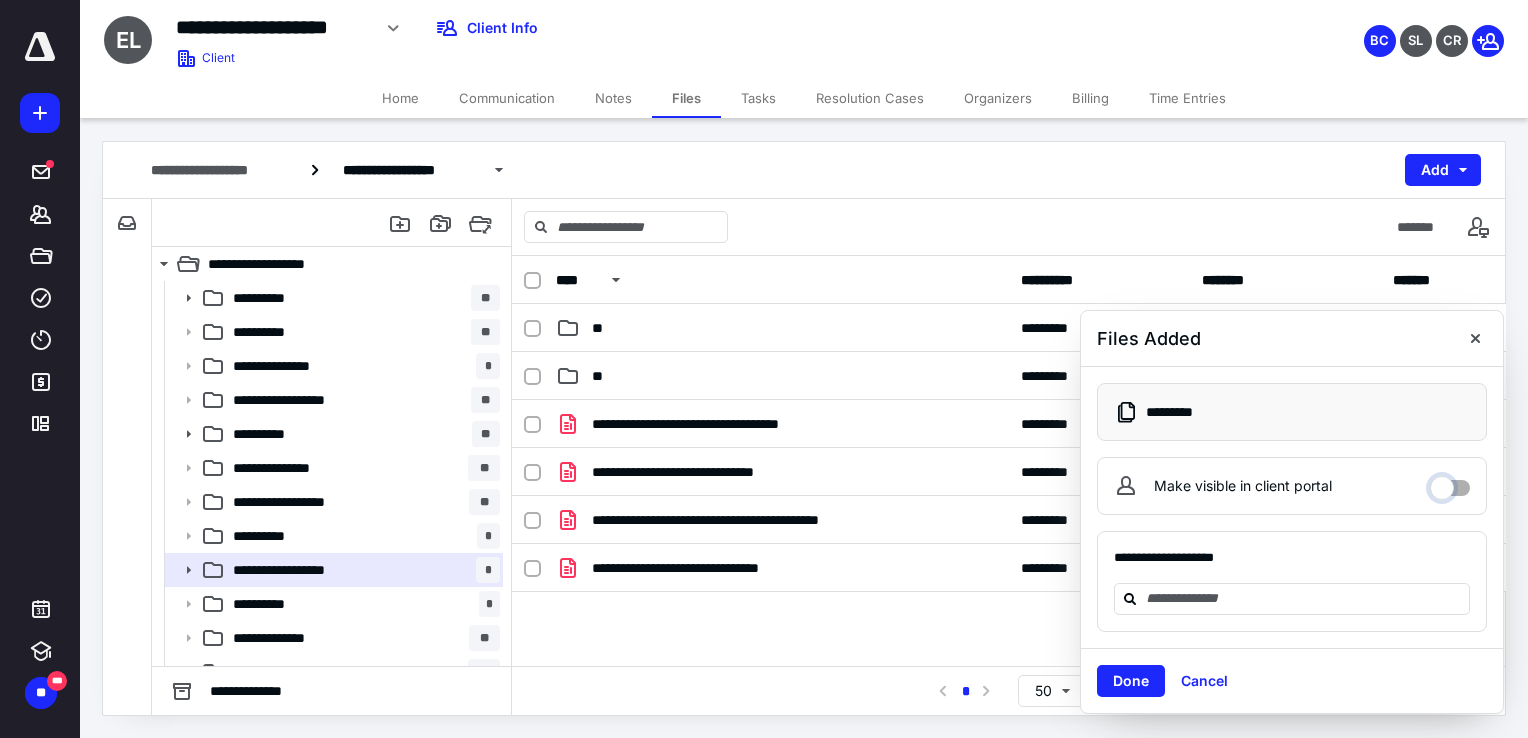 click on "Make visible in client portal" at bounding box center [1450, 483] 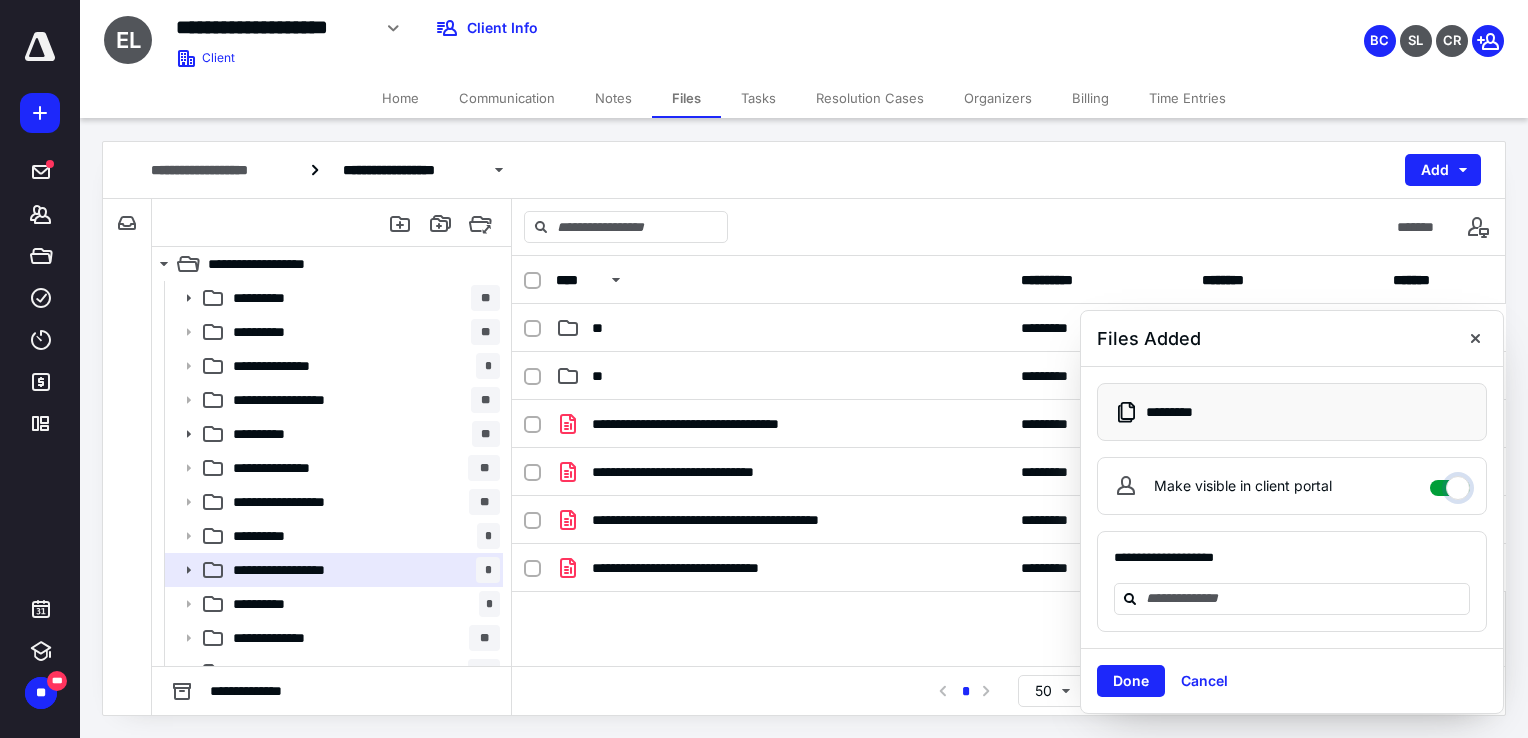 checkbox on "****" 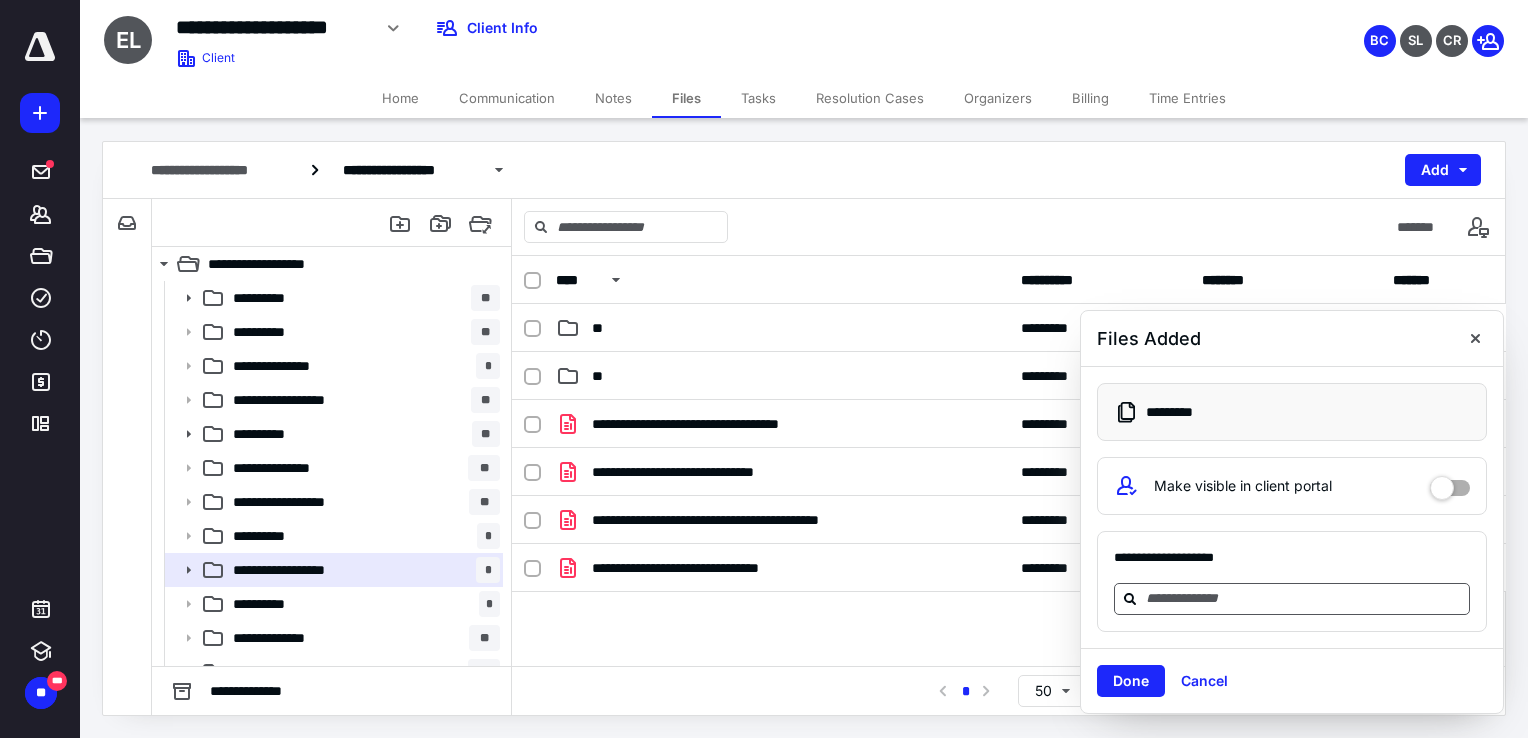 click at bounding box center (1304, 598) 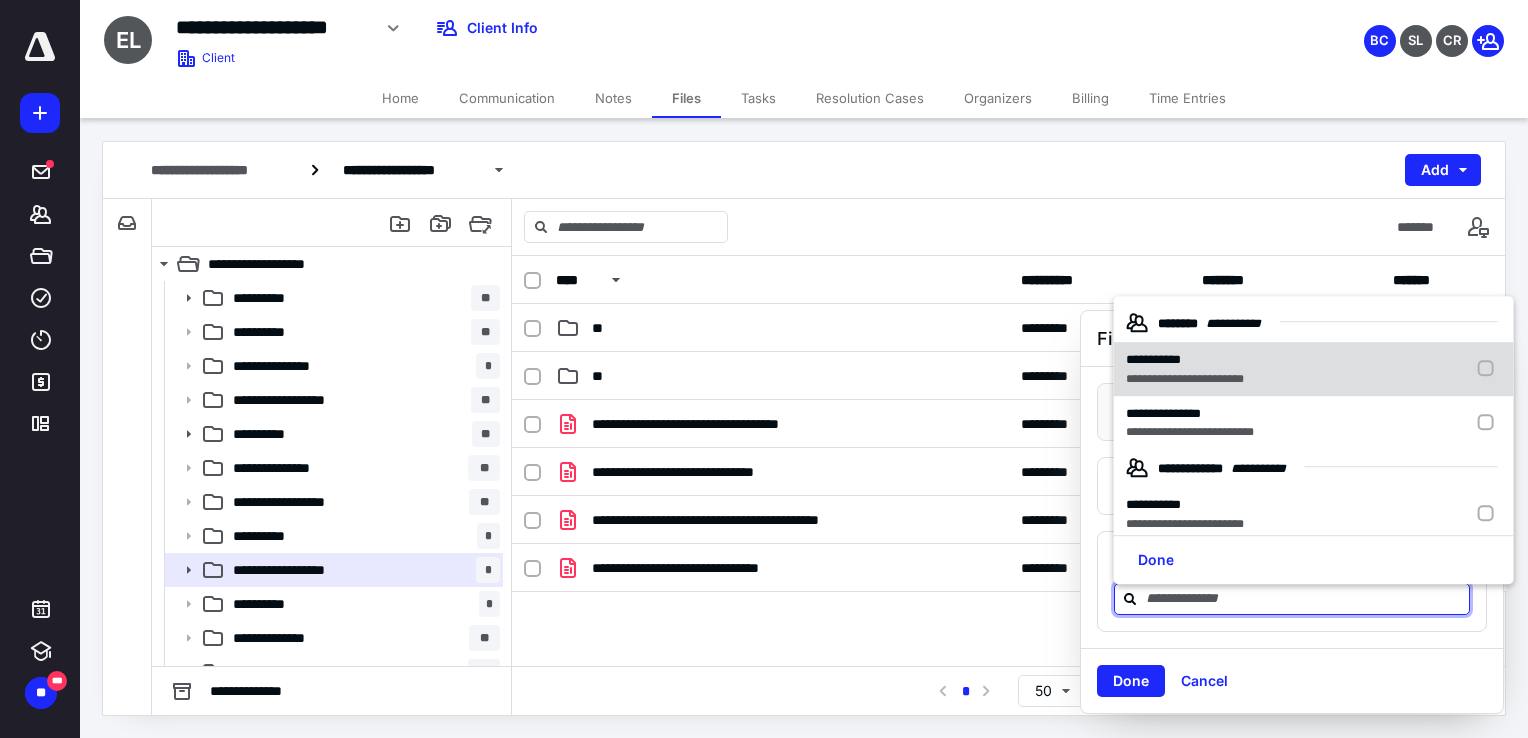 click at bounding box center [1490, 370] 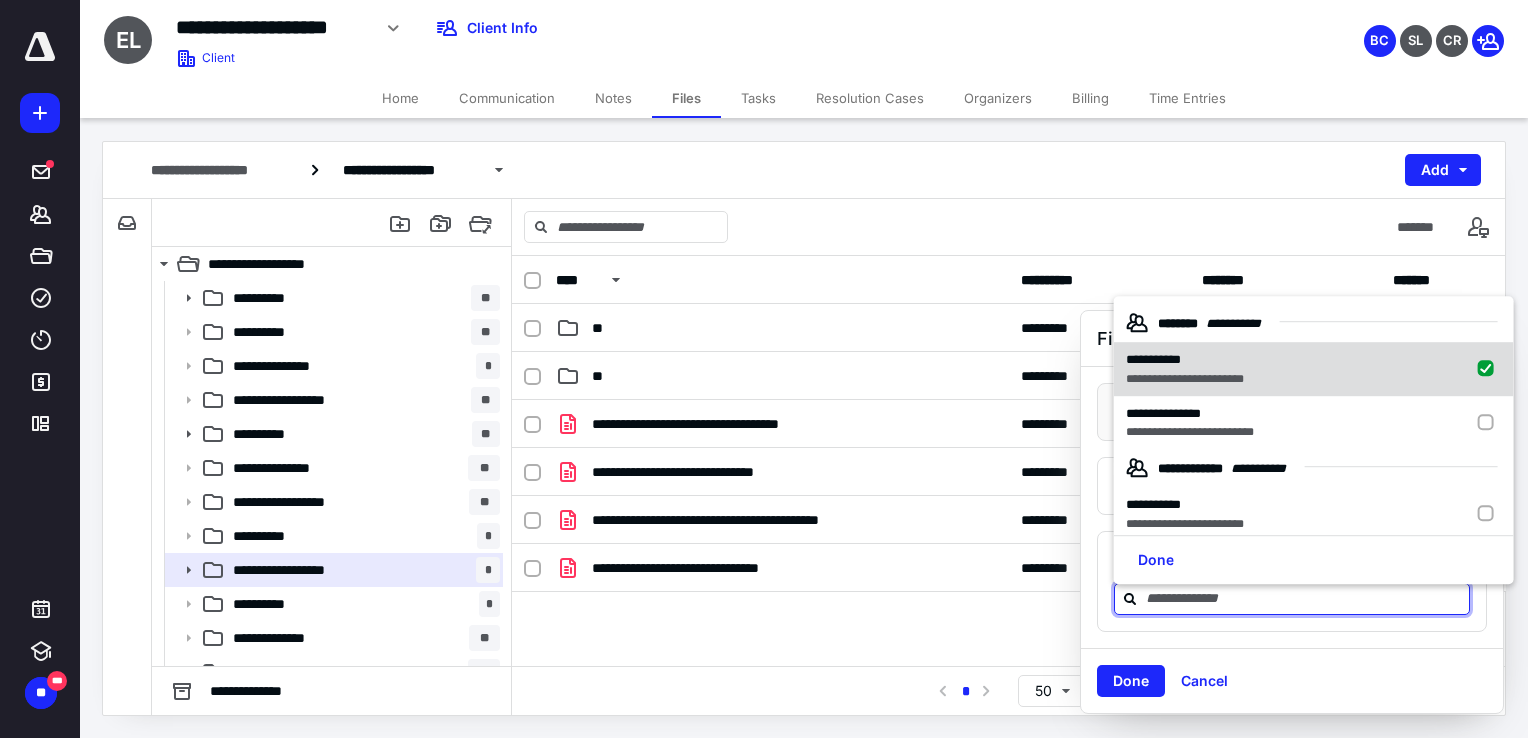 checkbox on "true" 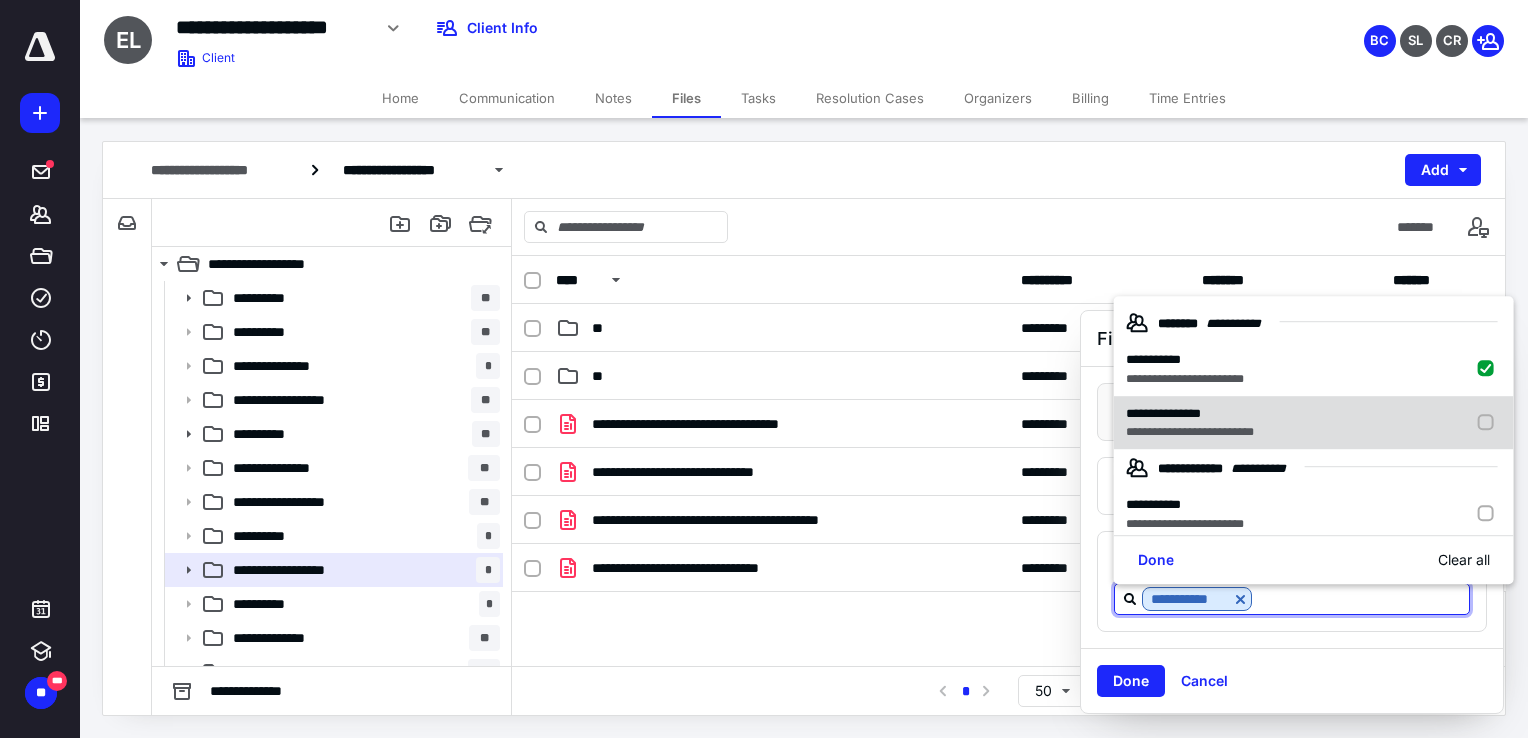 click at bounding box center (1490, 423) 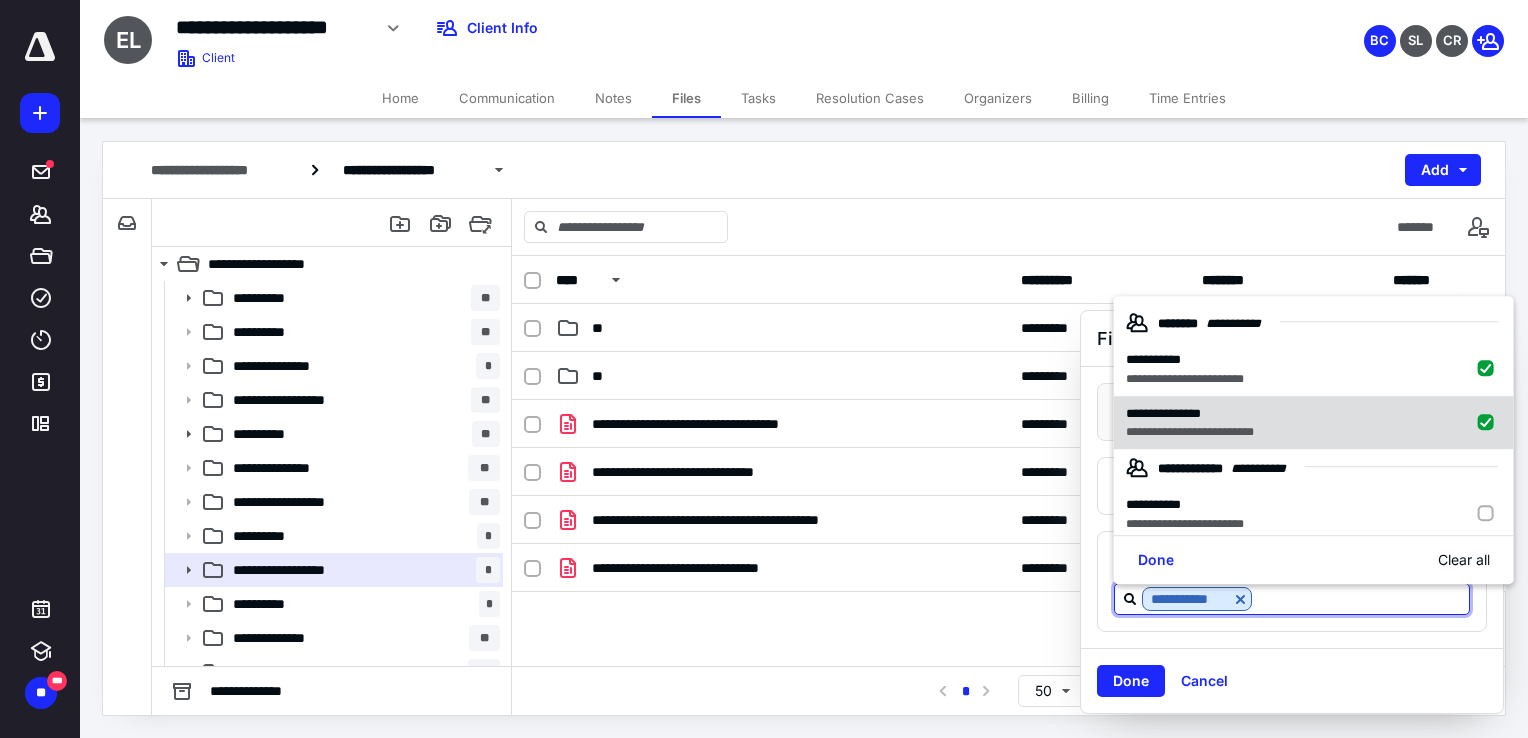 checkbox on "true" 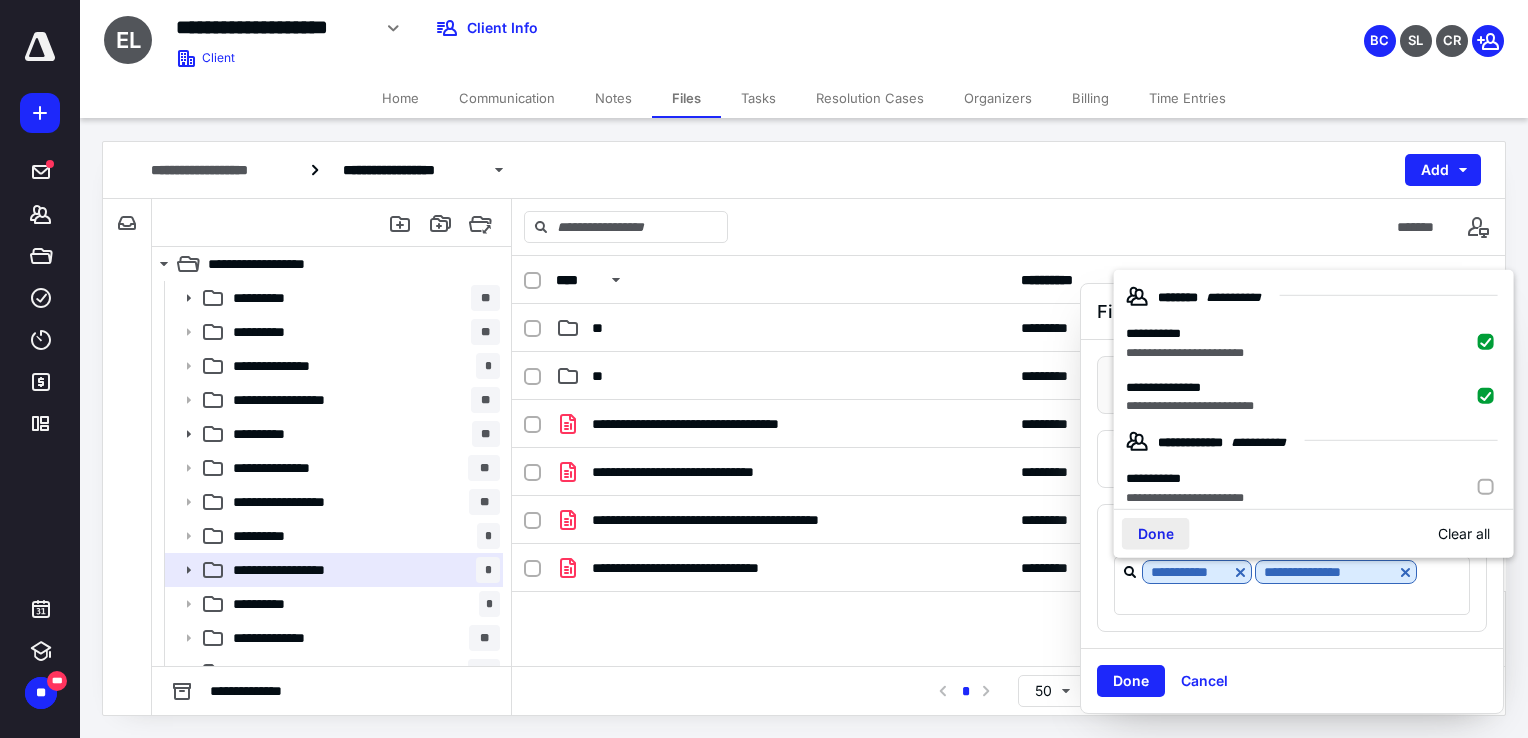 click on "Done" at bounding box center [1156, 534] 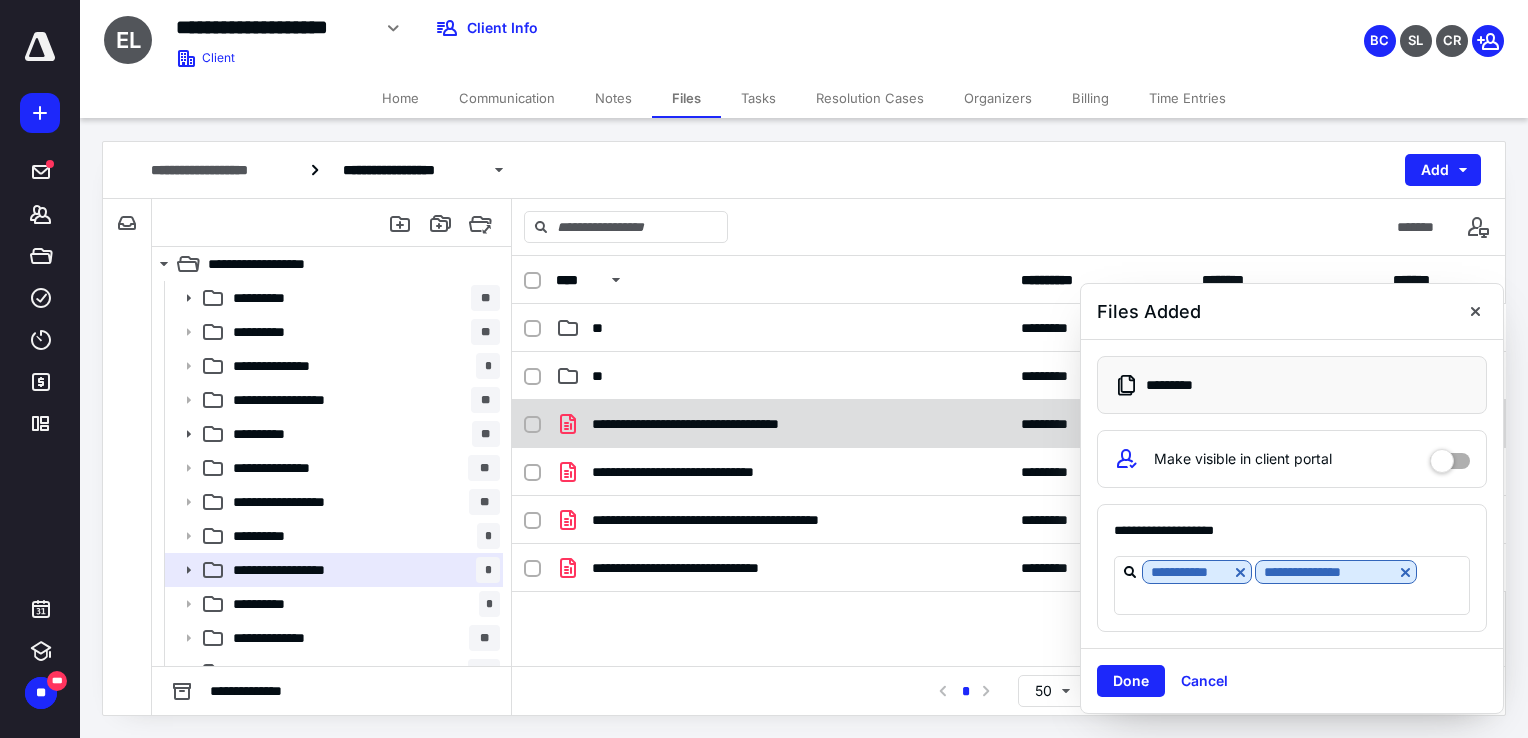 click at bounding box center (532, 425) 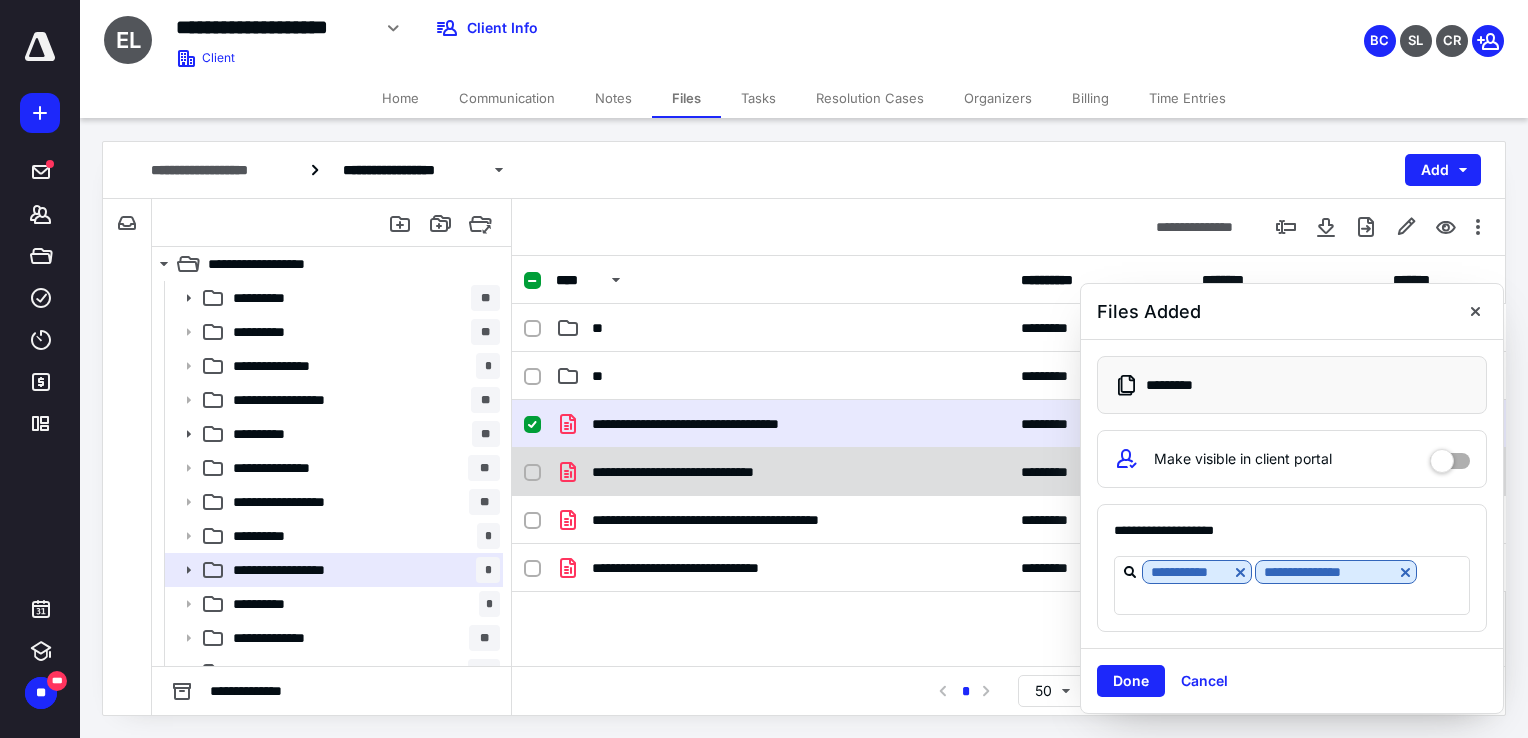 click at bounding box center (532, 473) 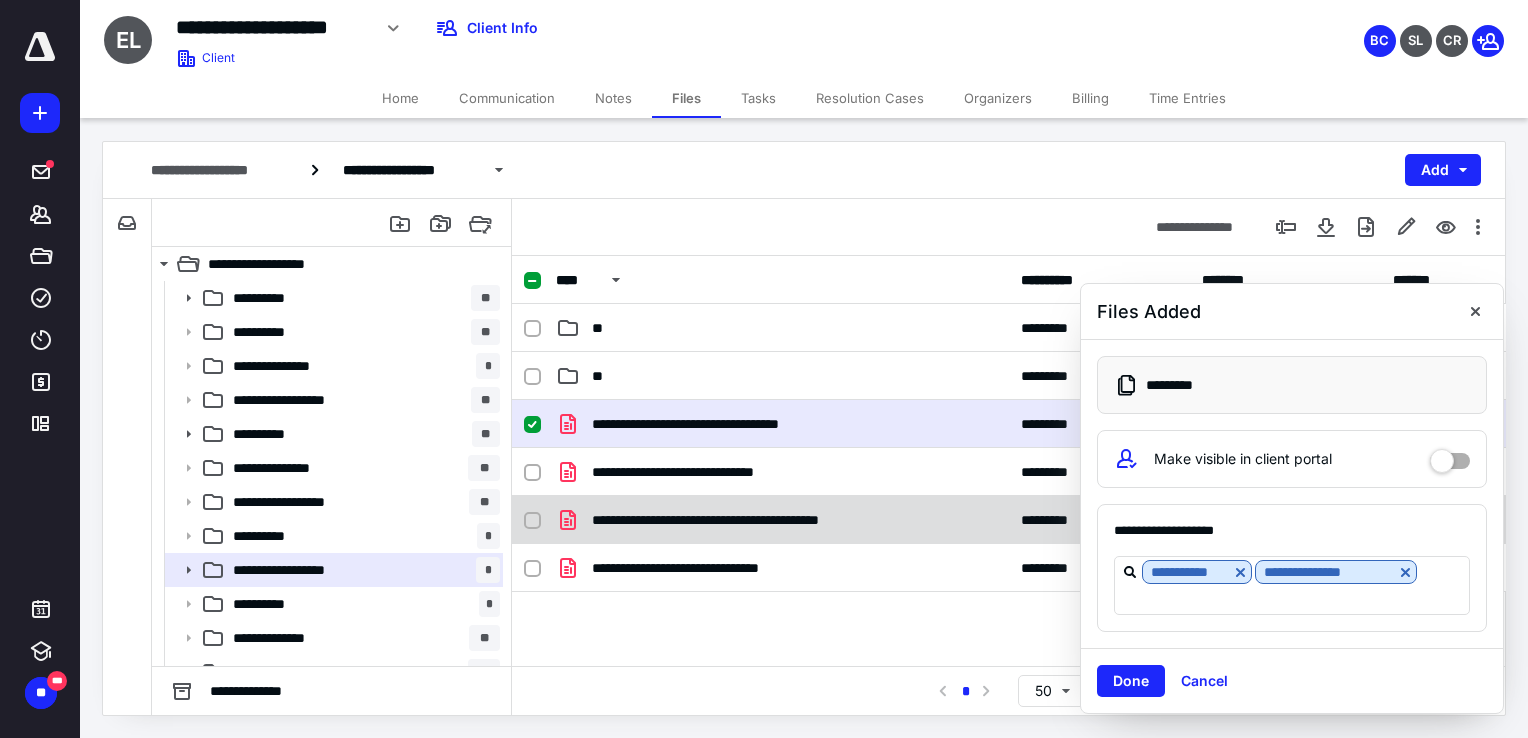 checkbox on "true" 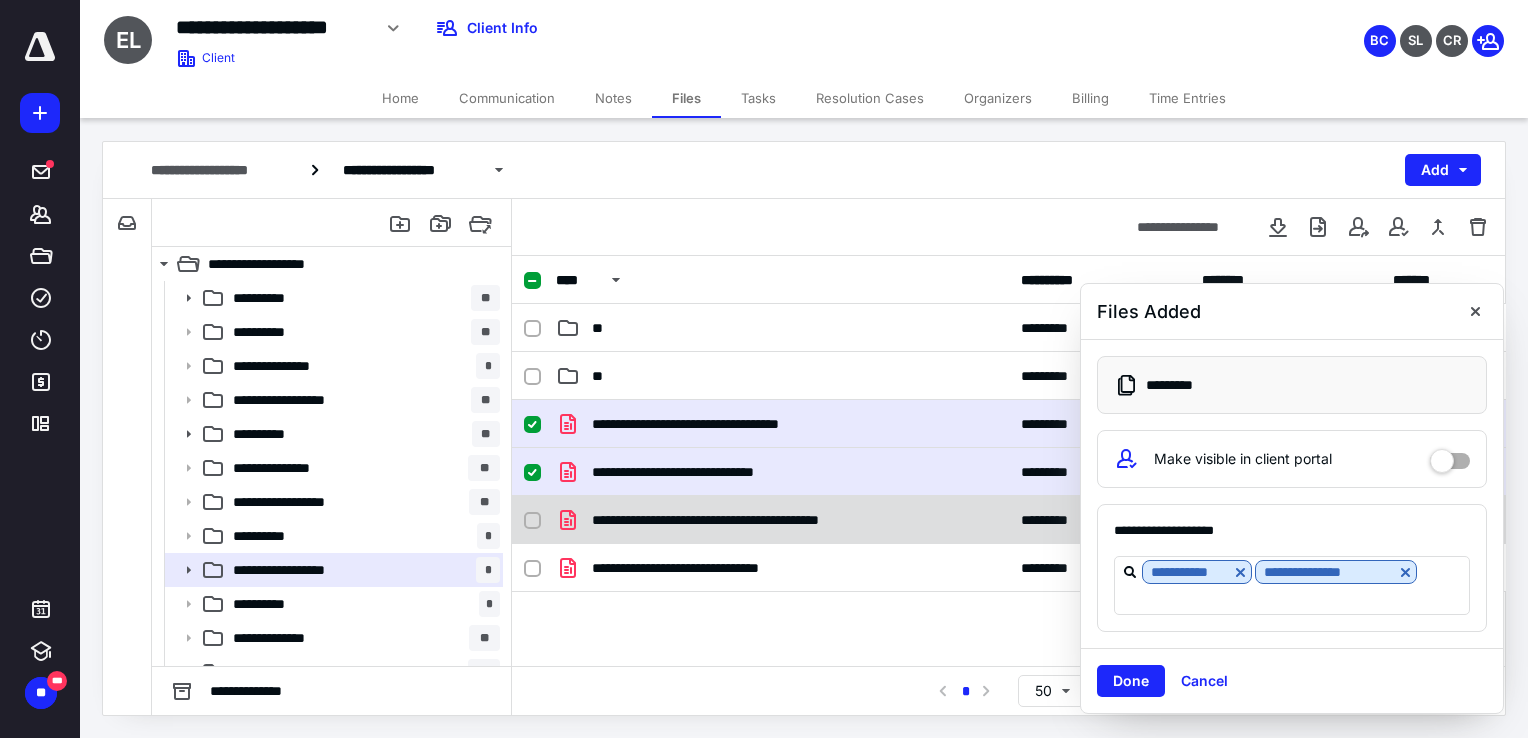 click 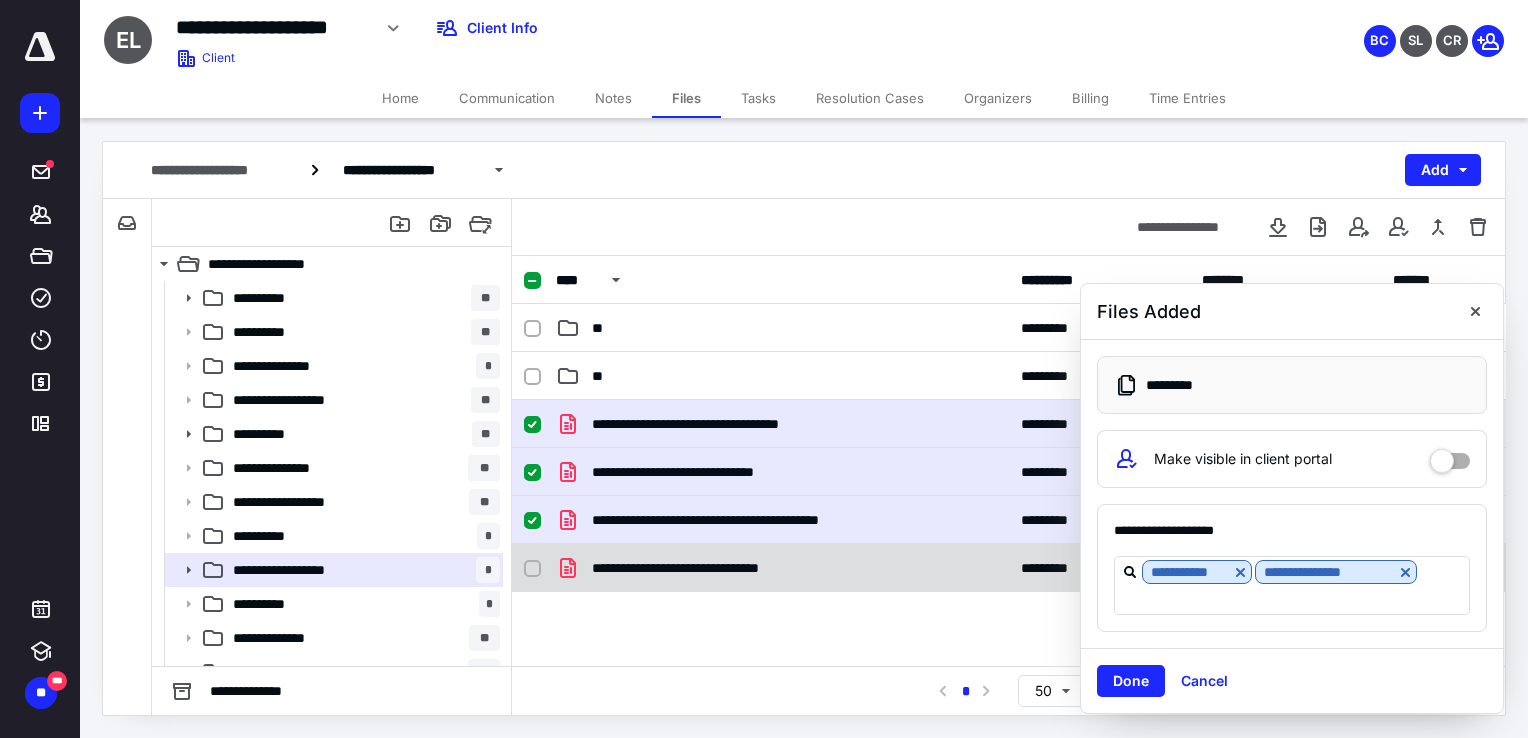 click 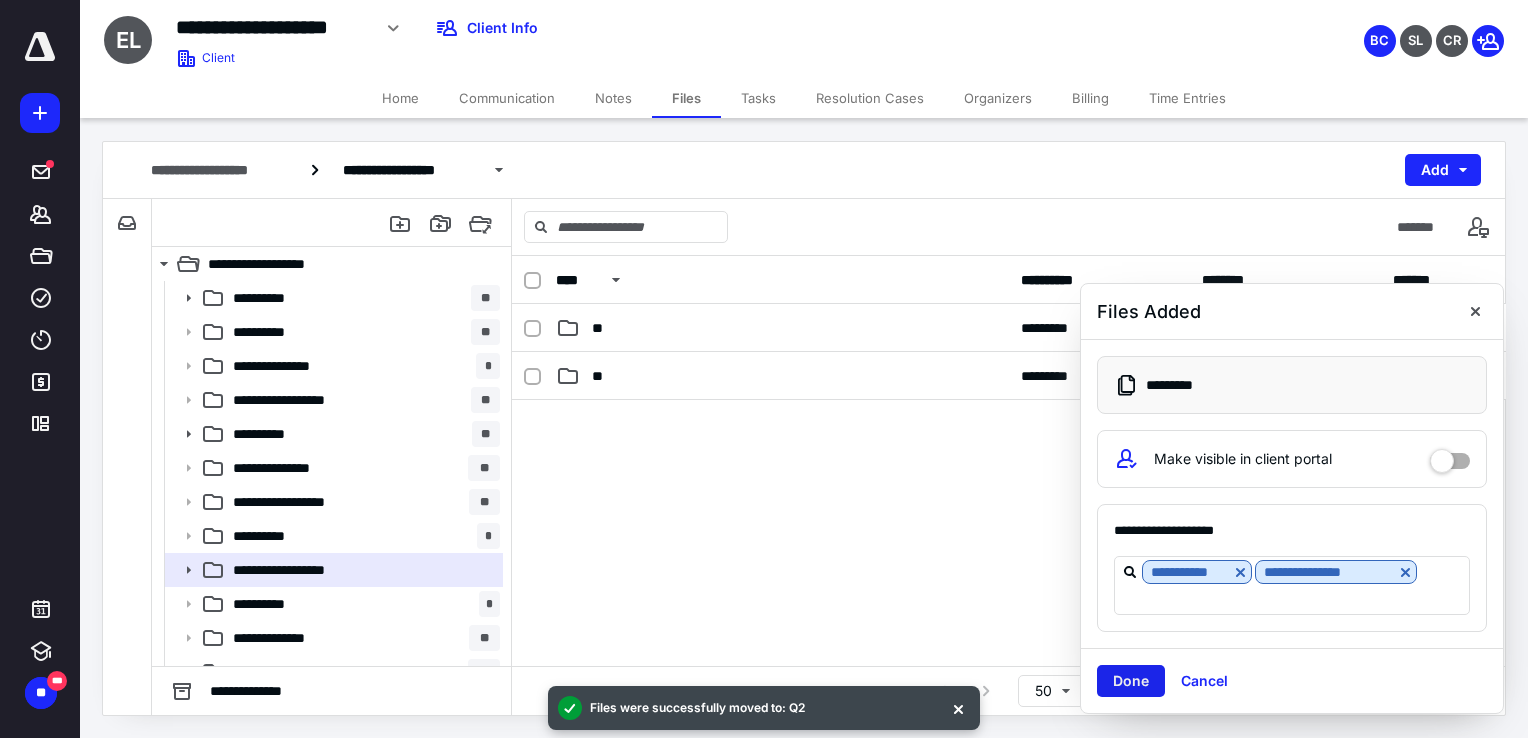 click on "Done" at bounding box center [1131, 681] 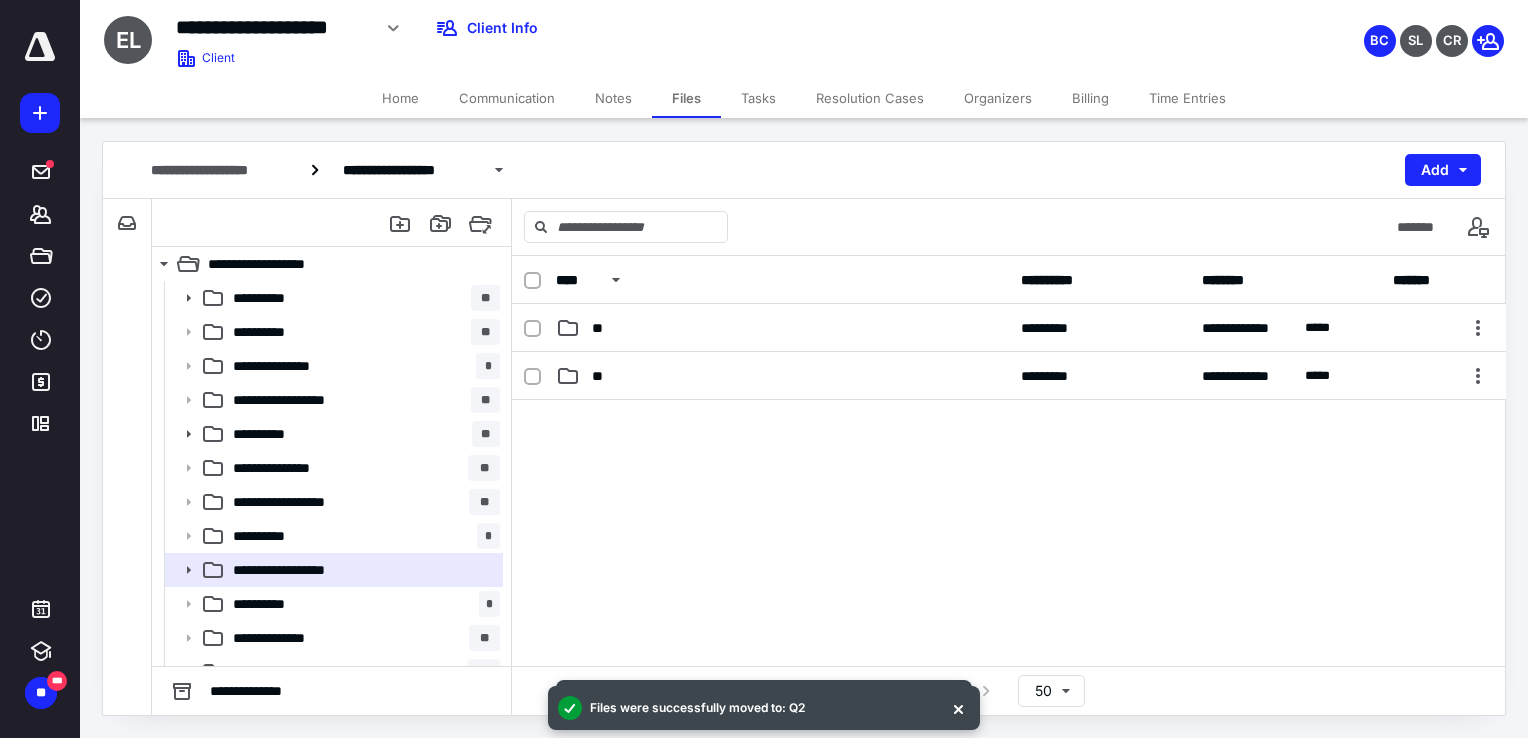 click on "Billing" at bounding box center [1090, 98] 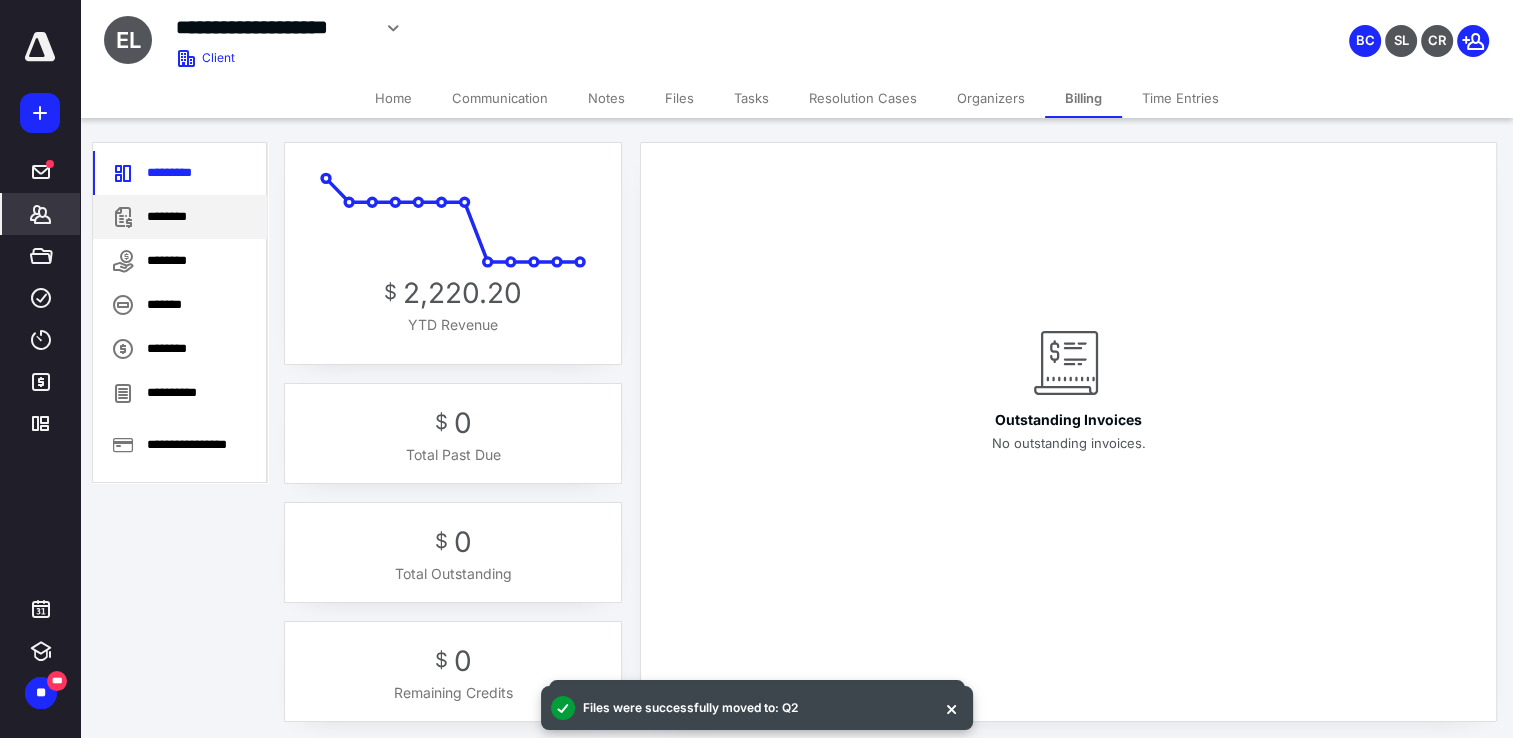 click on "********" at bounding box center [180, 217] 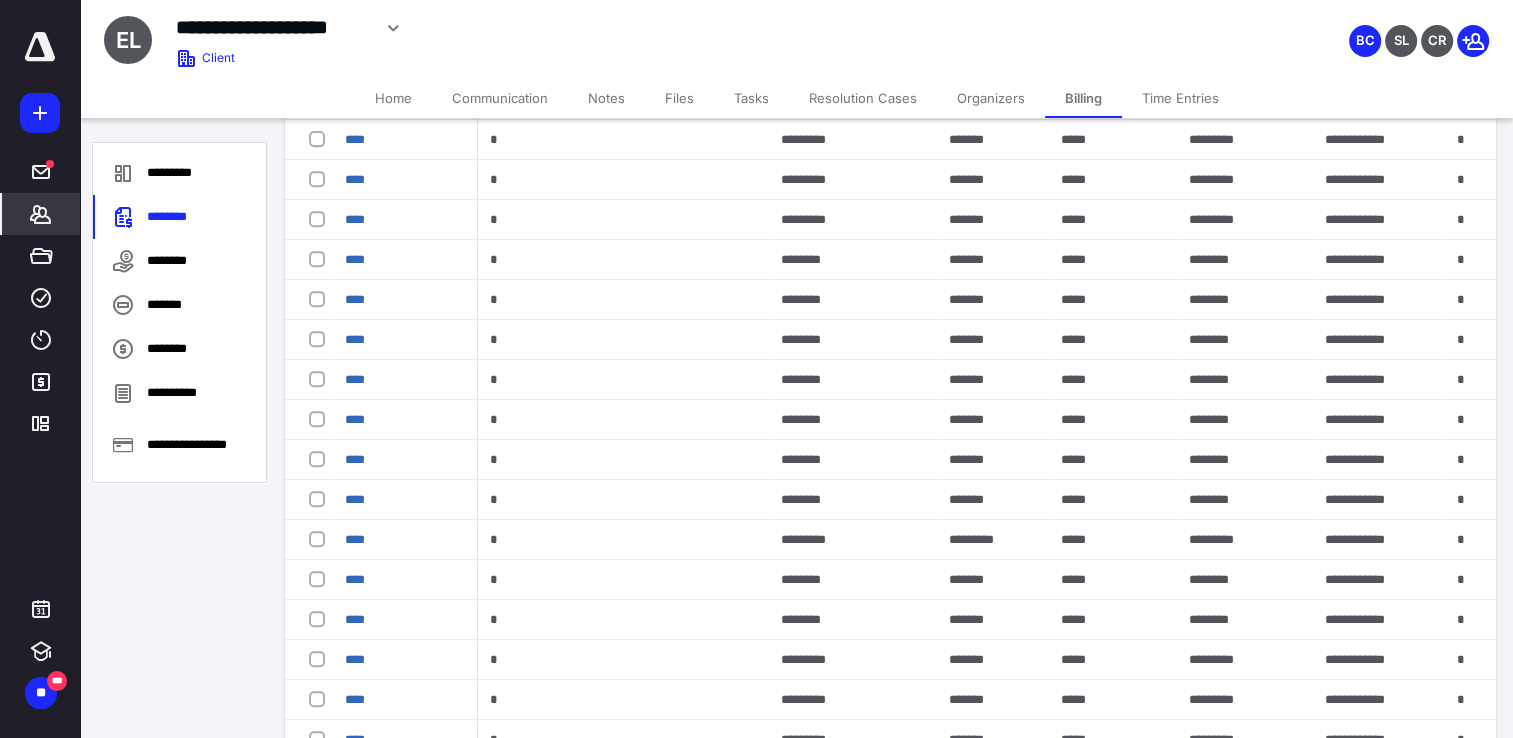 scroll, scrollTop: 500, scrollLeft: 0, axis: vertical 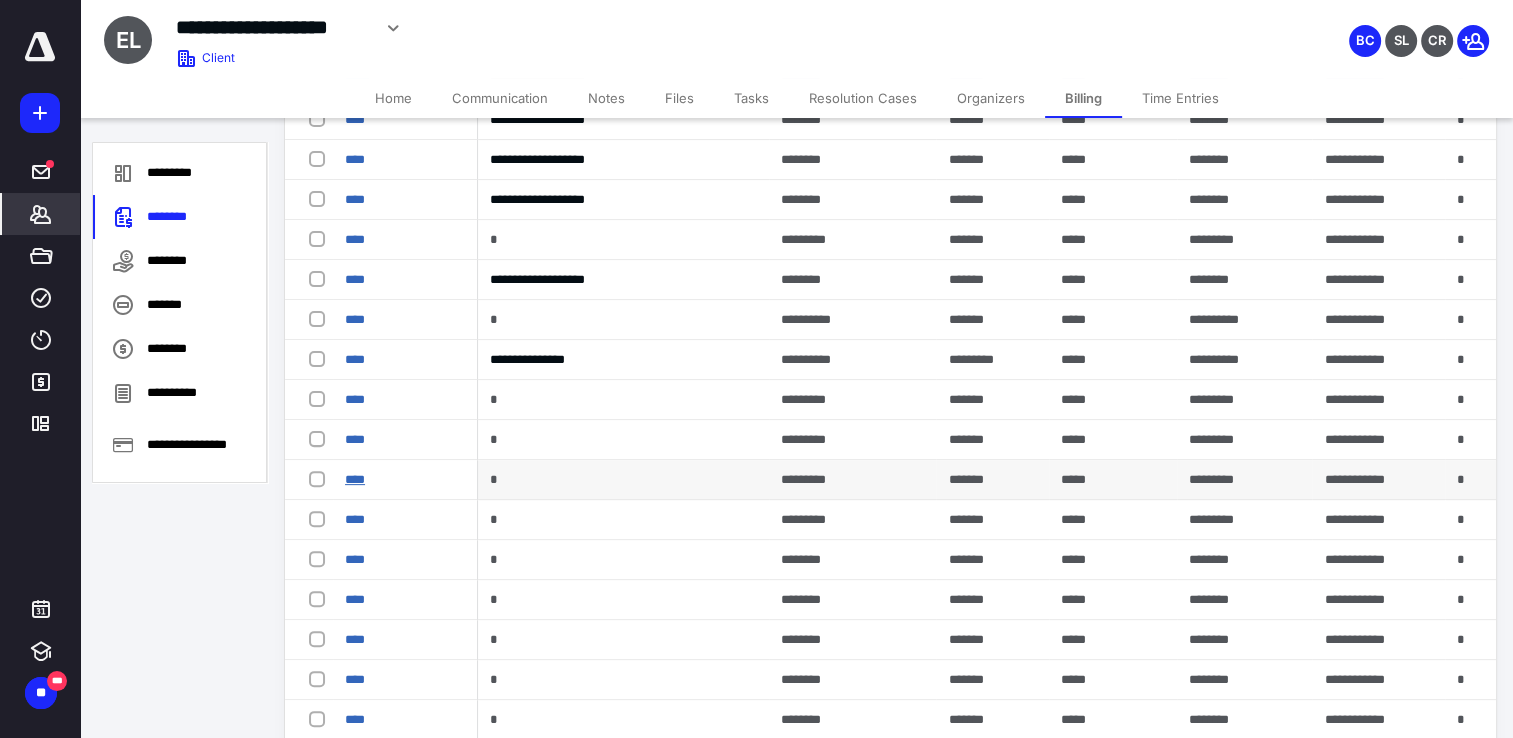 click on "****" at bounding box center [355, 479] 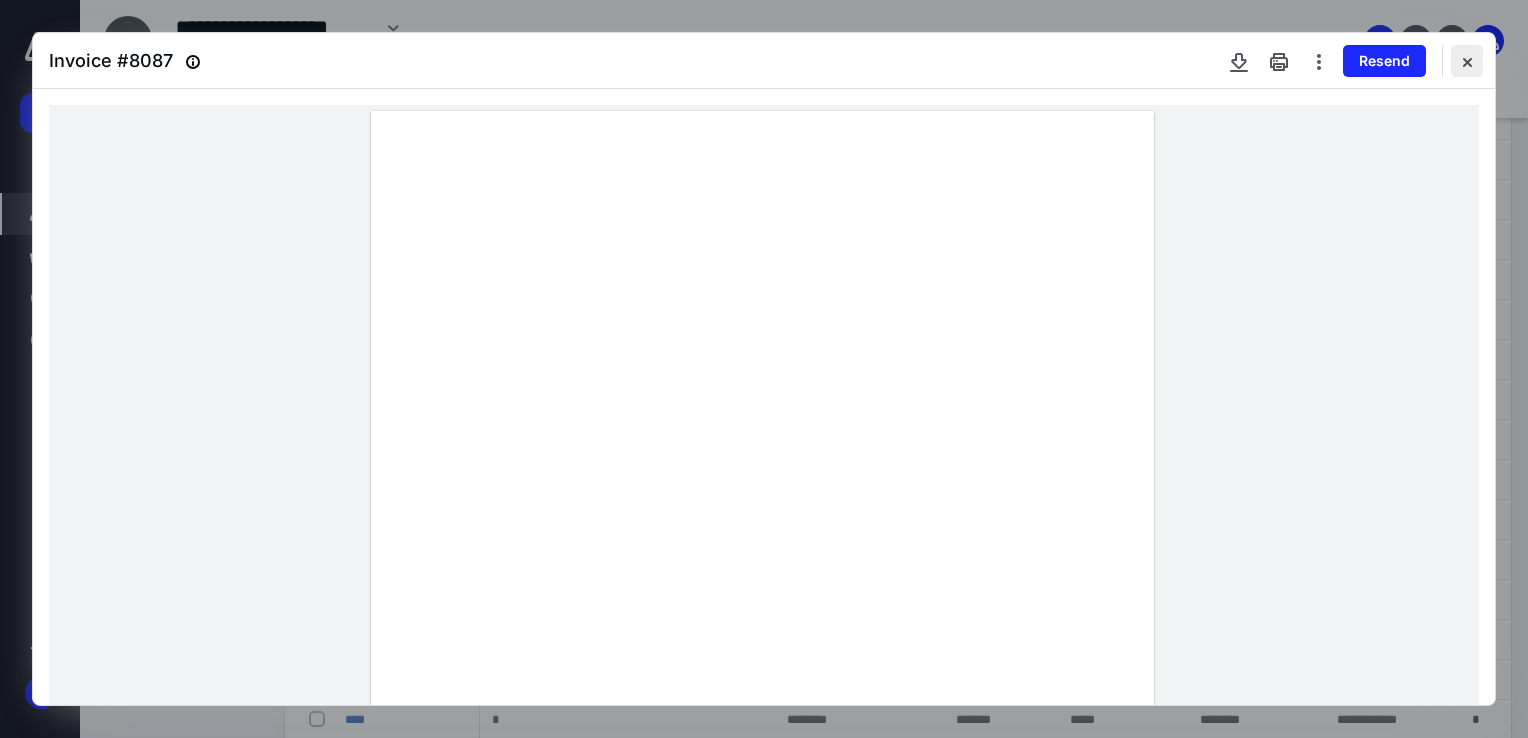 click at bounding box center (1467, 61) 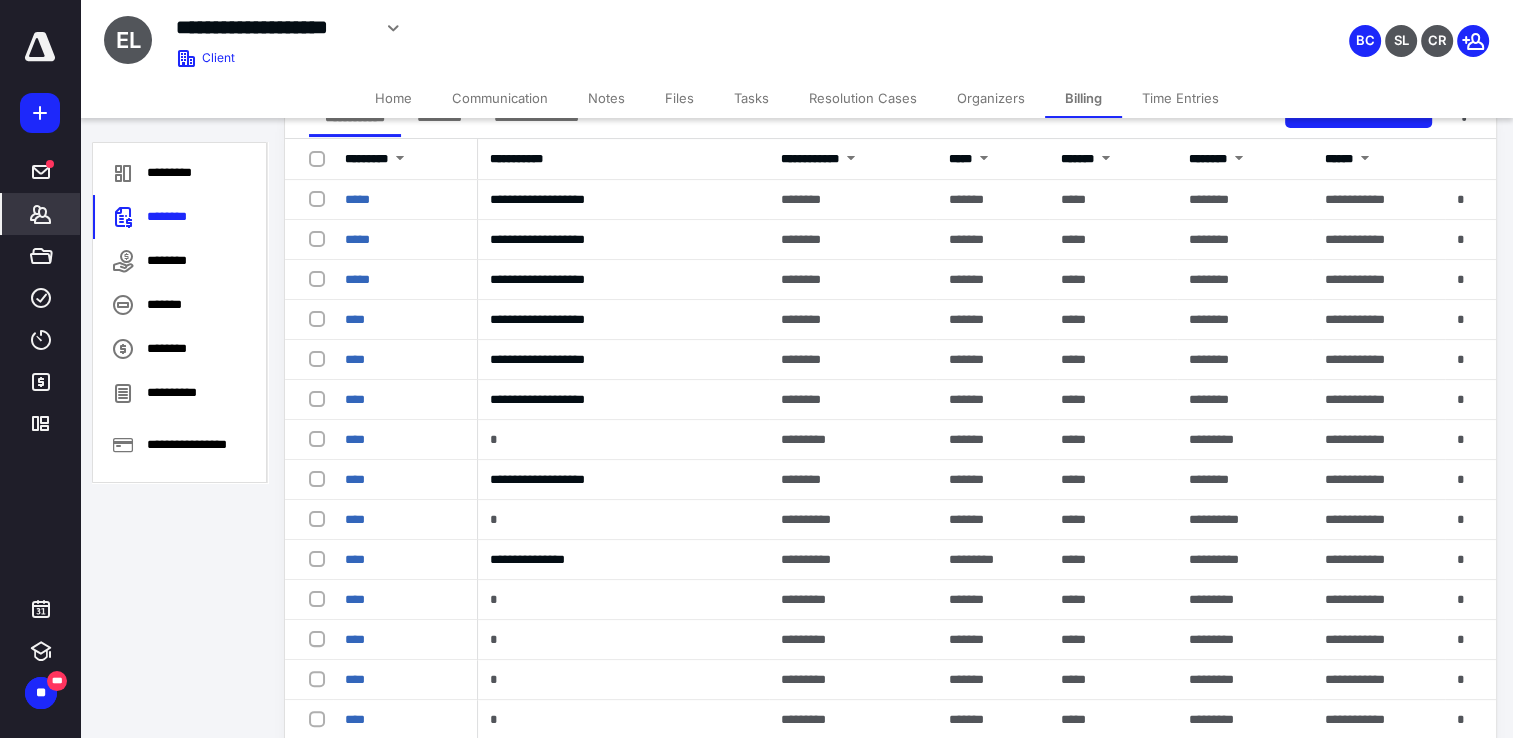 scroll, scrollTop: 200, scrollLeft: 0, axis: vertical 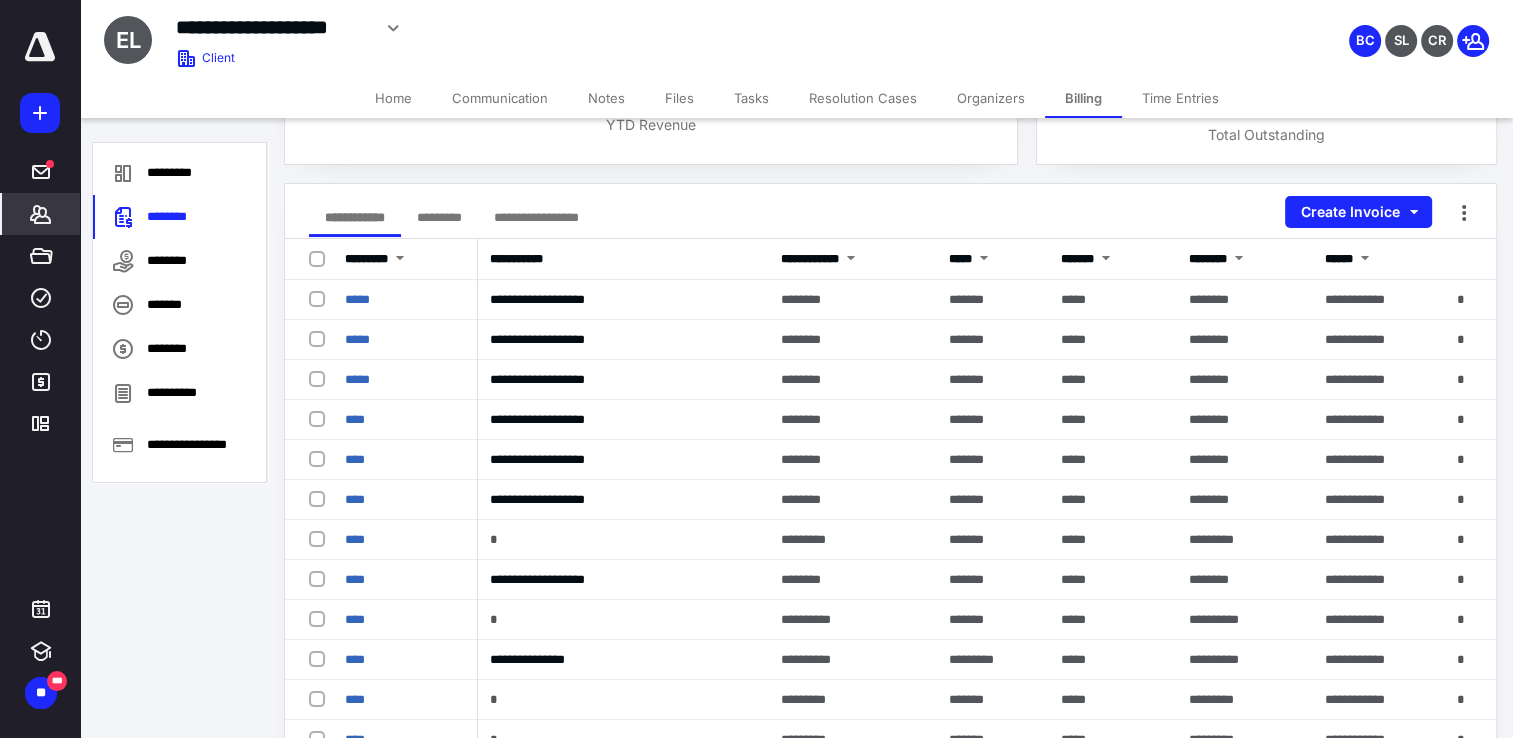 click on "*********" at bounding box center [439, 217] 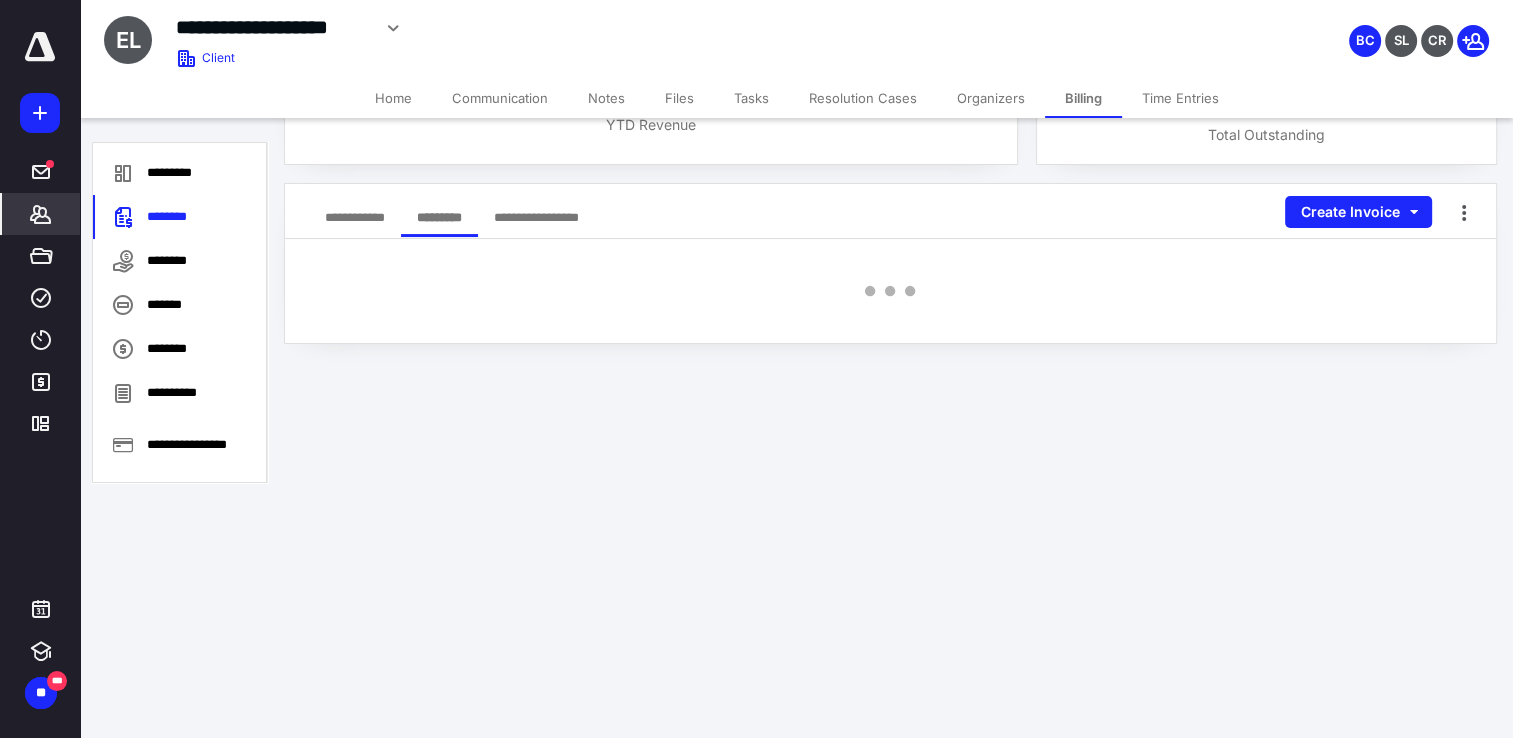 scroll, scrollTop: 0, scrollLeft: 0, axis: both 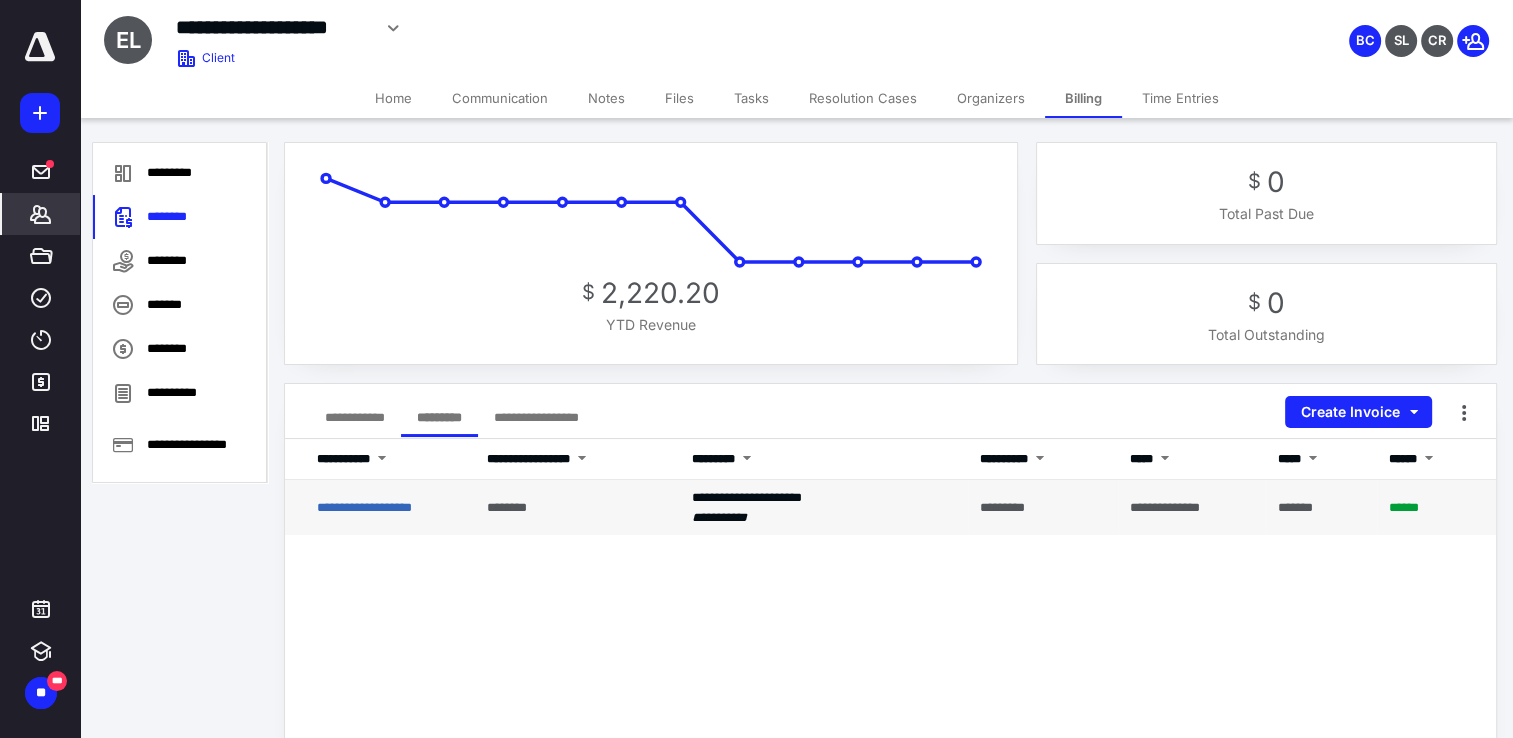 click on "******" at bounding box center (1436, 507) 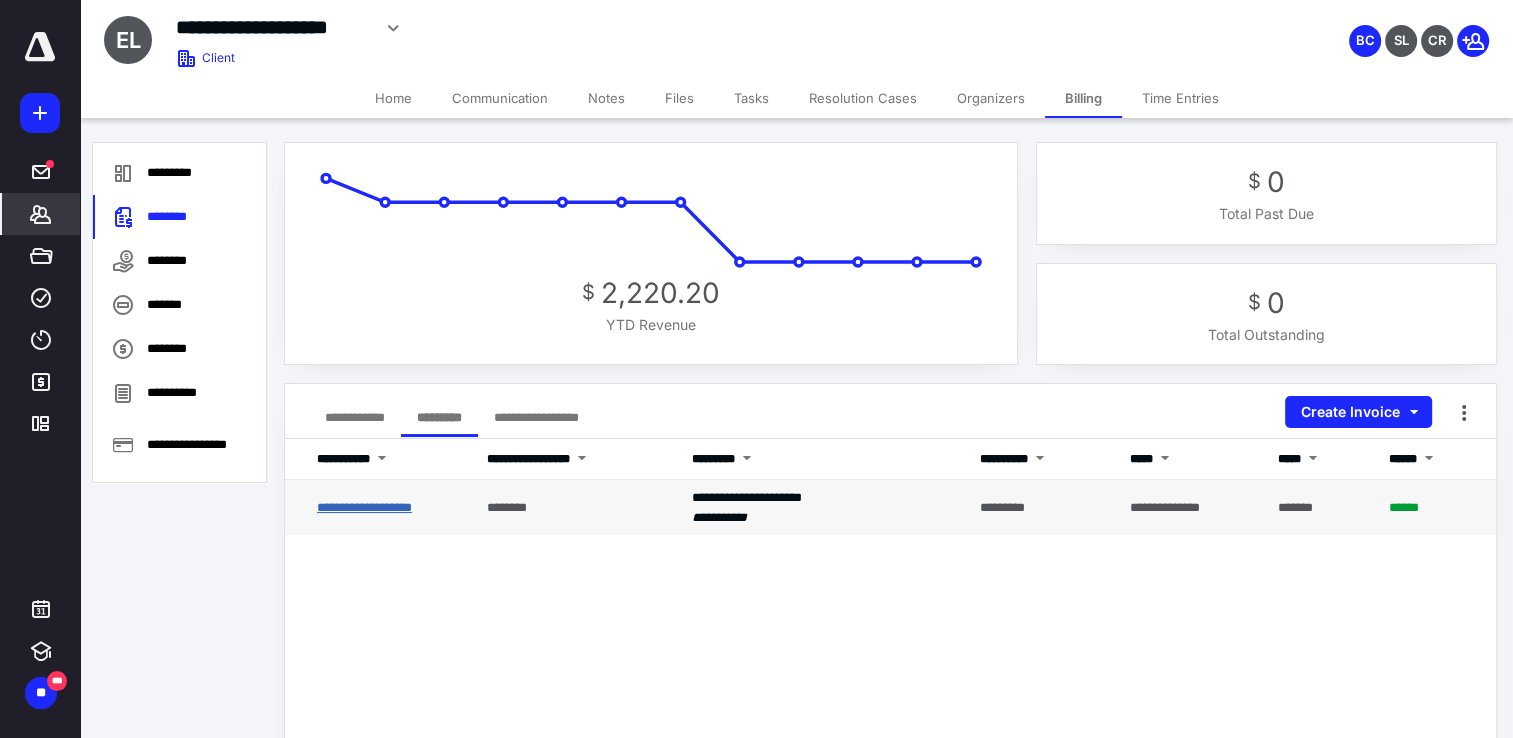 drag, startPoint x: 1460, startPoint y: 507, endPoint x: 346, endPoint y: 506, distance: 1114.0005 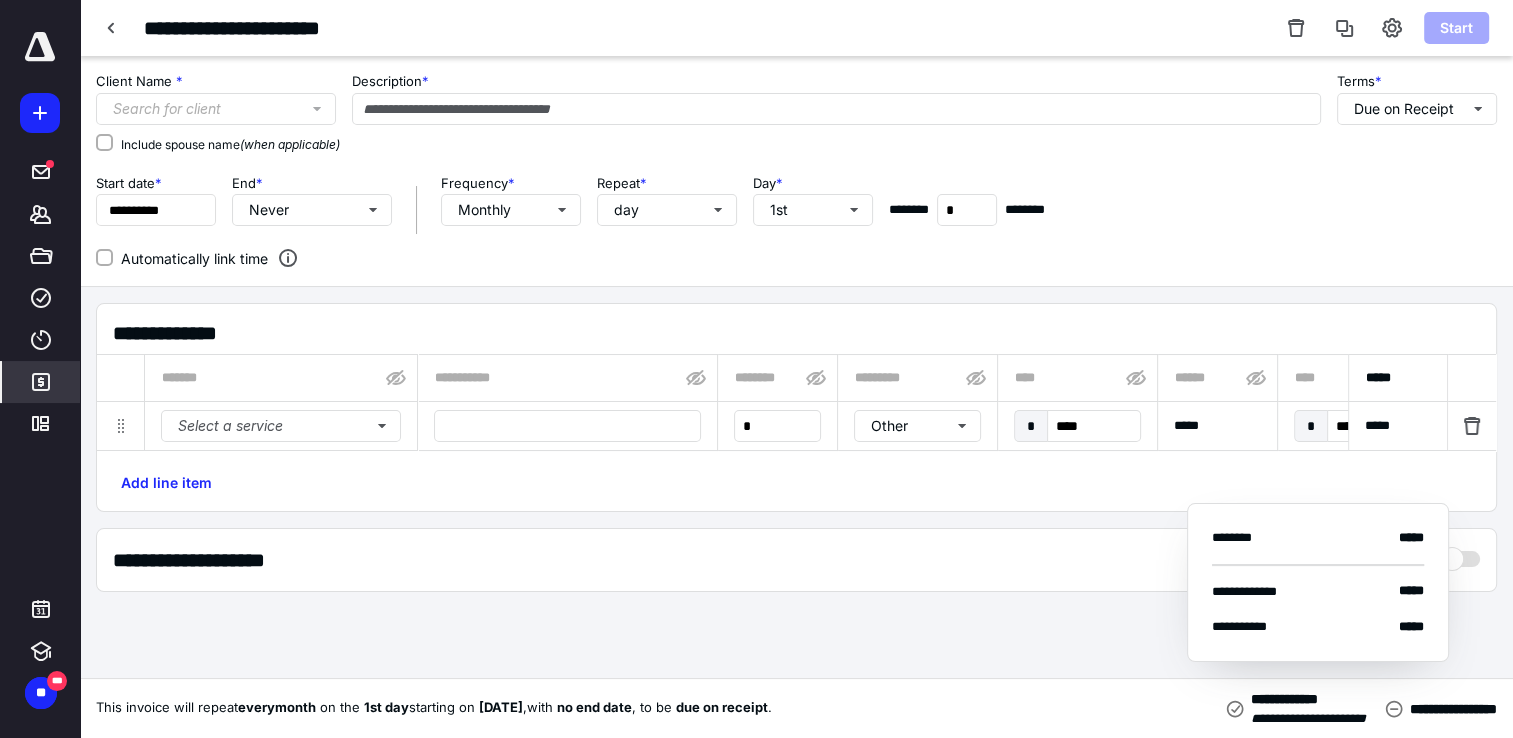 type on "**********" 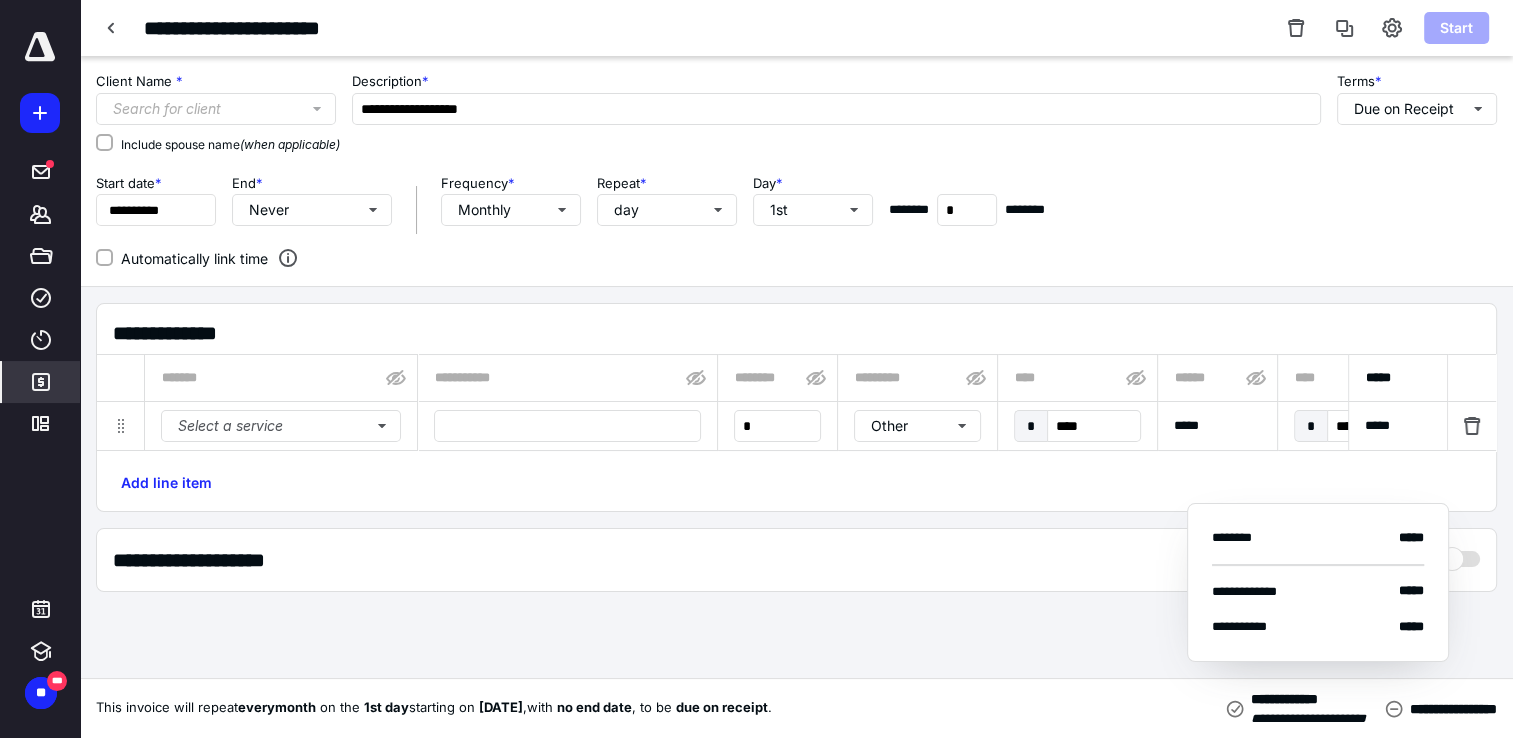 click on "**********" at bounding box center [796, 407] 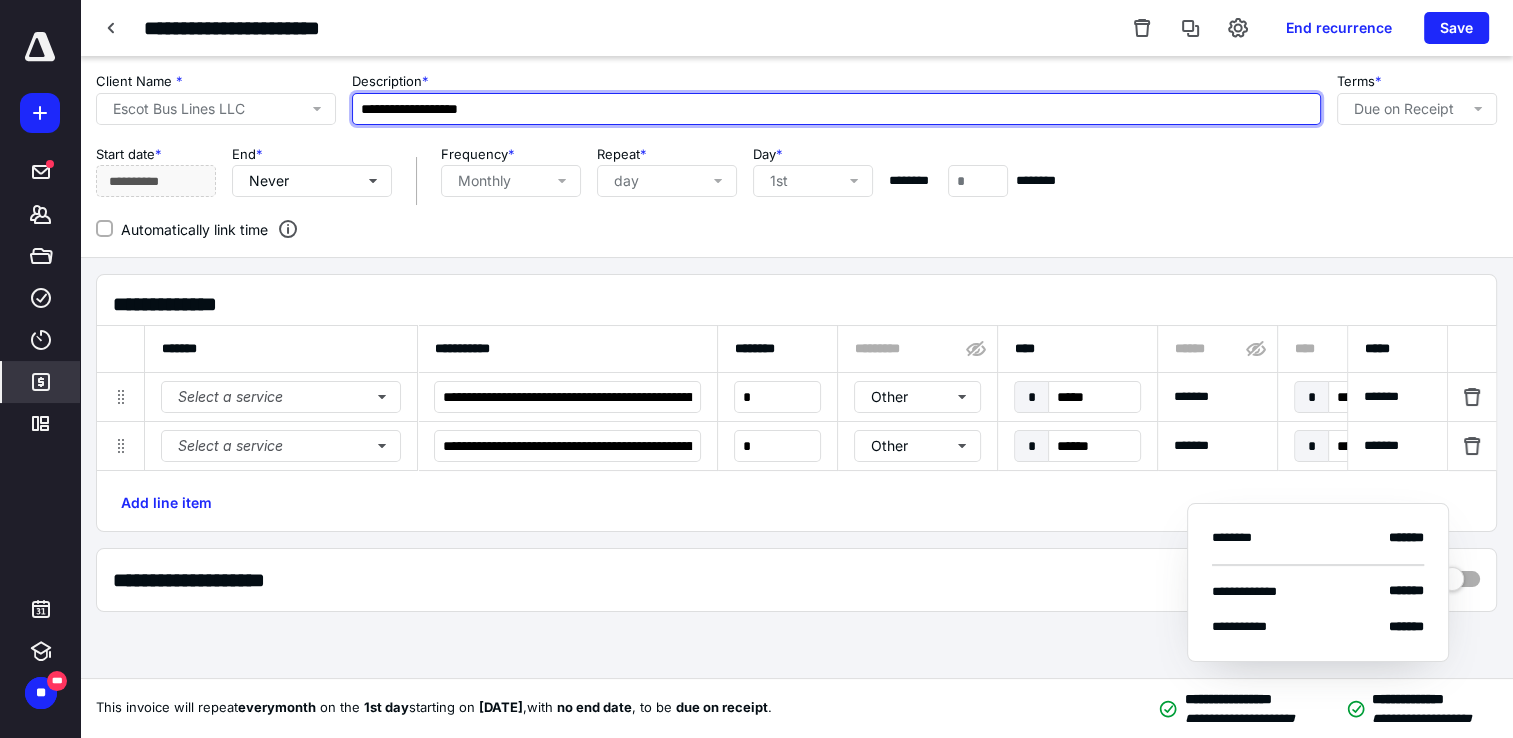 click on "**********" at bounding box center [836, 109] 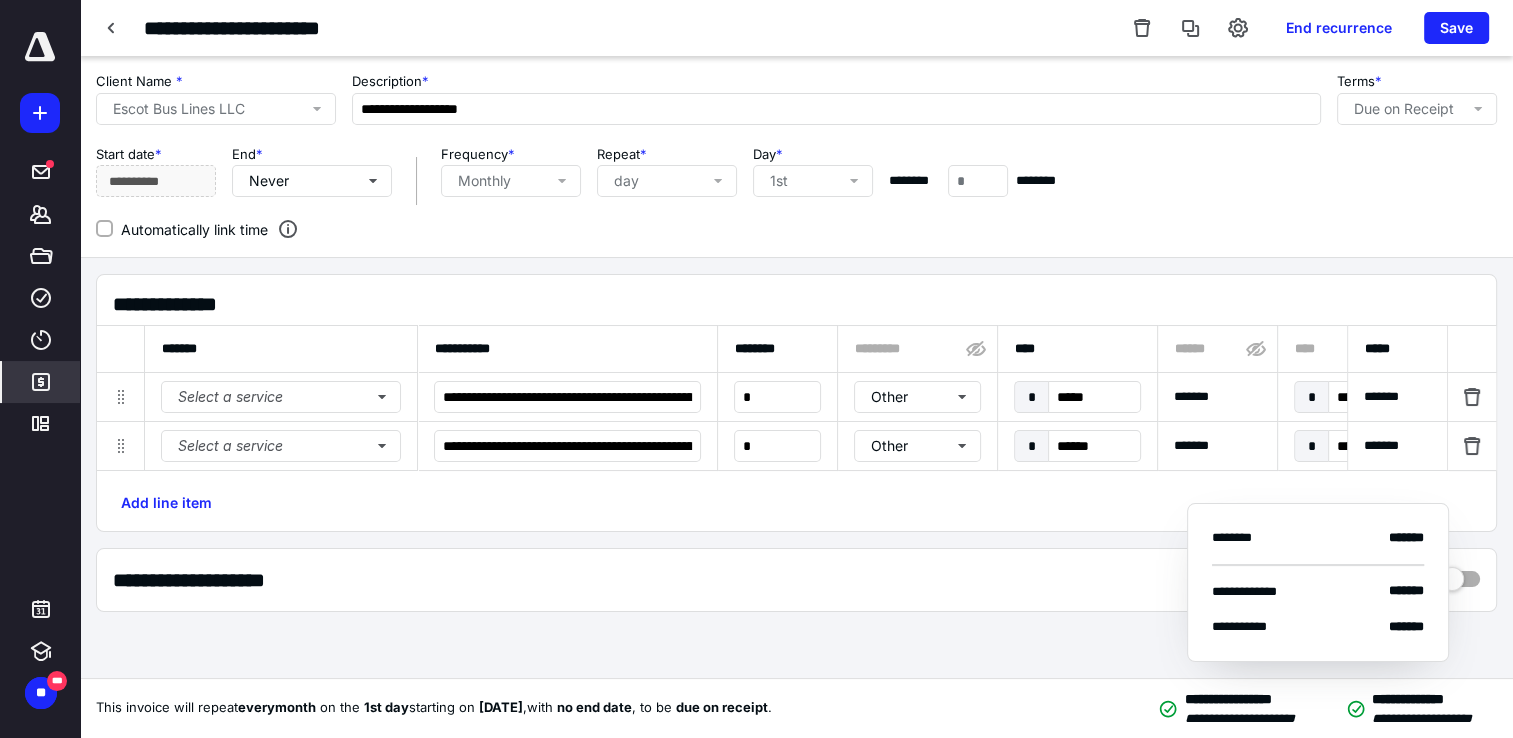 click on "**********" at bounding box center [796, 157] 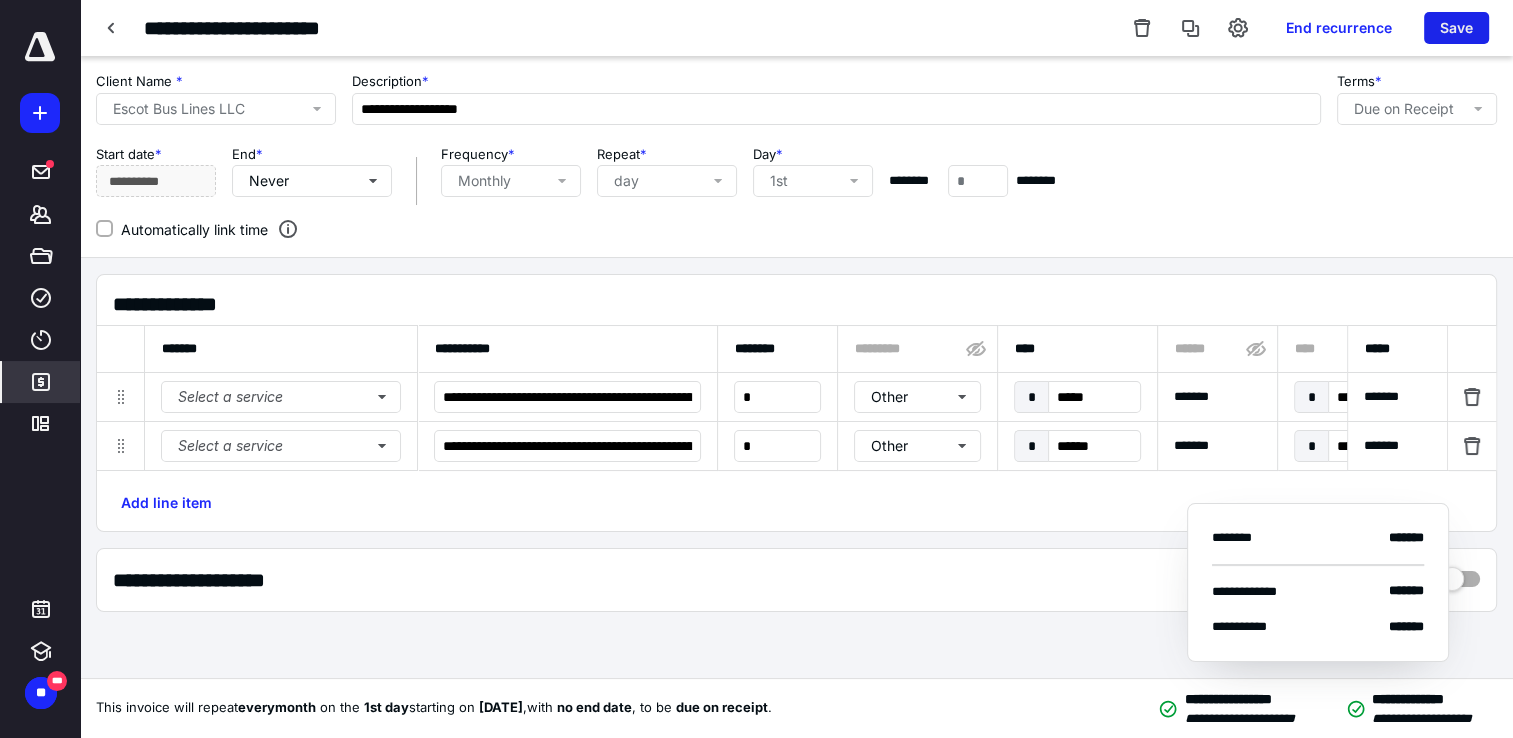 click on "Save" at bounding box center (1456, 28) 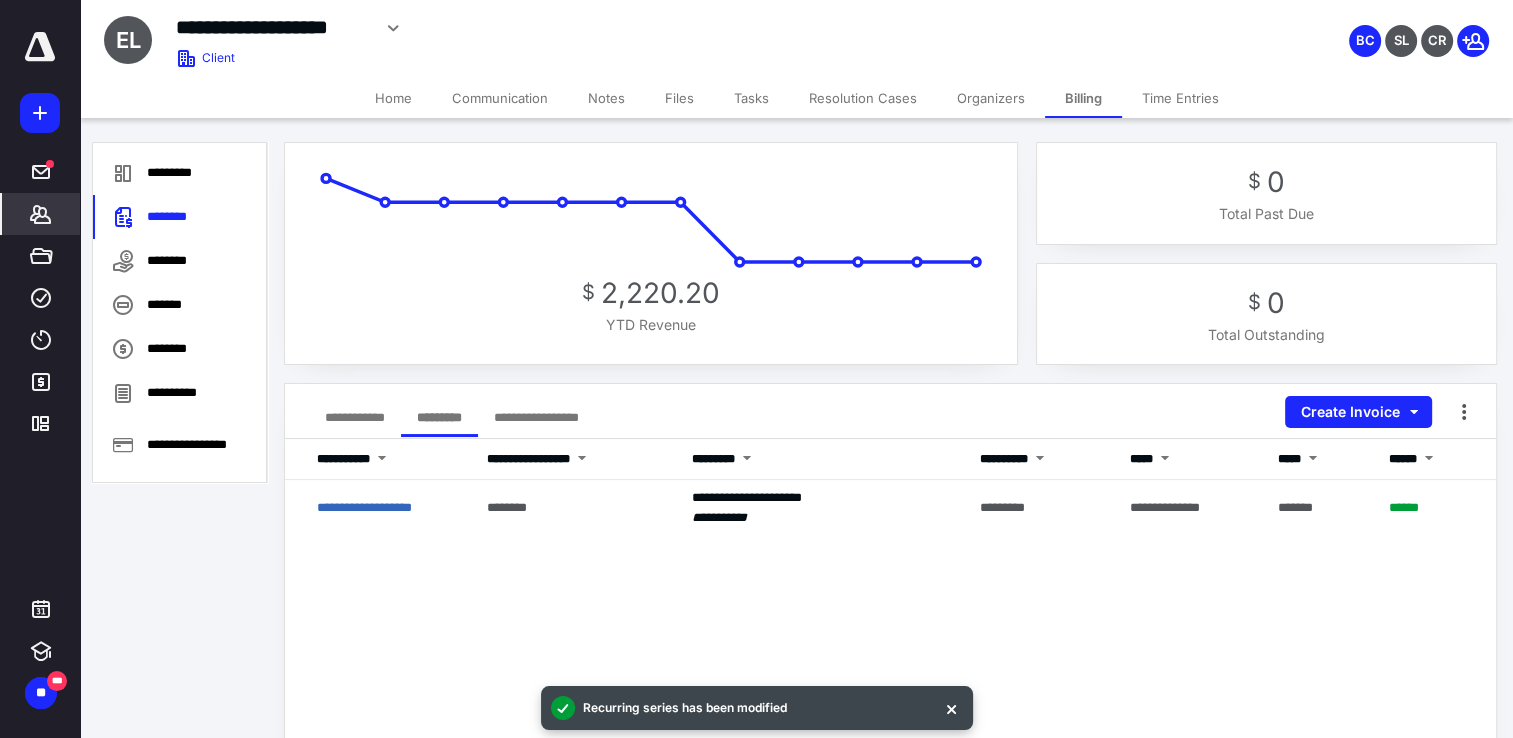 click on "Home" at bounding box center [393, 98] 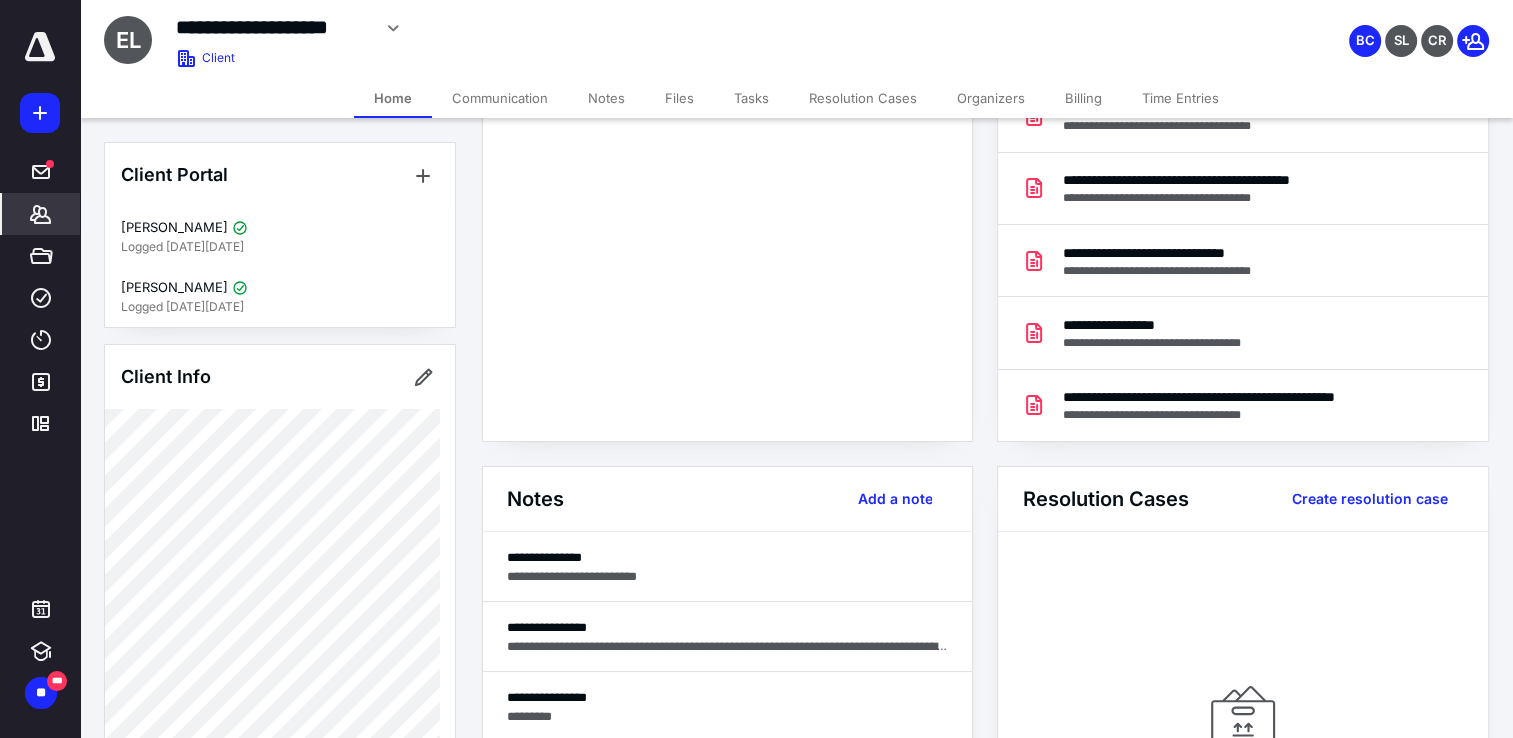 scroll, scrollTop: 0, scrollLeft: 0, axis: both 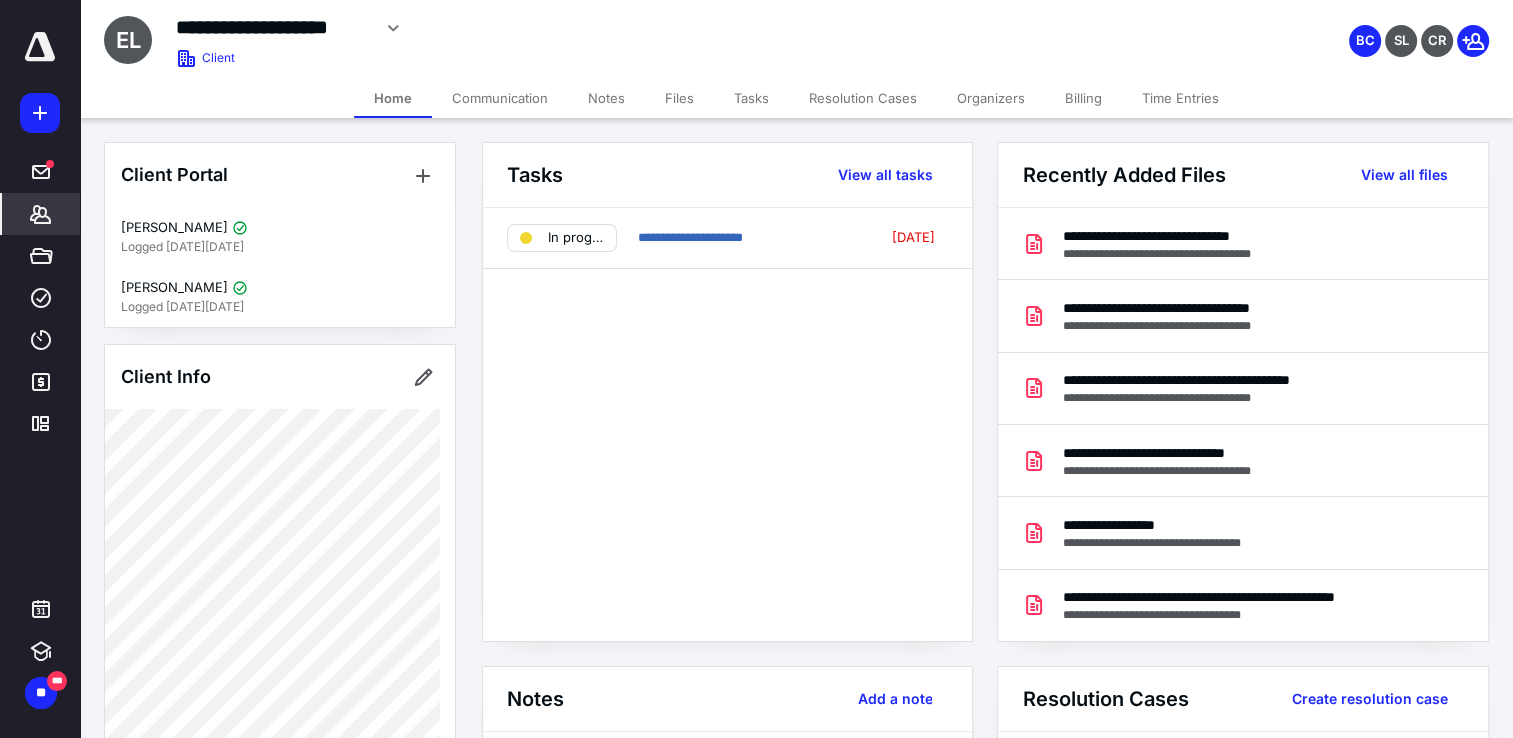 click on "Billing" at bounding box center [1083, 98] 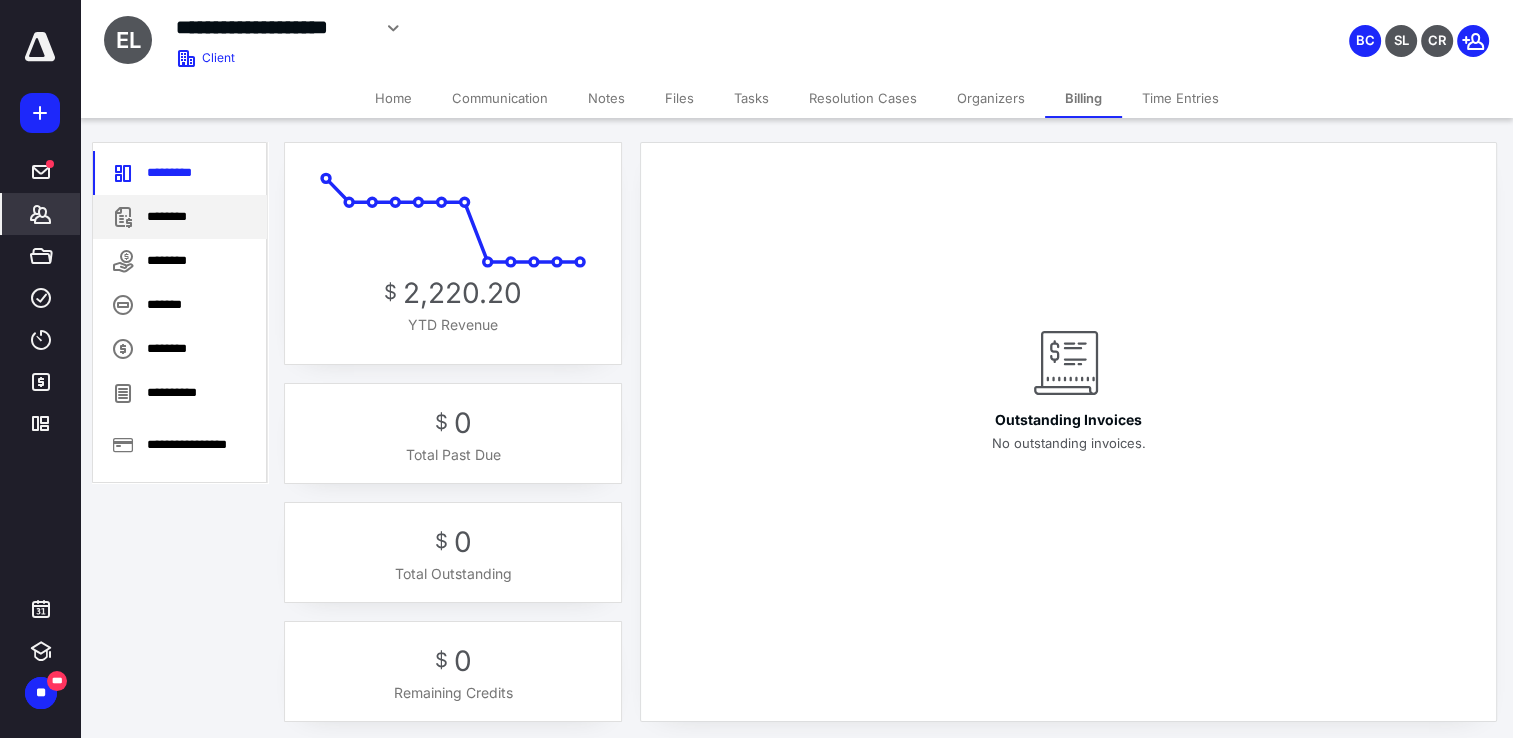 click on "********" at bounding box center (180, 217) 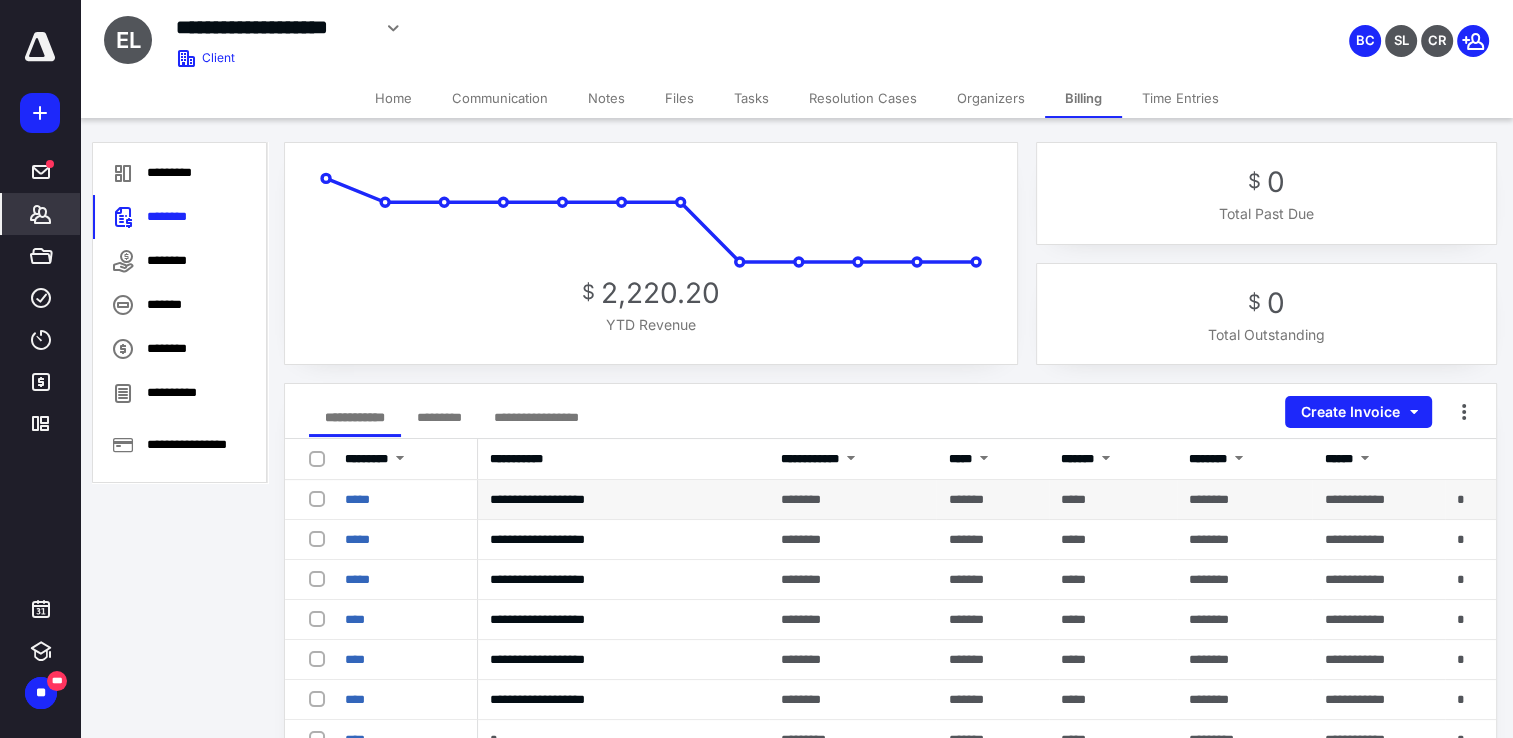 scroll, scrollTop: 200, scrollLeft: 0, axis: vertical 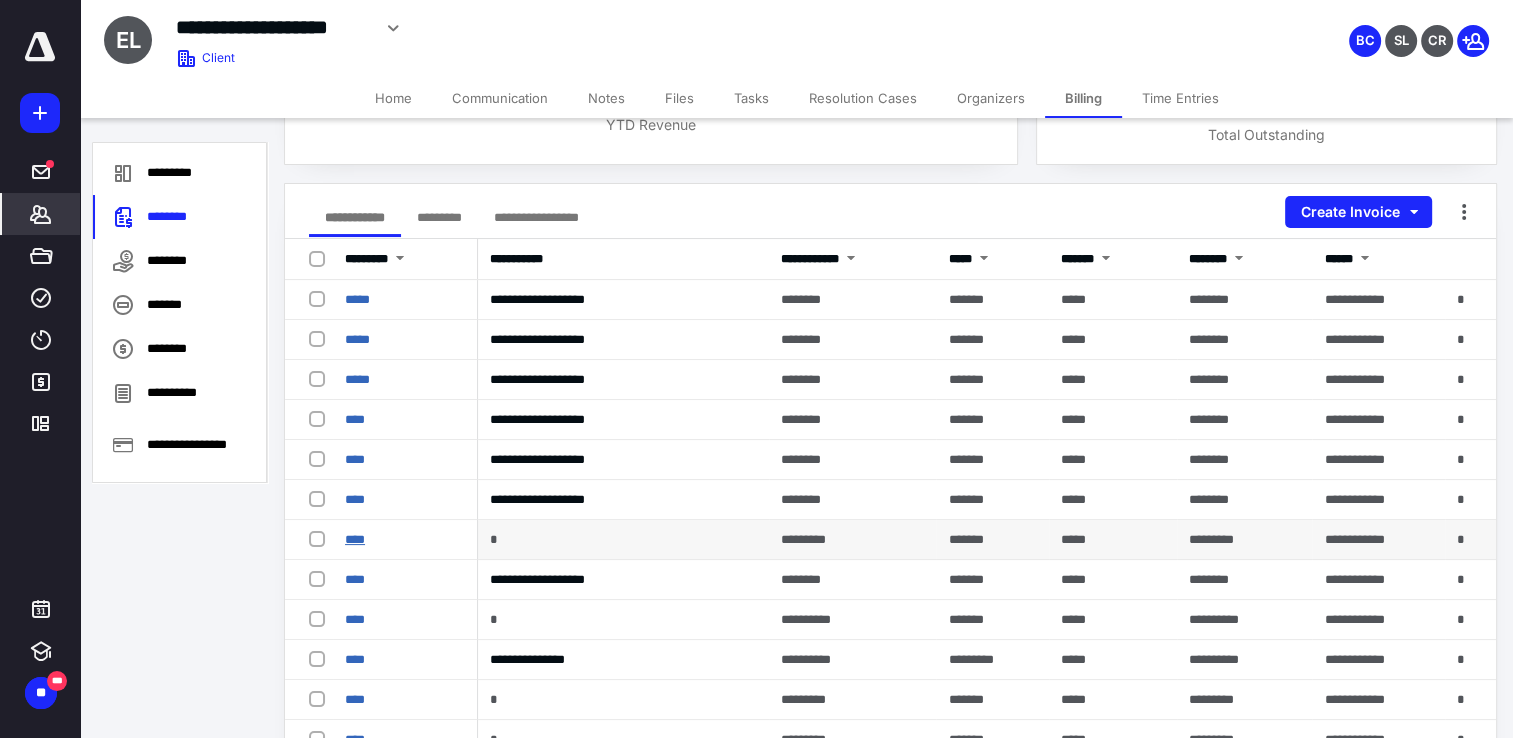 click on "****" at bounding box center [355, 539] 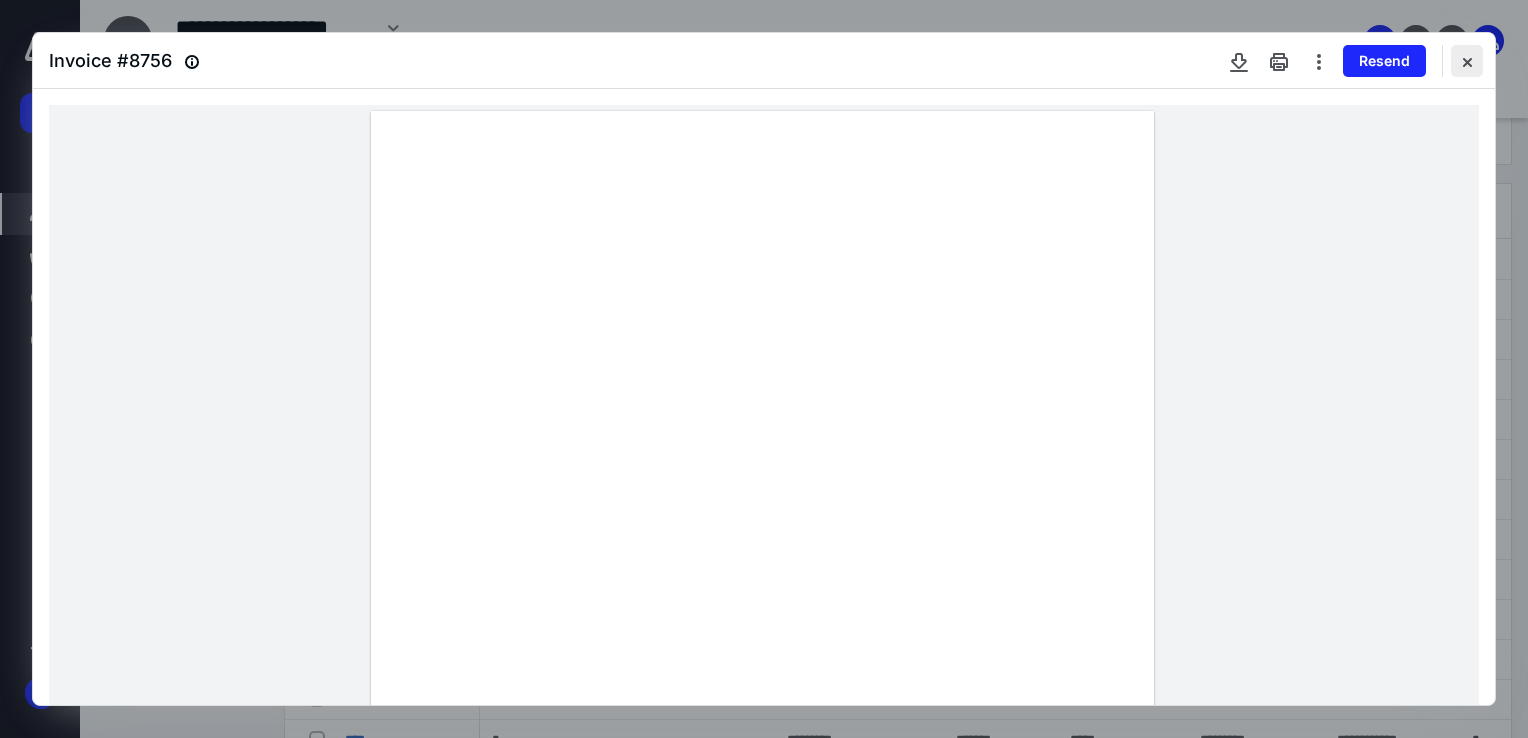 click at bounding box center [1467, 61] 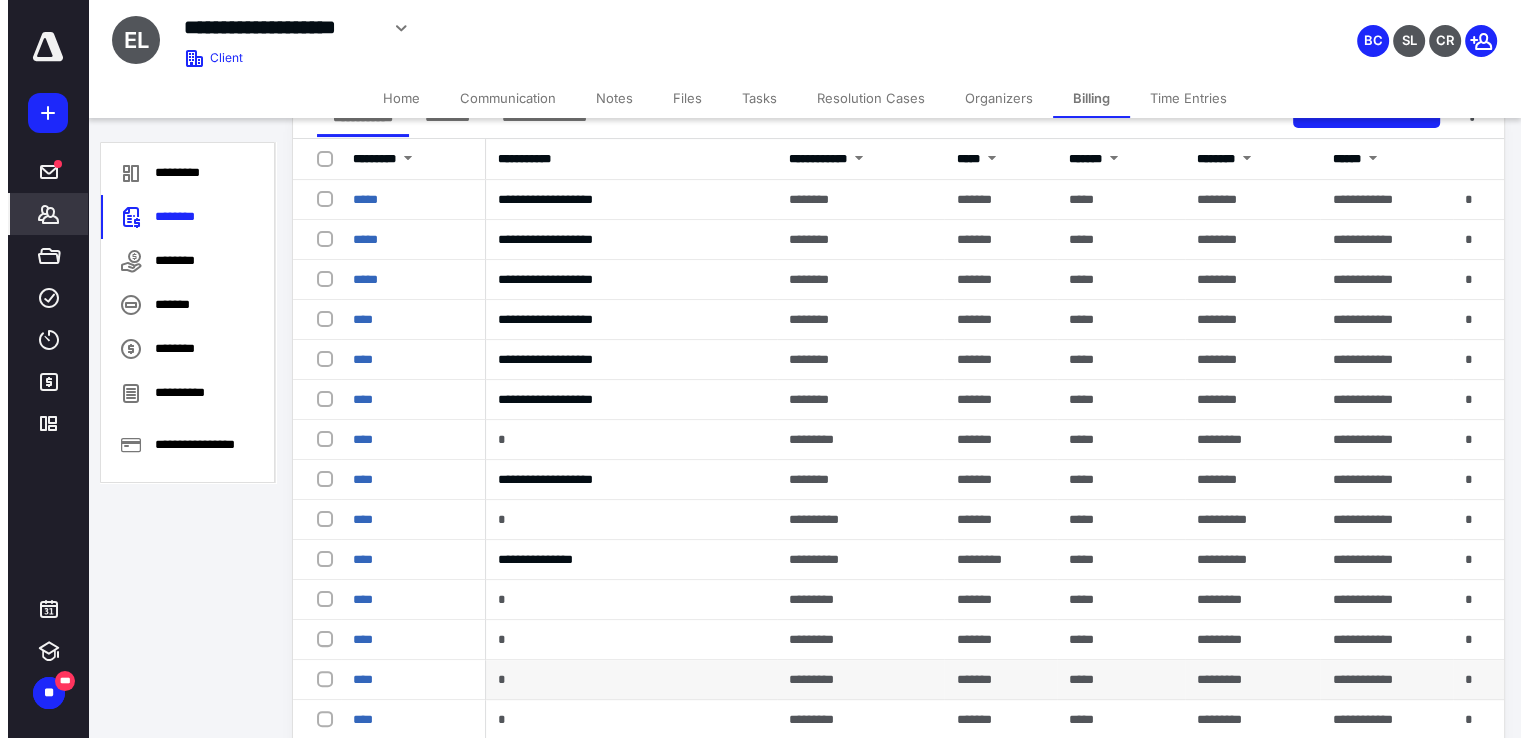 scroll, scrollTop: 400, scrollLeft: 0, axis: vertical 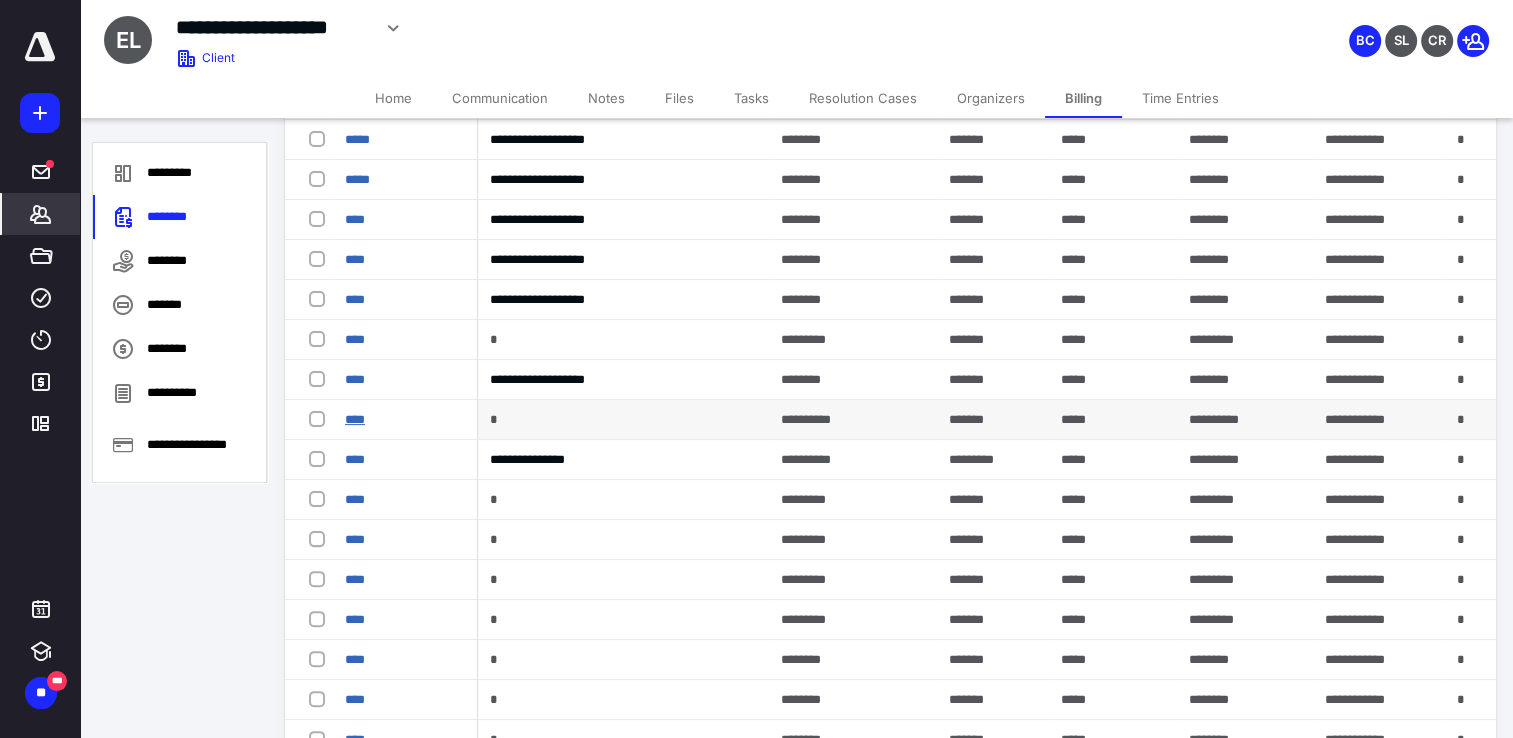 click on "****" at bounding box center [355, 419] 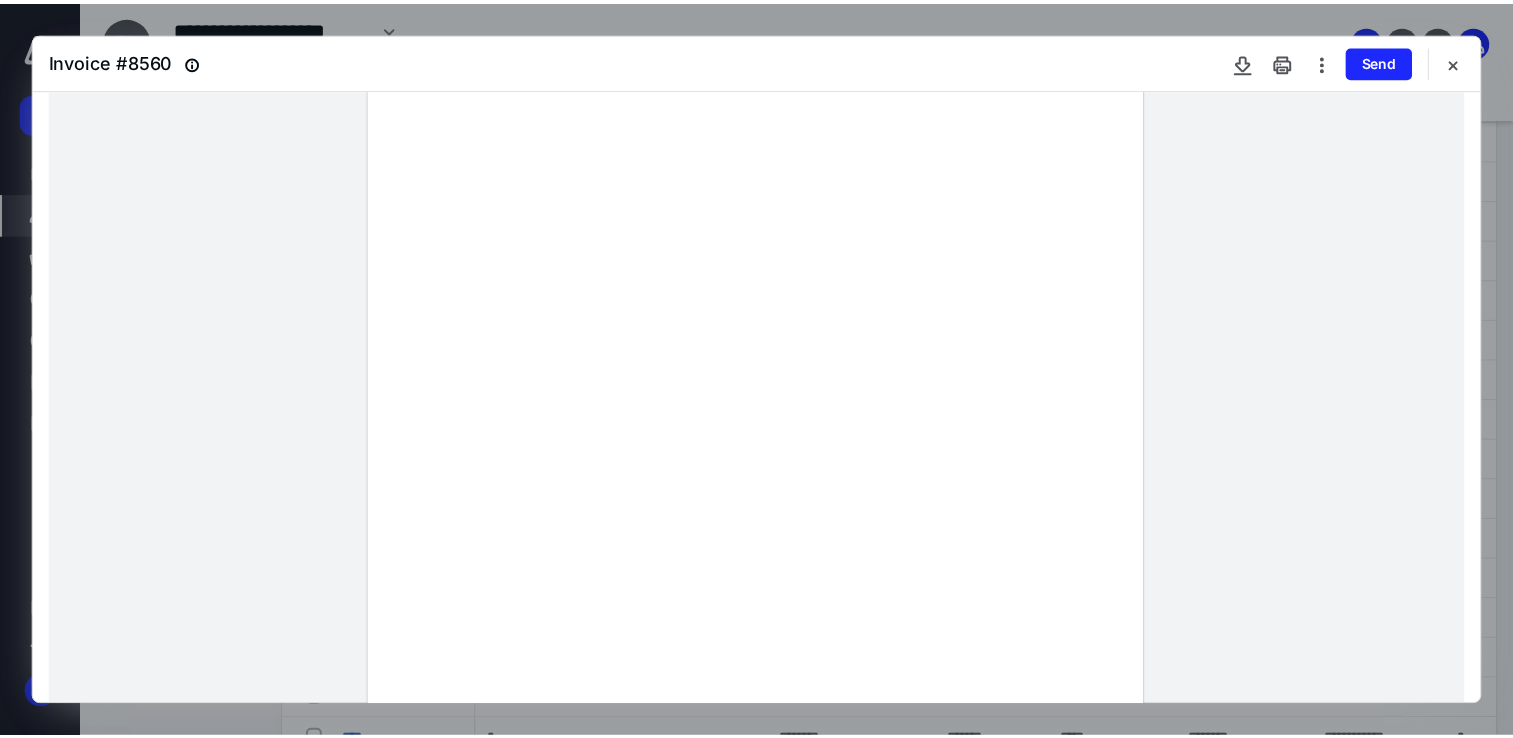 scroll, scrollTop: 100, scrollLeft: 0, axis: vertical 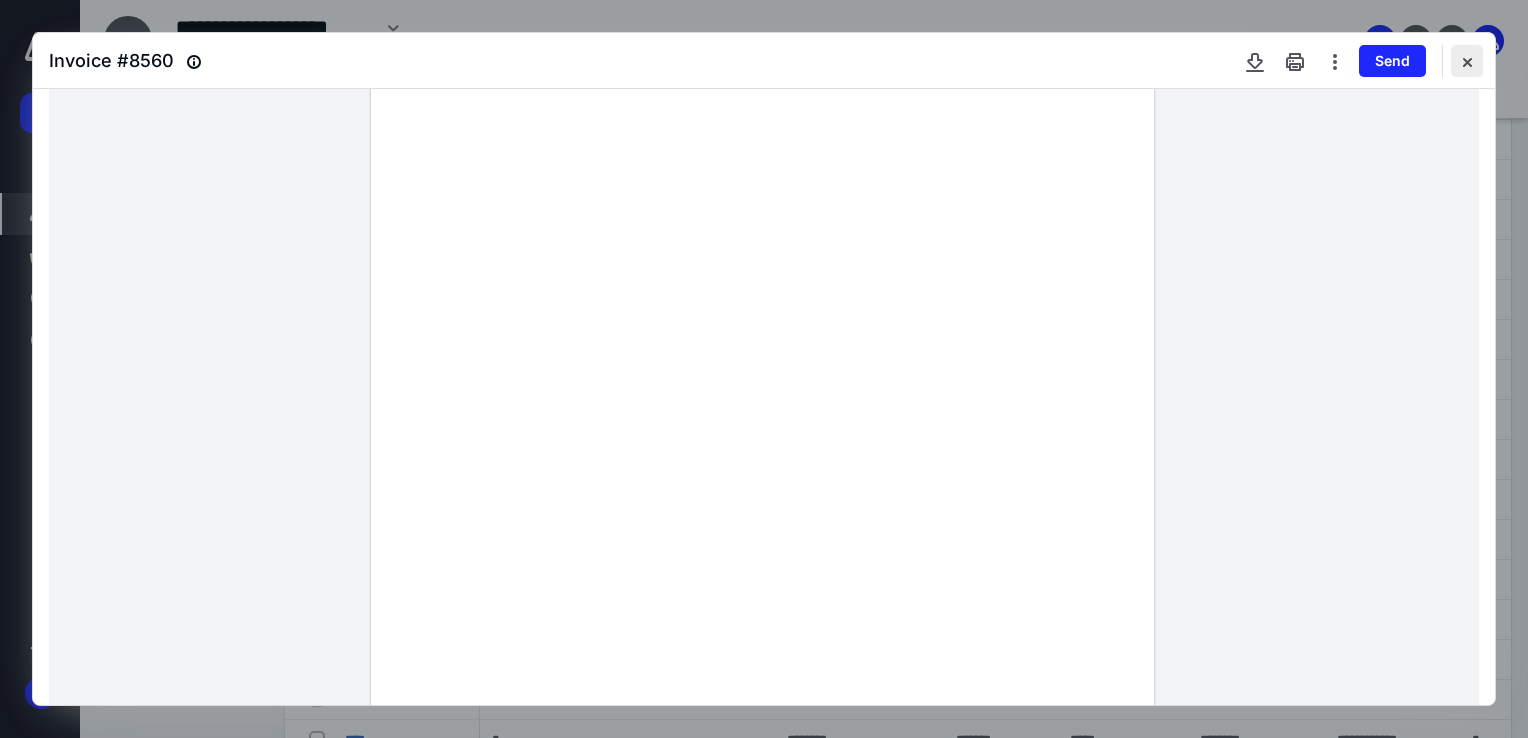 click at bounding box center [1467, 61] 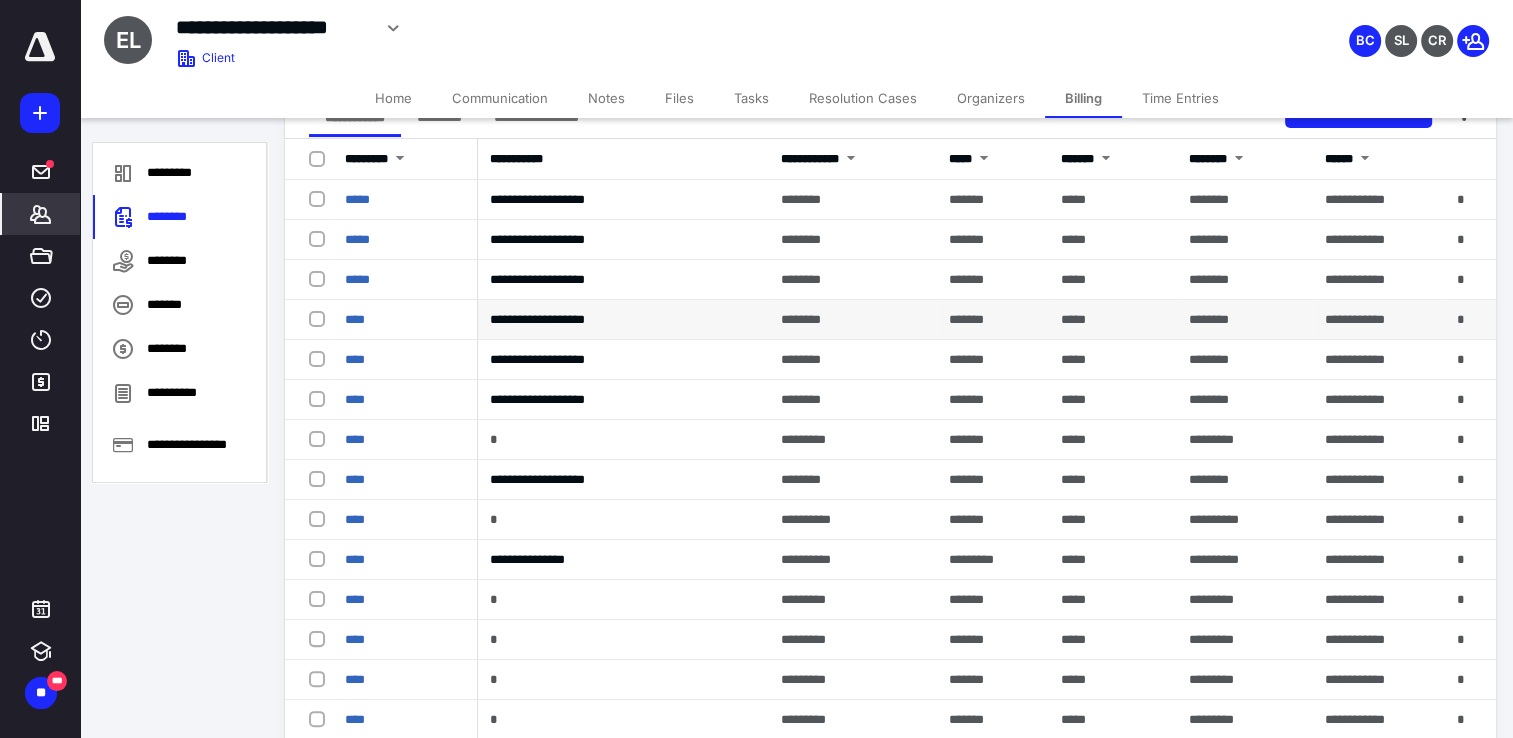 scroll, scrollTop: 0, scrollLeft: 0, axis: both 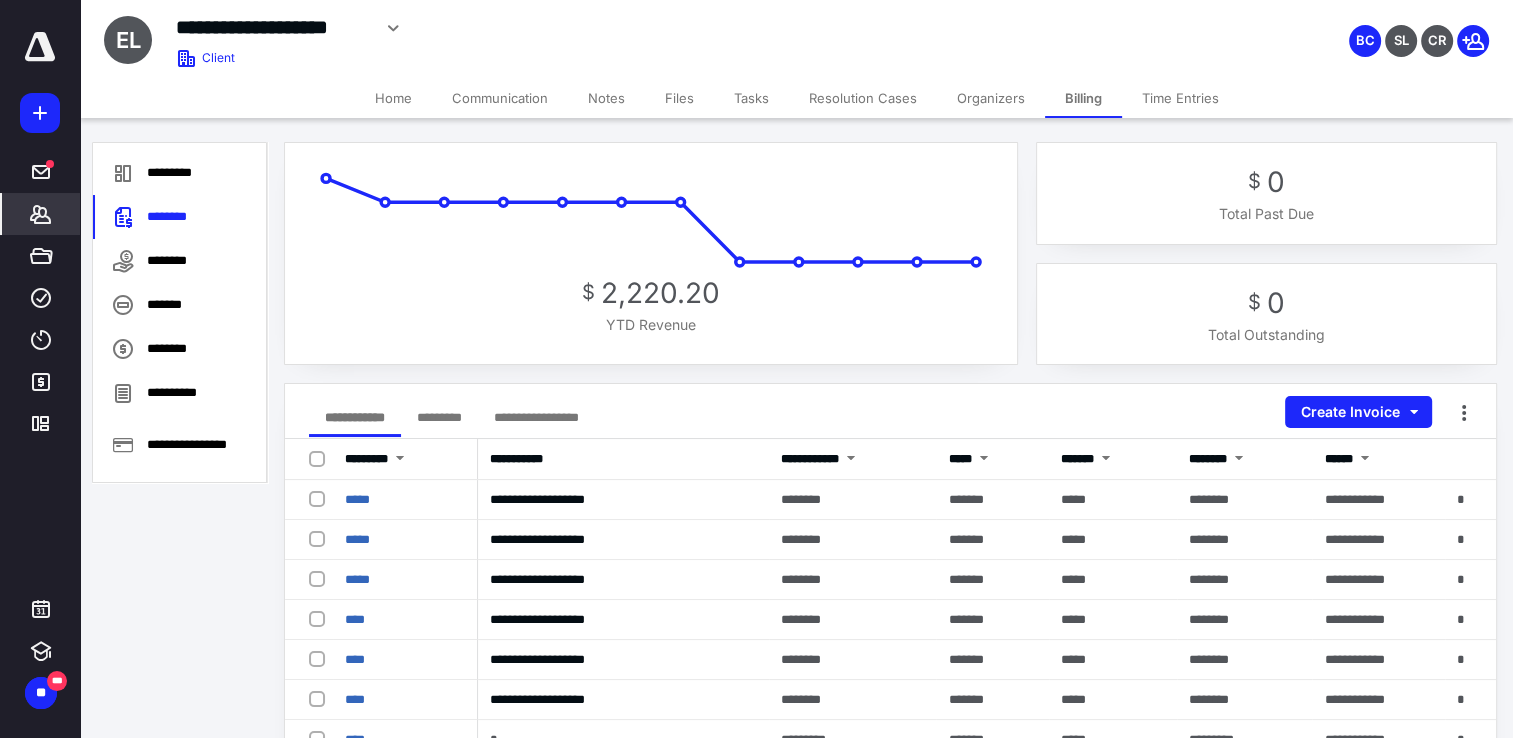 click on "Files" at bounding box center (679, 98) 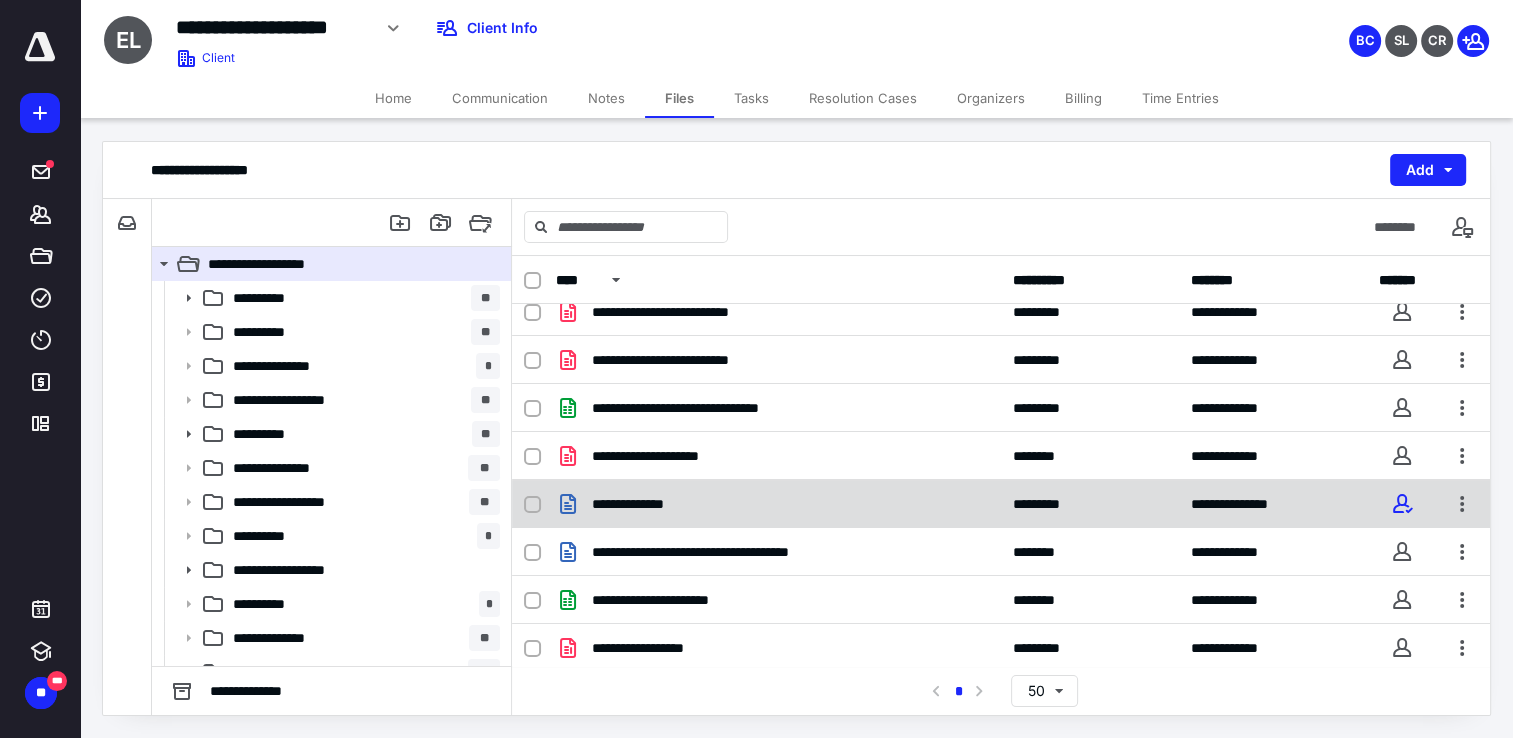 scroll, scrollTop: 336, scrollLeft: 0, axis: vertical 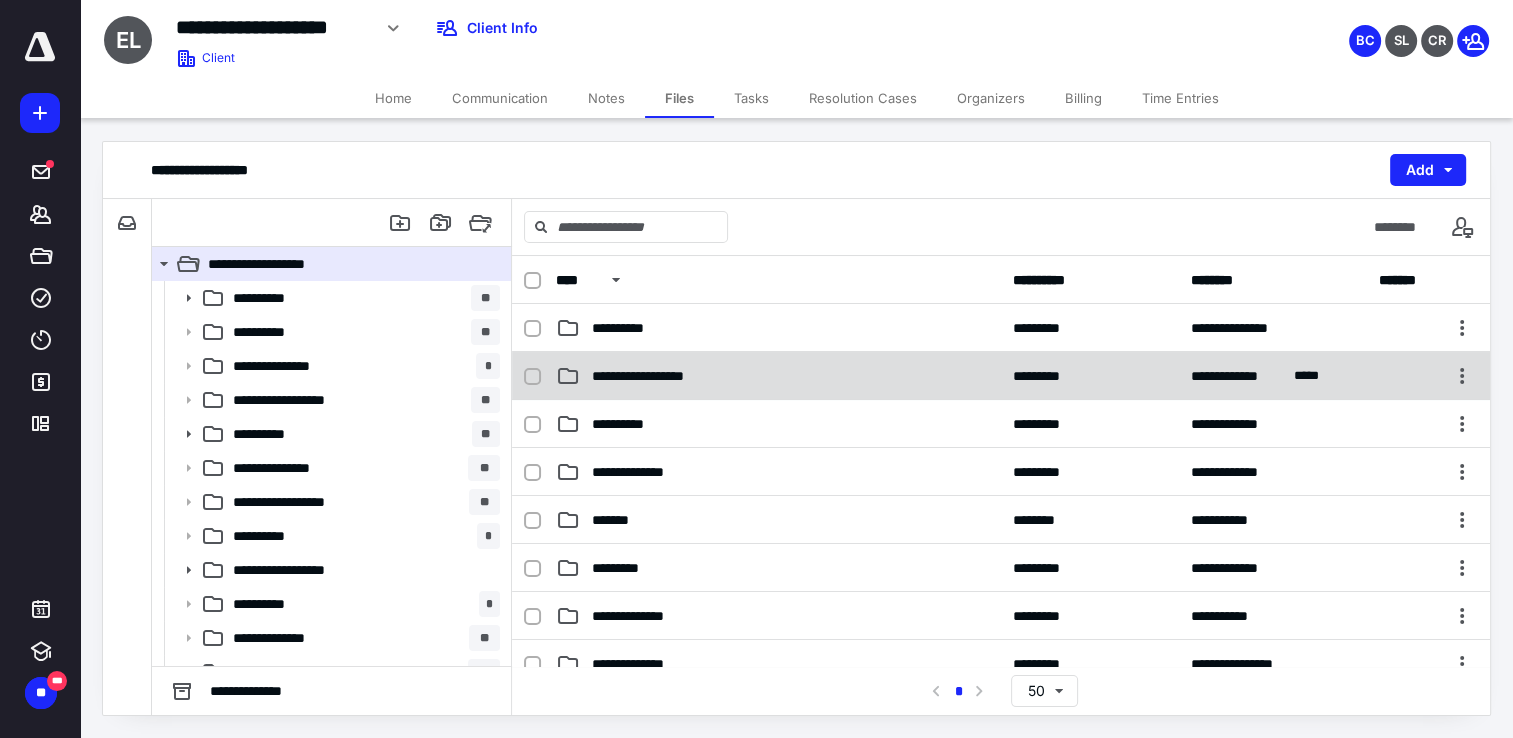 click on "**********" at bounding box center [778, 376] 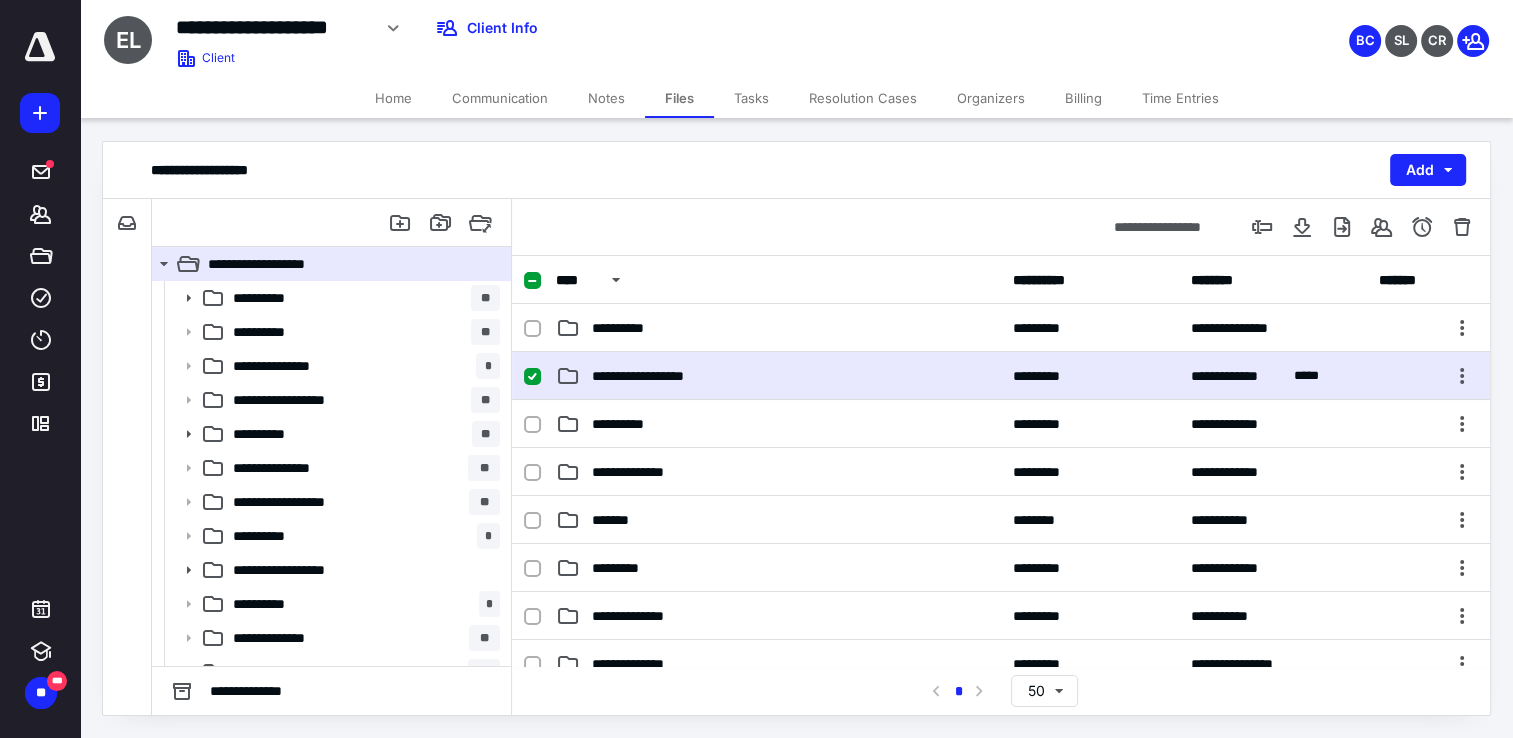 click on "**********" at bounding box center [778, 376] 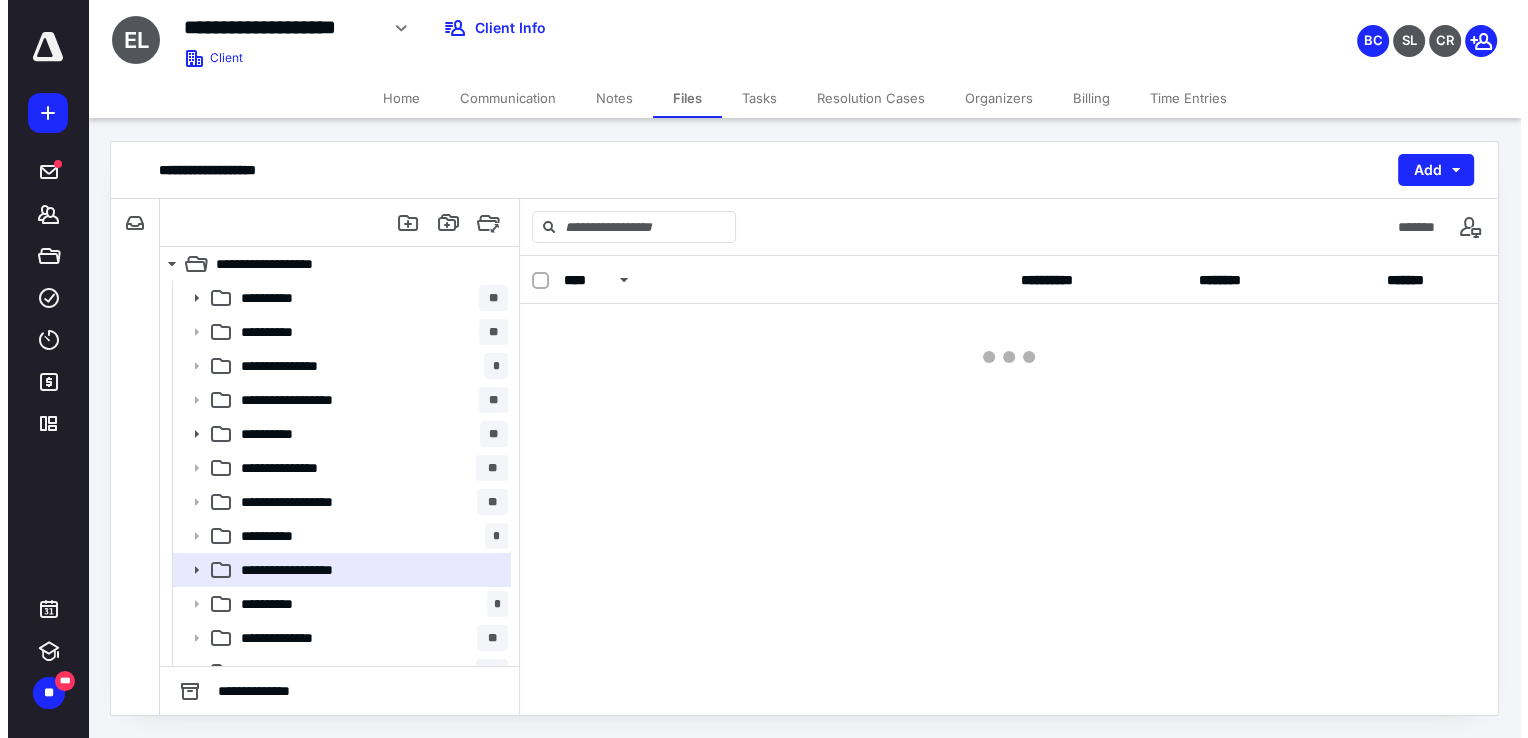 scroll, scrollTop: 0, scrollLeft: 0, axis: both 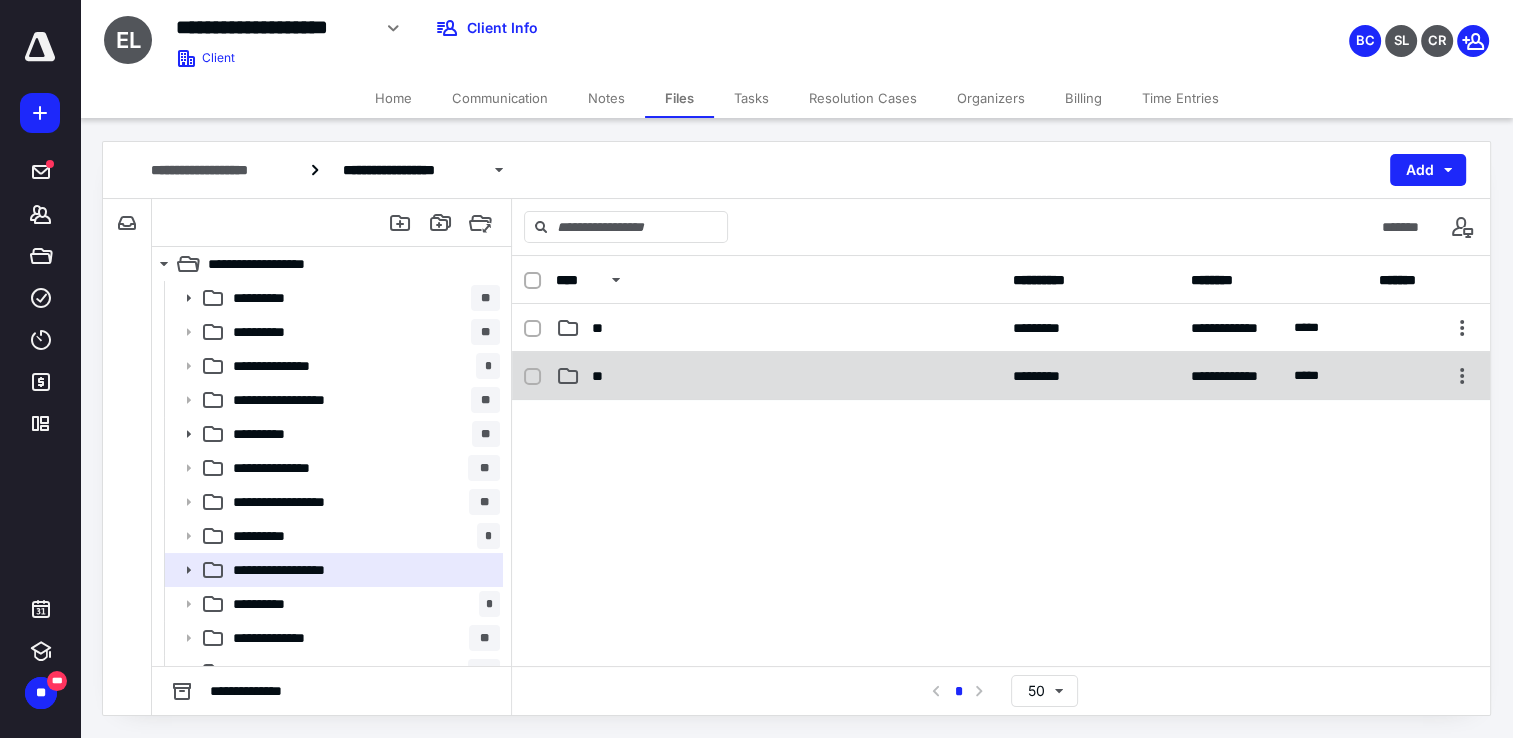 click on "**********" at bounding box center (1001, 376) 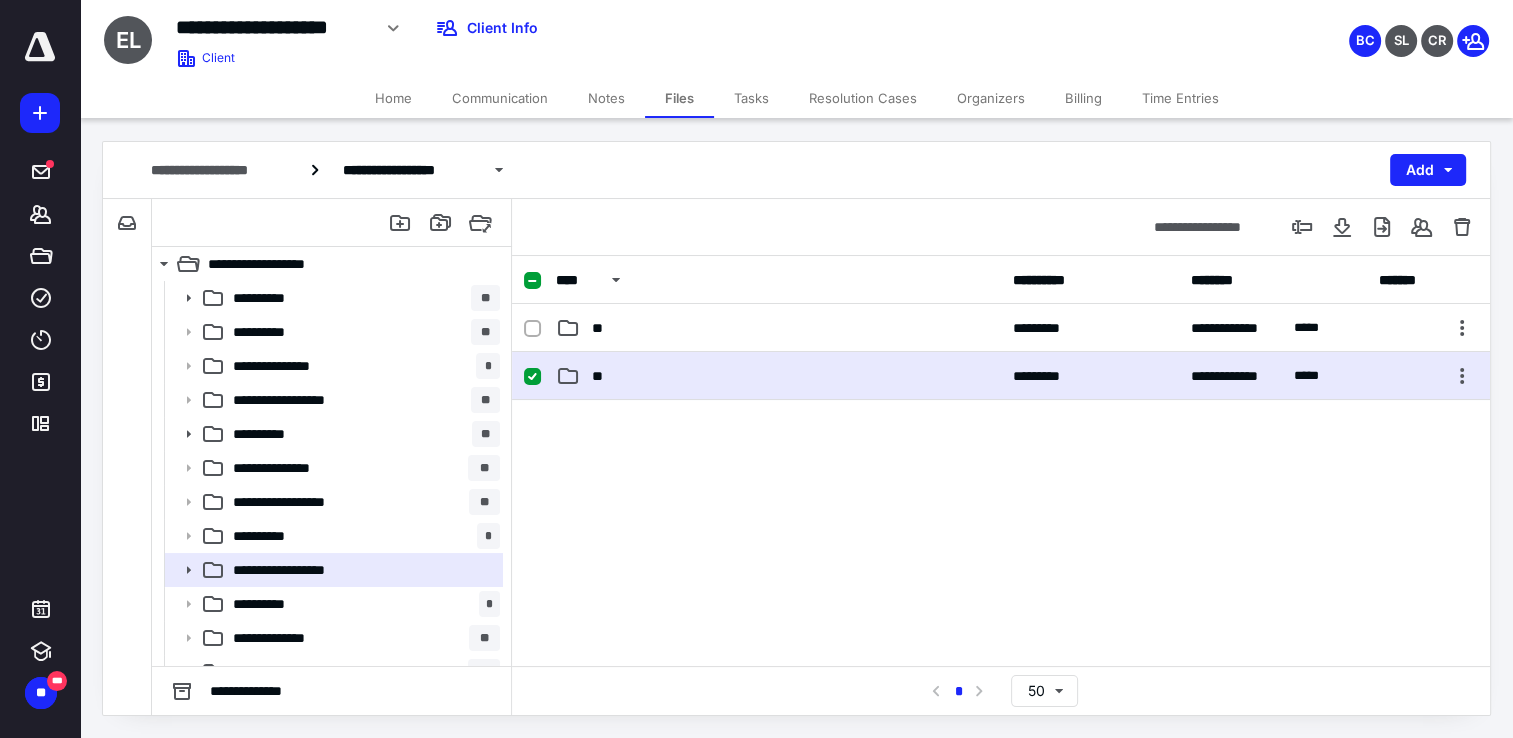 click on "**********" at bounding box center (1001, 376) 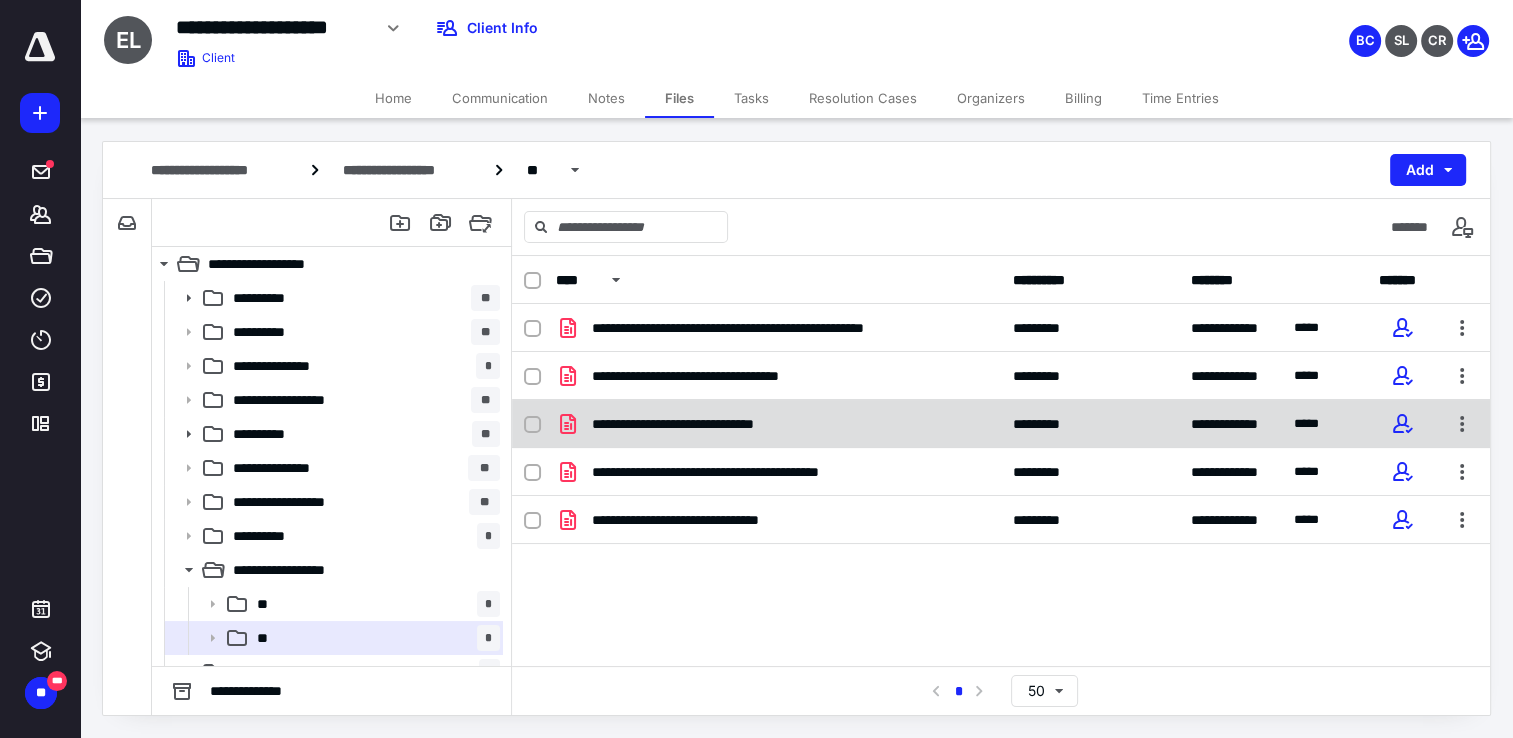 click on "**********" at bounding box center [1001, 424] 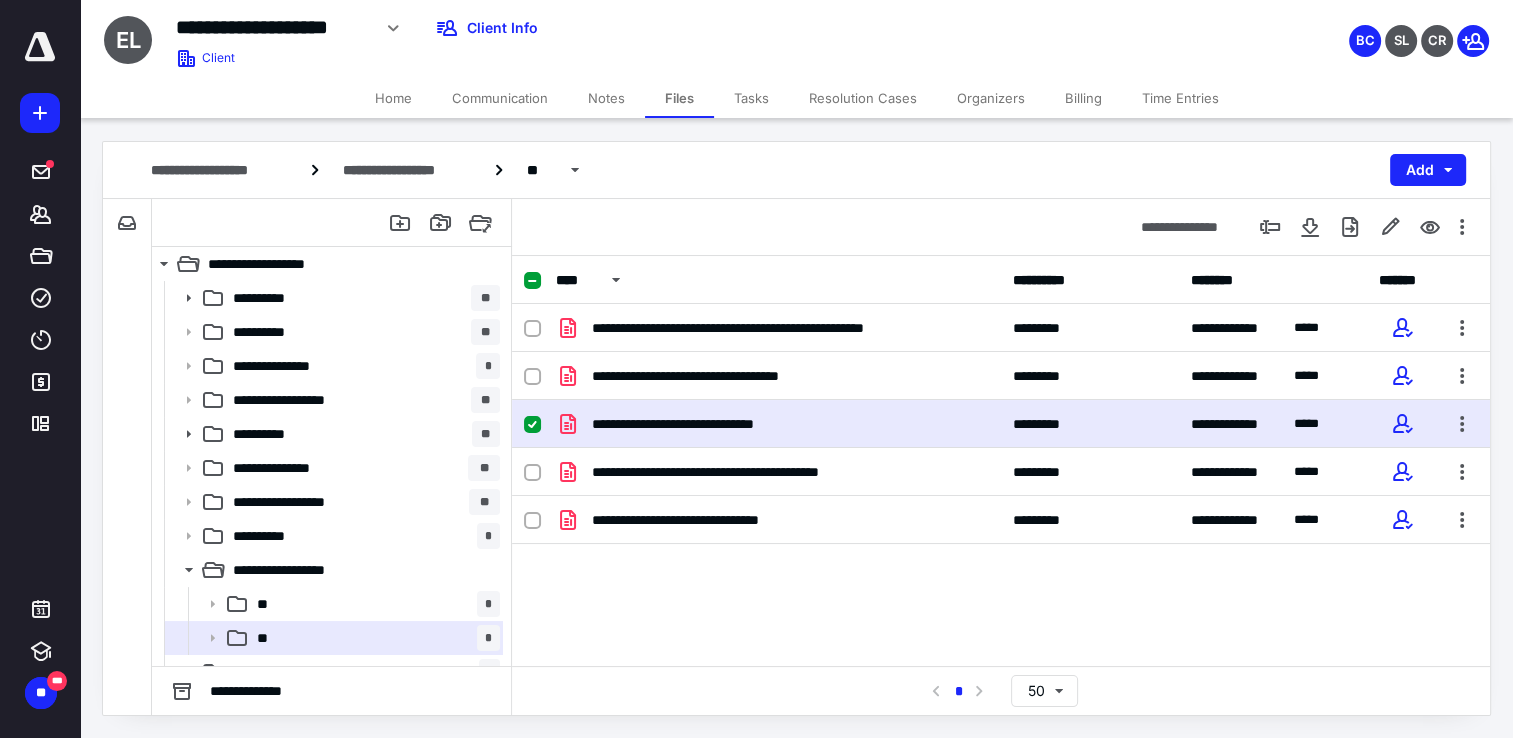 click on "**********" at bounding box center [1001, 520] 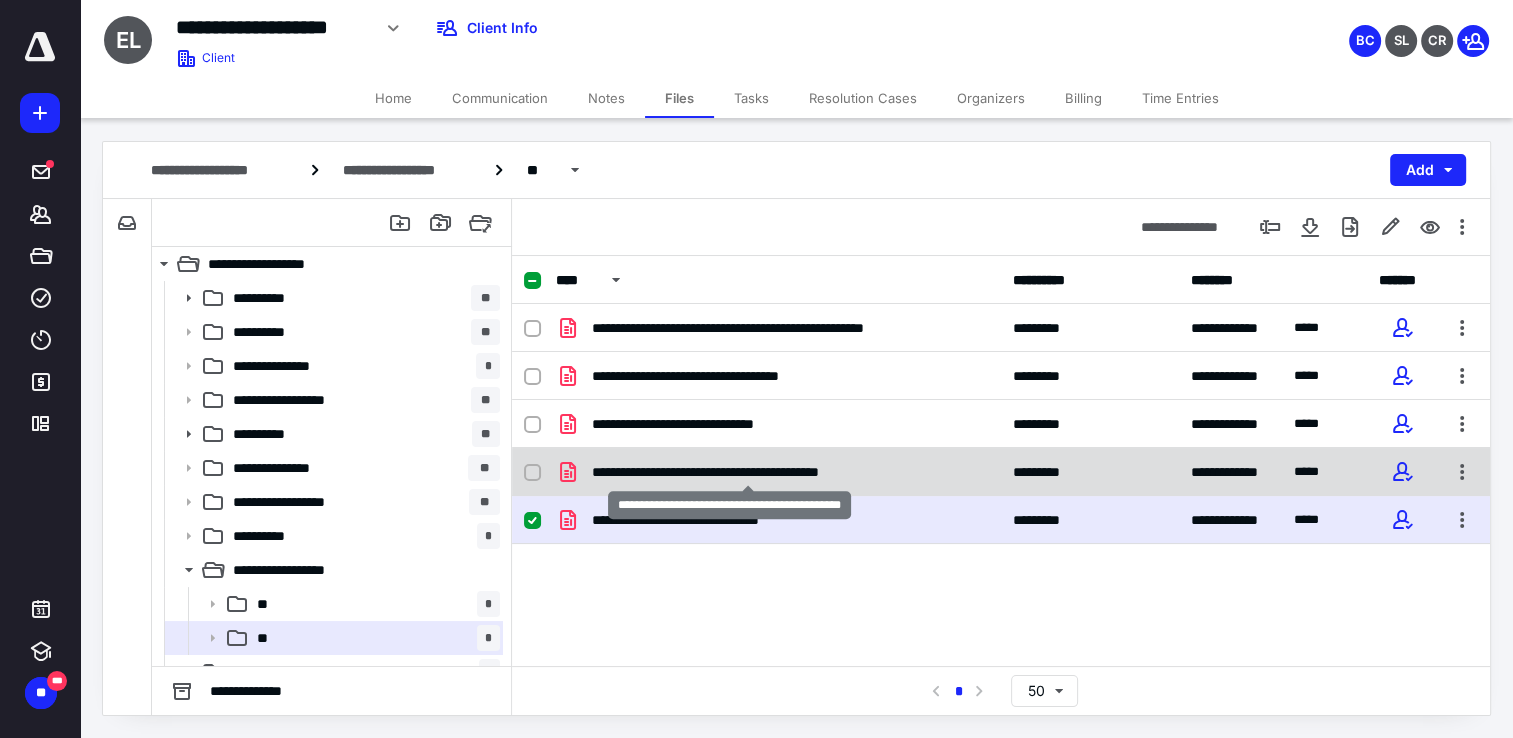 click on "**********" at bounding box center (748, 472) 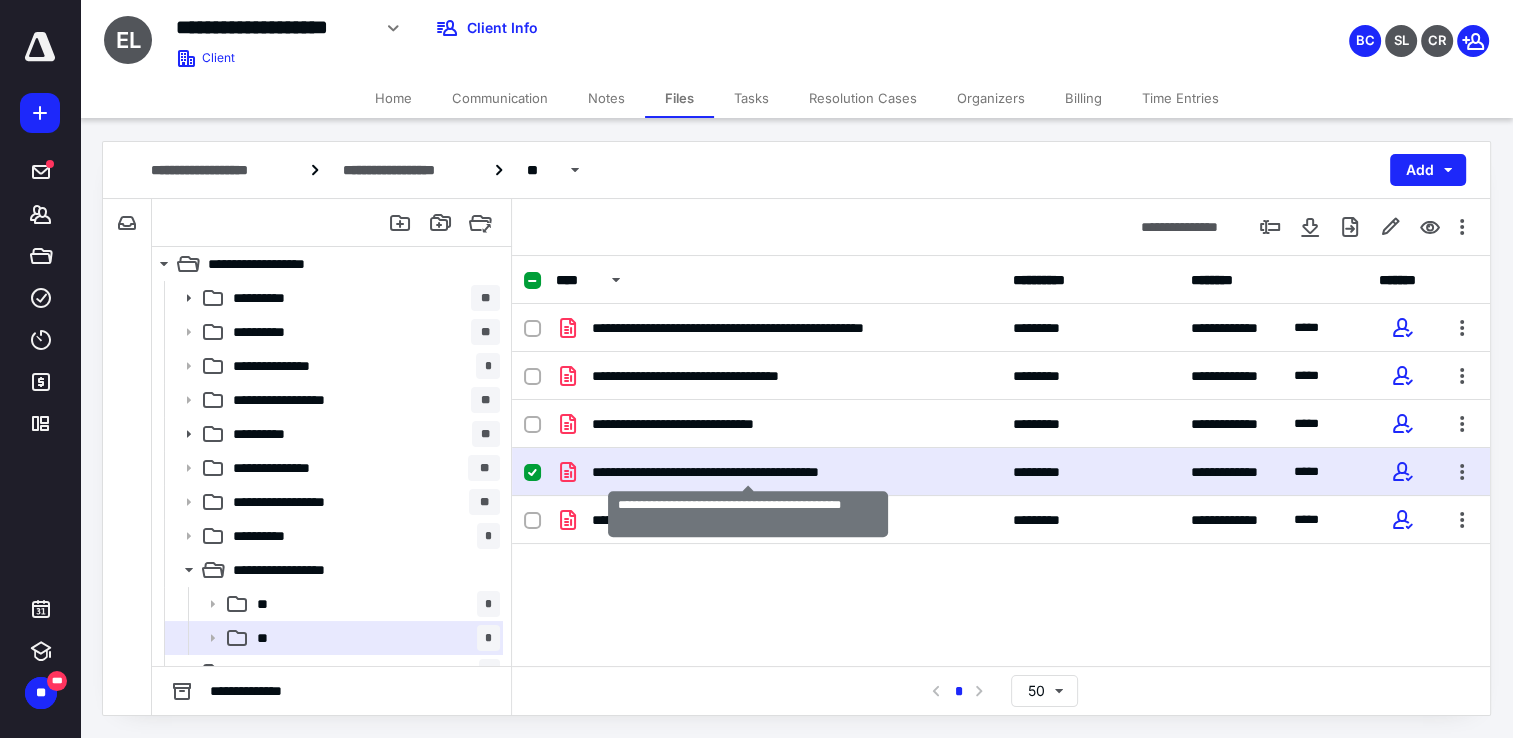 click on "**********" at bounding box center [748, 472] 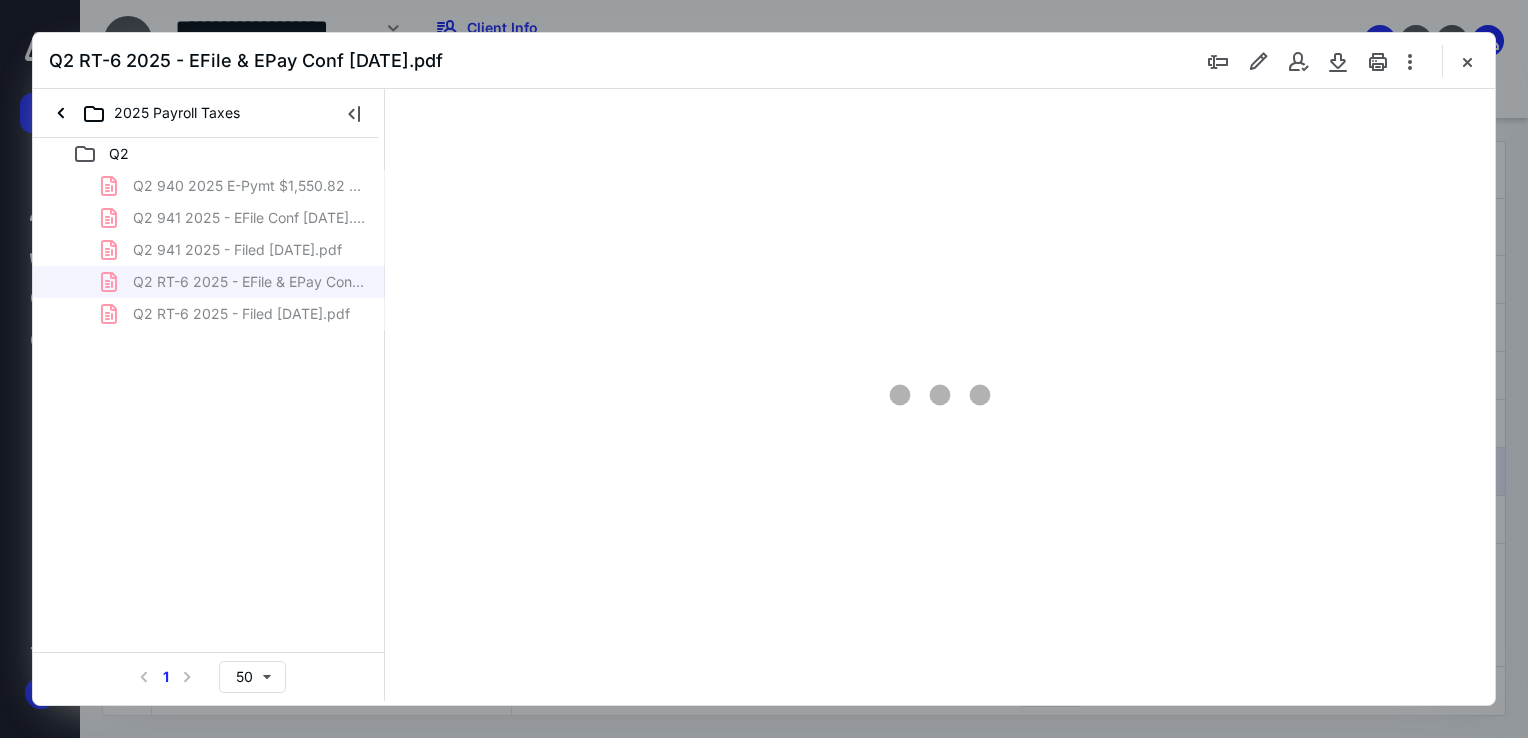 scroll, scrollTop: 0, scrollLeft: 0, axis: both 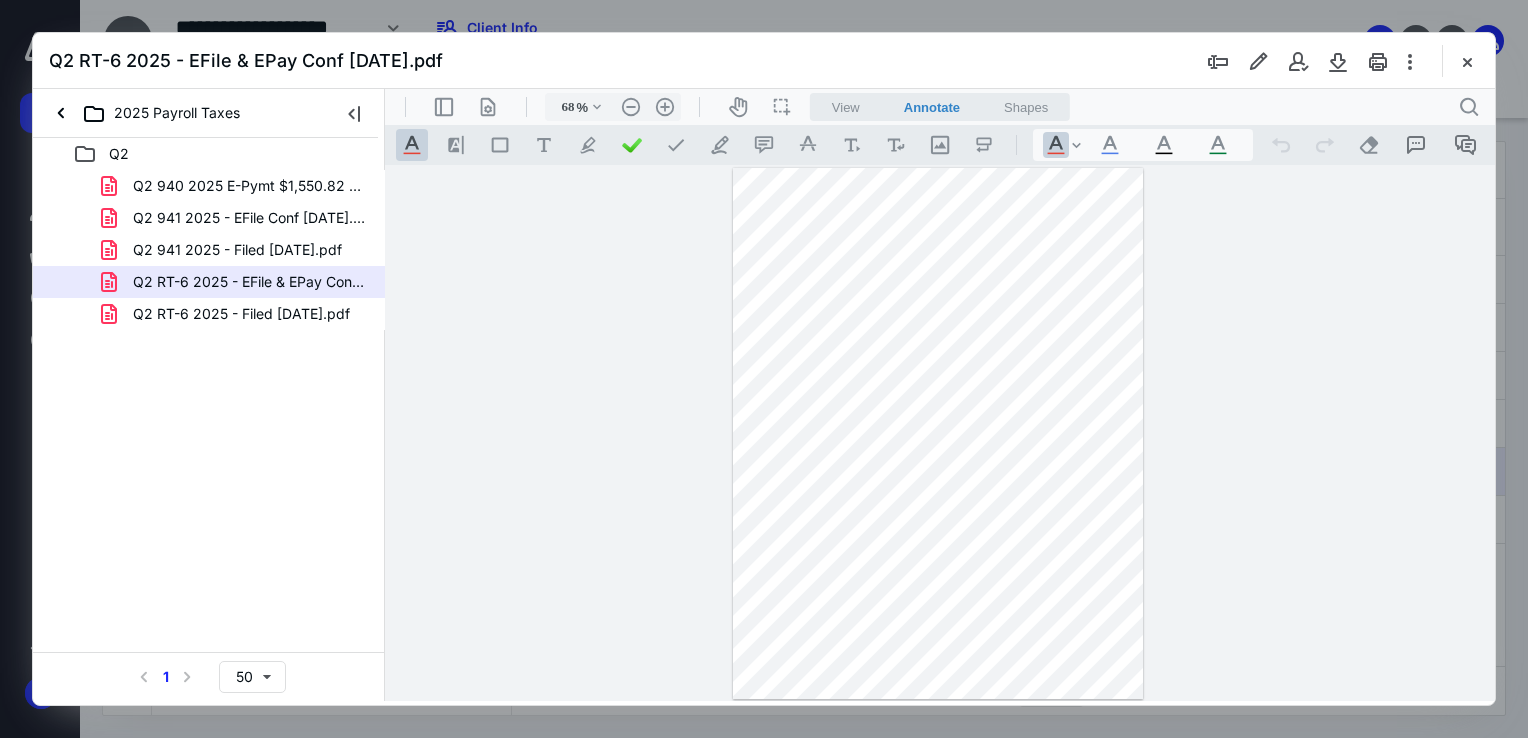 click at bounding box center [938, 434] 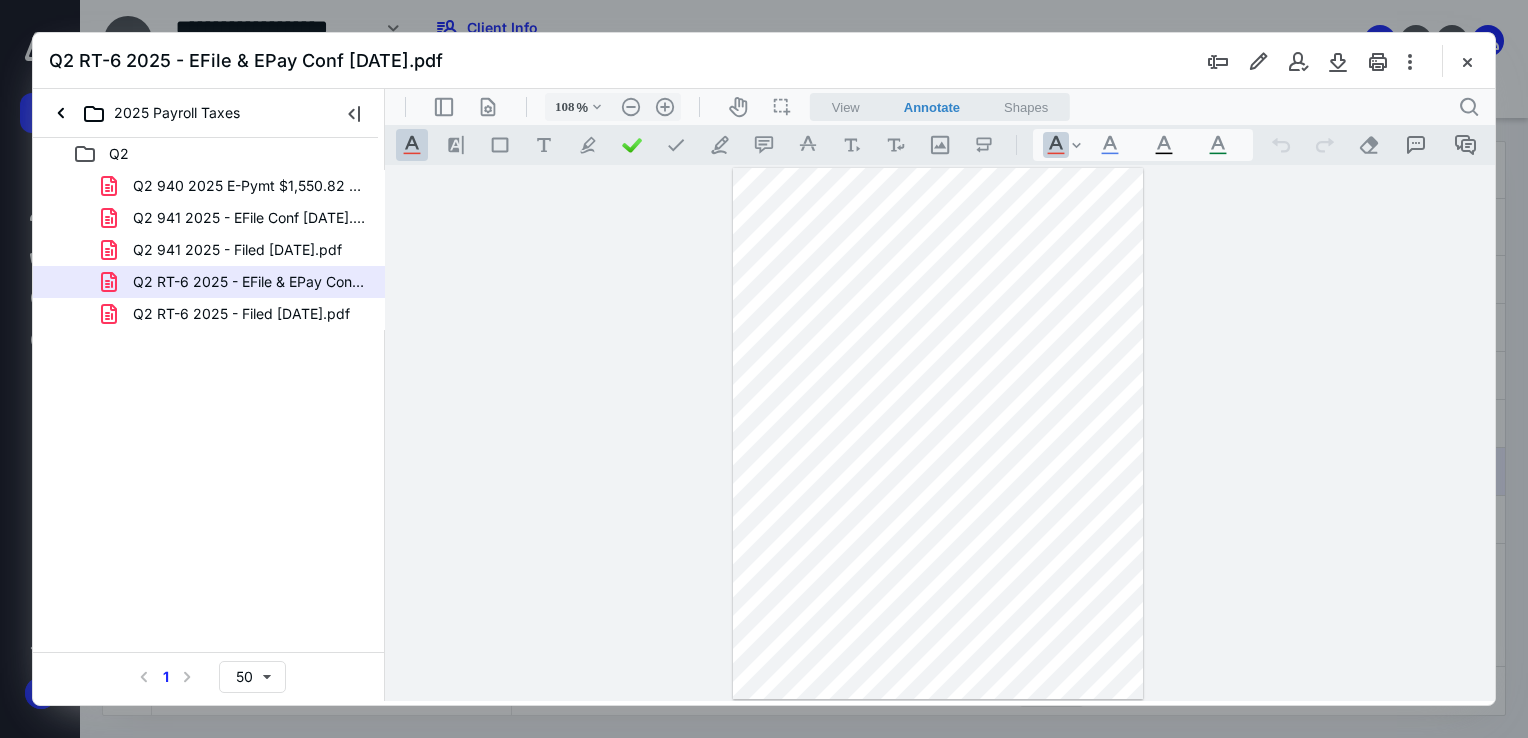type on "133" 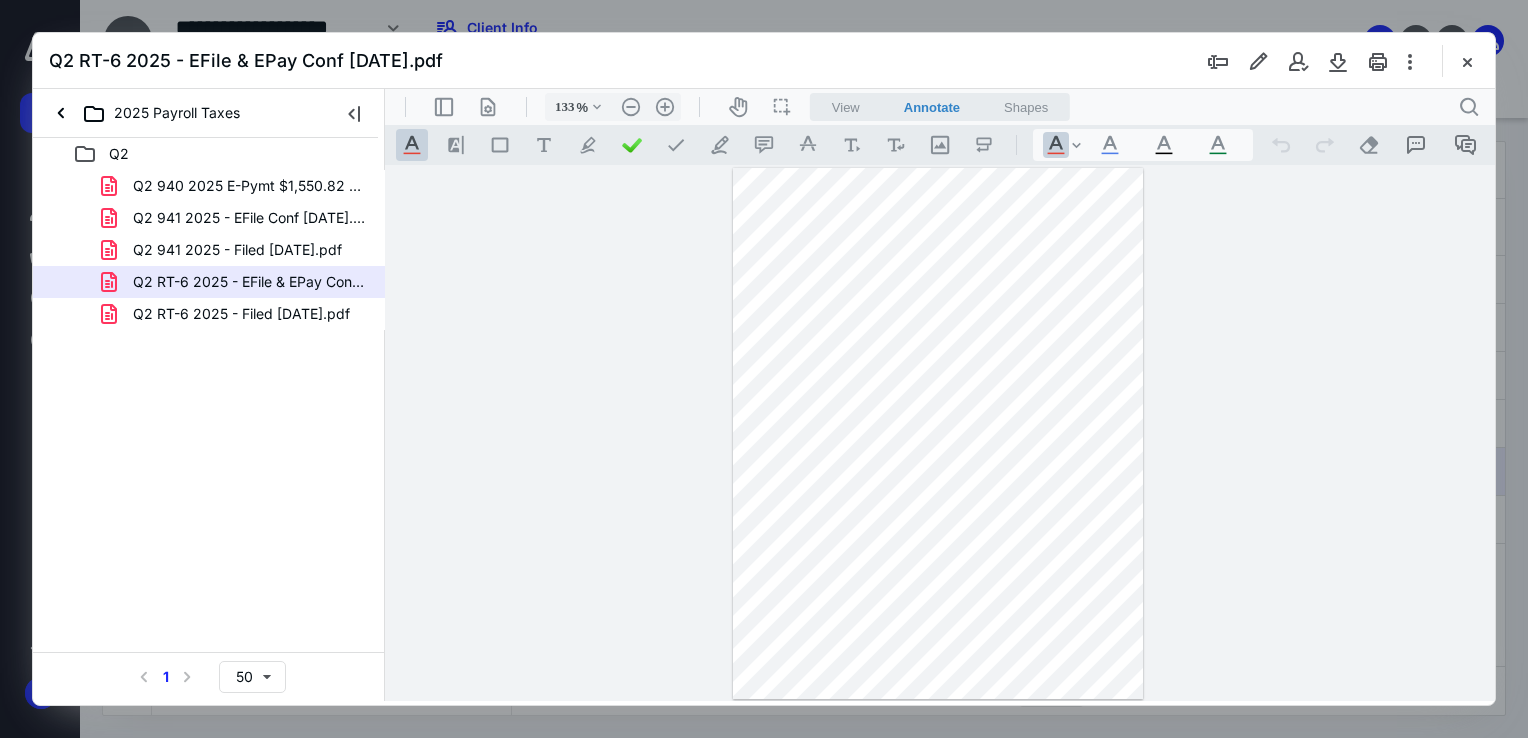 scroll, scrollTop: 343, scrollLeft: 0, axis: vertical 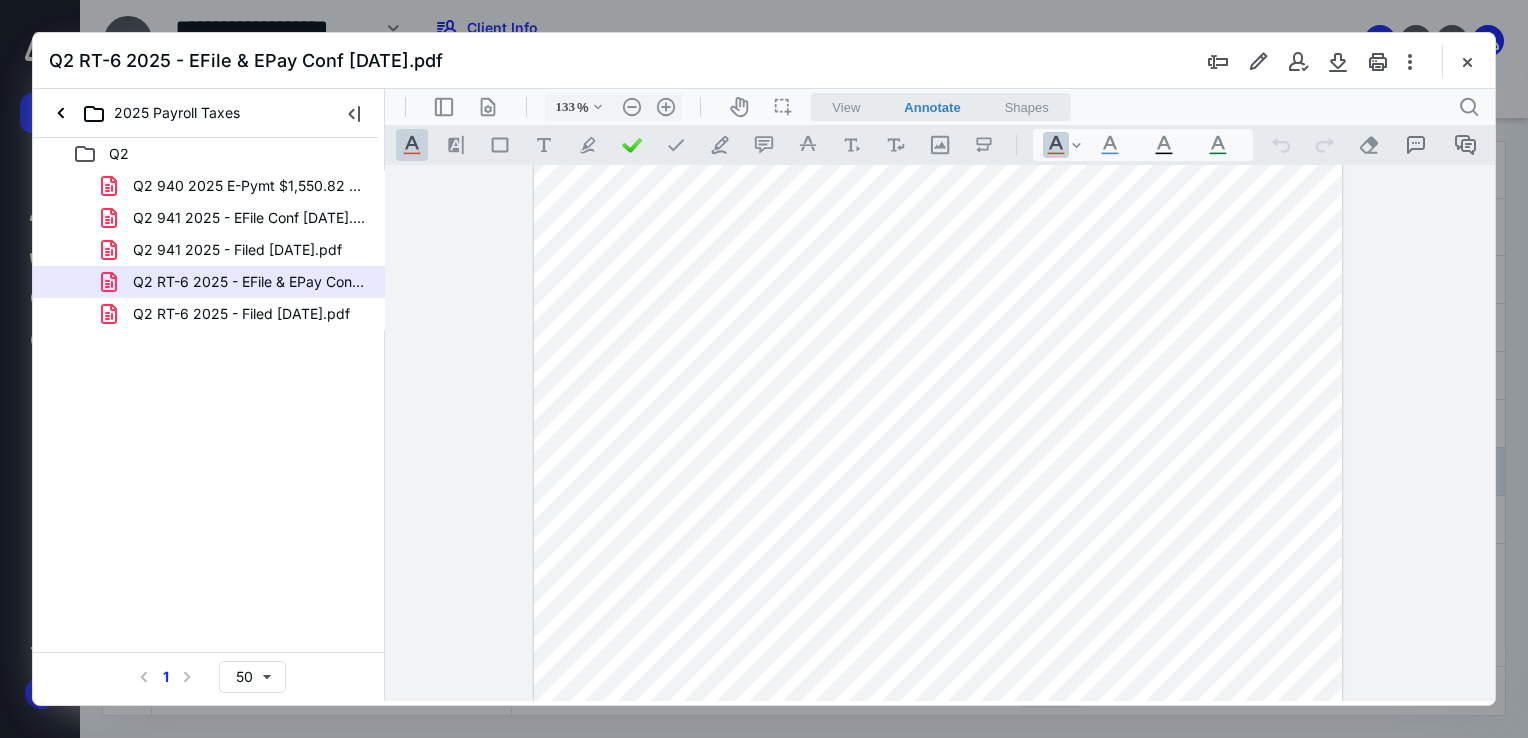 drag, startPoint x: 963, startPoint y: 343, endPoint x: 949, endPoint y: 575, distance: 232.42203 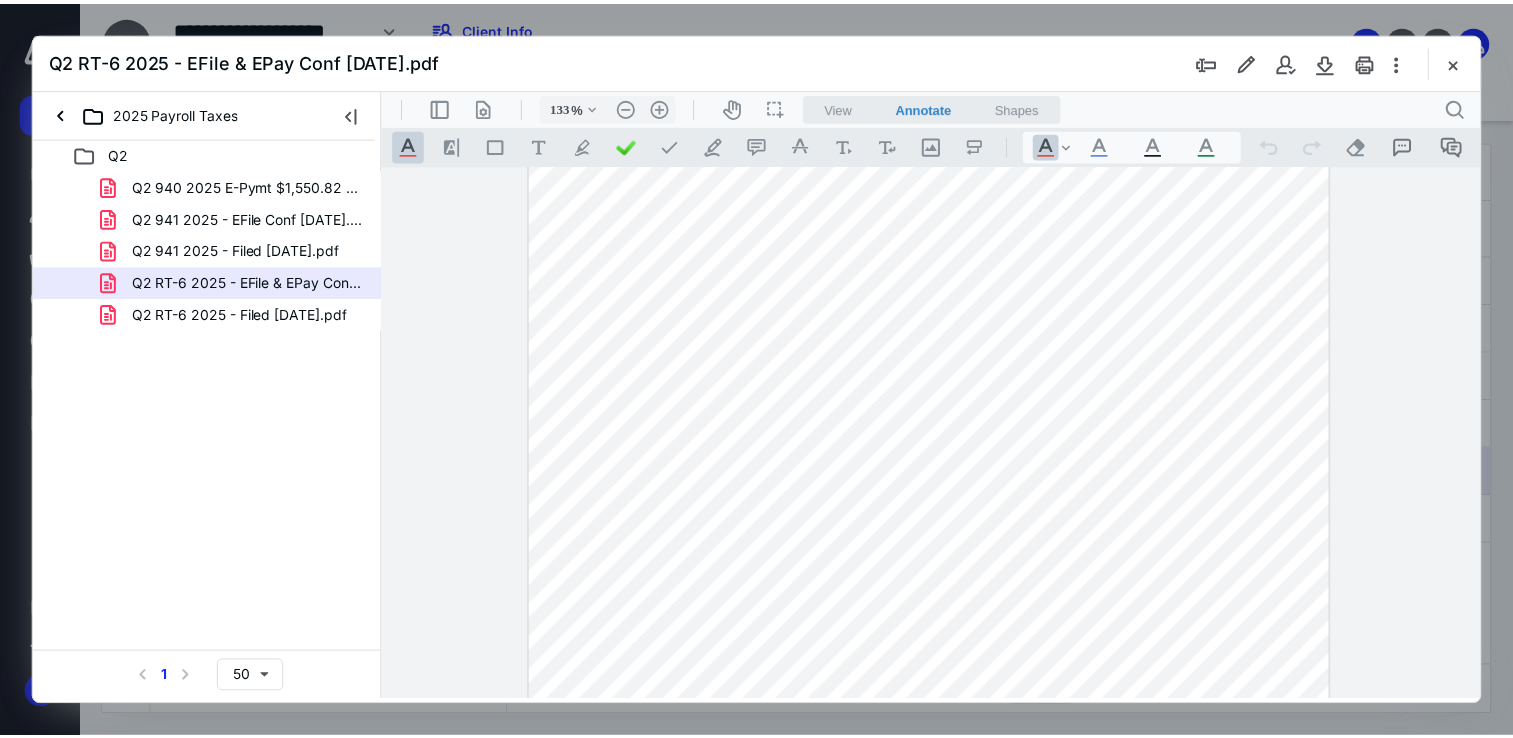 scroll, scrollTop: 0, scrollLeft: 0, axis: both 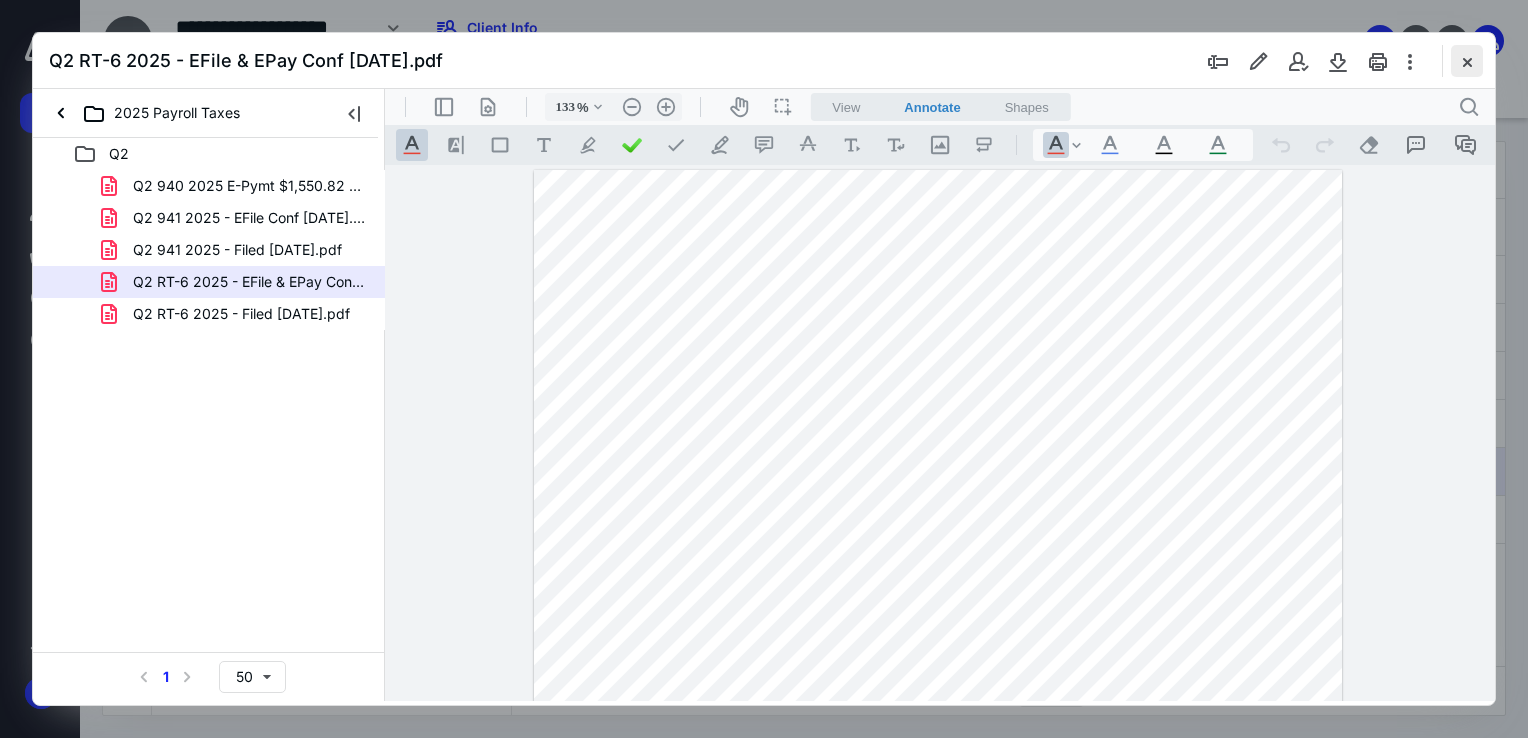click at bounding box center [1467, 61] 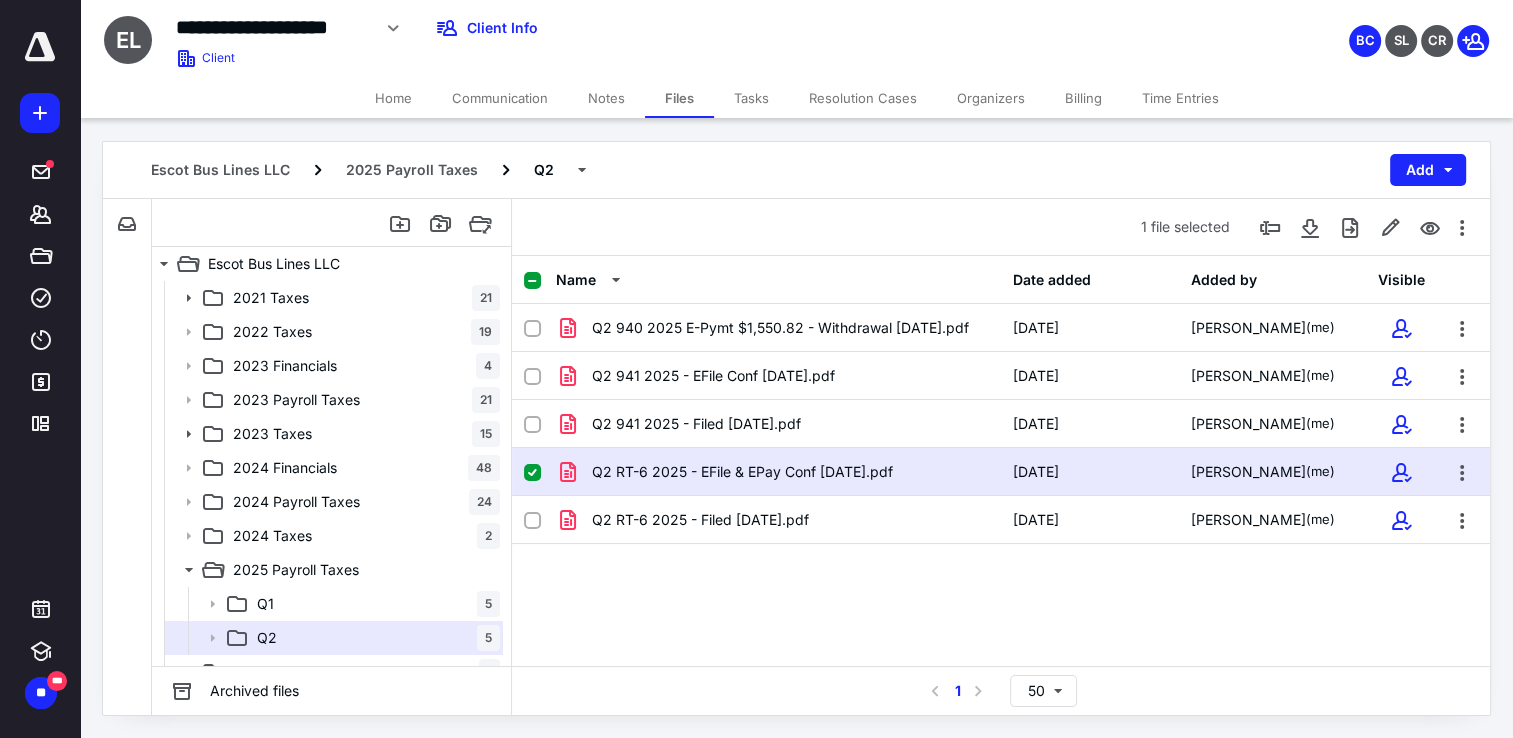 click on "Q2 940 2025 E-Pymt $1,550.82 - Withdrawal [DATE].pdf [DATE] [PERSON_NAME]  (me) Q2 941 2025 - EFile Conf [DATE].pdf [DATE] [PERSON_NAME]  (me) Q2 941 2025 - Filed [DATE].pdf [DATE] [PERSON_NAME]  (me) Q2 RT-6 2025 - EFile & EPay Conf [DATE].pdf [DATE] [PERSON_NAME]  (me) Q2 RT-6 2025 - Filed [DATE].pdf [DATE] [PERSON_NAME]  (me)" at bounding box center [1001, 454] 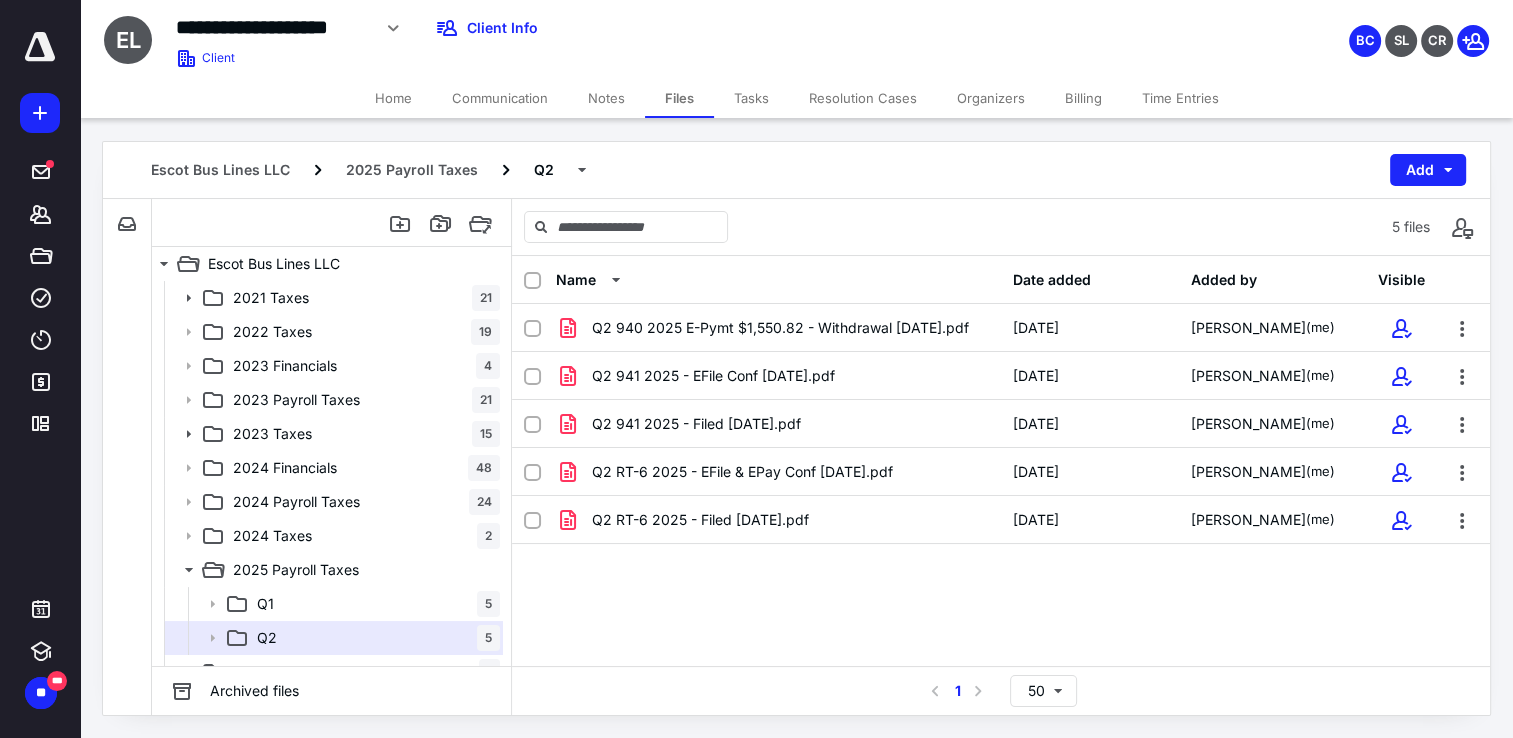 click on "Q2 940 2025 E-Pymt $1,550.82 - Withdrawal [DATE].pdf [DATE] [PERSON_NAME]  (me) Q2 941 2025 - EFile Conf [DATE].pdf [DATE] [PERSON_NAME]  (me) Q2 941 2025 - Filed [DATE].pdf [DATE] [PERSON_NAME]  (me) Q2 RT-6 2025 - EFile & EPay Conf [DATE].pdf [DATE] [PERSON_NAME]  (me) Q2 RT-6 2025 - Filed [DATE].pdf [DATE] [PERSON_NAME]  (me)" at bounding box center (1001, 454) 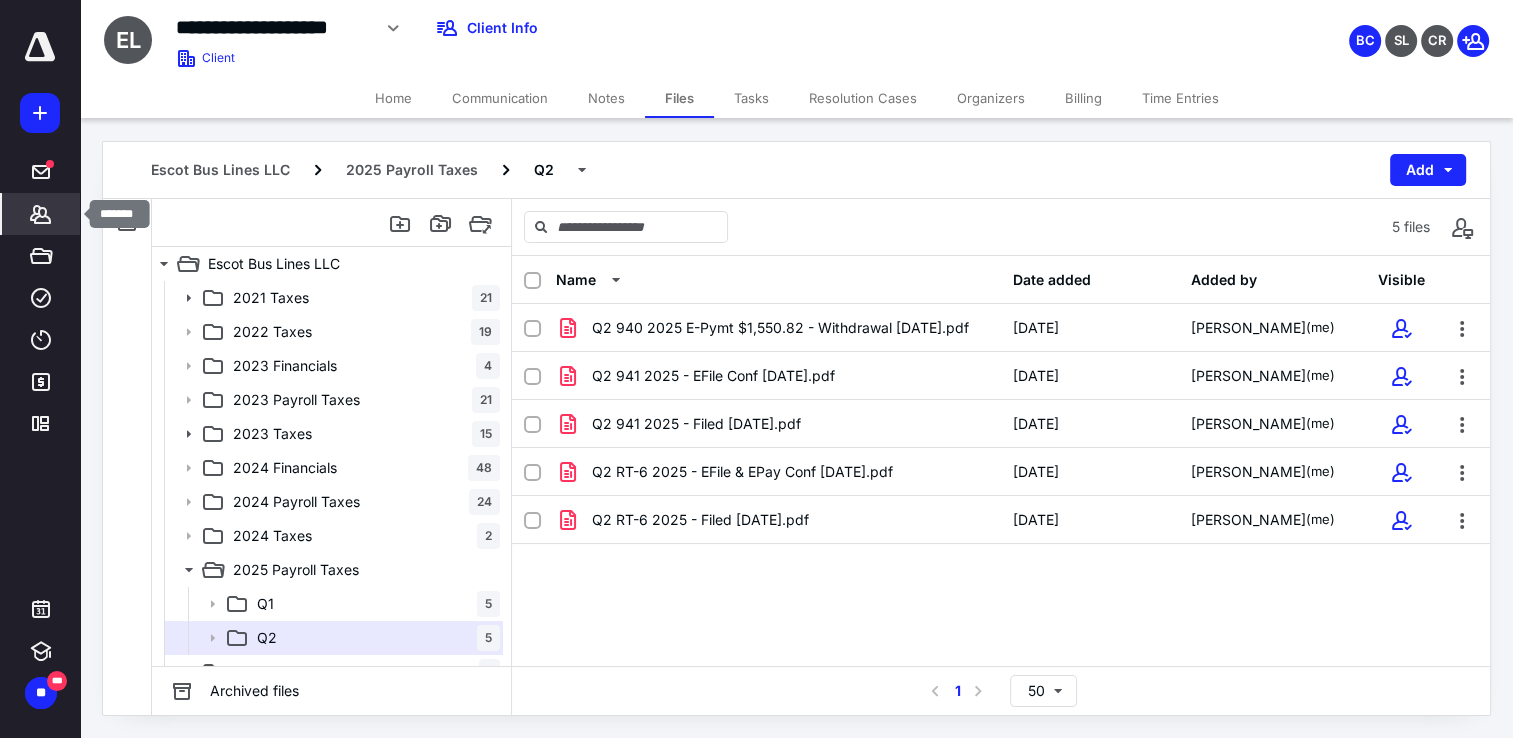 click 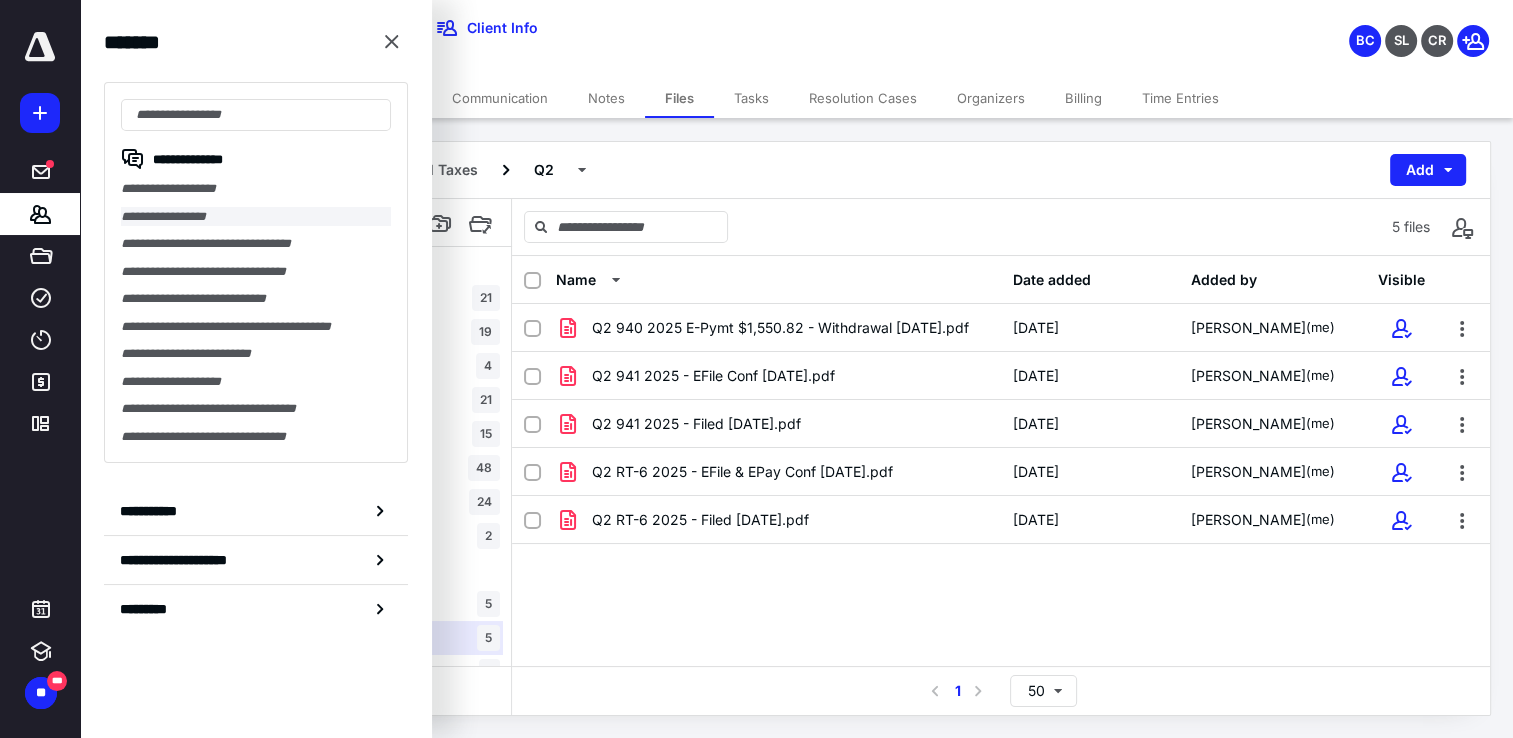 click on "**********" at bounding box center (256, 217) 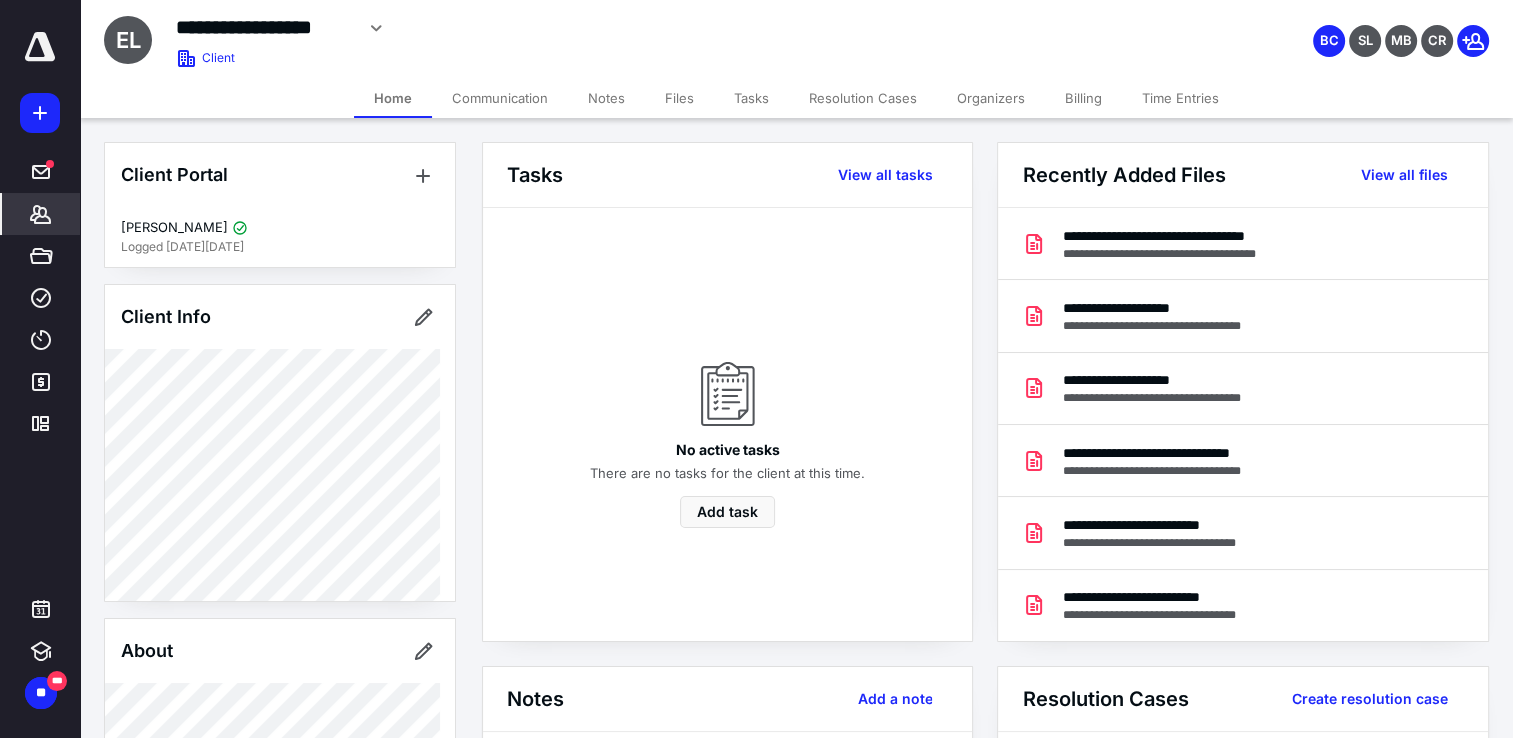 click on "Files" at bounding box center (679, 98) 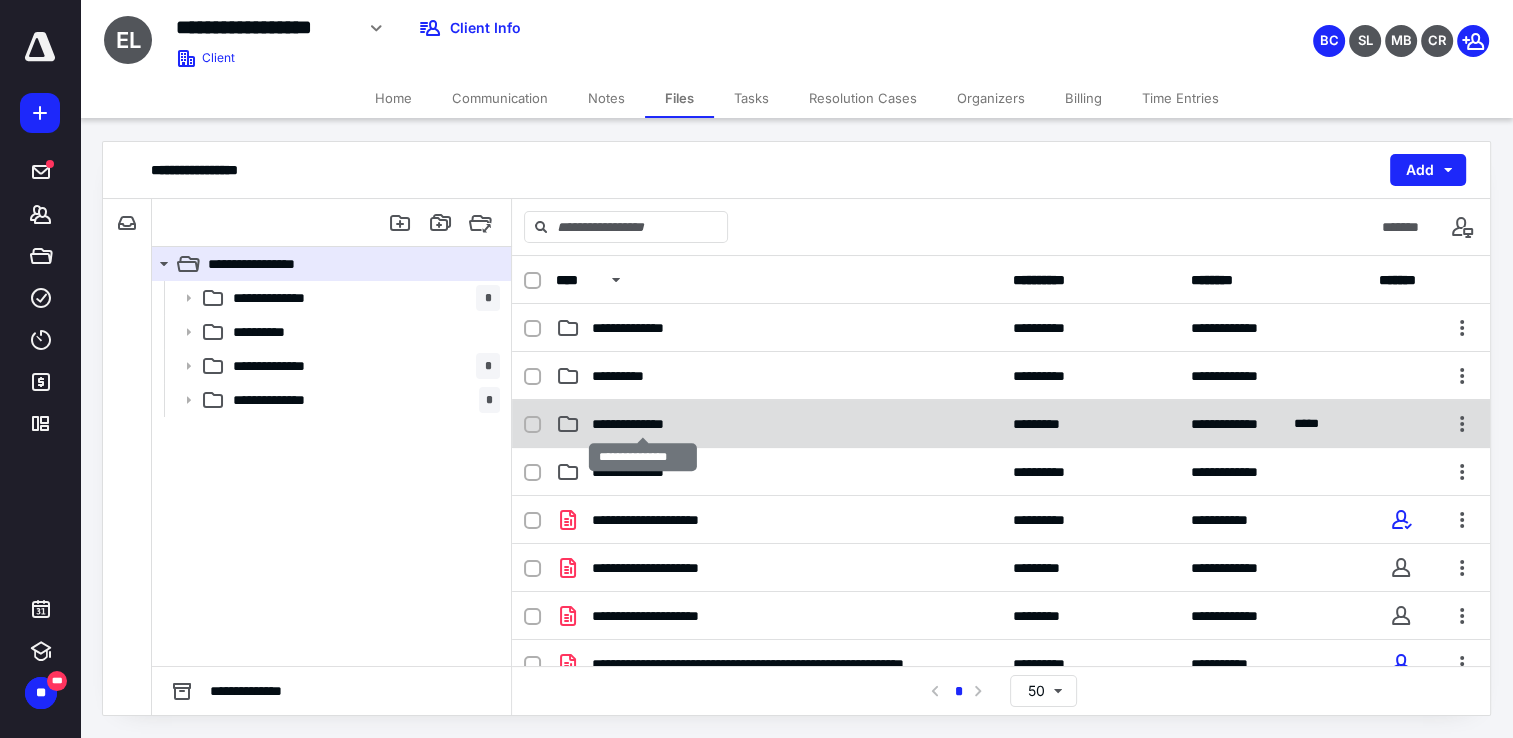 click on "**********" at bounding box center (642, 424) 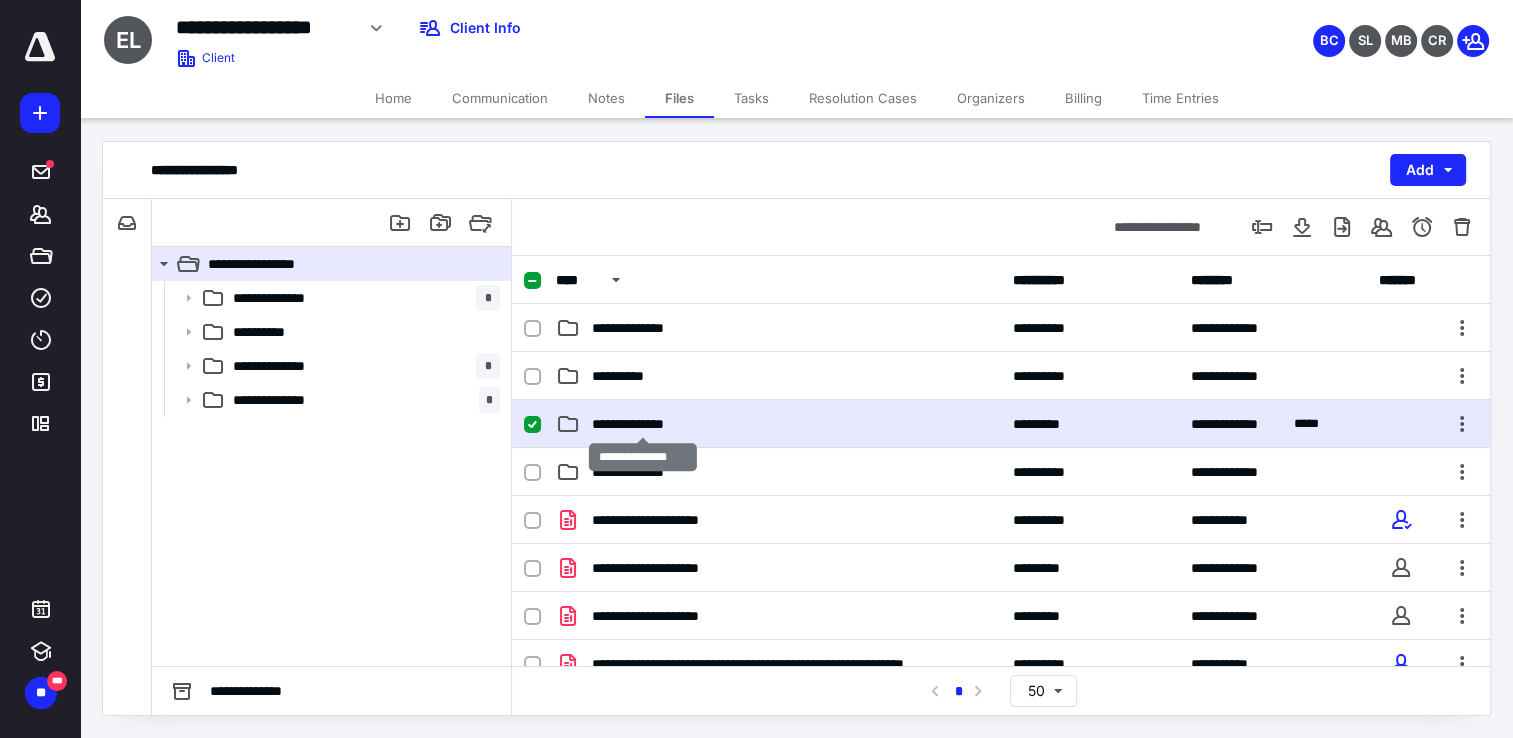 click on "**********" at bounding box center [642, 424] 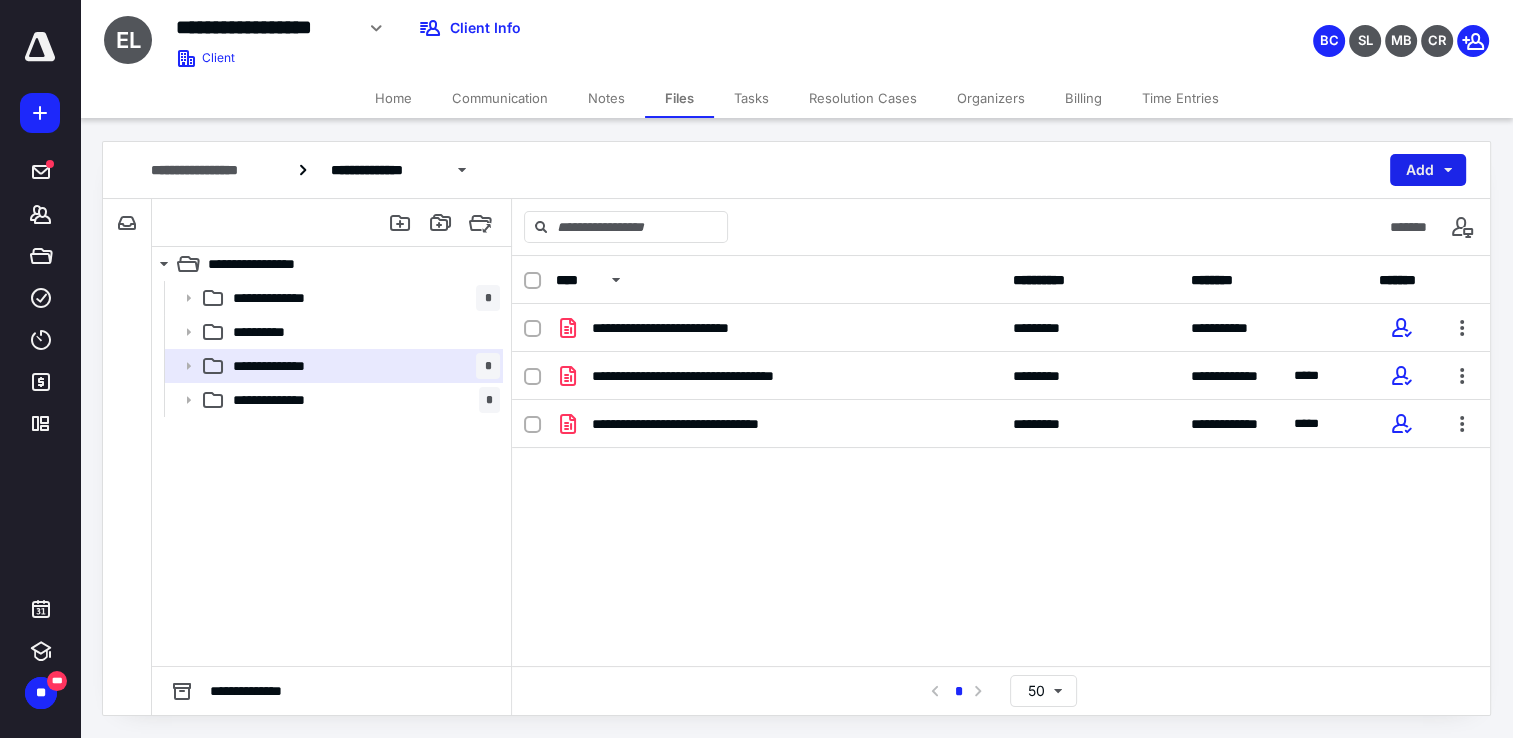 click on "Add" at bounding box center [1428, 170] 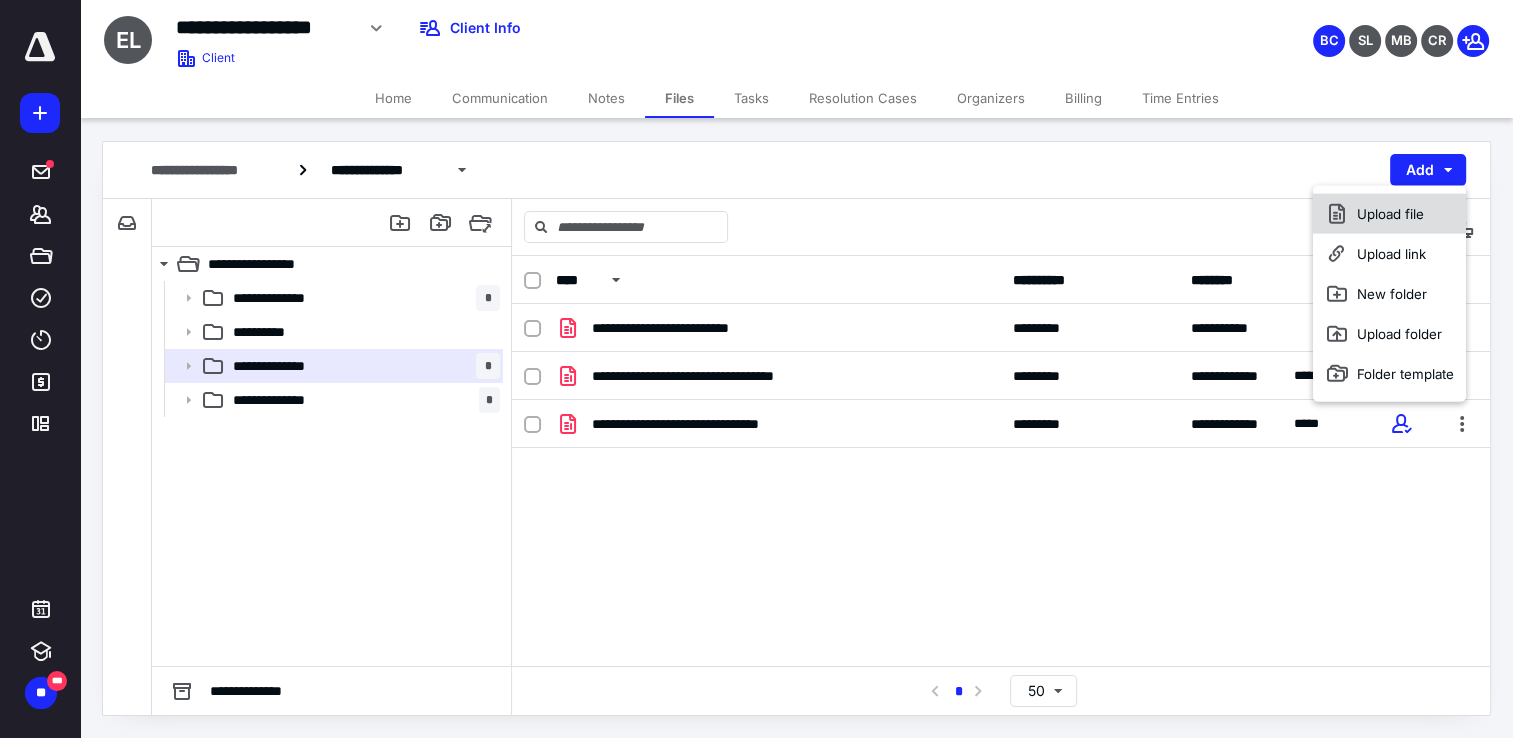 click on "Upload file" at bounding box center (1389, 214) 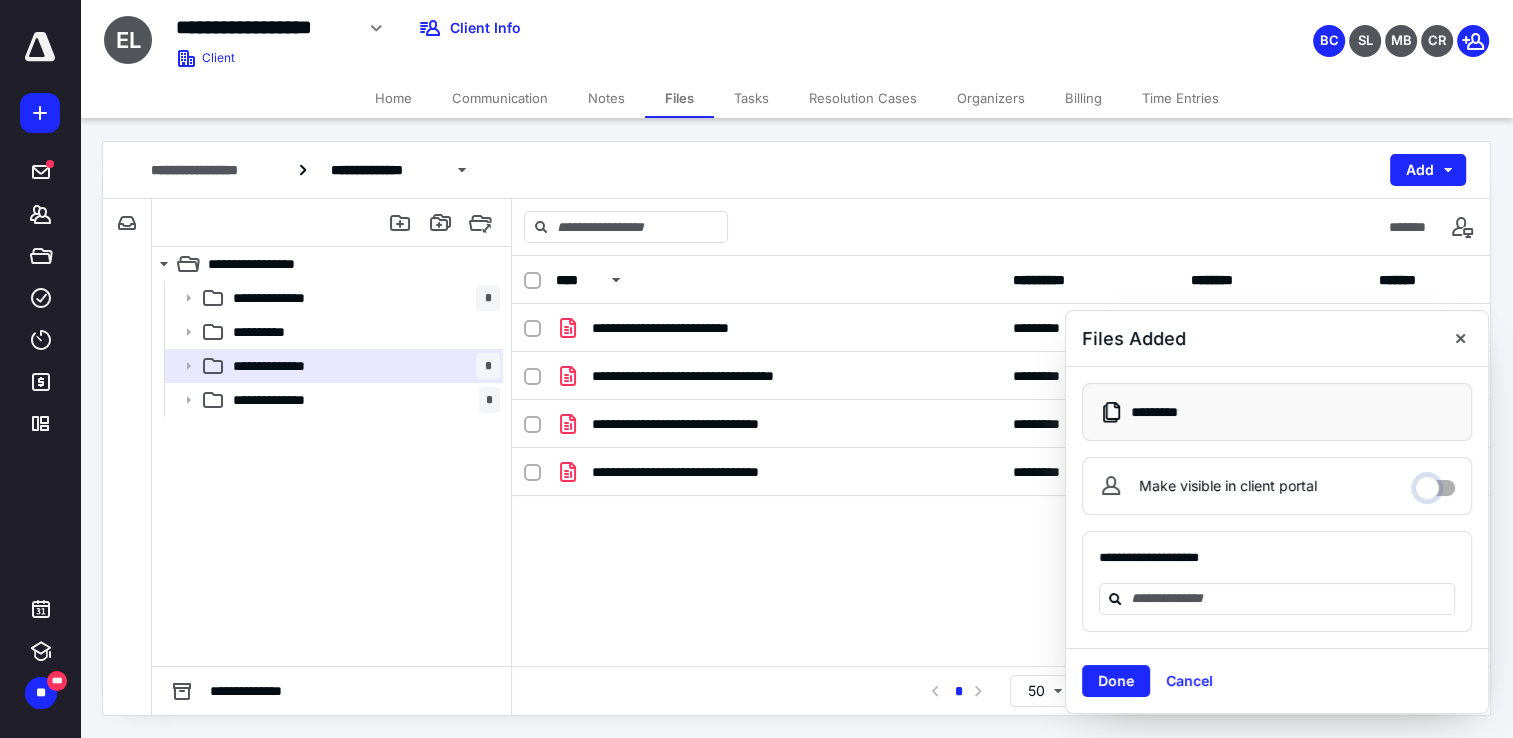click on "Make visible in client portal" at bounding box center (1435, 483) 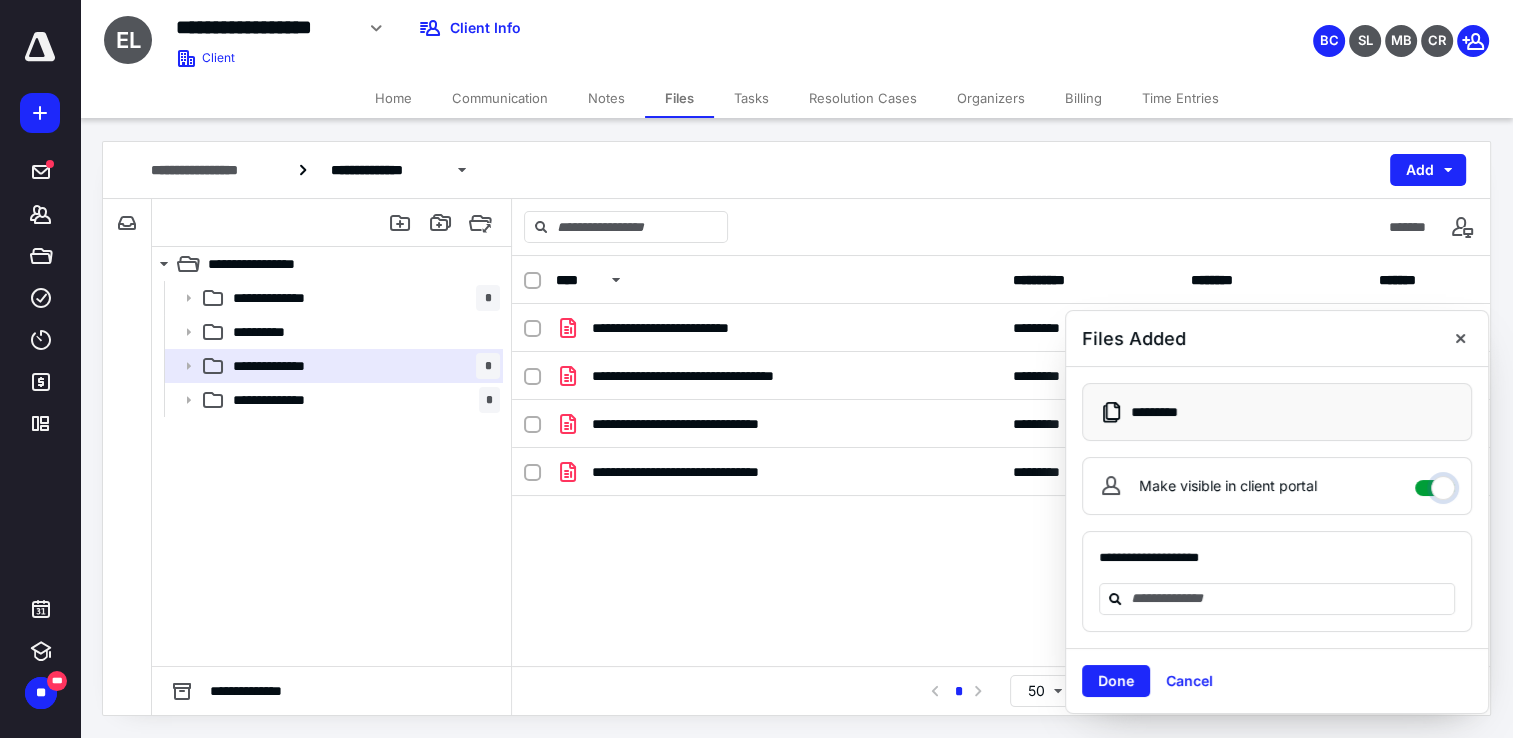 checkbox on "****" 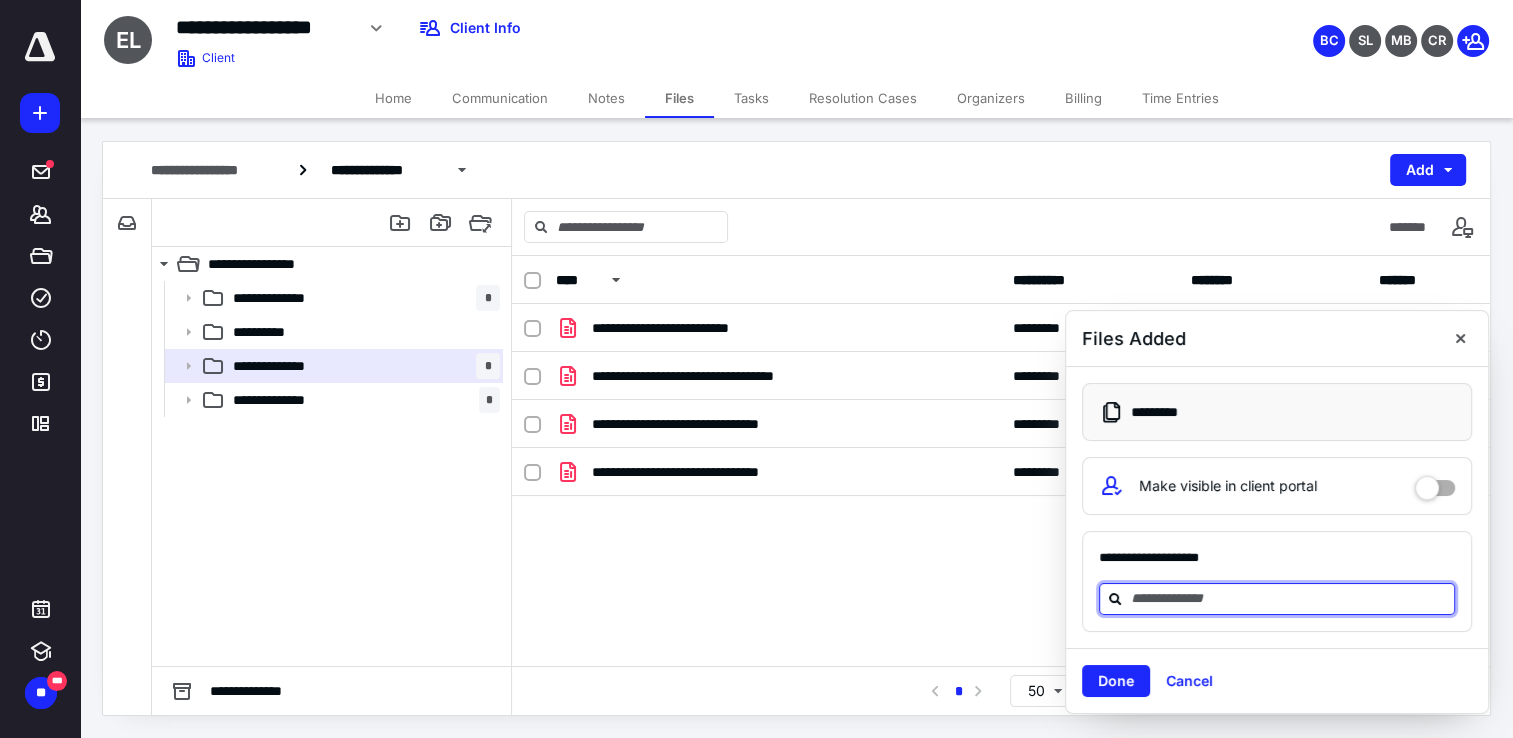 click at bounding box center [1289, 598] 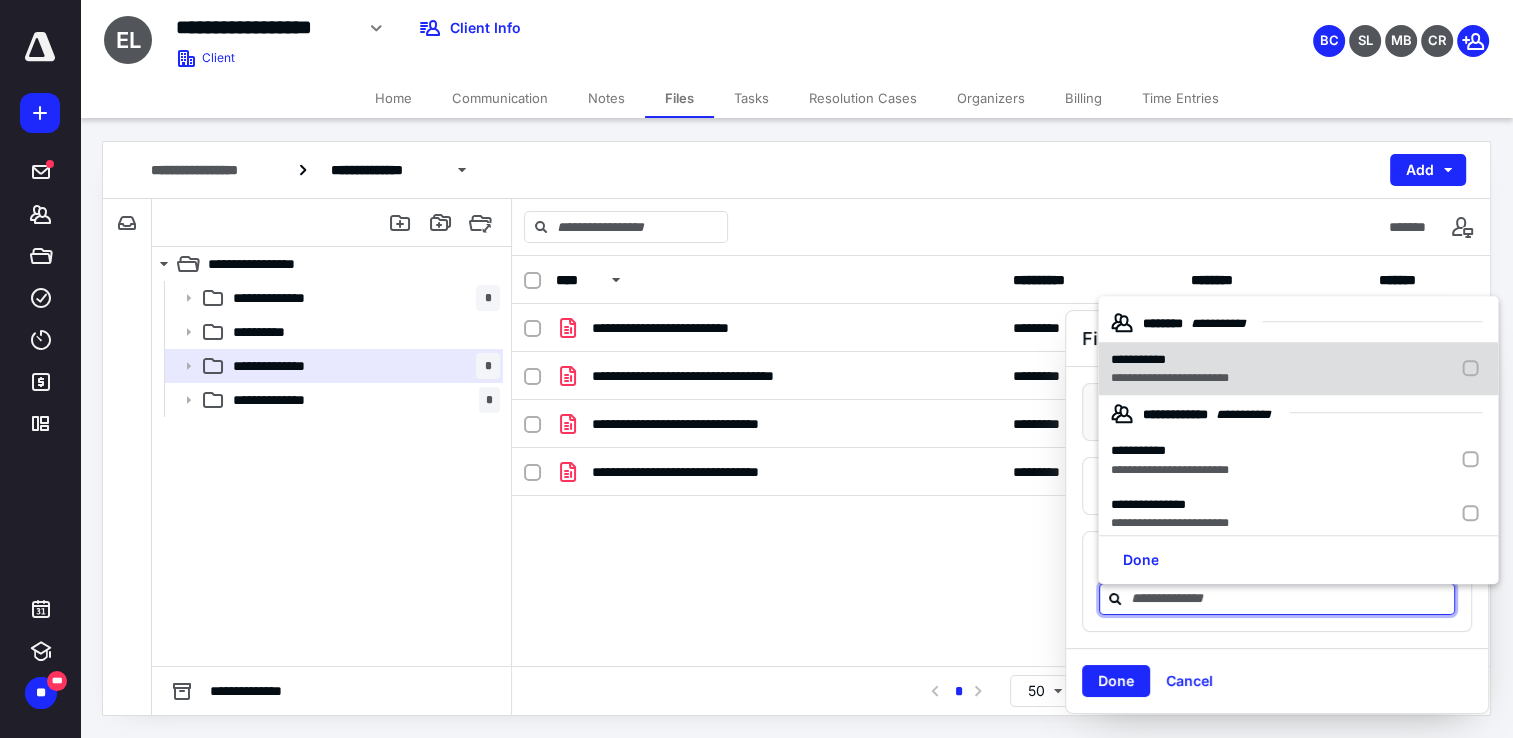 click at bounding box center [1474, 369] 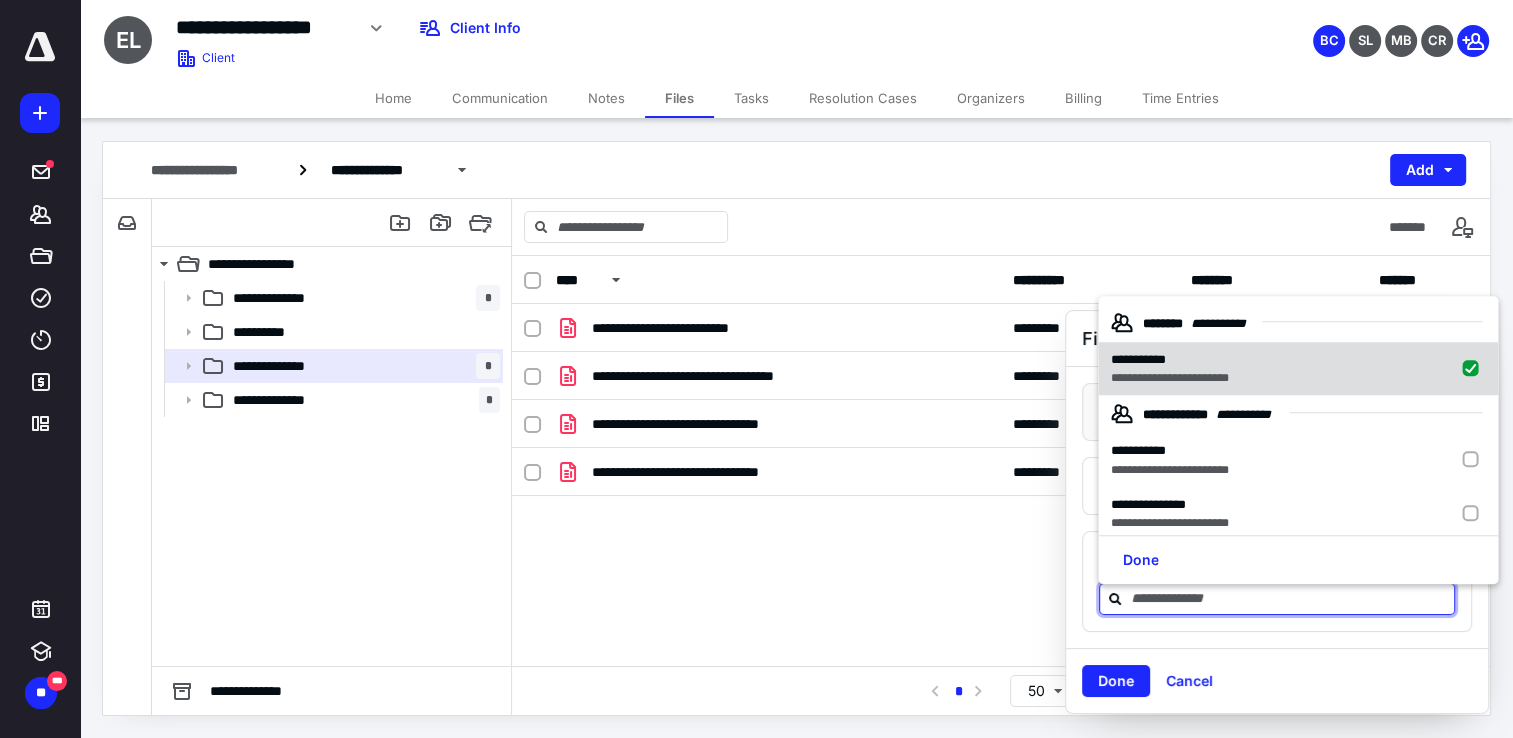 checkbox on "true" 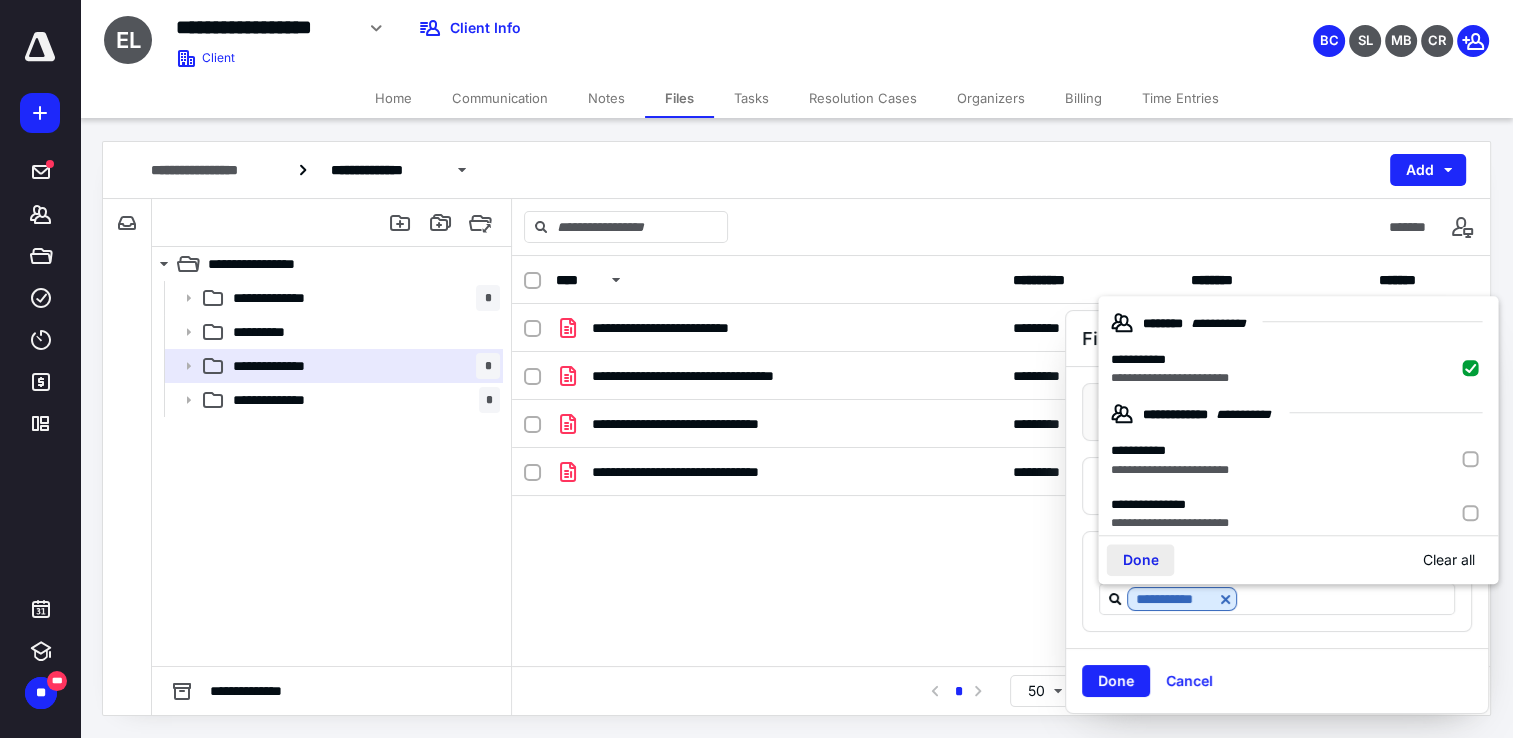 click on "Done" at bounding box center (1140, 560) 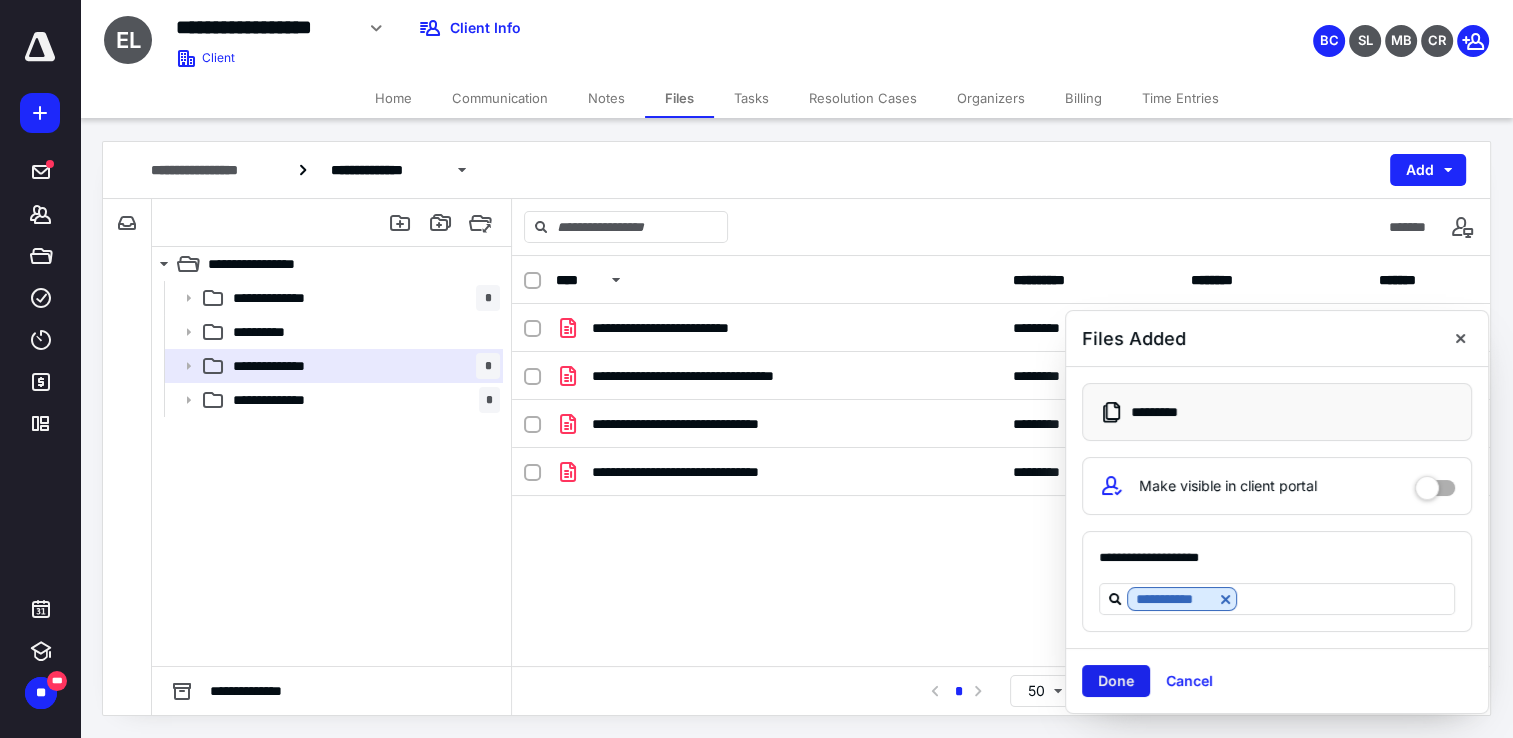 click on "Done" at bounding box center (1116, 681) 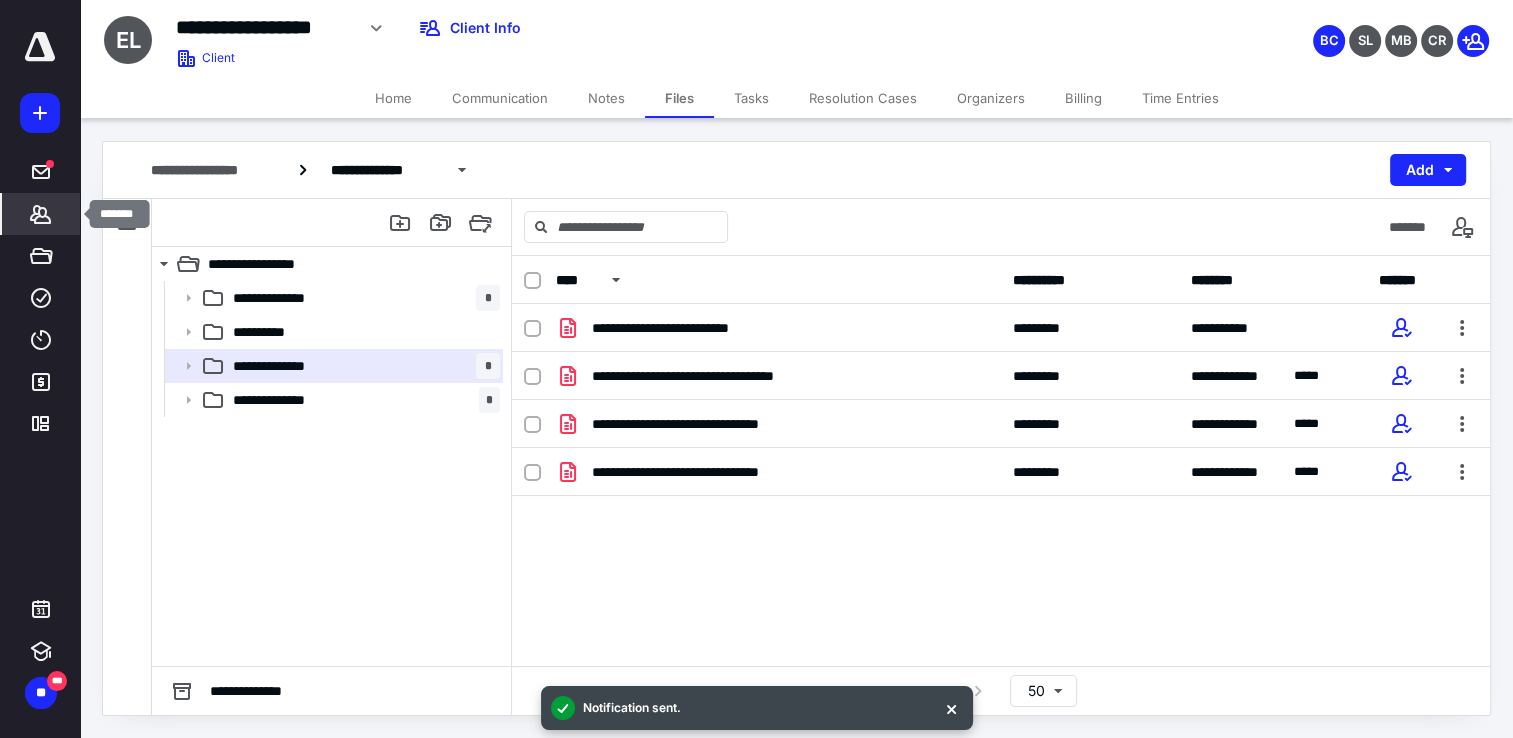 click on "*******" at bounding box center [41, 214] 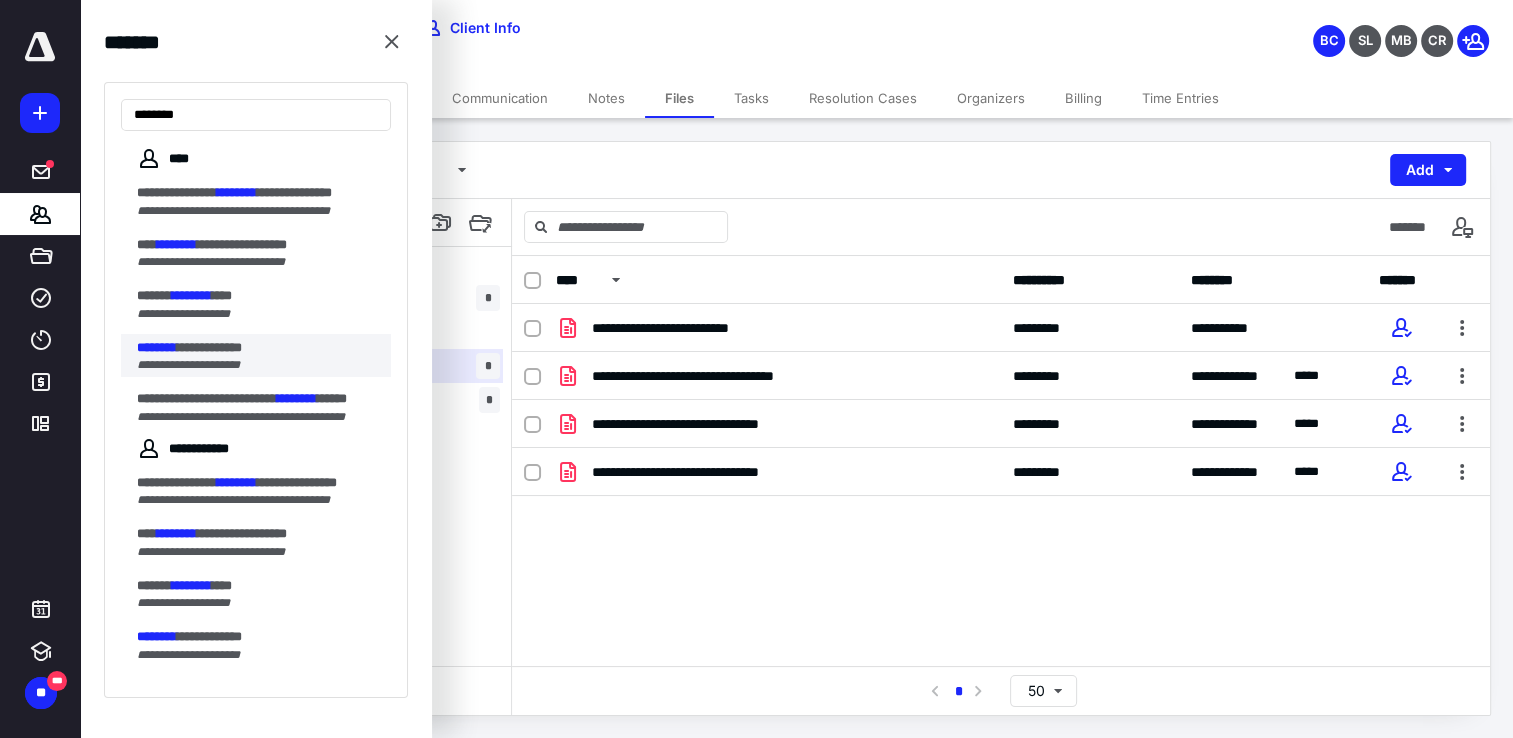 type on "********" 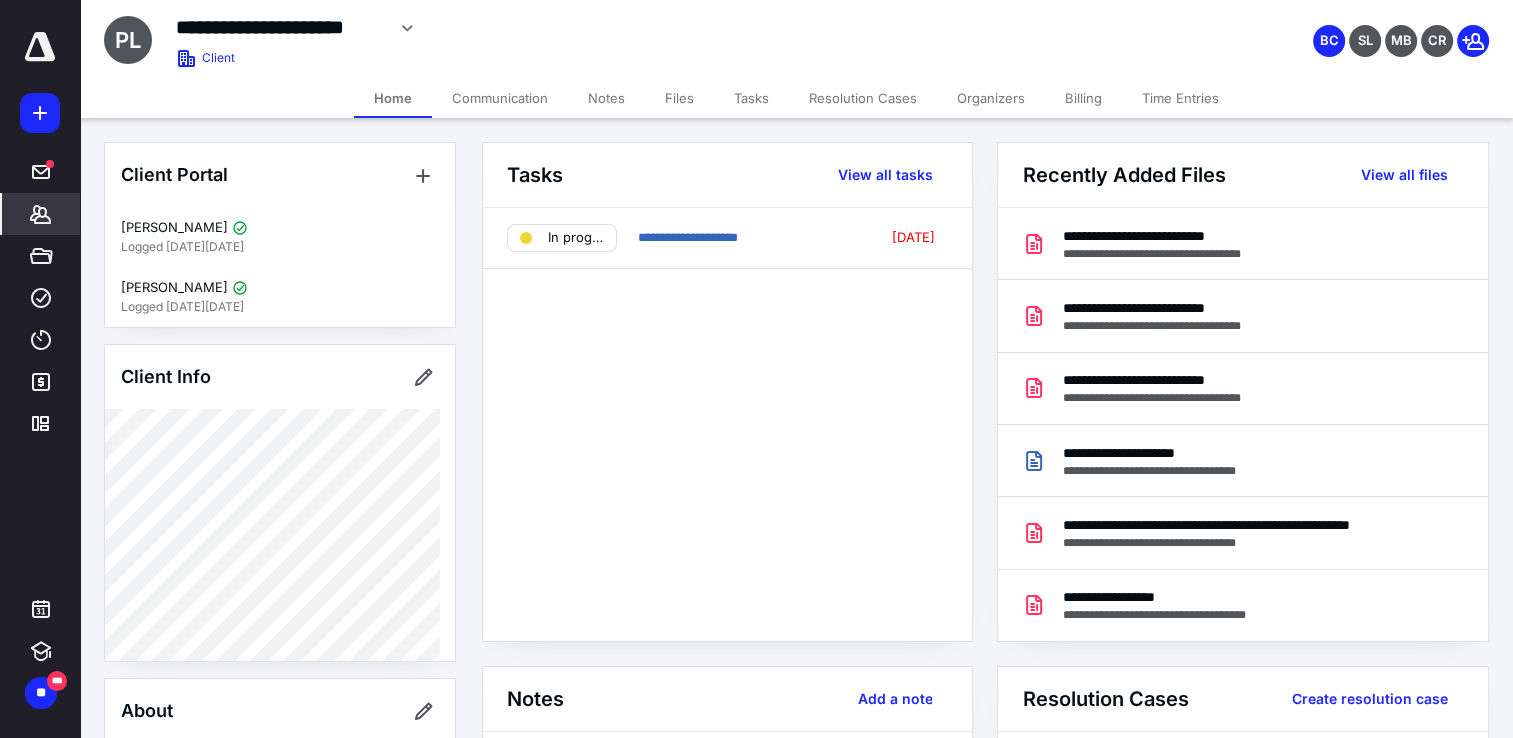 click on "Files" at bounding box center (679, 98) 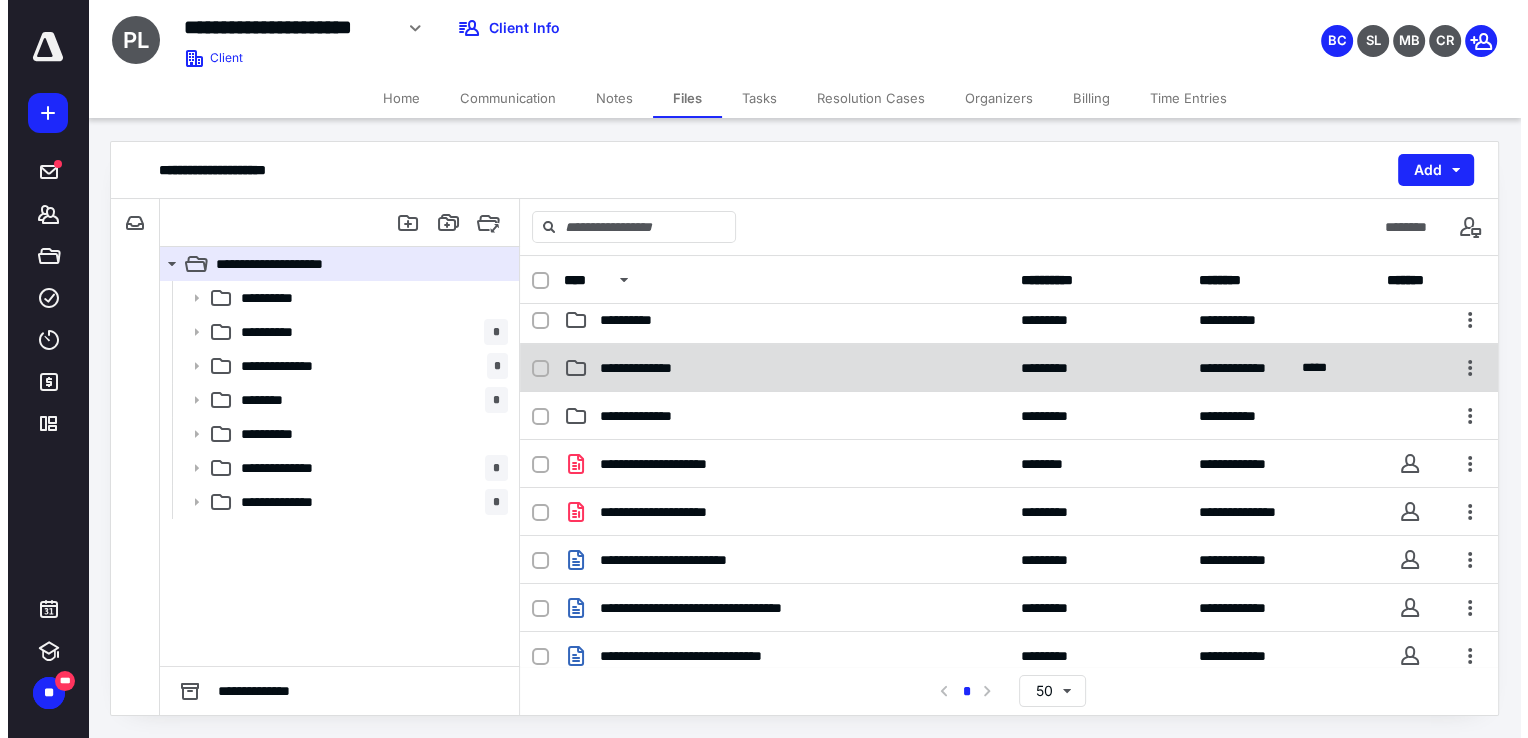 scroll, scrollTop: 271, scrollLeft: 0, axis: vertical 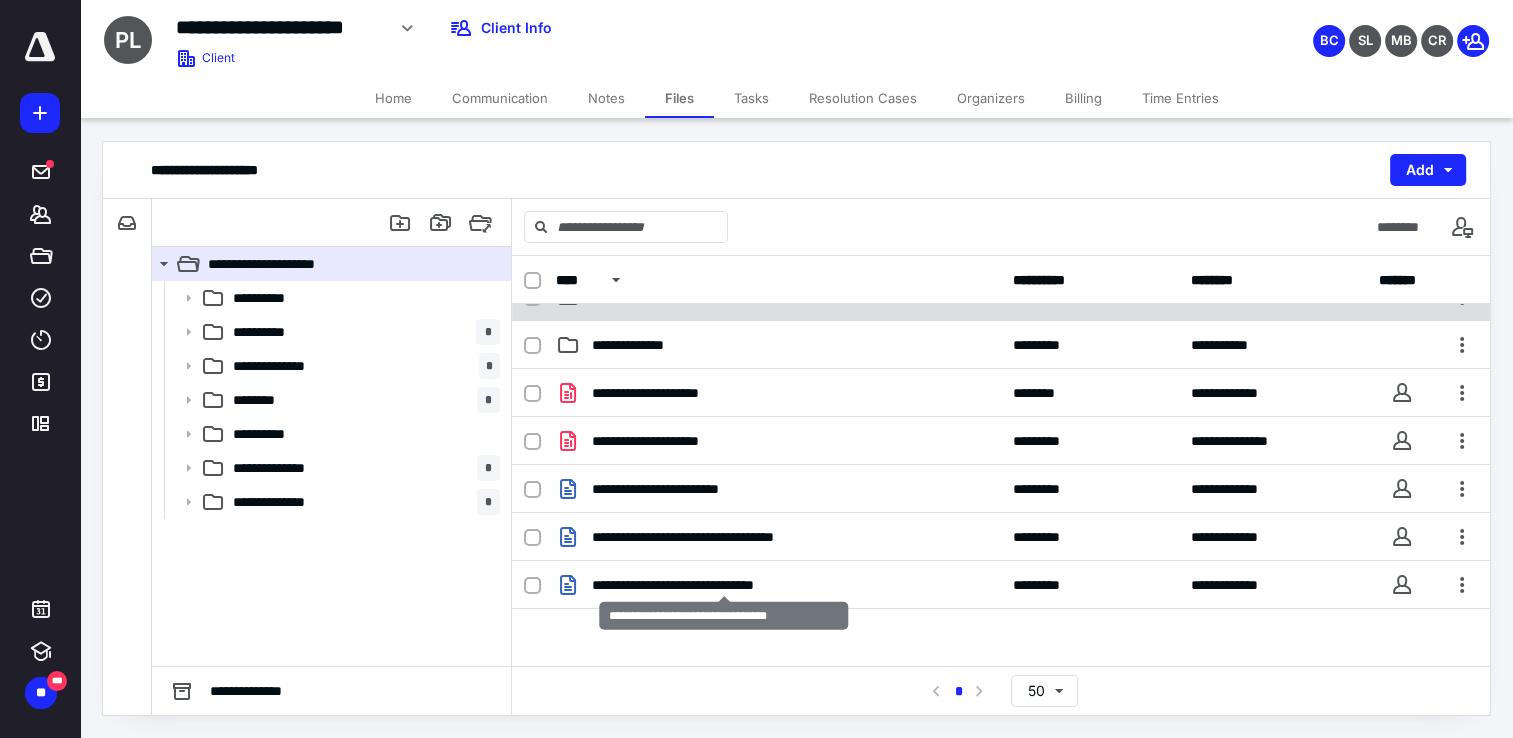 click on "**********" at bounding box center [724, 585] 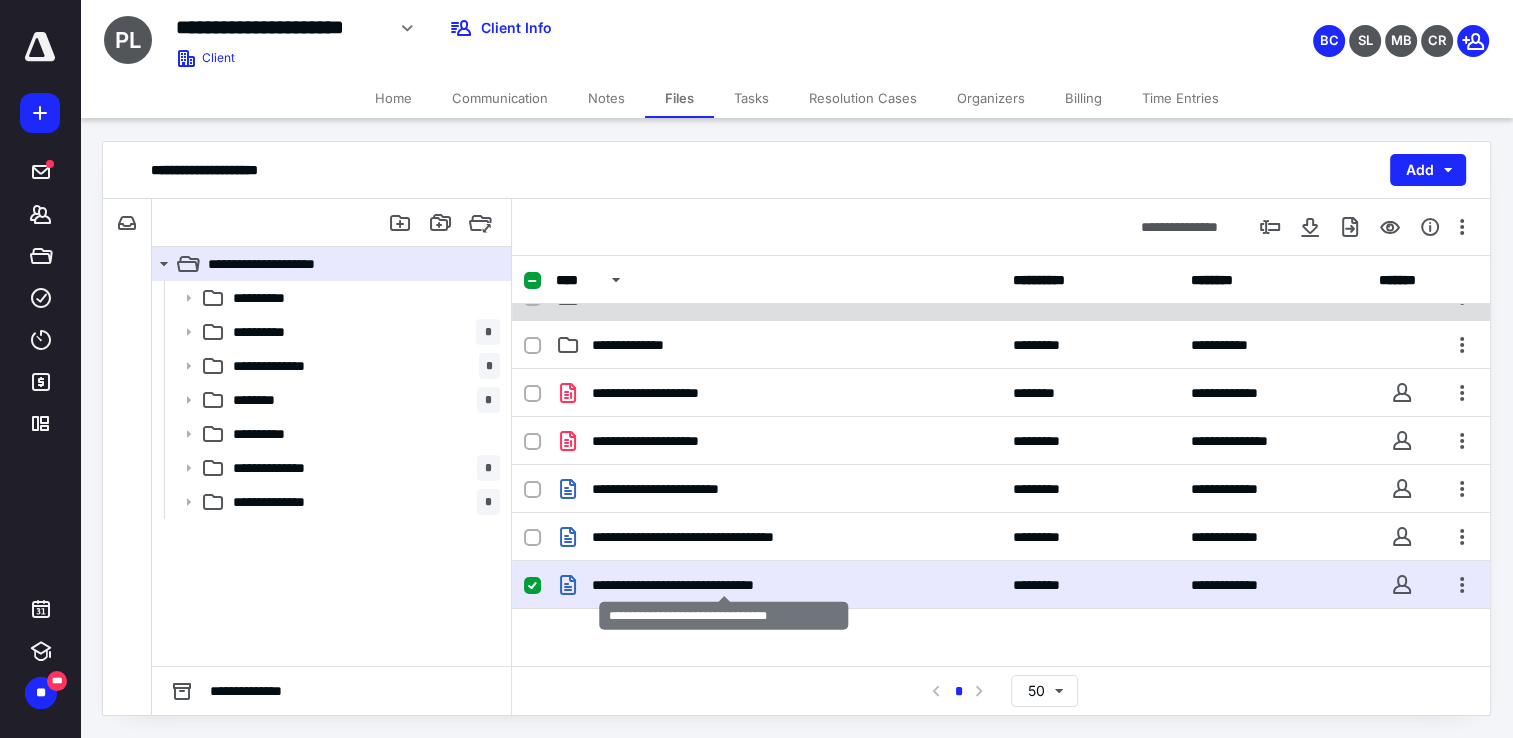 click on "**********" at bounding box center (724, 585) 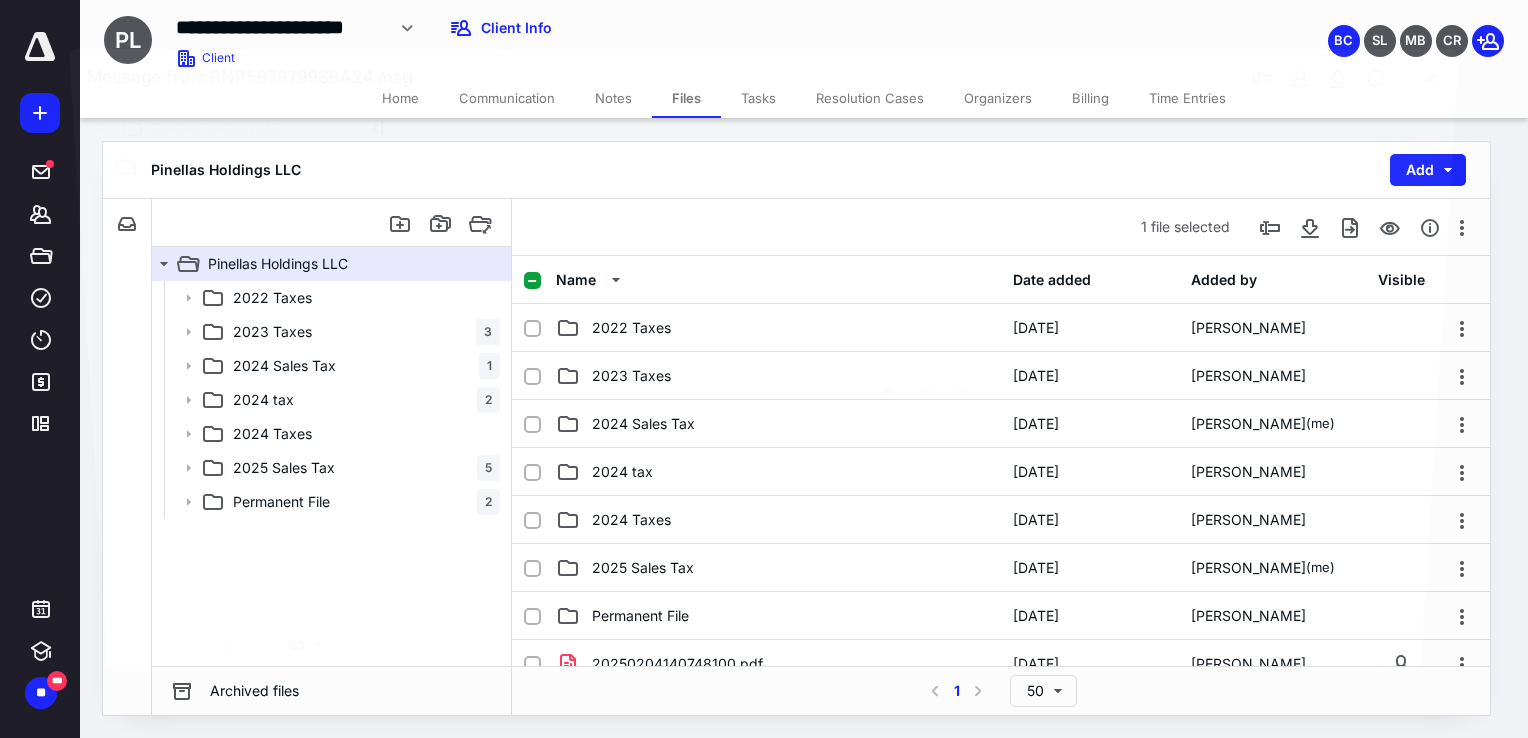 scroll, scrollTop: 271, scrollLeft: 0, axis: vertical 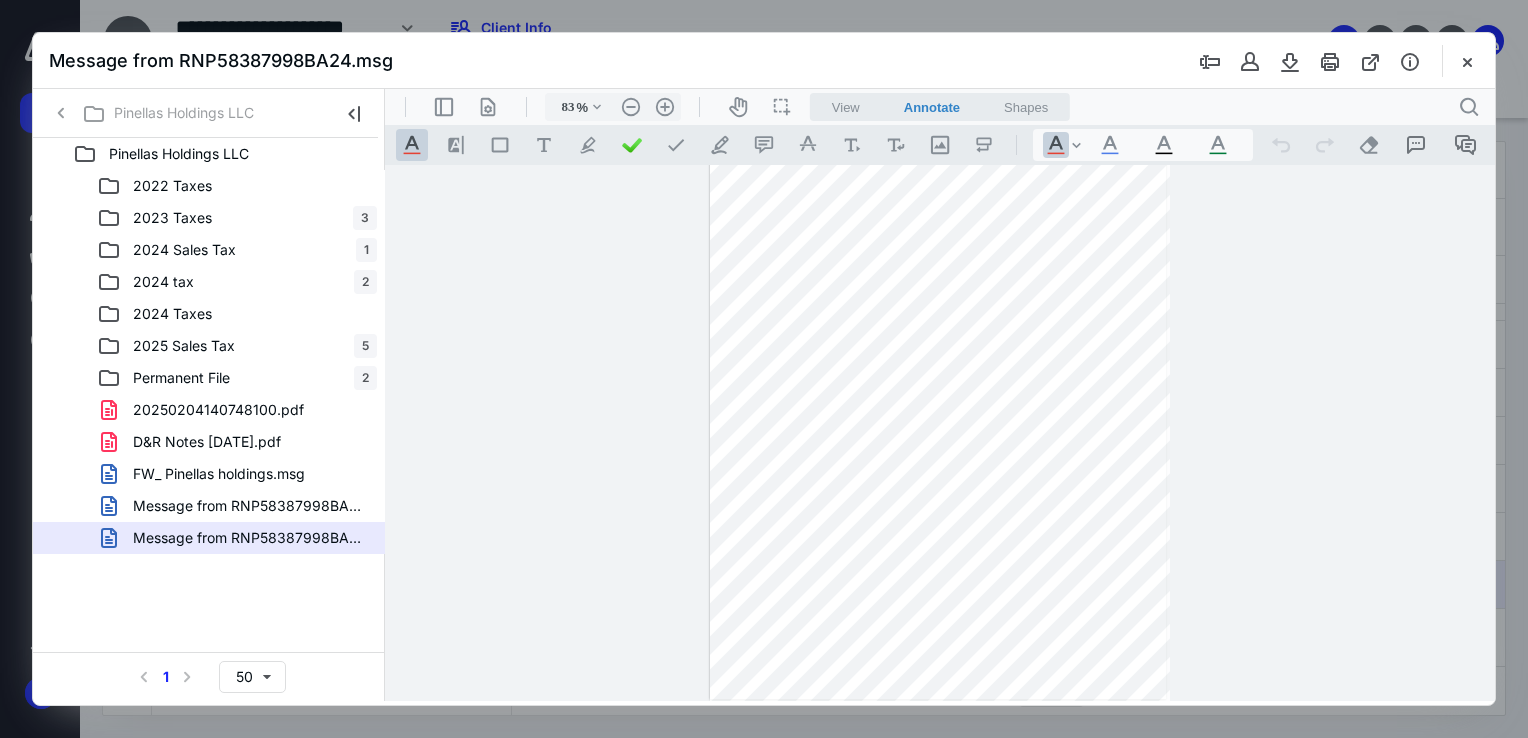type on "108" 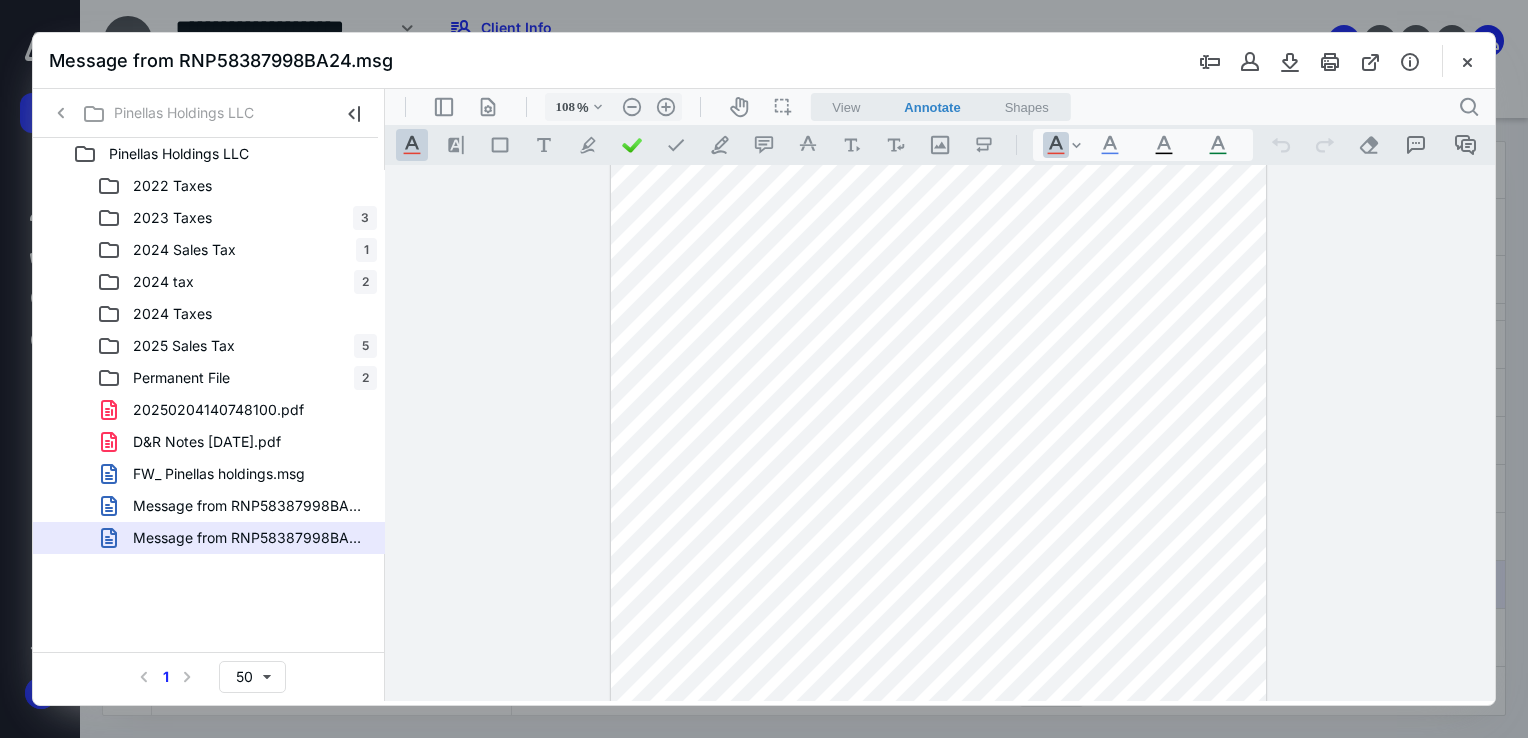 scroll, scrollTop: 0, scrollLeft: 0, axis: both 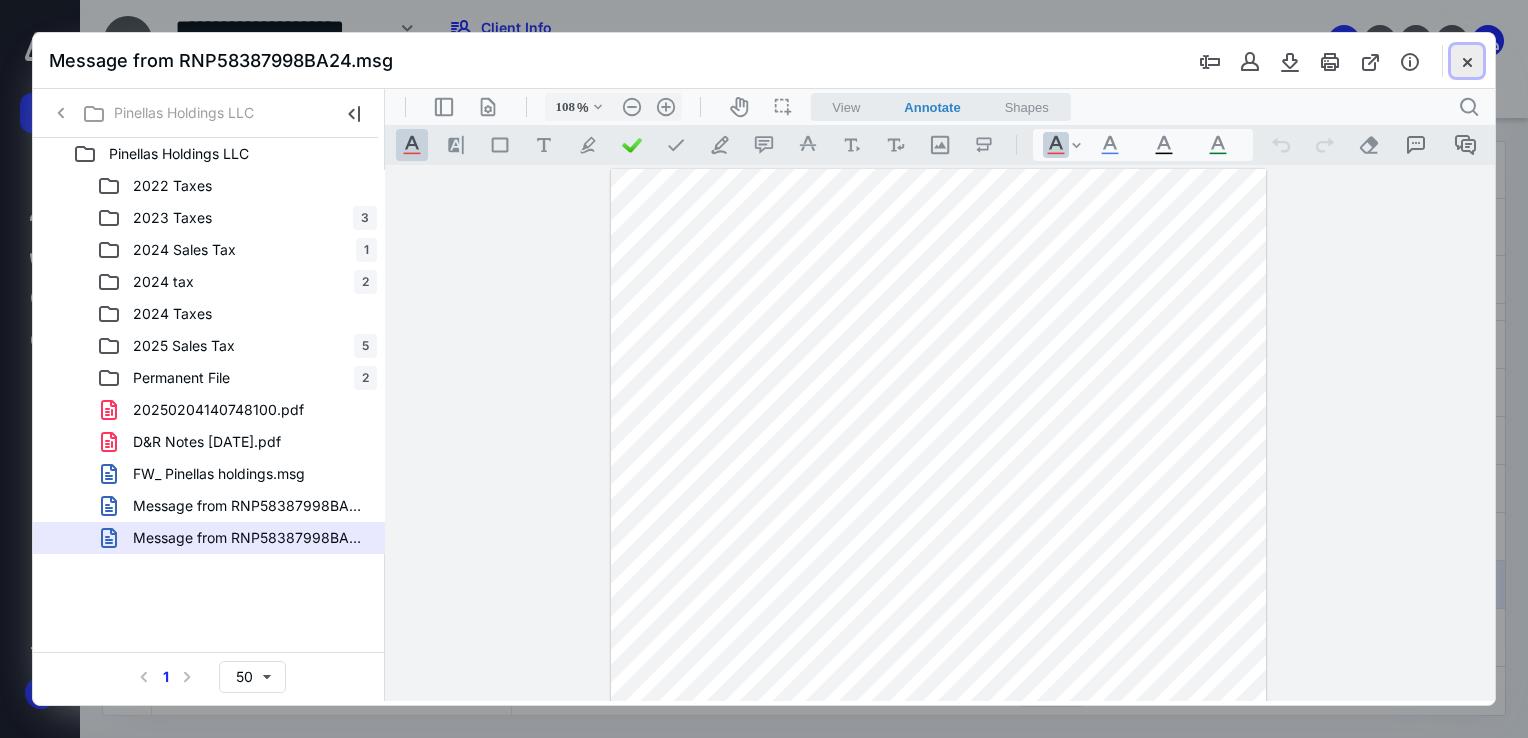 click at bounding box center (1467, 61) 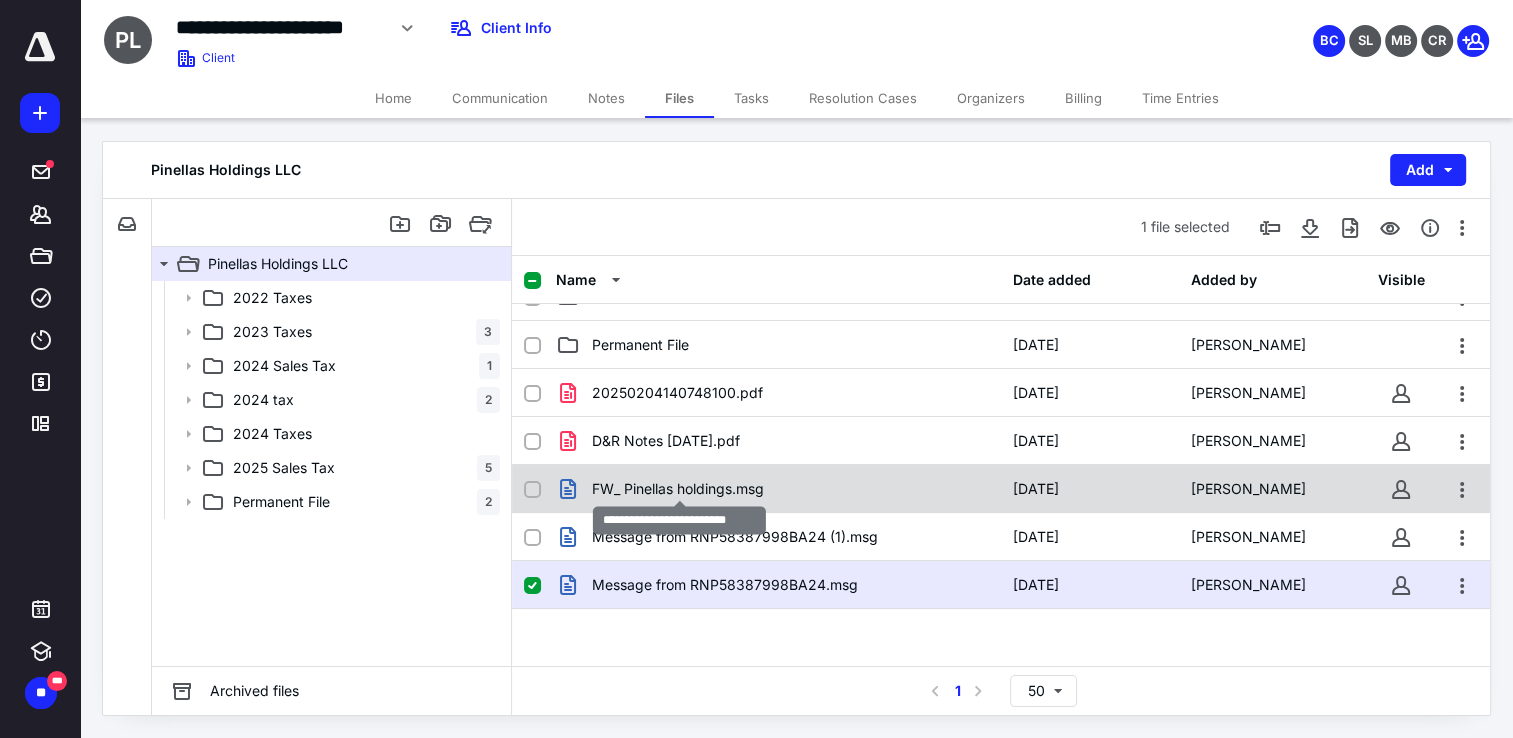 click on "FW_ Pinellas holdings.msg" at bounding box center (678, 489) 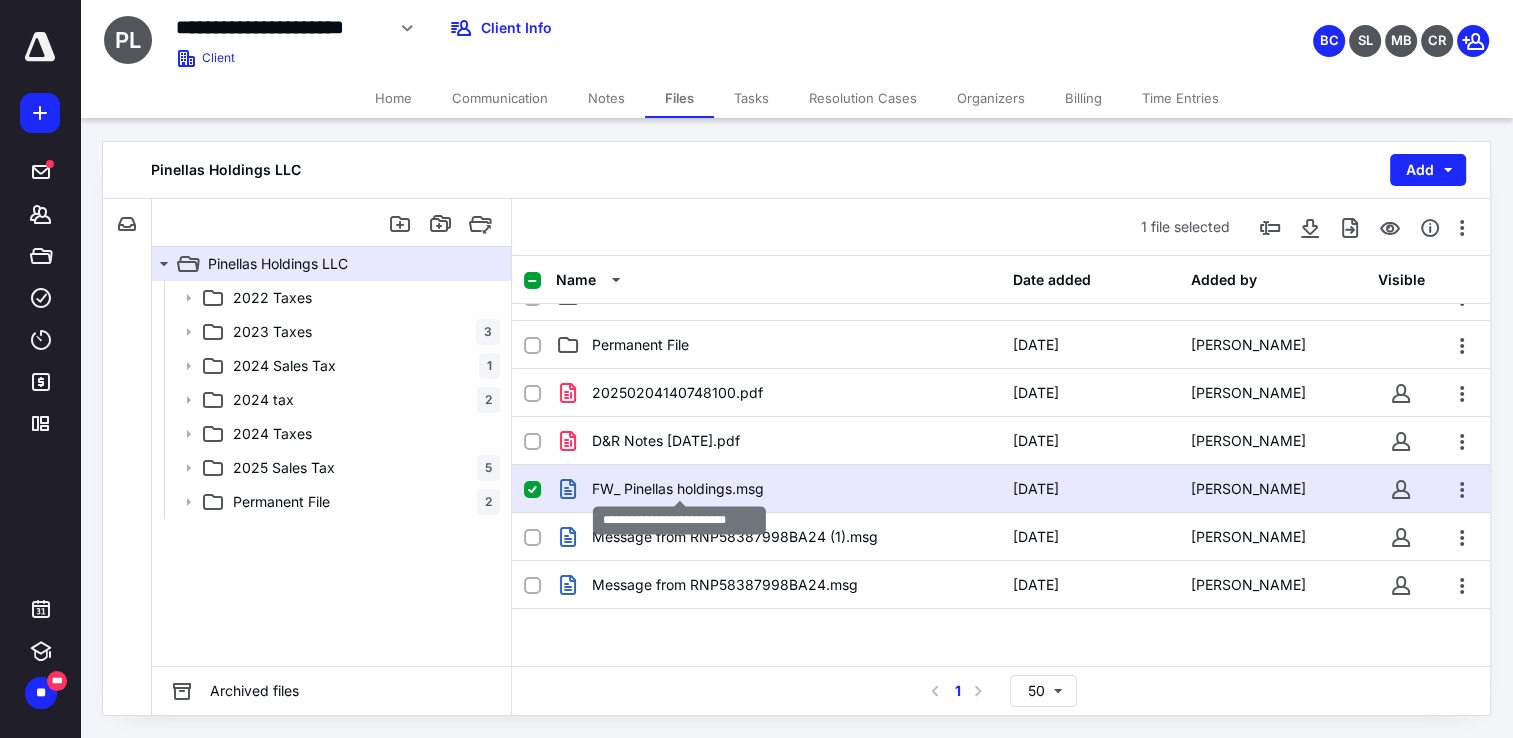 click on "FW_ Pinellas holdings.msg" at bounding box center (678, 489) 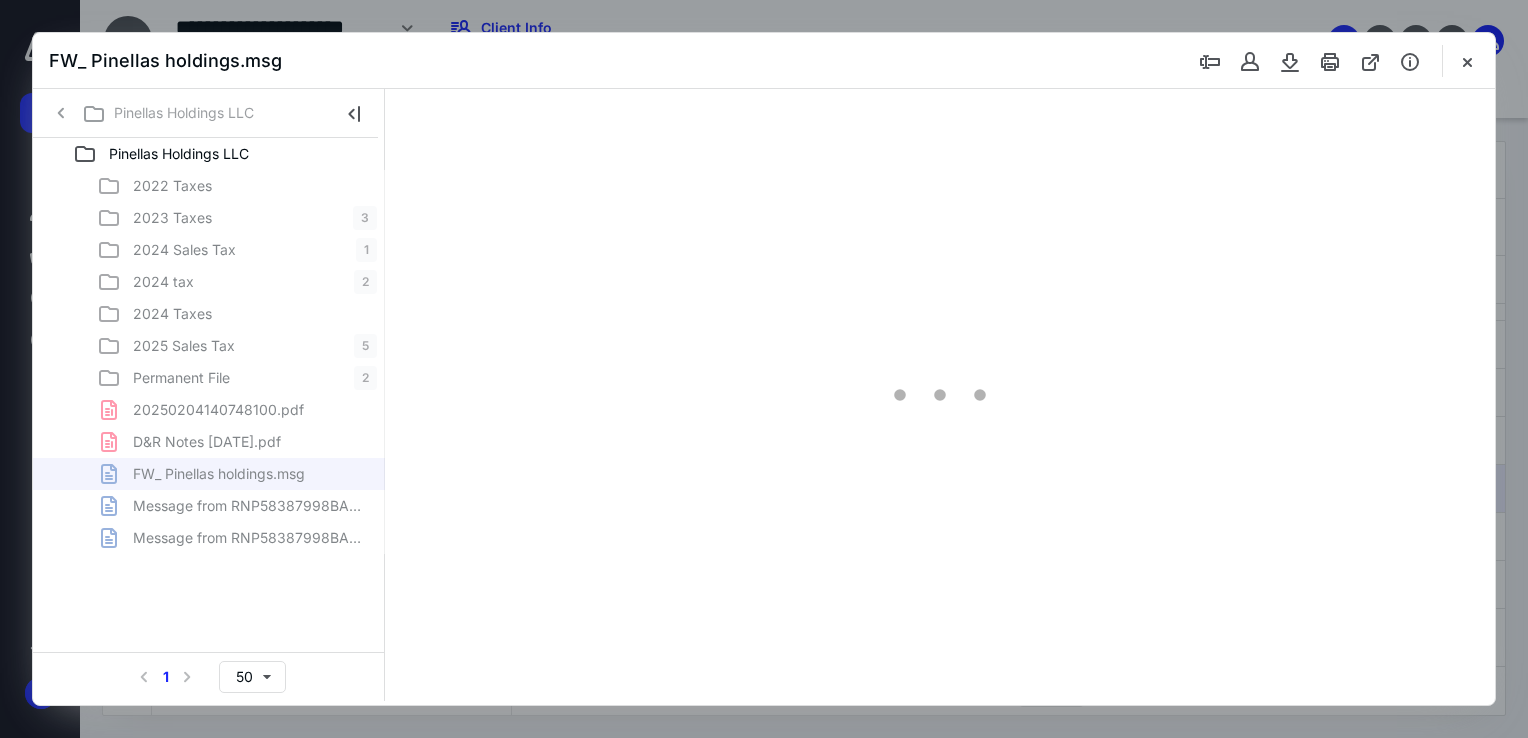 scroll, scrollTop: 0, scrollLeft: 0, axis: both 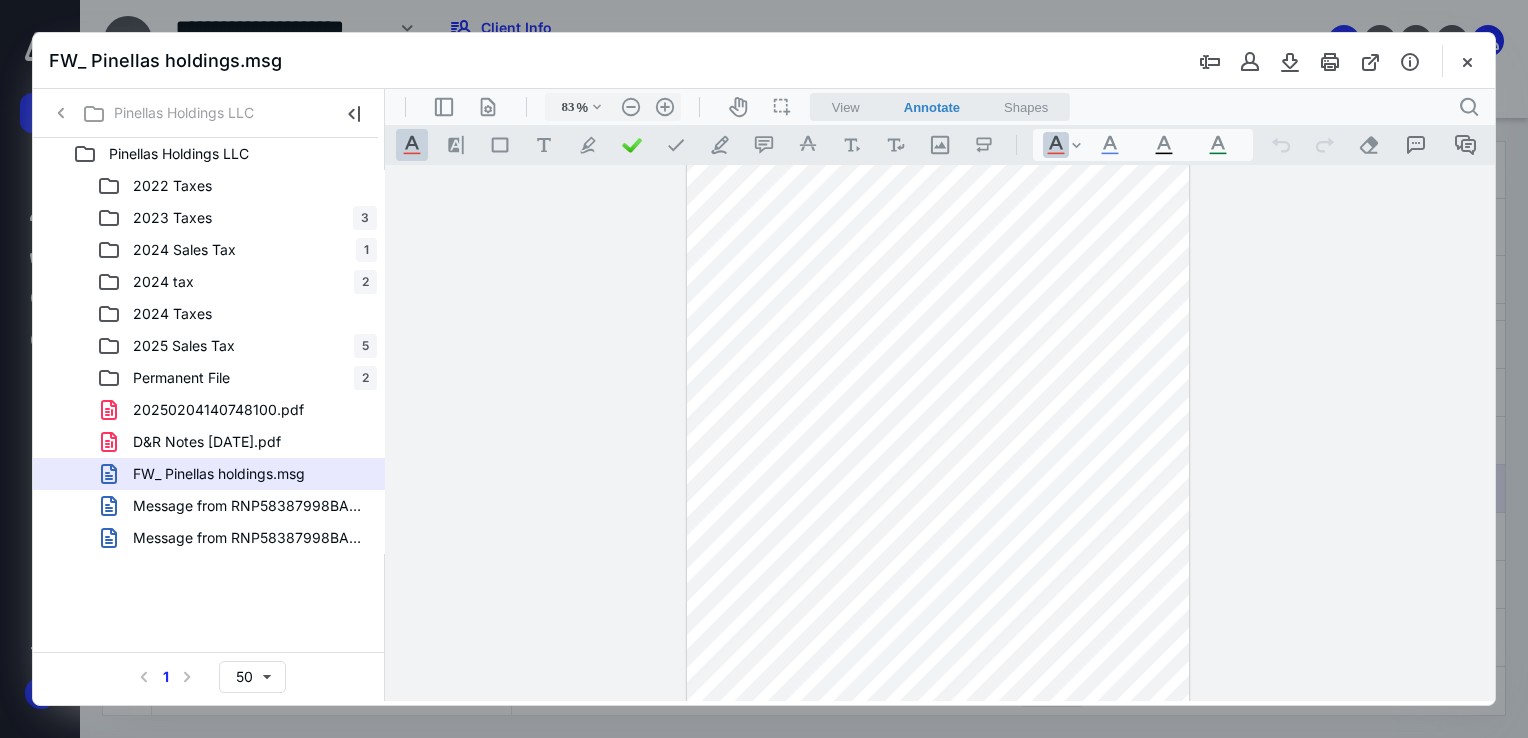type on "108" 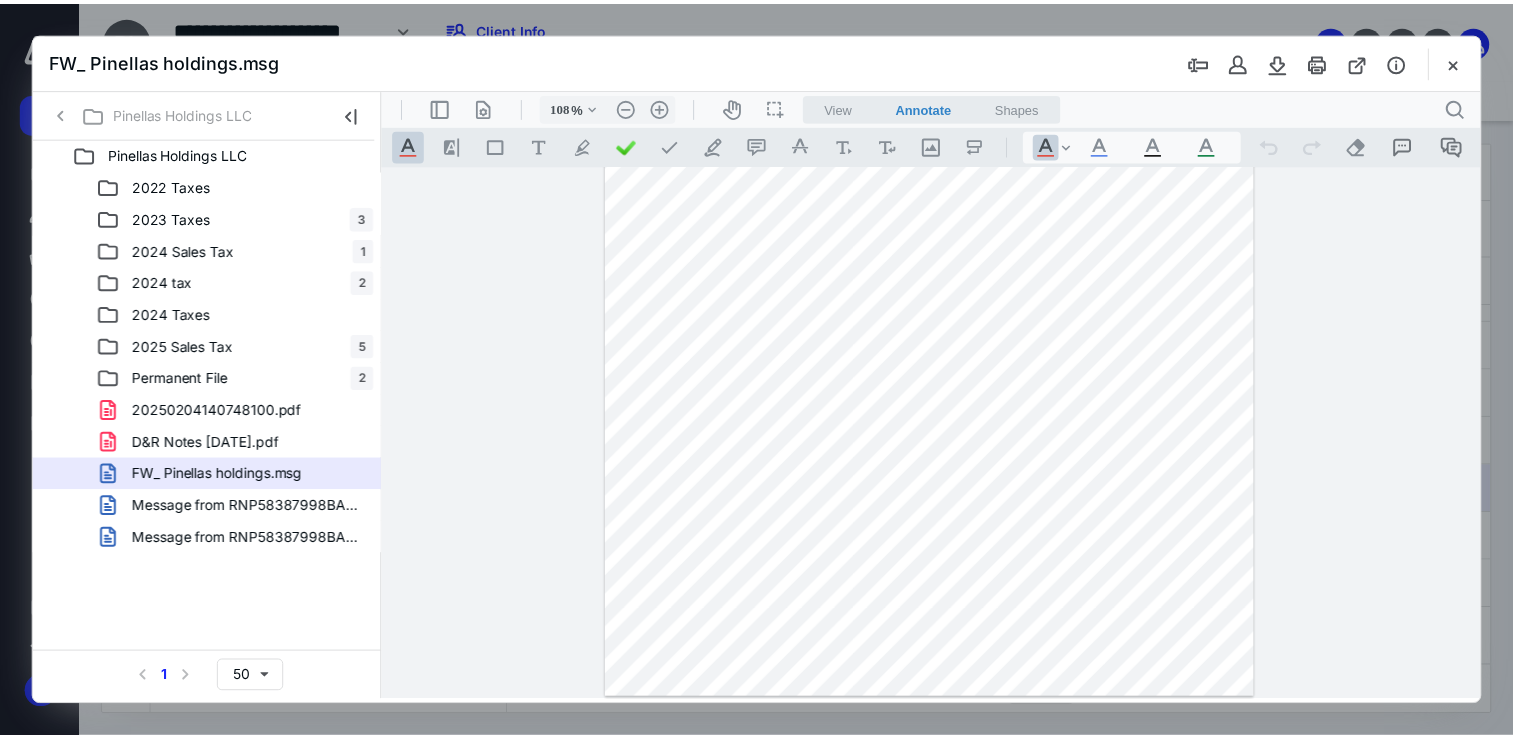 scroll, scrollTop: 0, scrollLeft: 0, axis: both 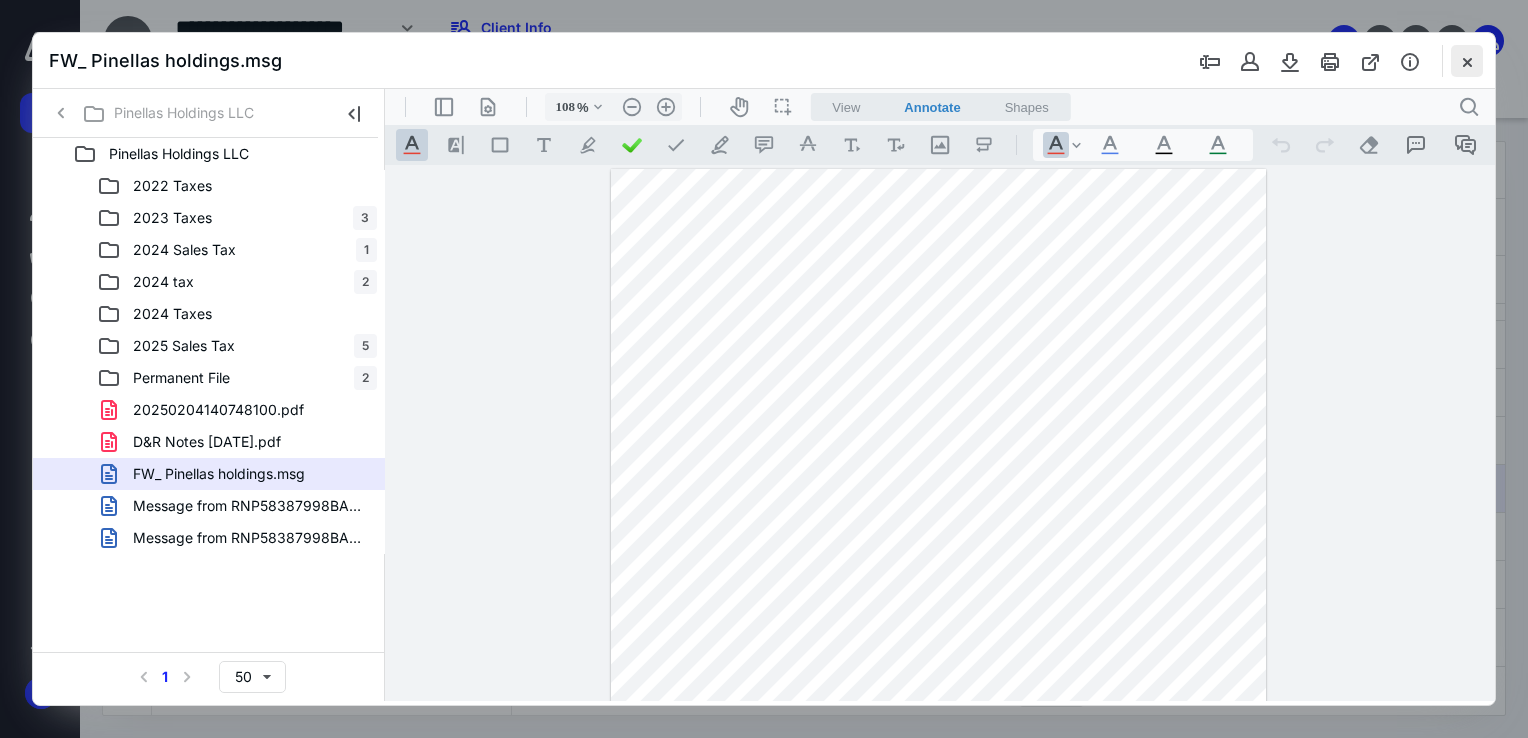click at bounding box center (1467, 61) 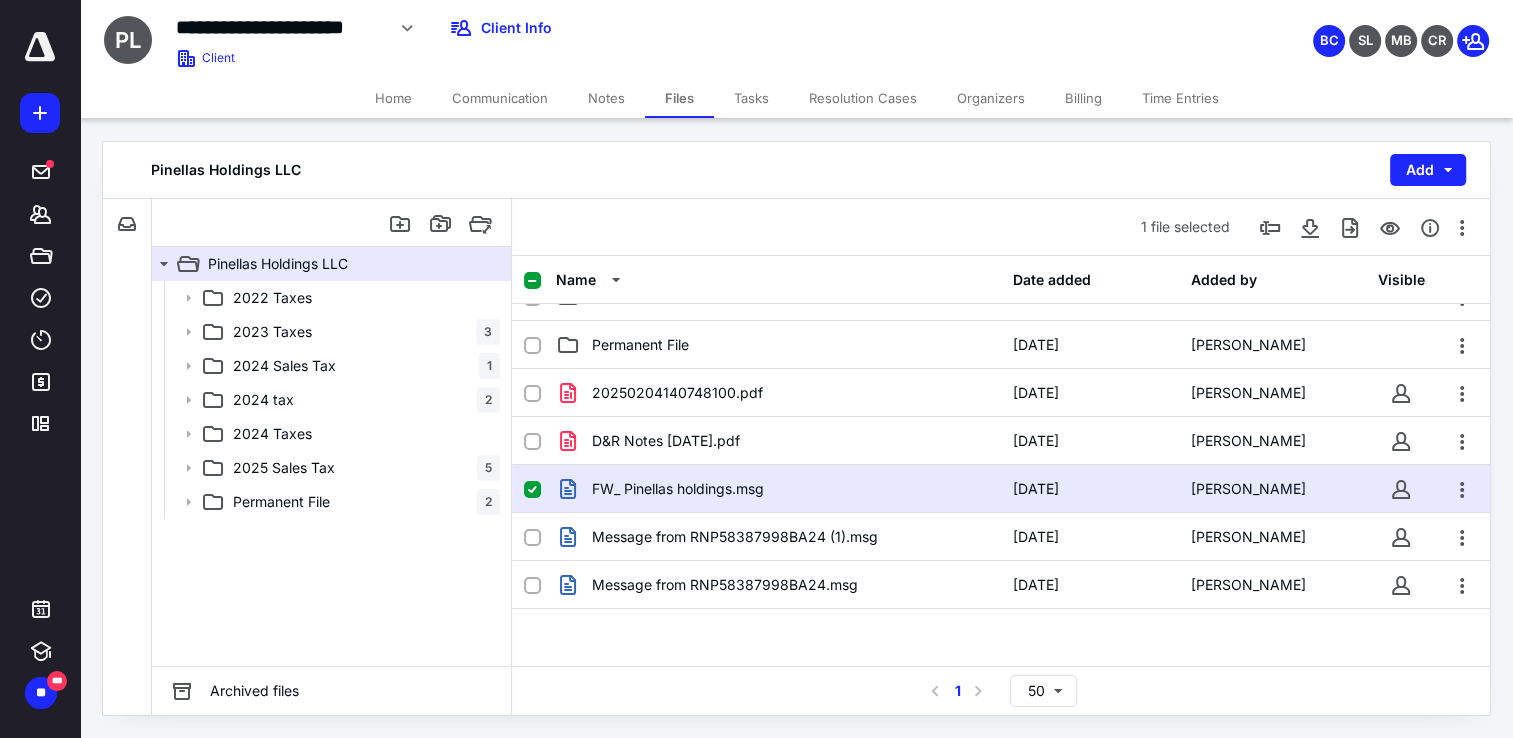 click on "FW_ Pinellas holdings.msg [DATE] [PERSON_NAME]" at bounding box center (1001, 489) 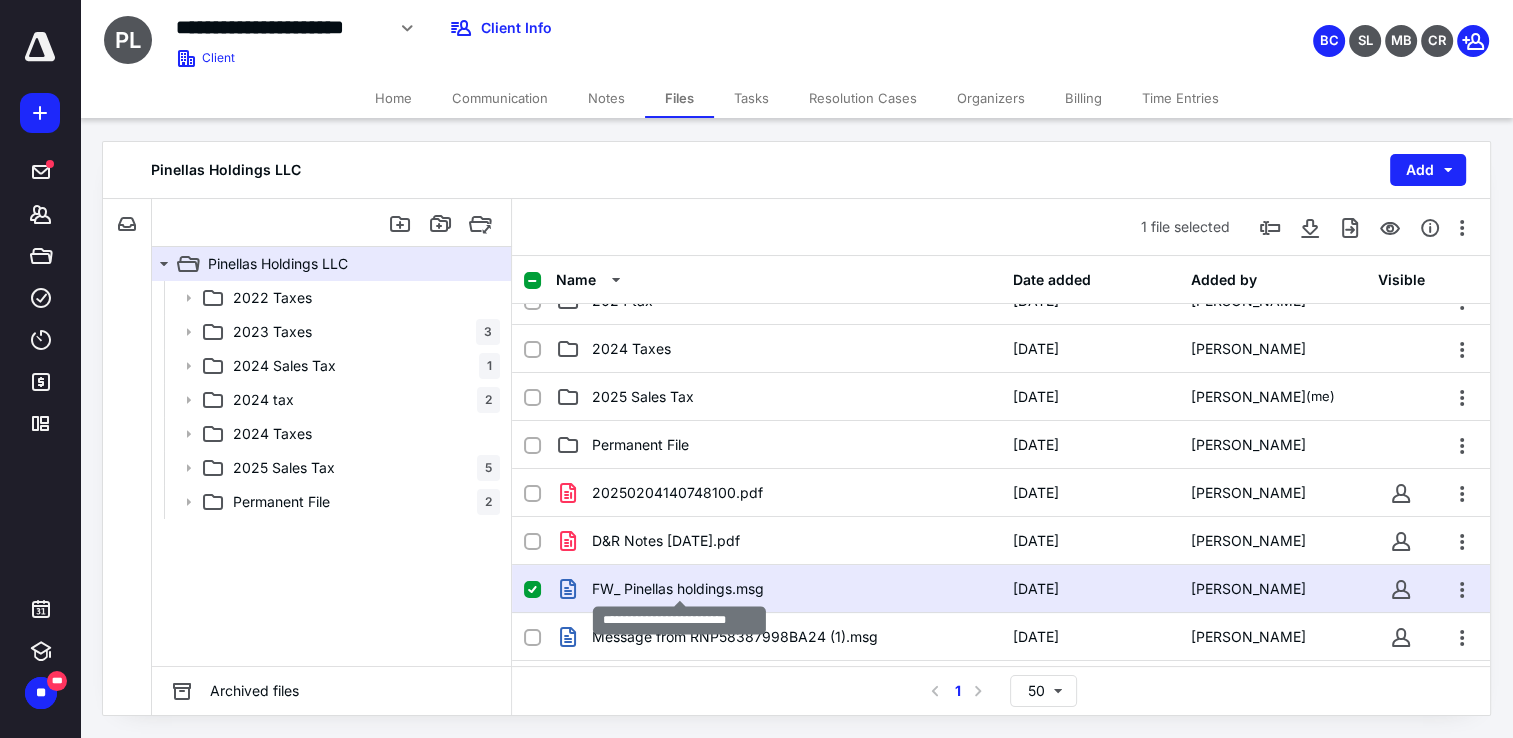 scroll, scrollTop: 71, scrollLeft: 0, axis: vertical 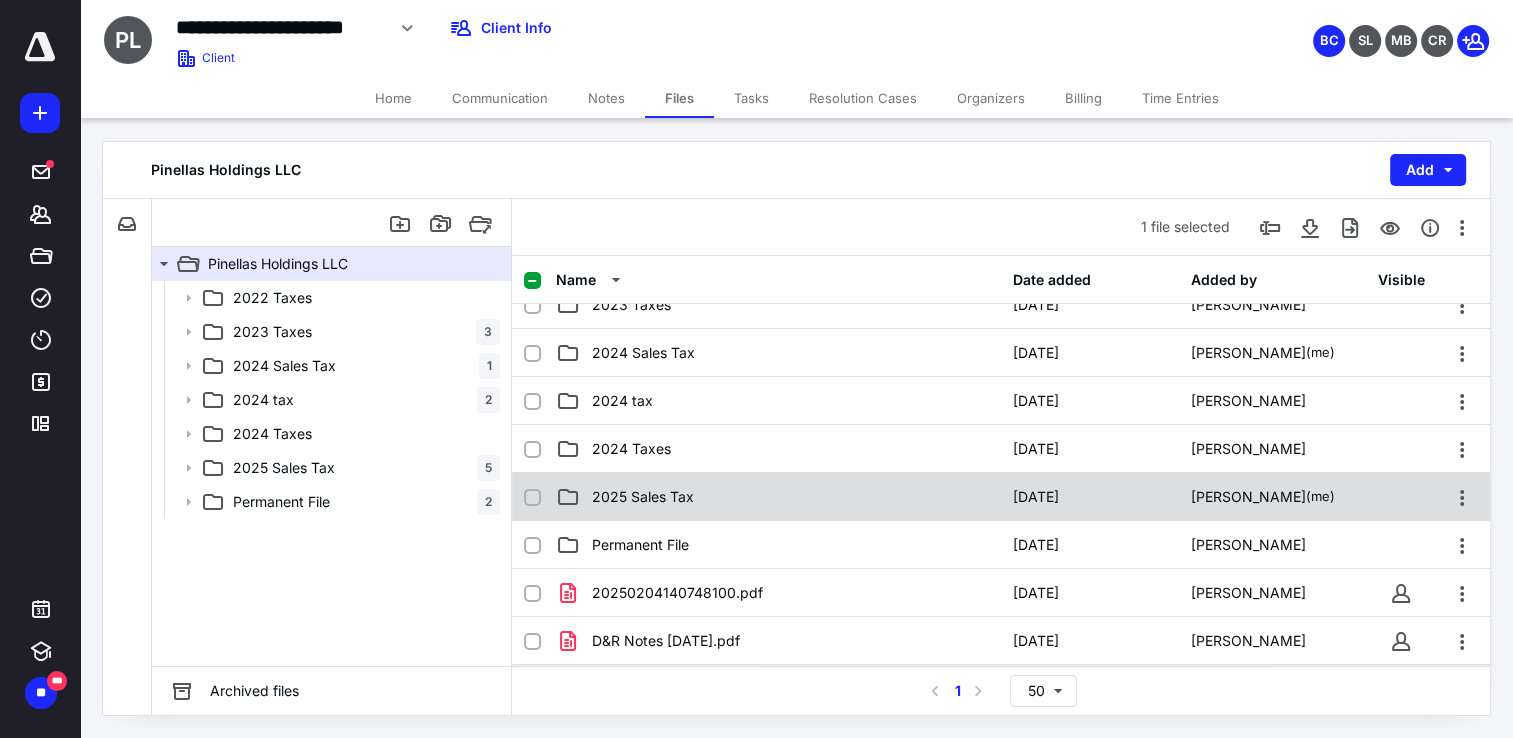 click on "2025 Sales Tax" at bounding box center [778, 497] 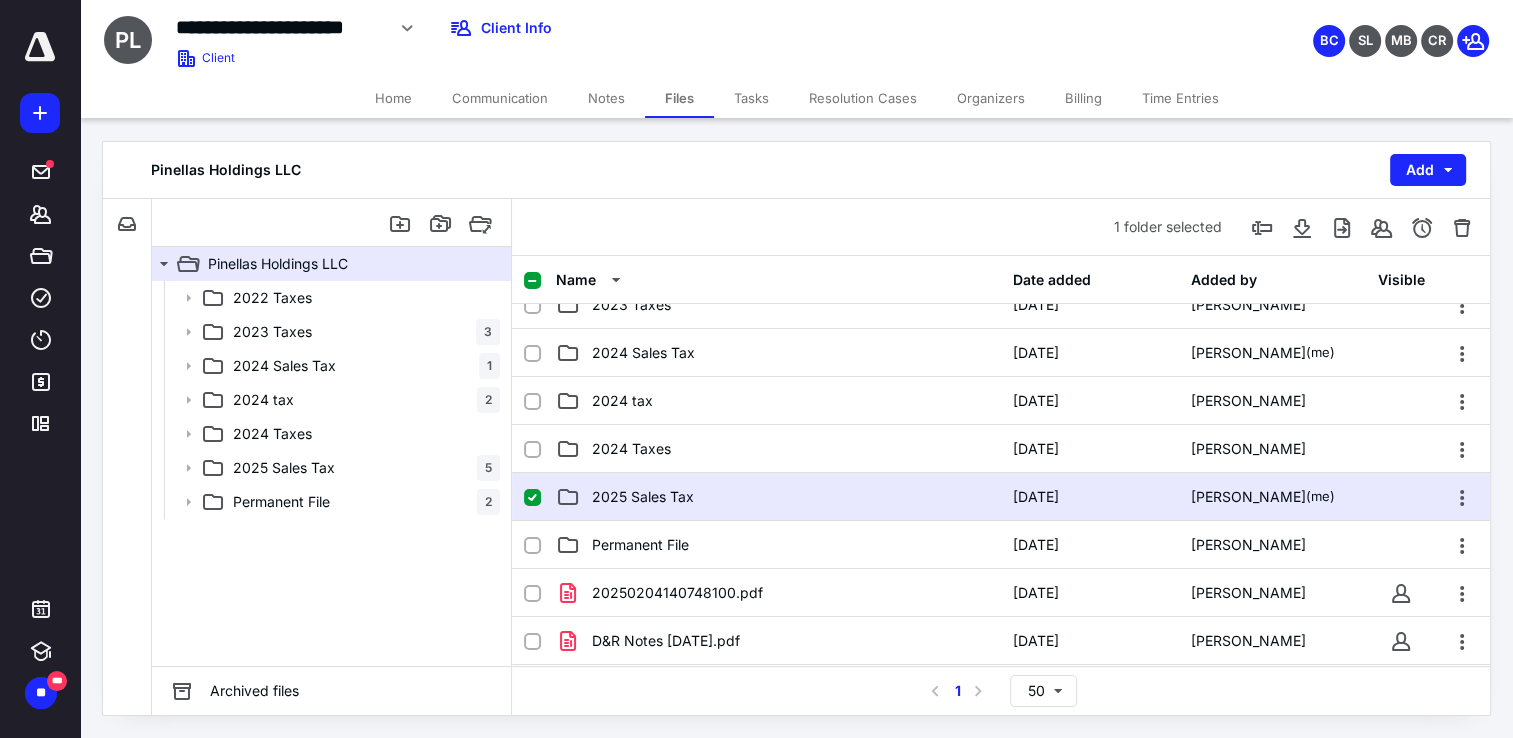 click on "2025 Sales Tax" at bounding box center (778, 497) 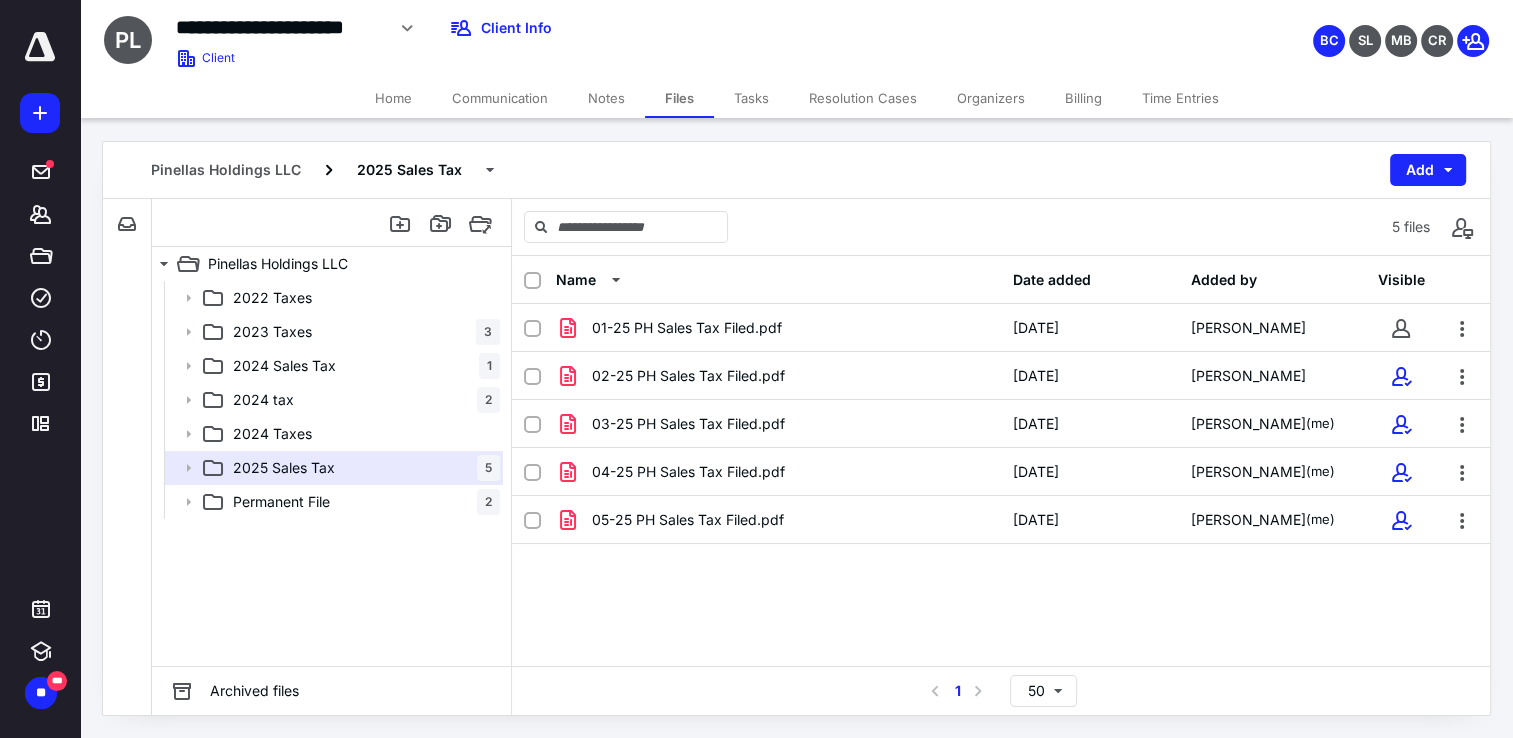 scroll, scrollTop: 0, scrollLeft: 0, axis: both 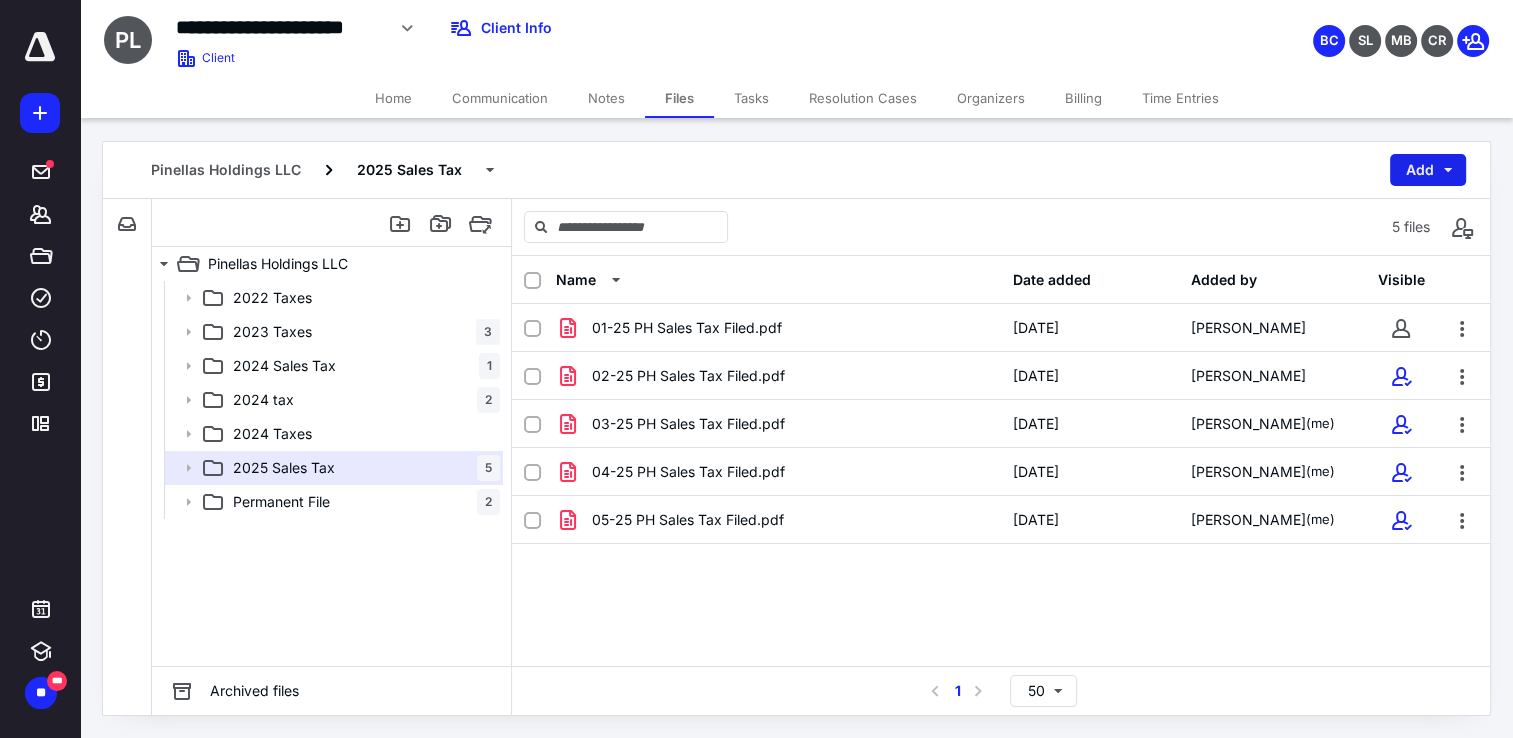 click on "Add" at bounding box center [1428, 170] 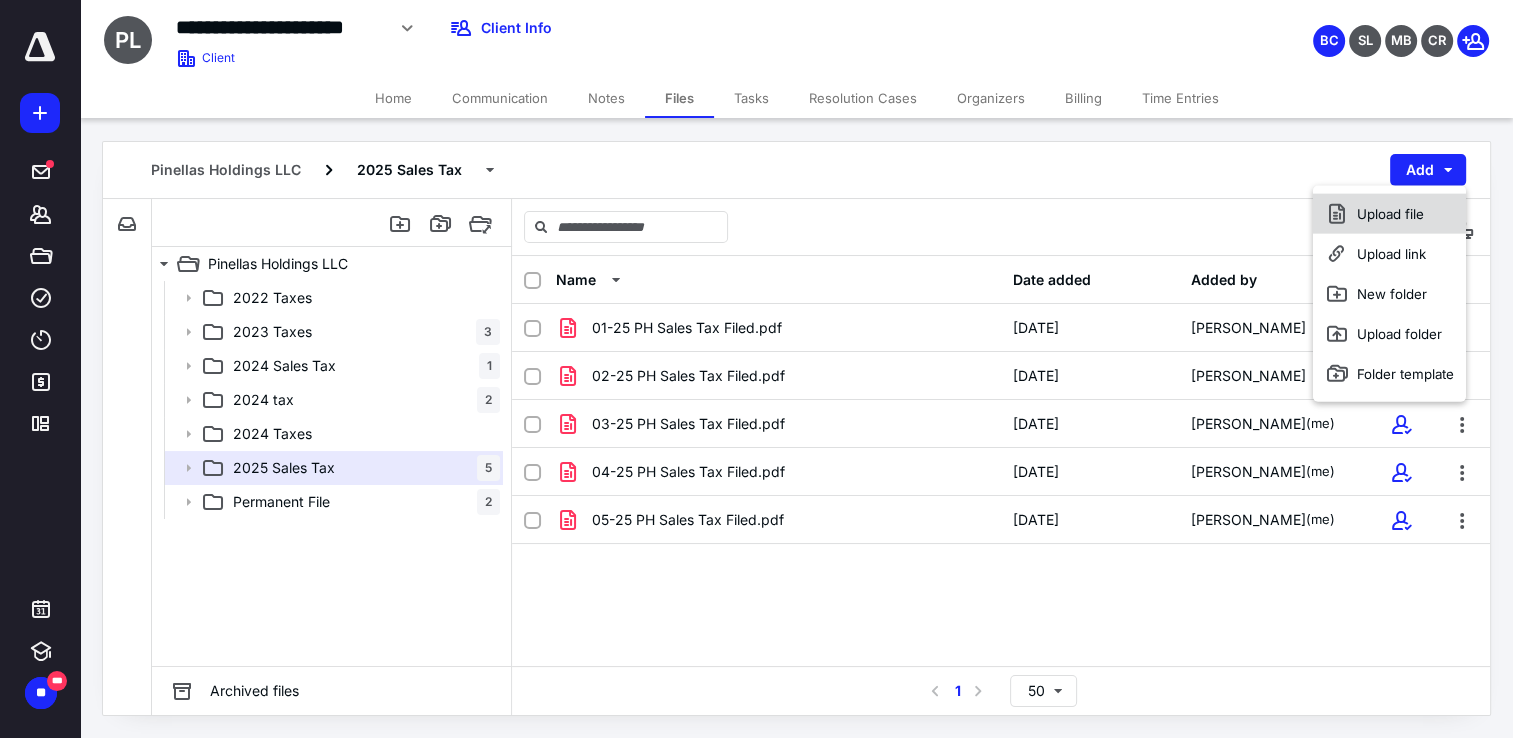 click on "Upload file" at bounding box center (1389, 214) 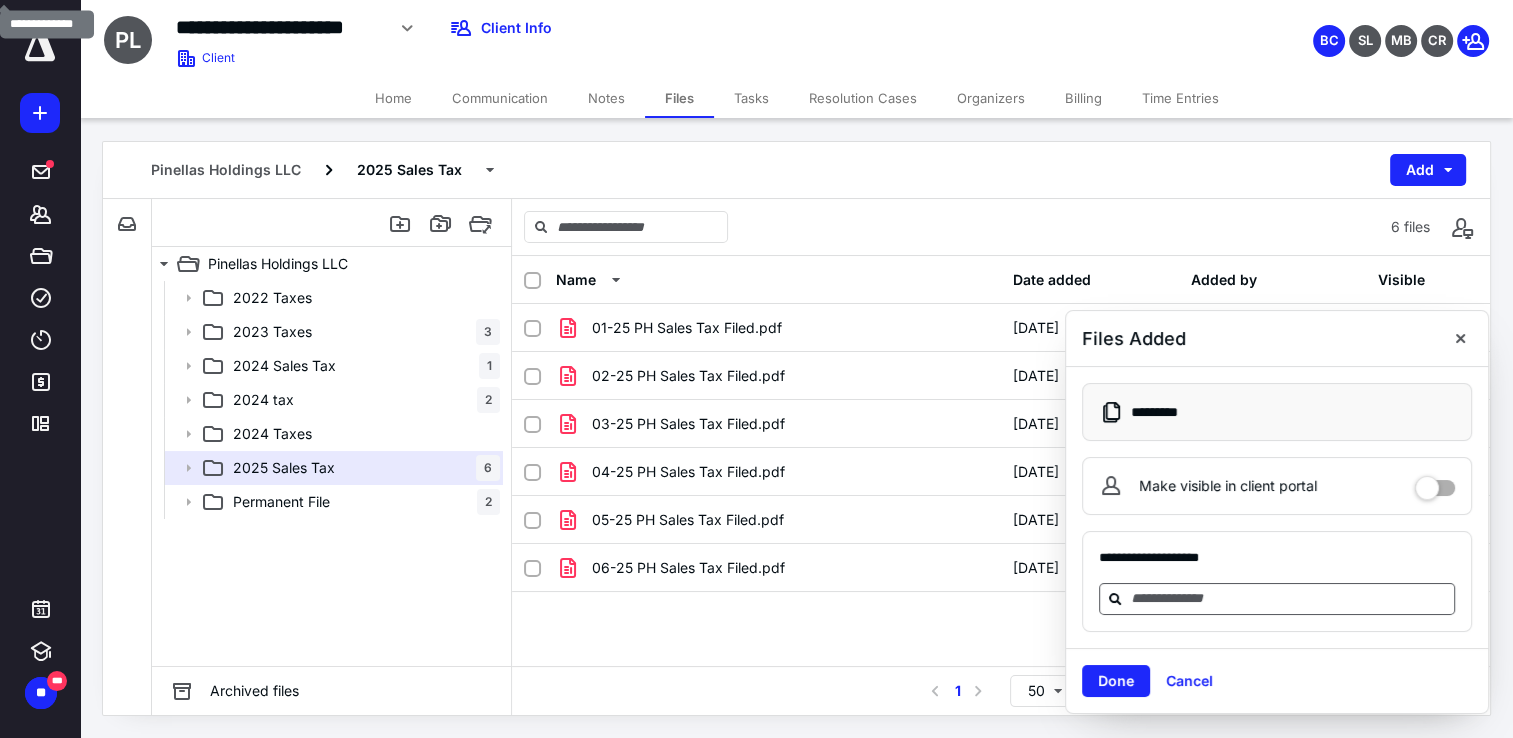 click at bounding box center (1289, 598) 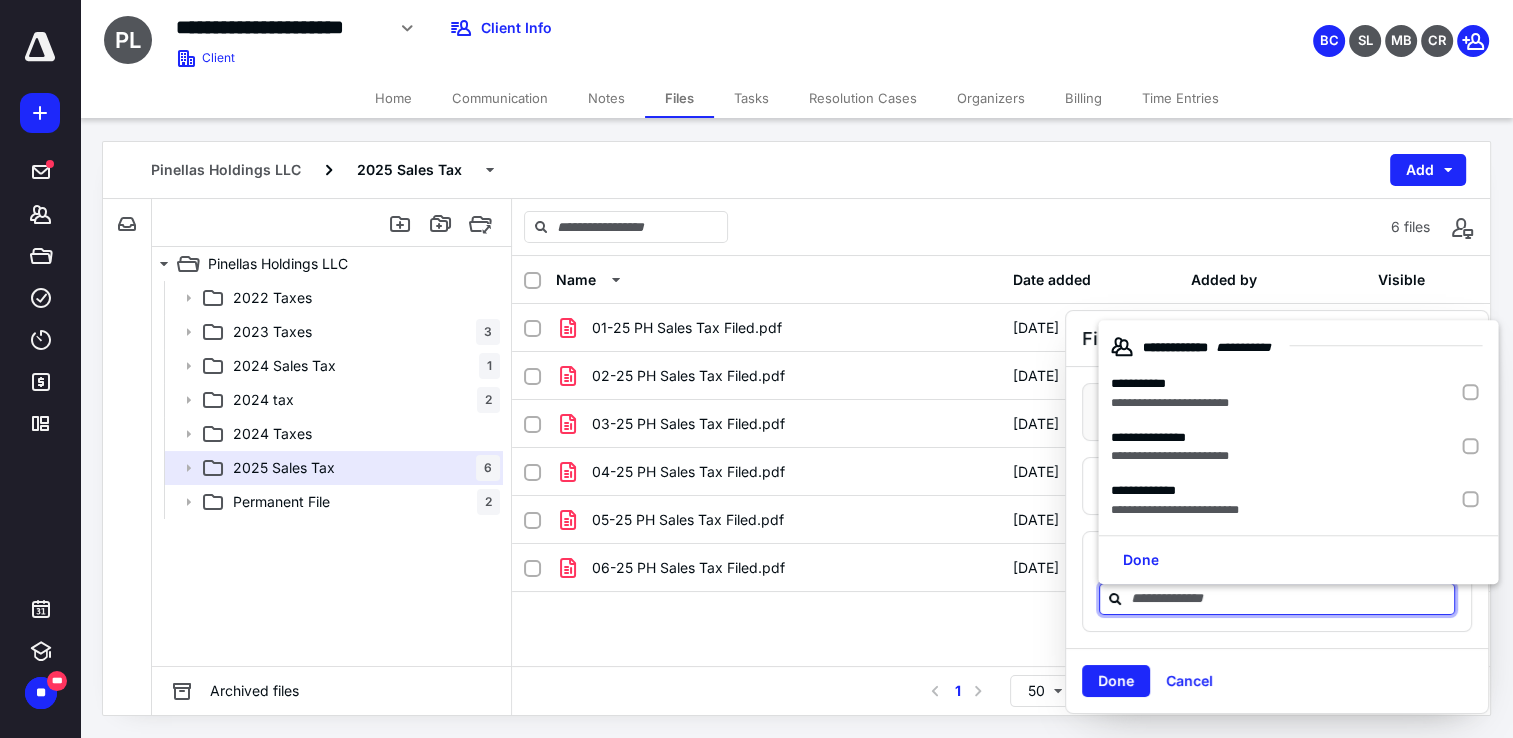 click at bounding box center [1289, 598] 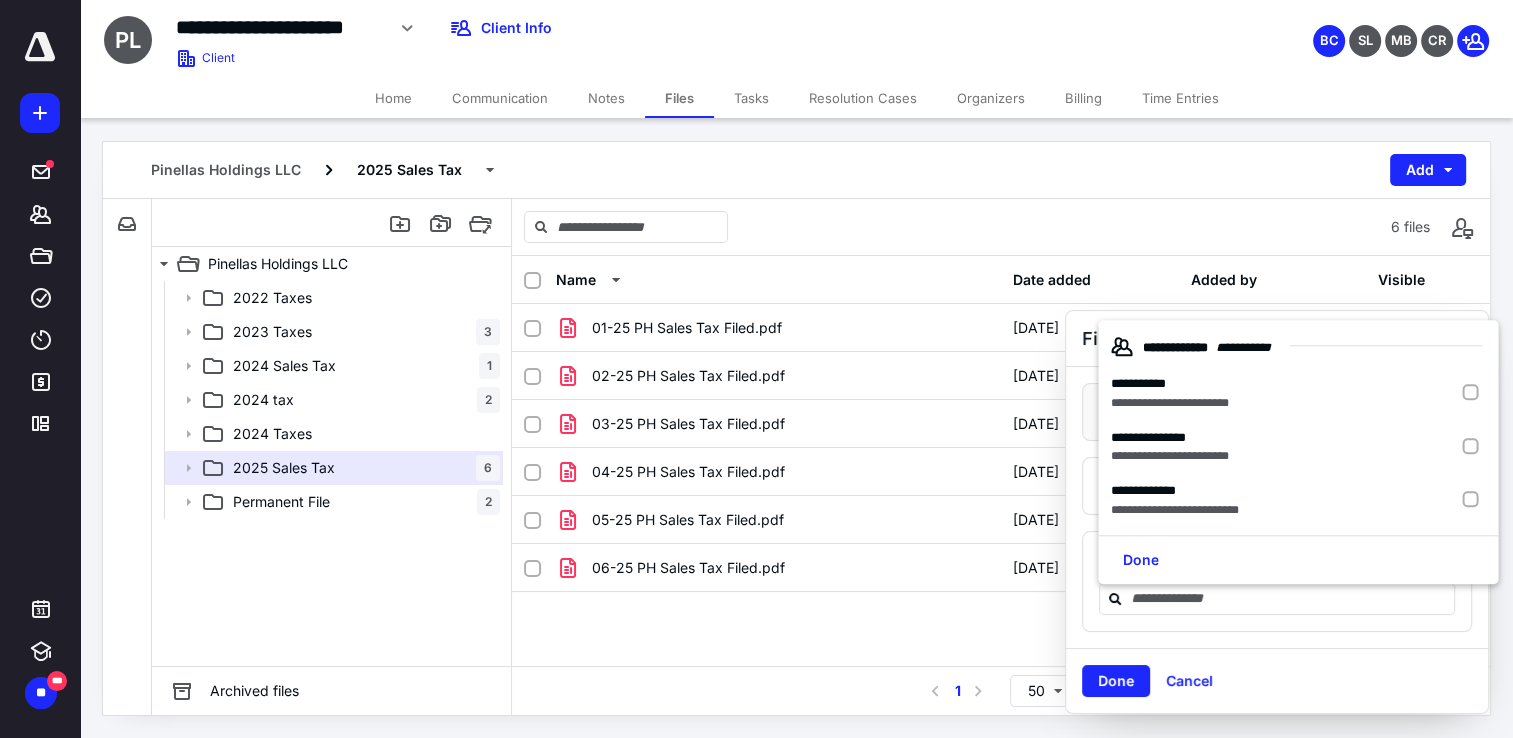 drag, startPoint x: 1347, startPoint y: 651, endPoint x: 1350, endPoint y: 634, distance: 17.262676 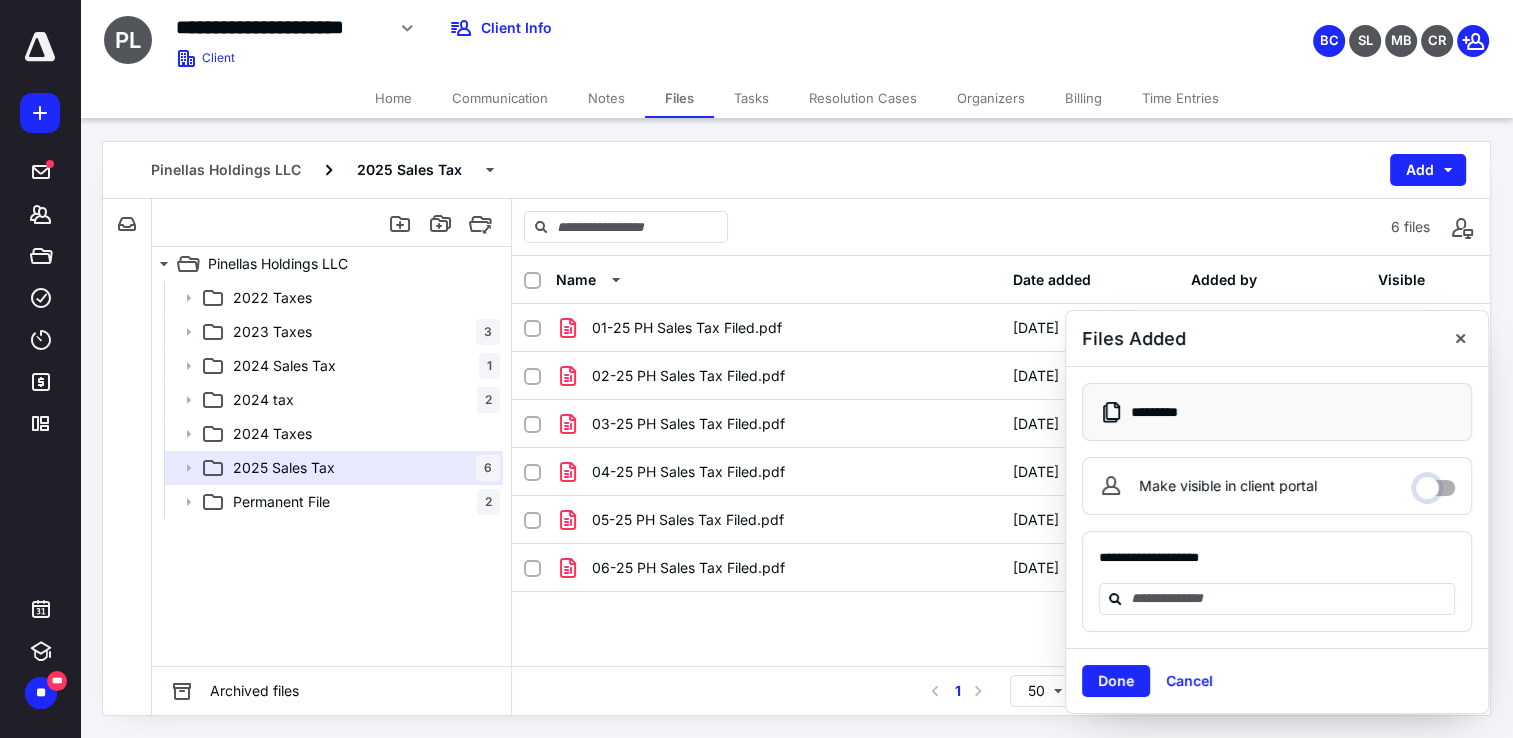 click on "Make visible in client portal" at bounding box center (1435, 483) 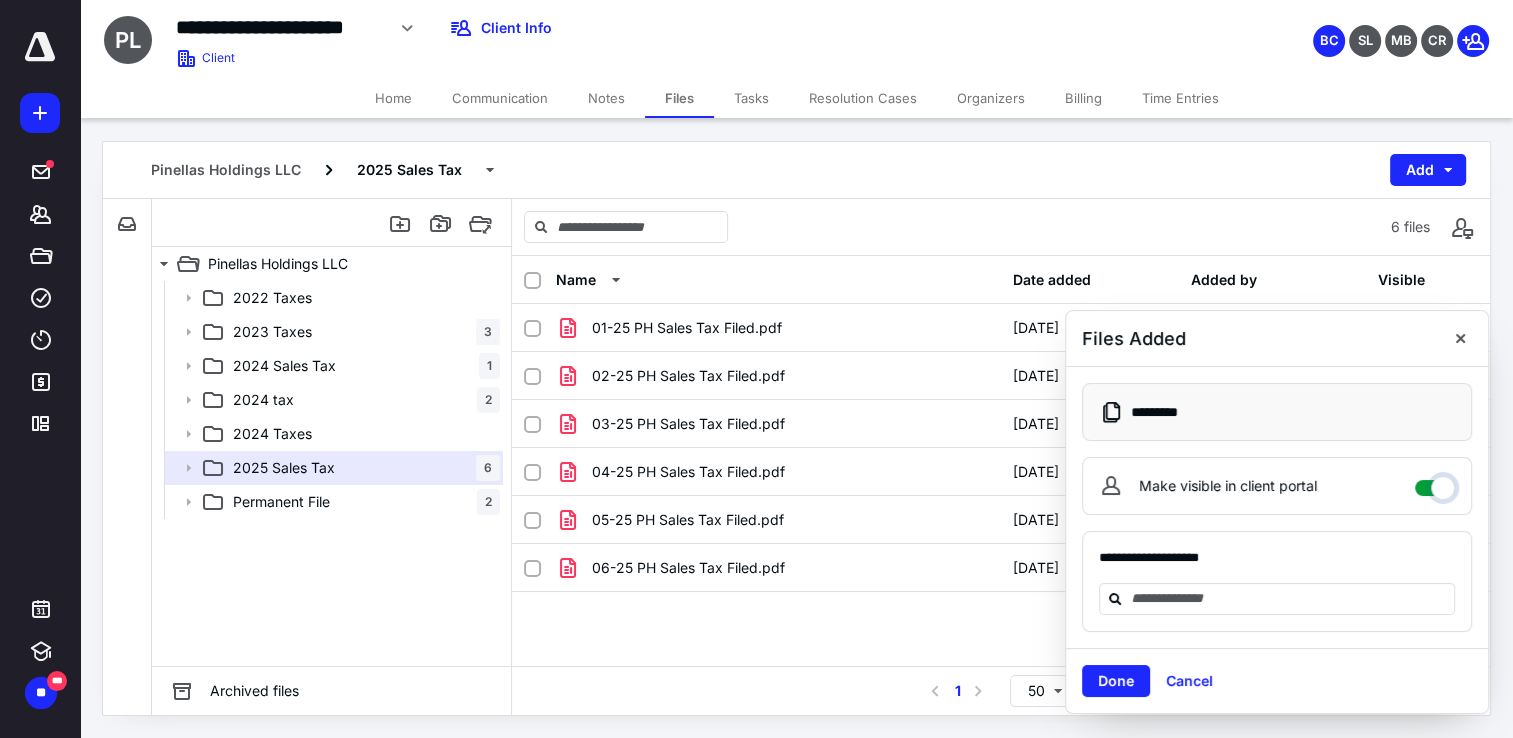 checkbox on "****" 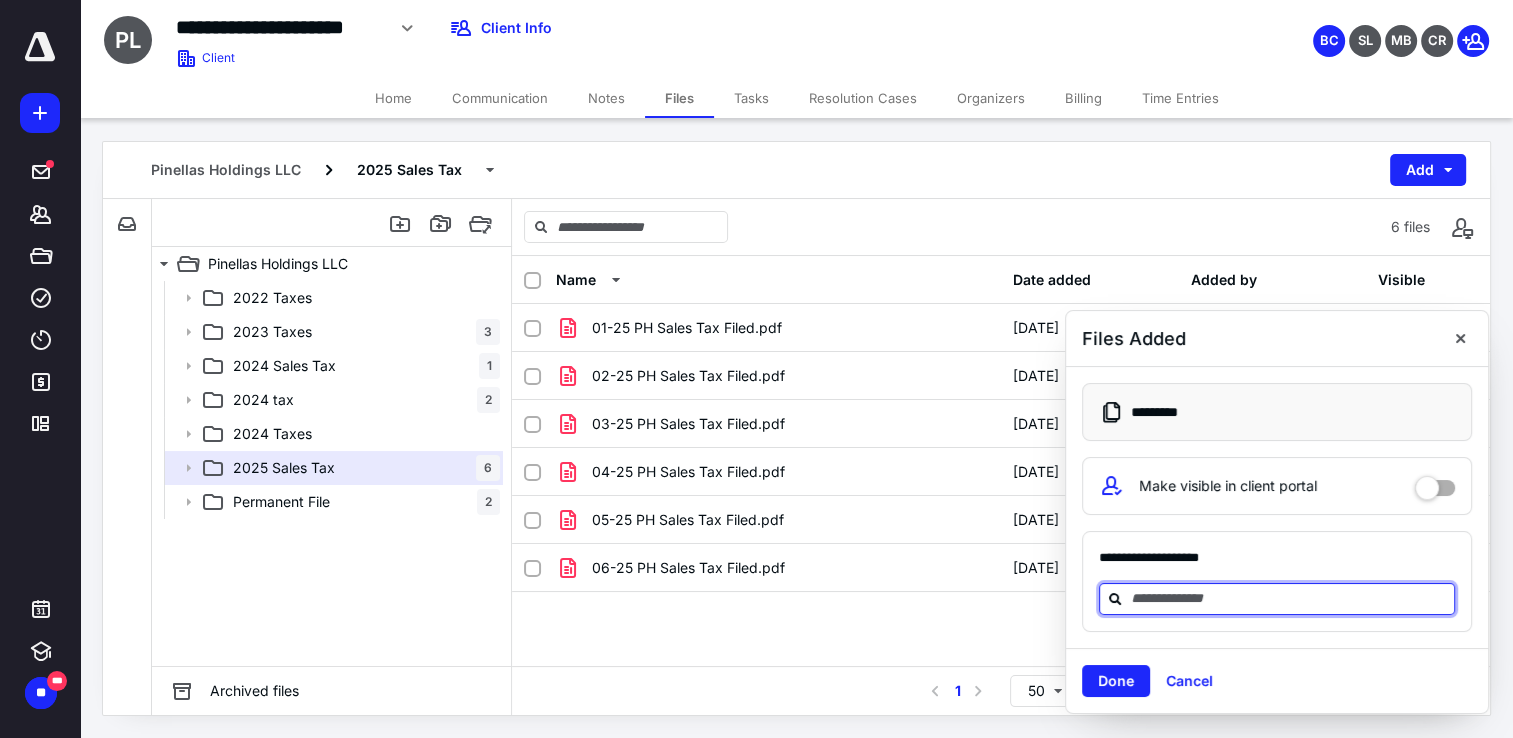click at bounding box center [1289, 598] 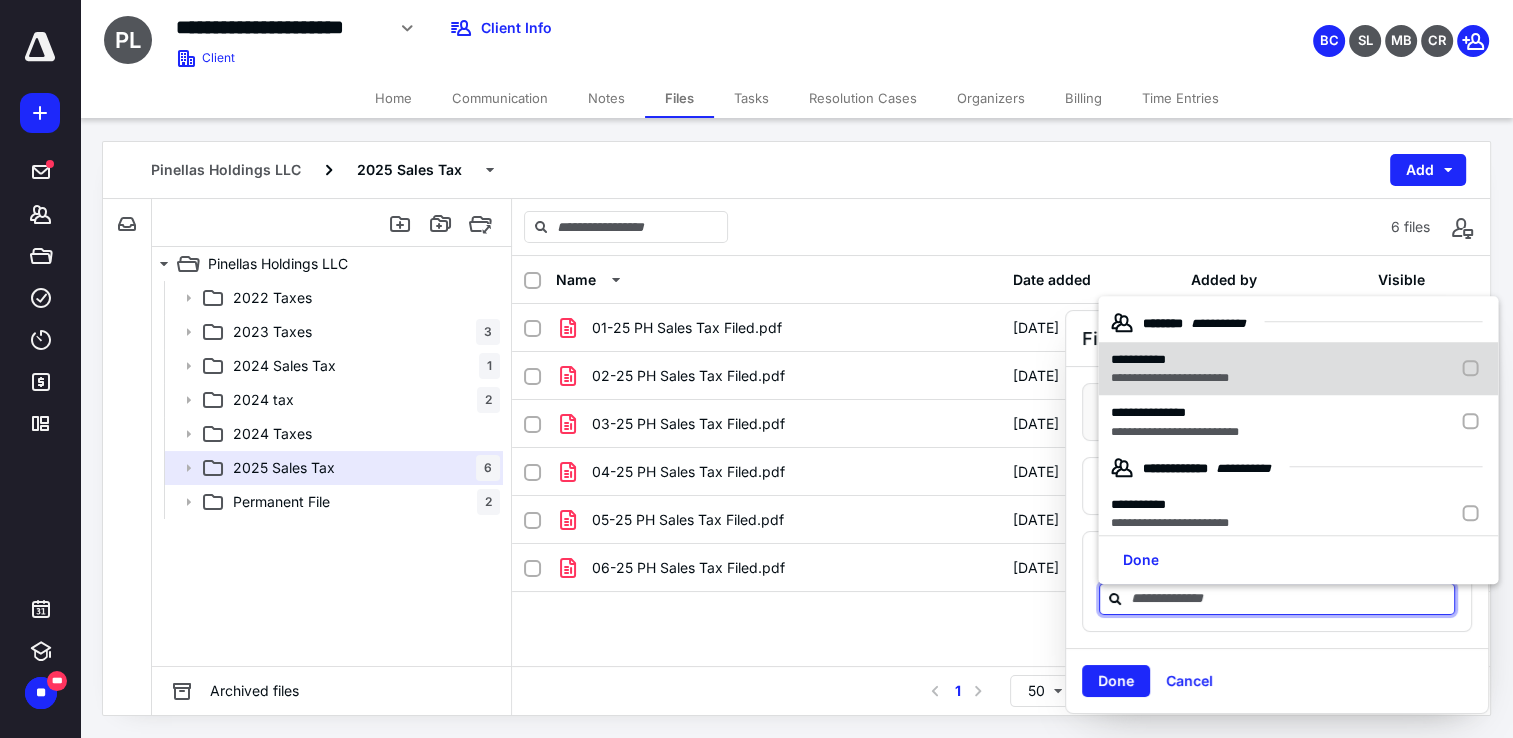 click at bounding box center [1474, 369] 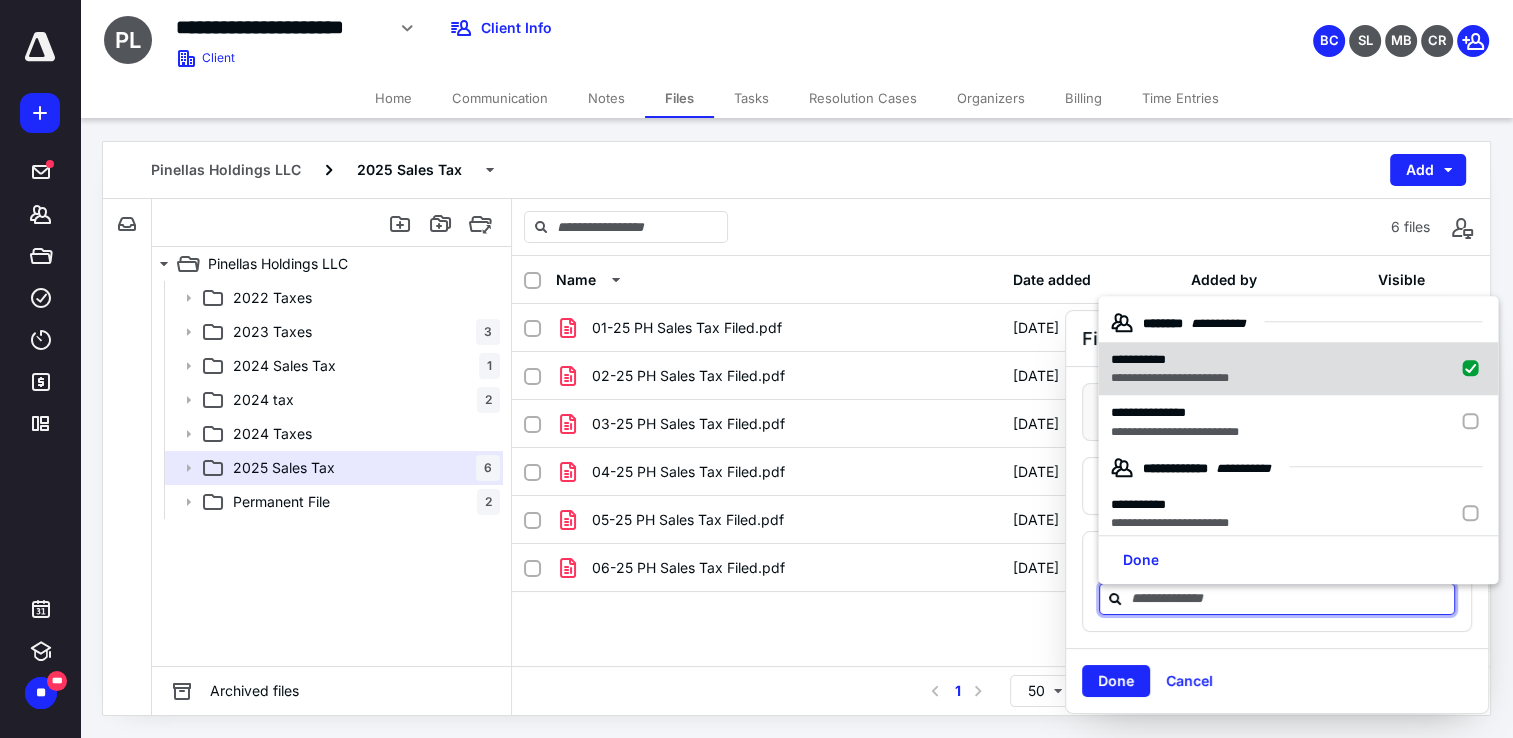 checkbox on "true" 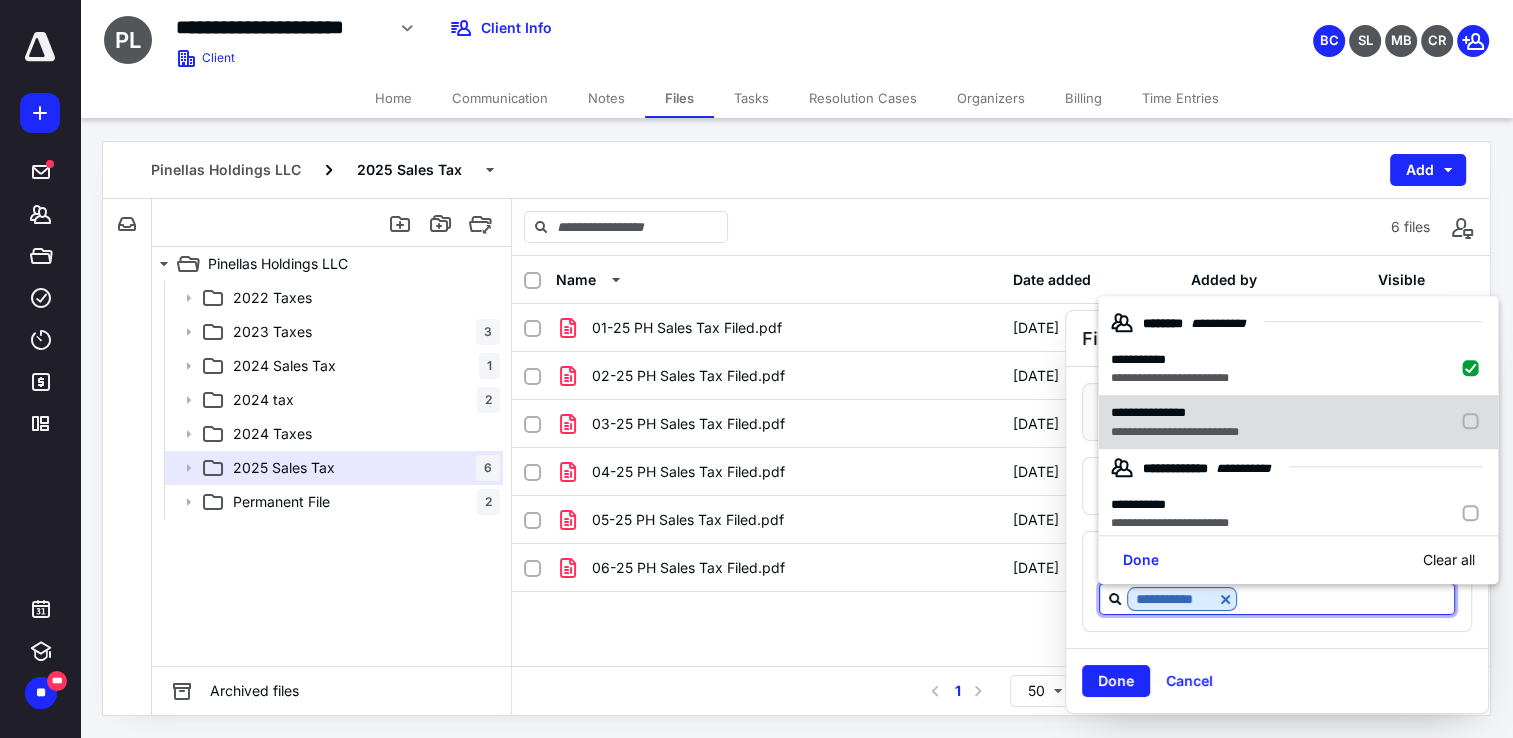 click at bounding box center [1474, 423] 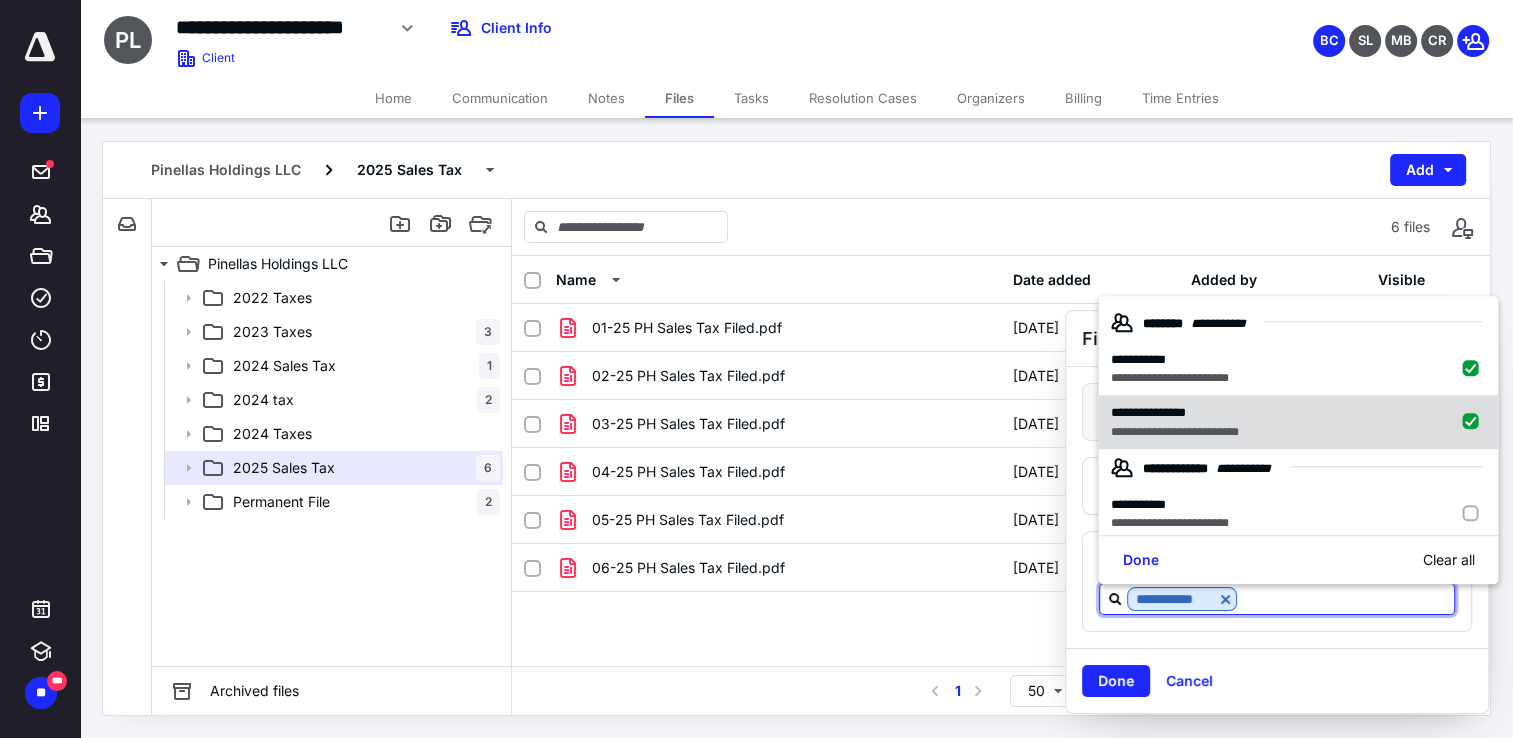 checkbox on "true" 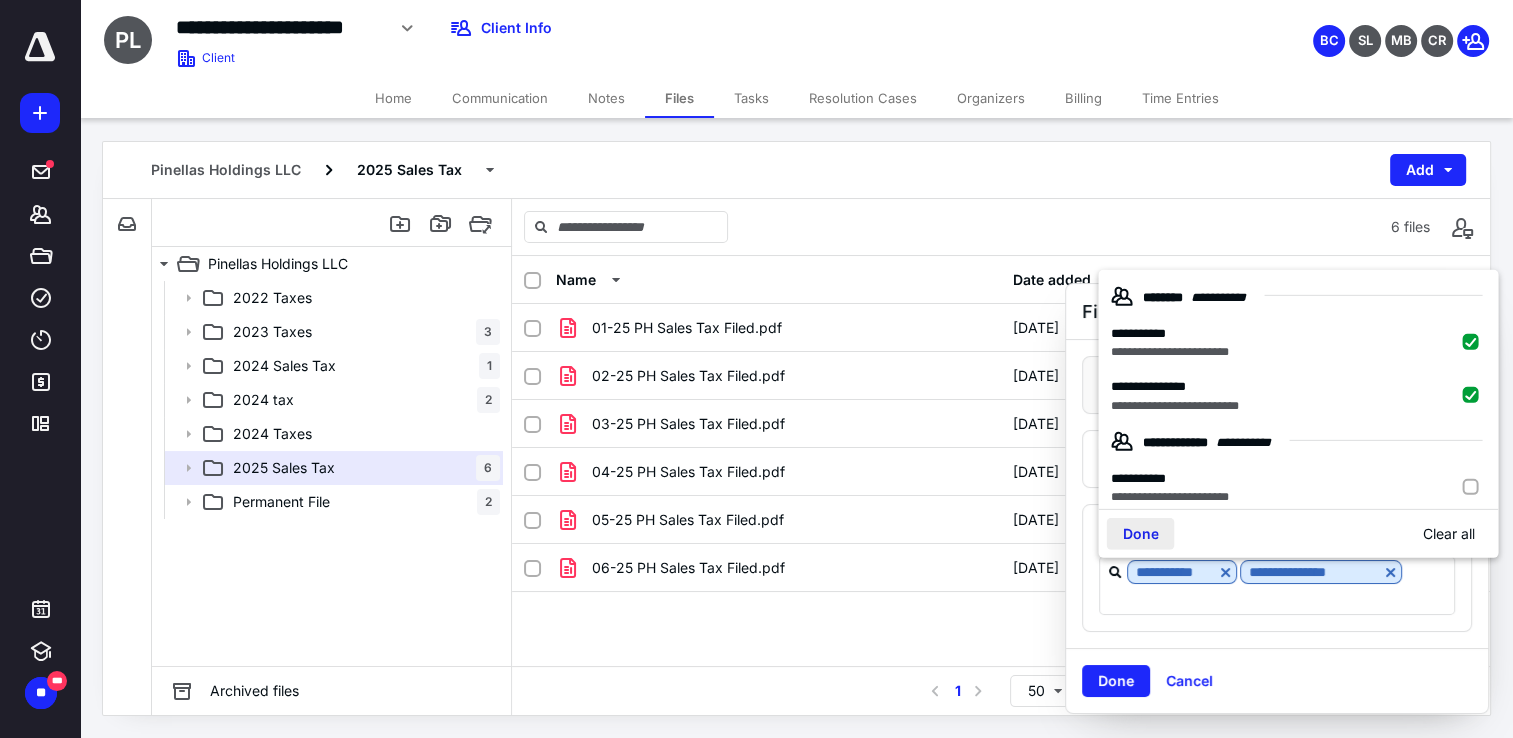 click on "Done" at bounding box center [1140, 534] 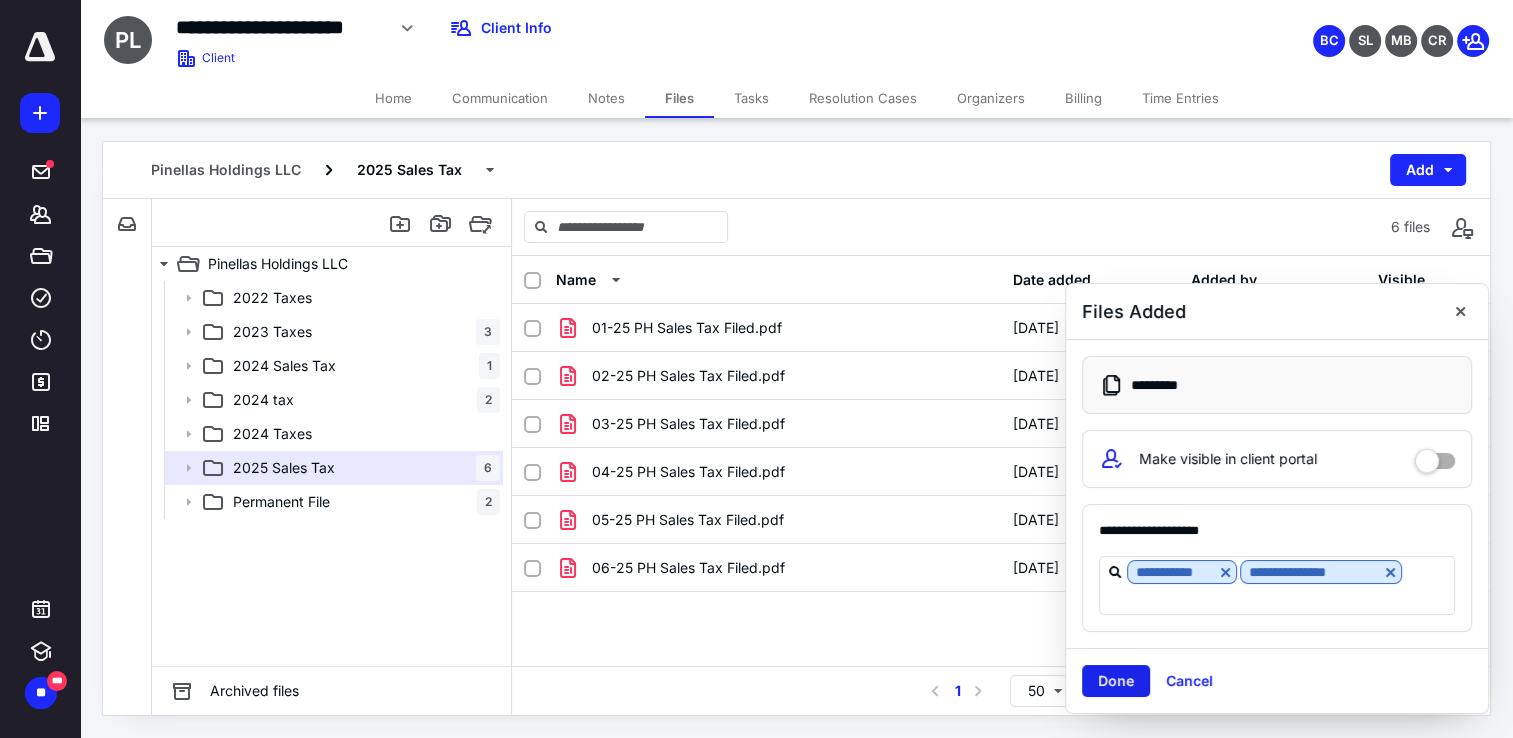 click on "Done" at bounding box center [1116, 681] 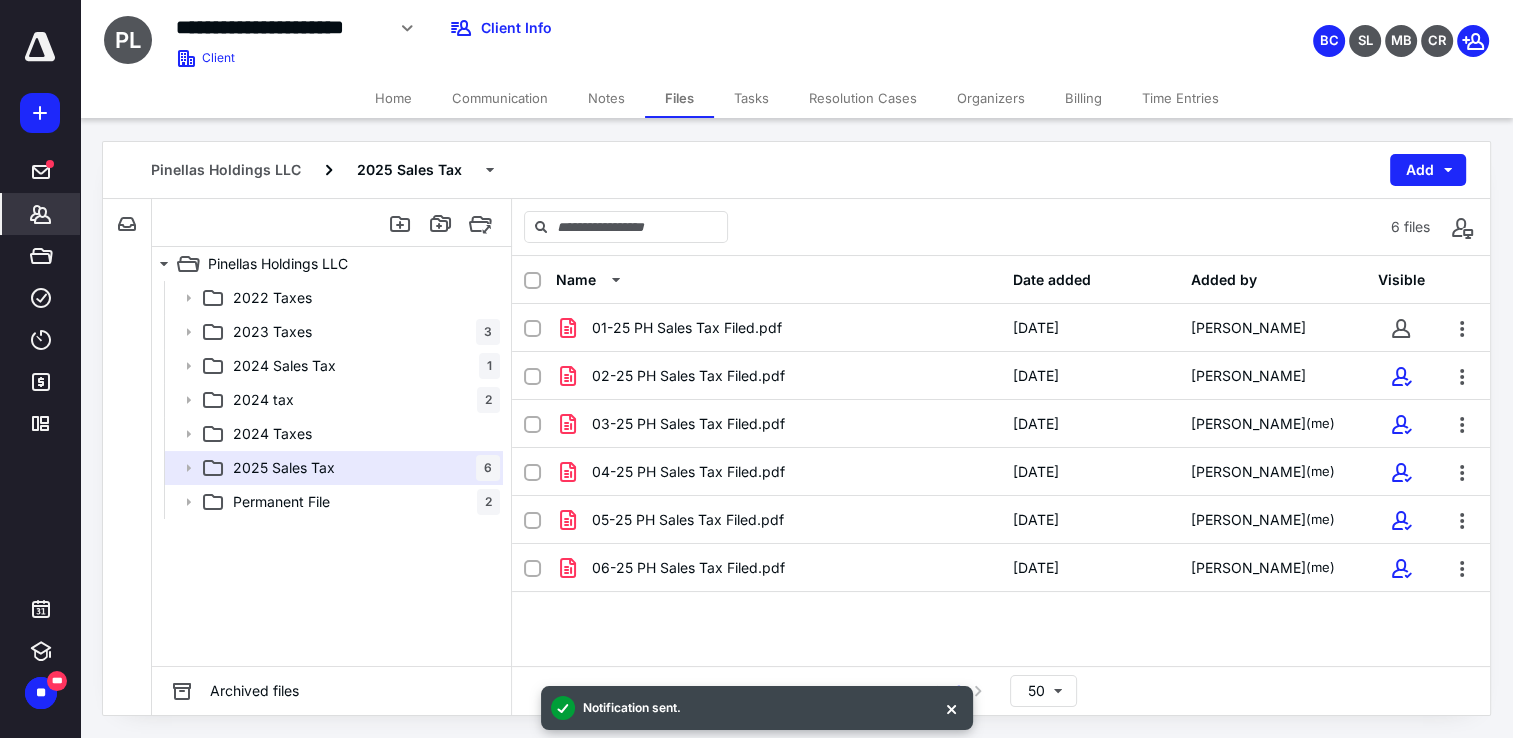 click 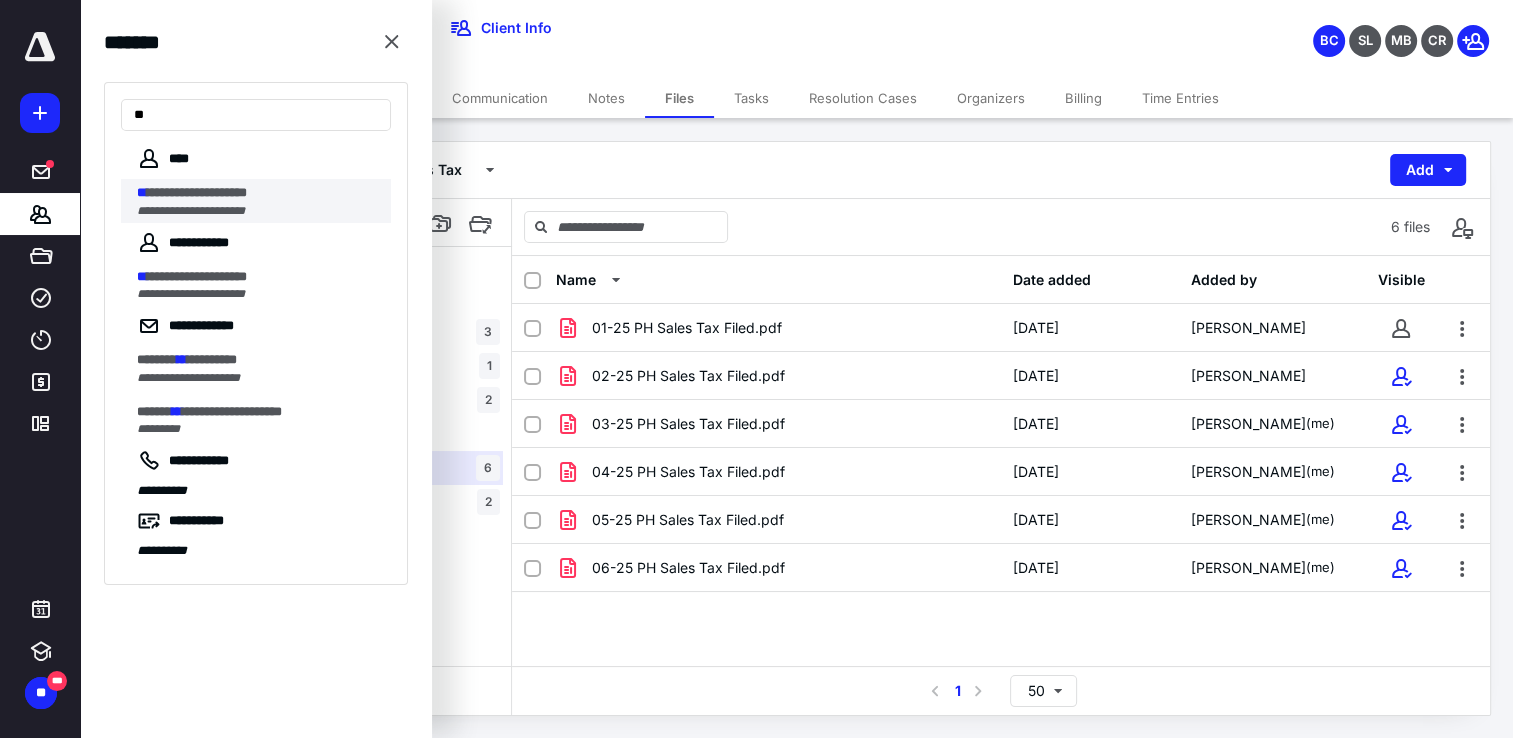 type on "**" 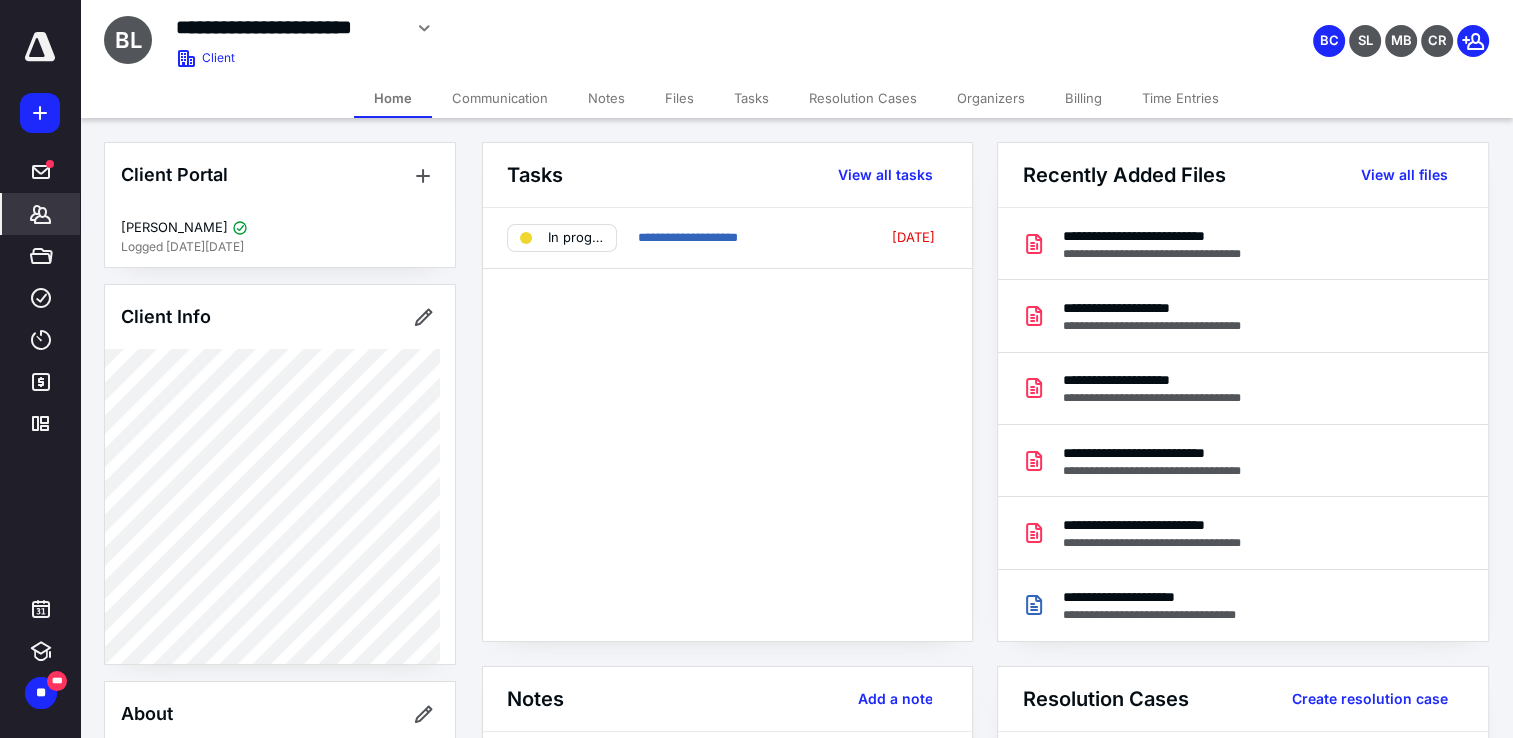 click on "Files" at bounding box center [679, 98] 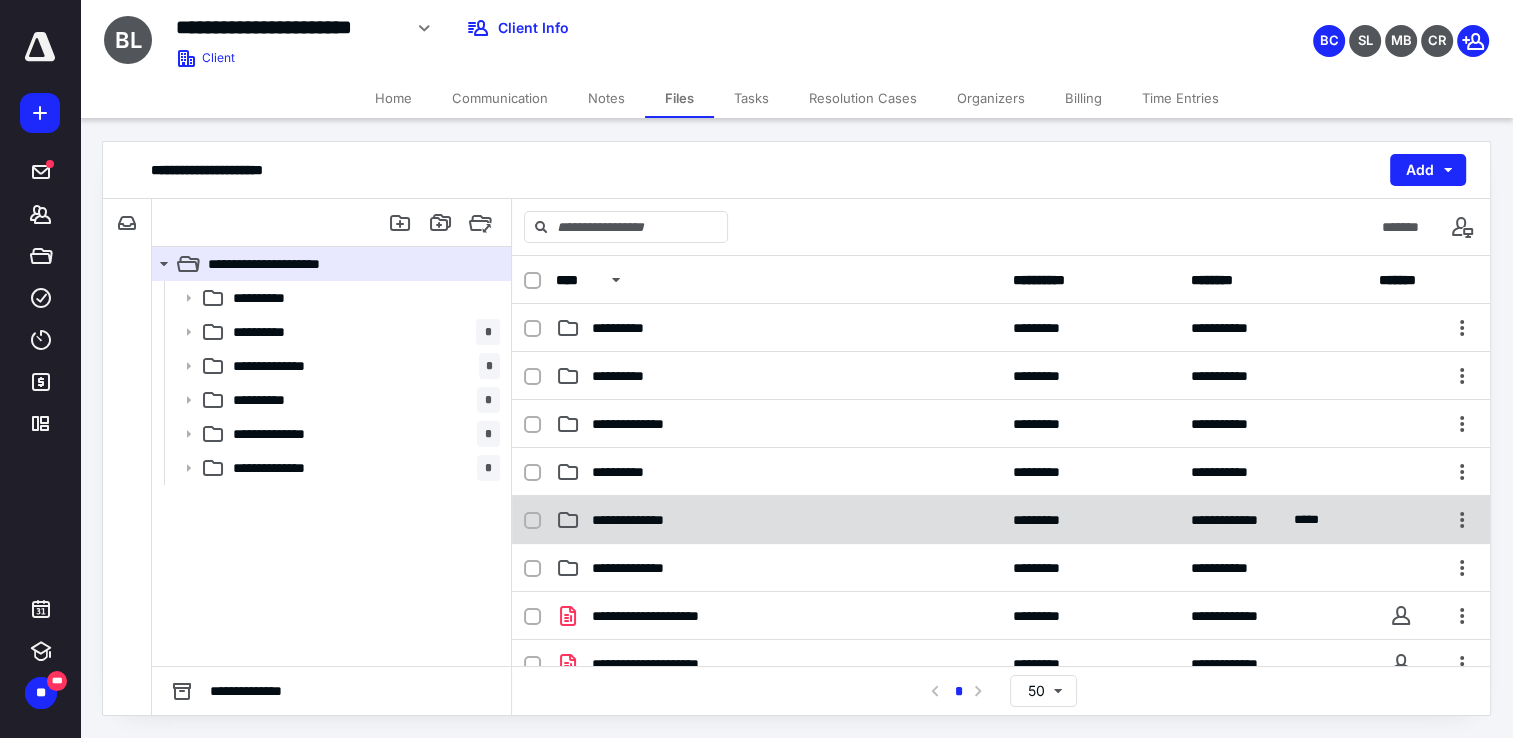click on "**********" at bounding box center [778, 520] 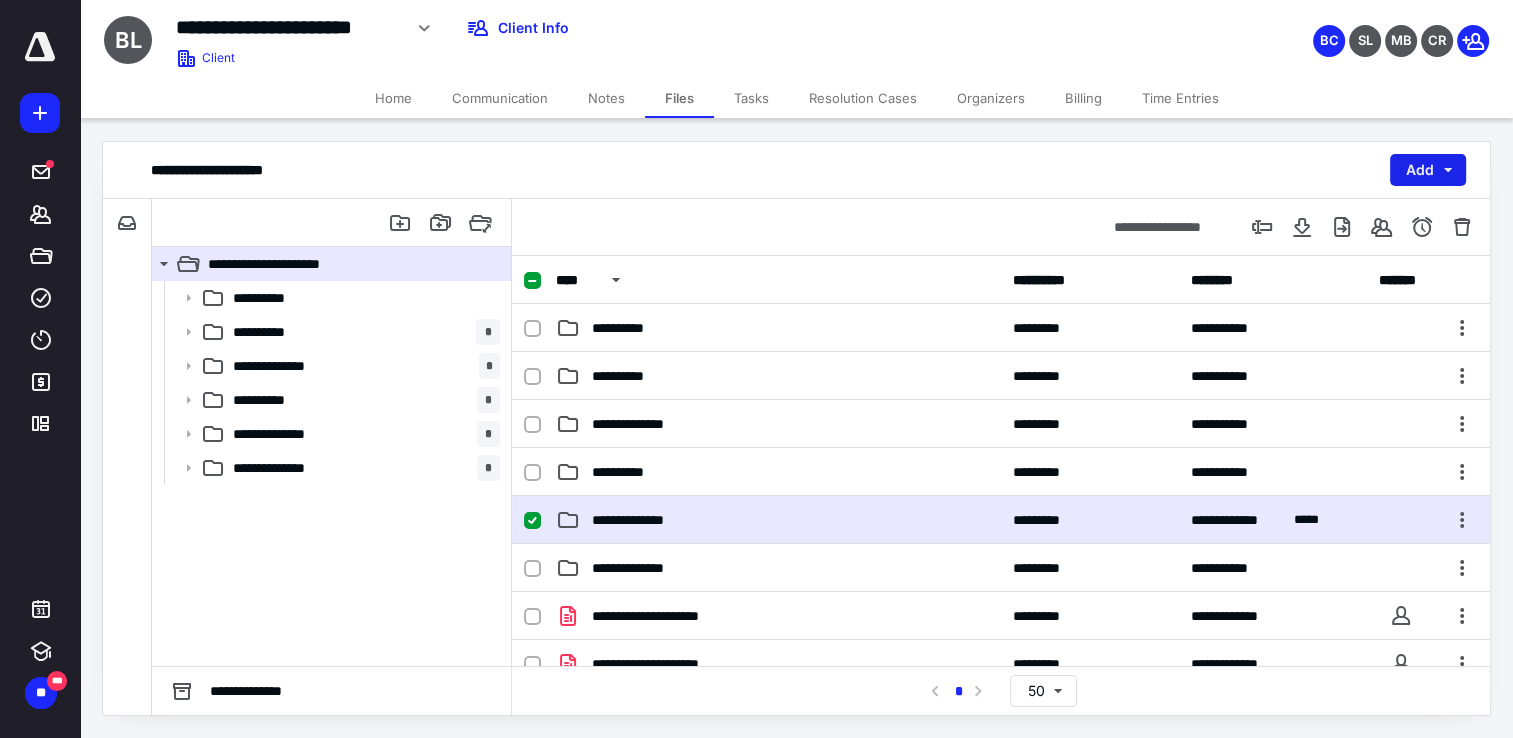 click on "Add" at bounding box center [1428, 170] 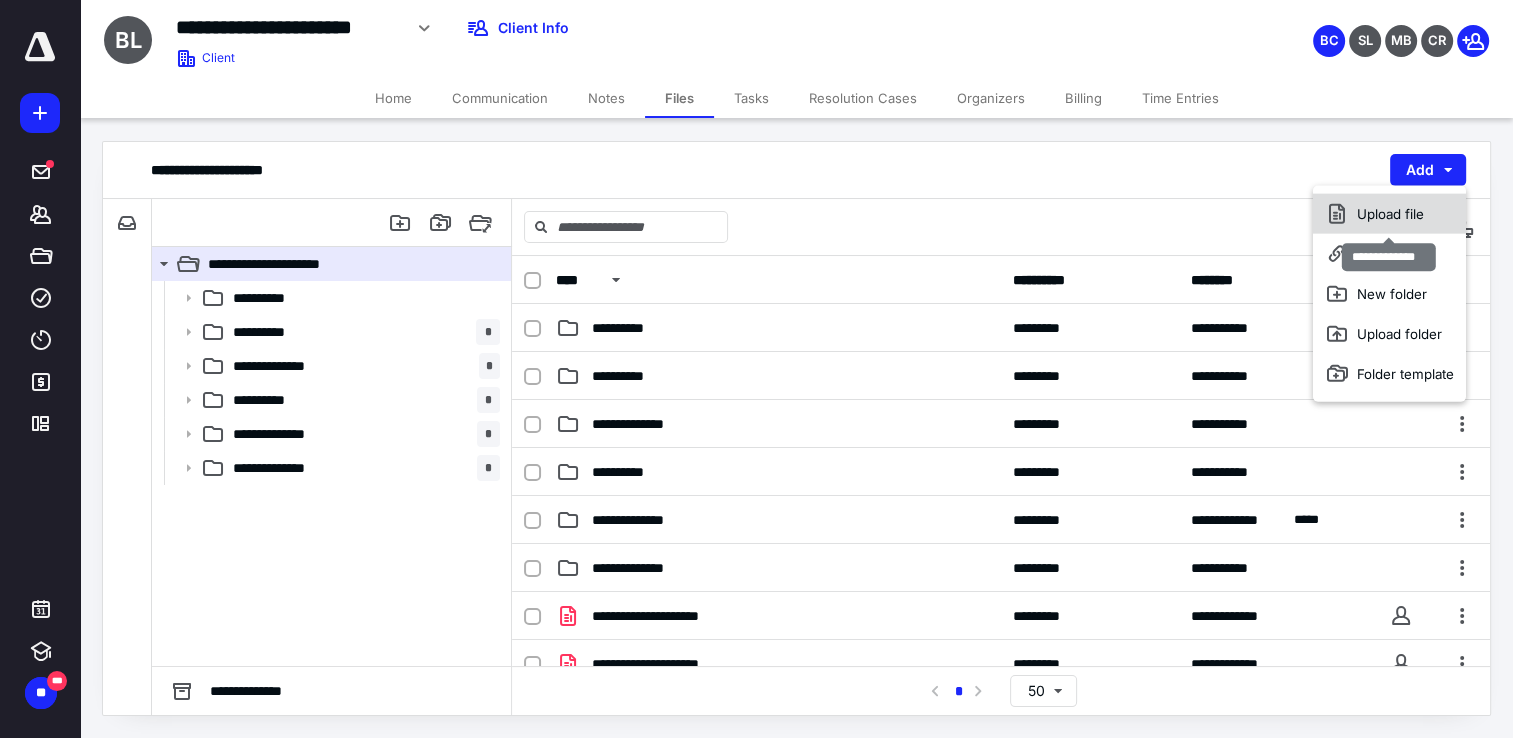 click on "Upload file" at bounding box center (1389, 214) 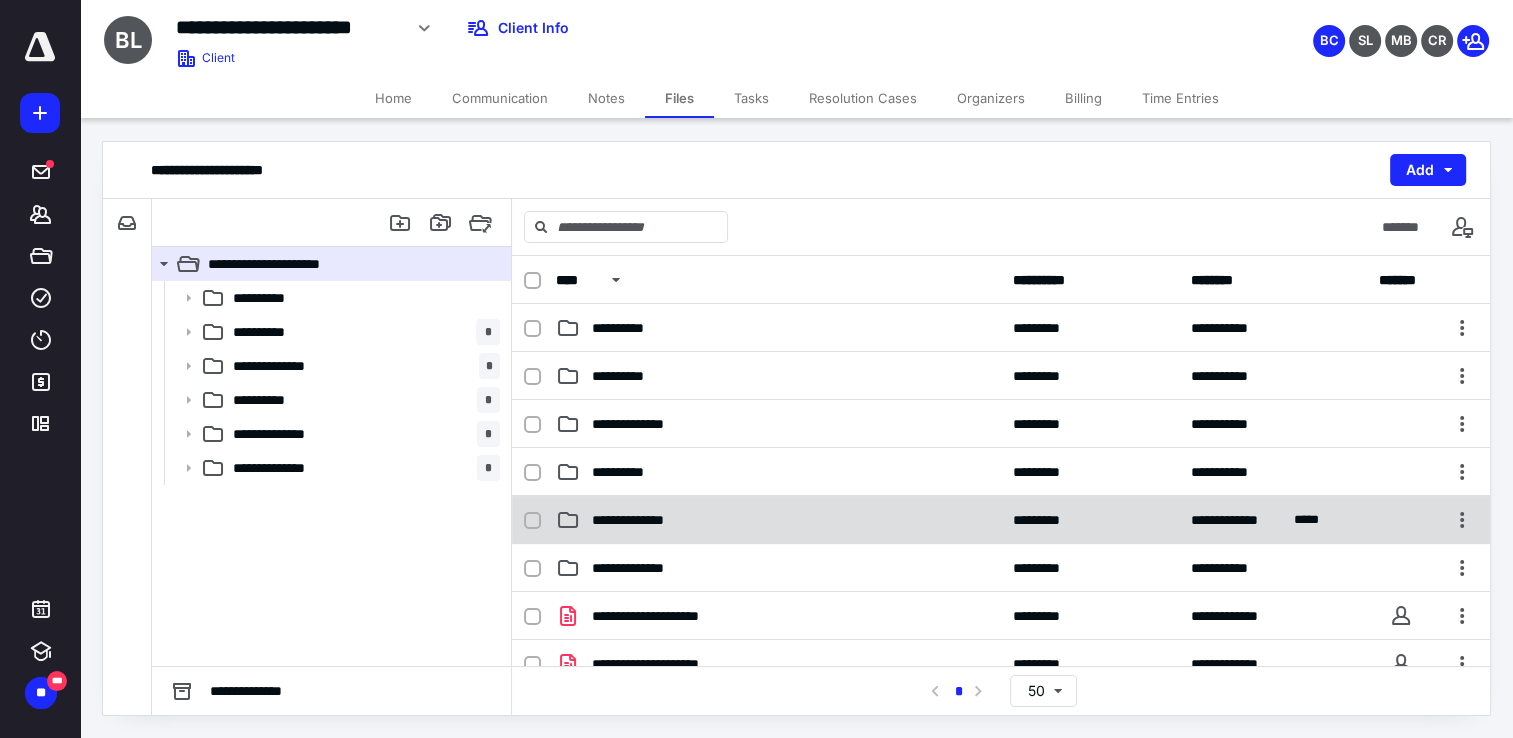 click on "**********" at bounding box center [778, 520] 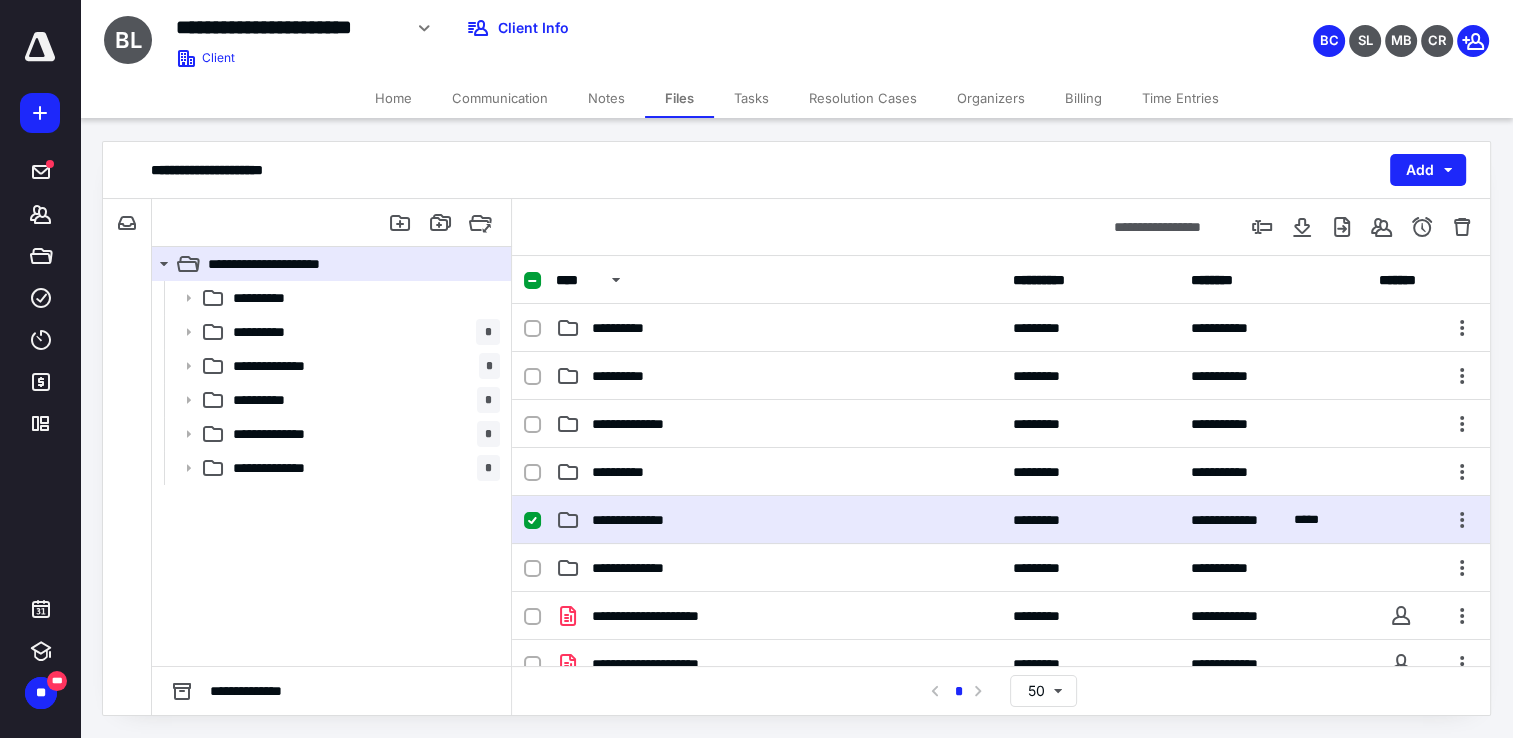 click on "**********" at bounding box center (778, 520) 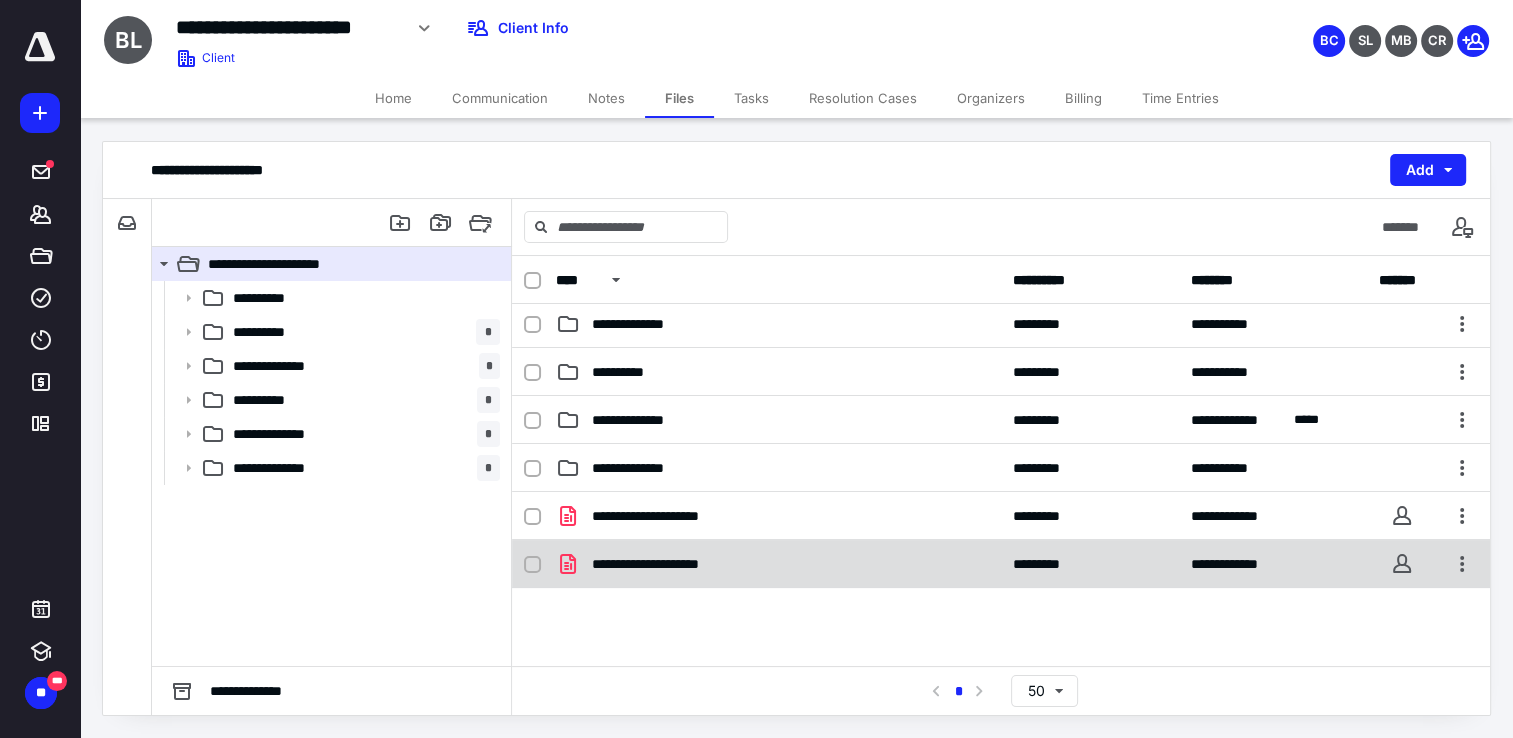scroll, scrollTop: 0, scrollLeft: 0, axis: both 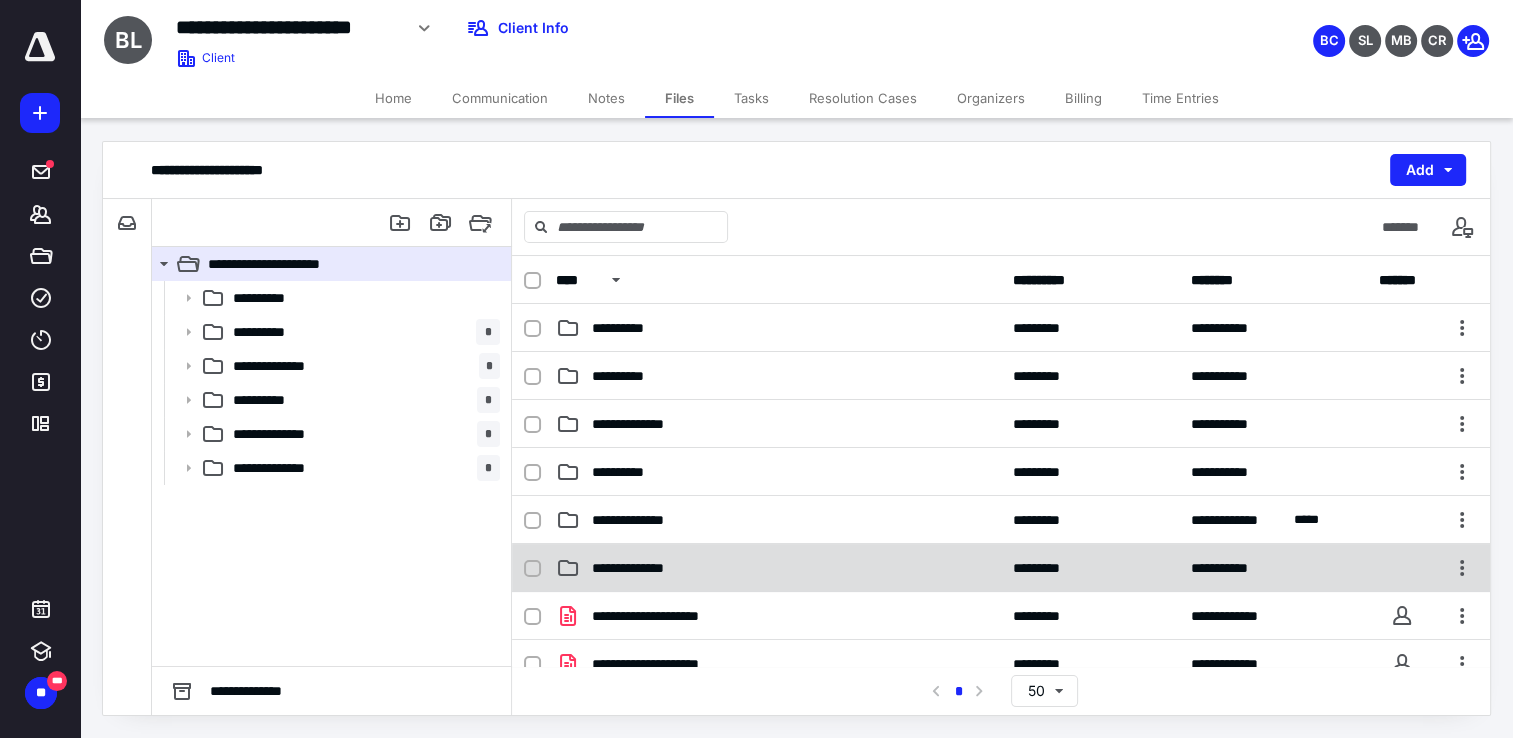 click on "**********" at bounding box center (778, 568) 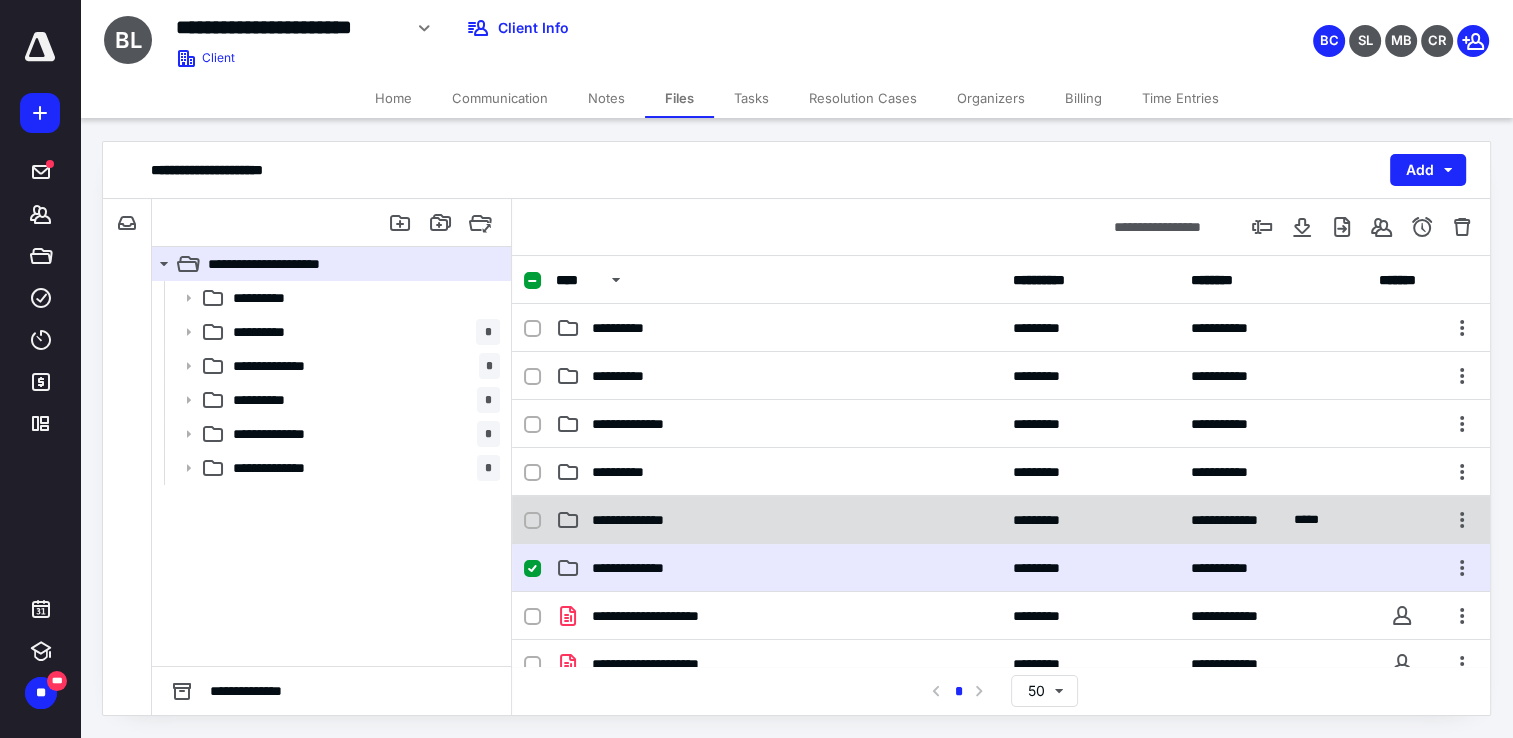 click on "**********" at bounding box center [778, 520] 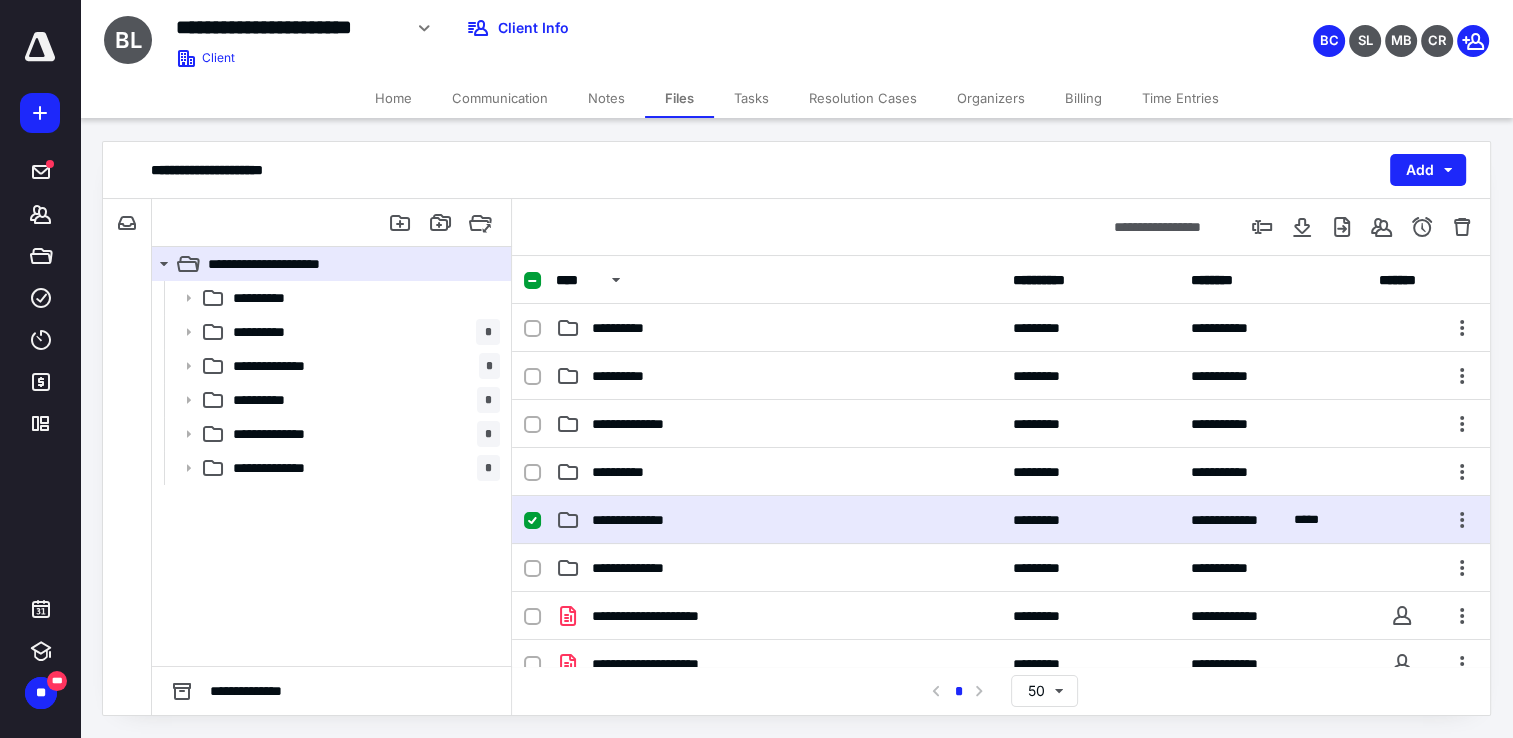 click on "**********" at bounding box center (778, 520) 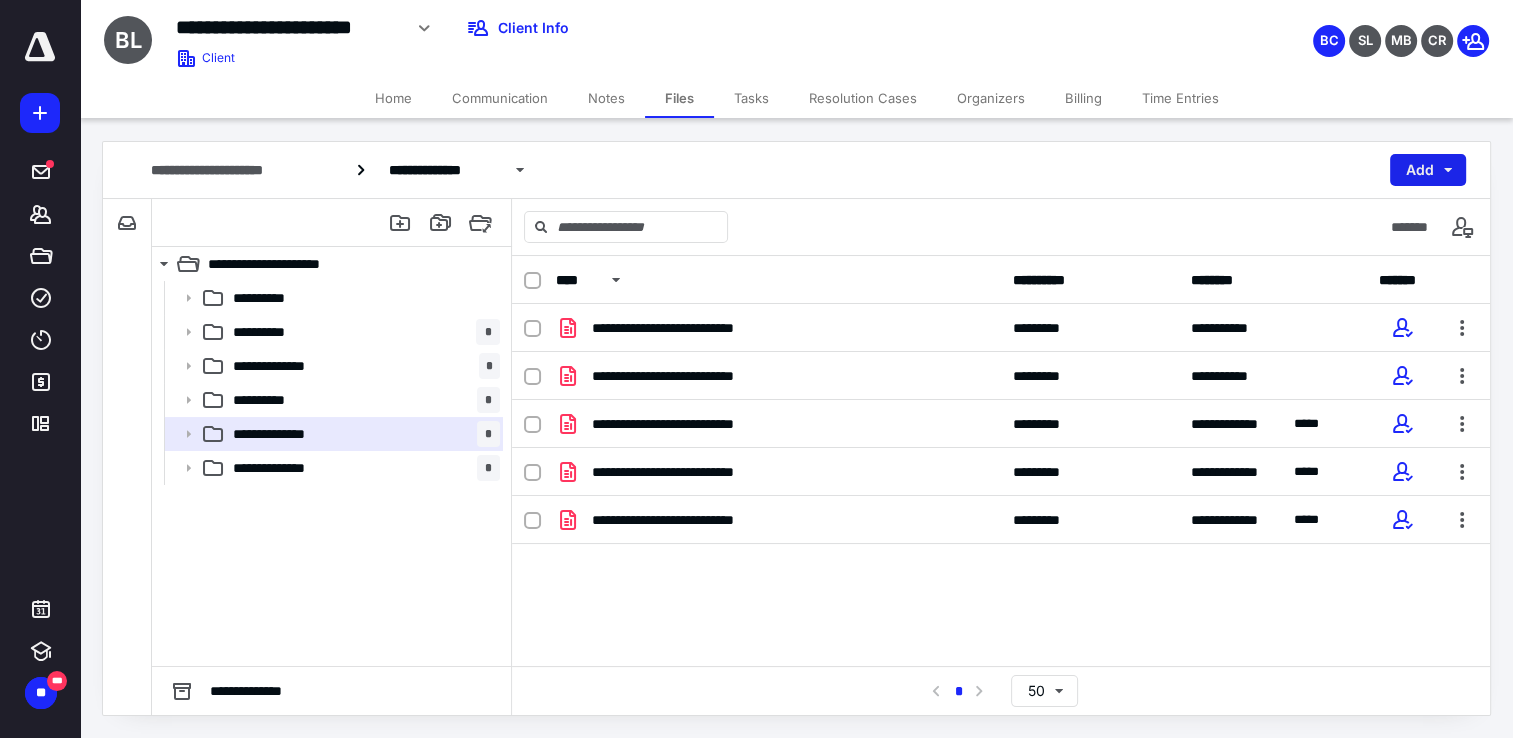 click on "Add" at bounding box center (1428, 170) 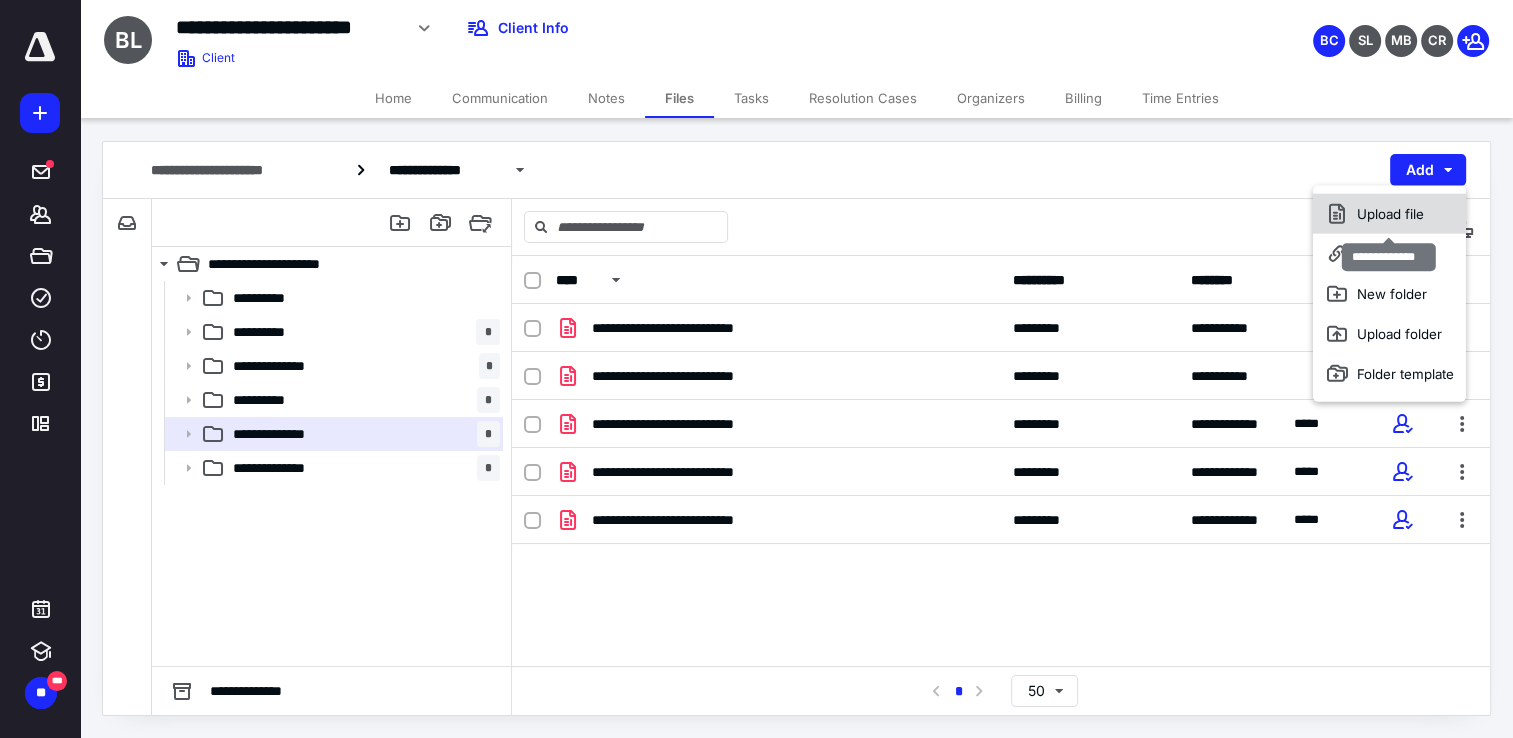 click on "Upload file" at bounding box center (1389, 214) 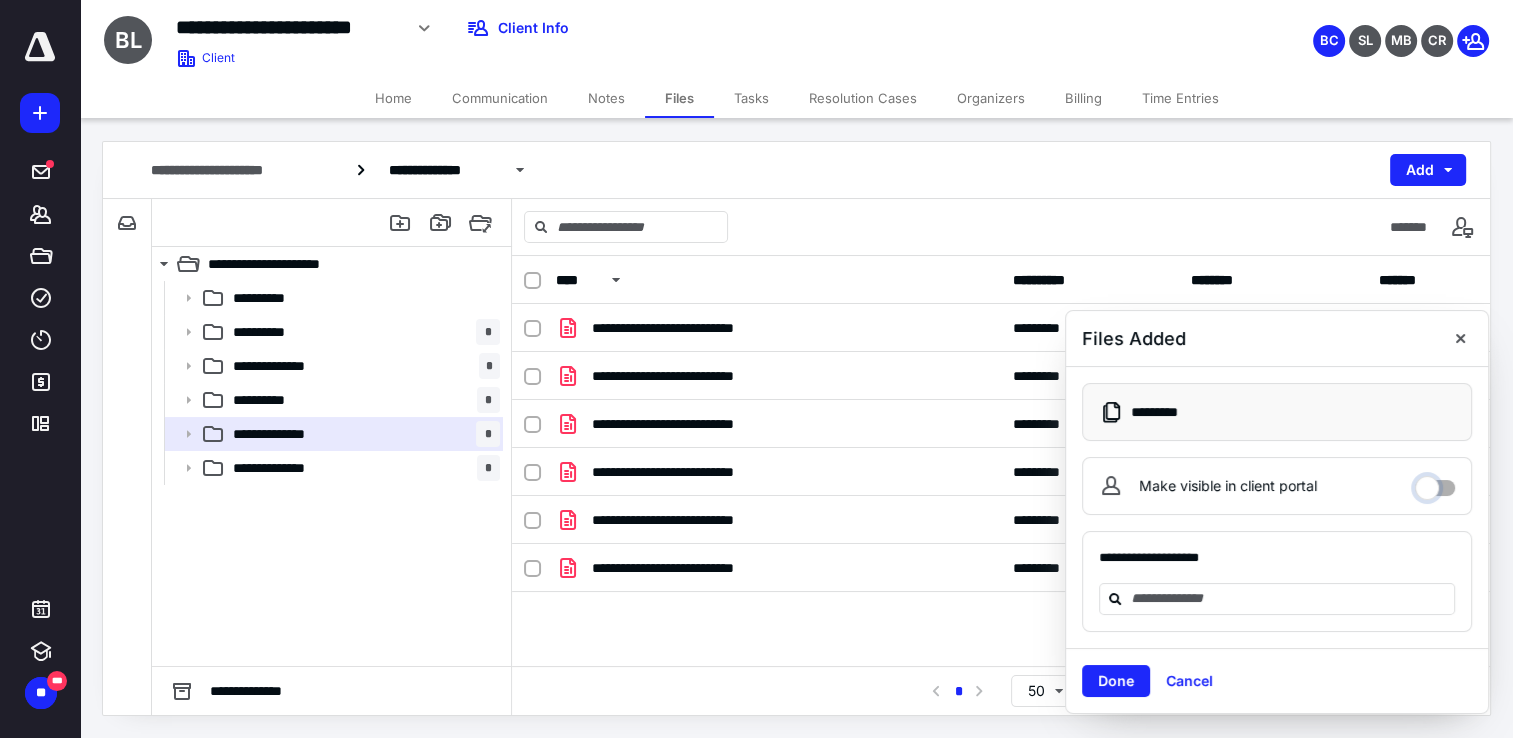 click on "Make visible in client portal" at bounding box center [1435, 483] 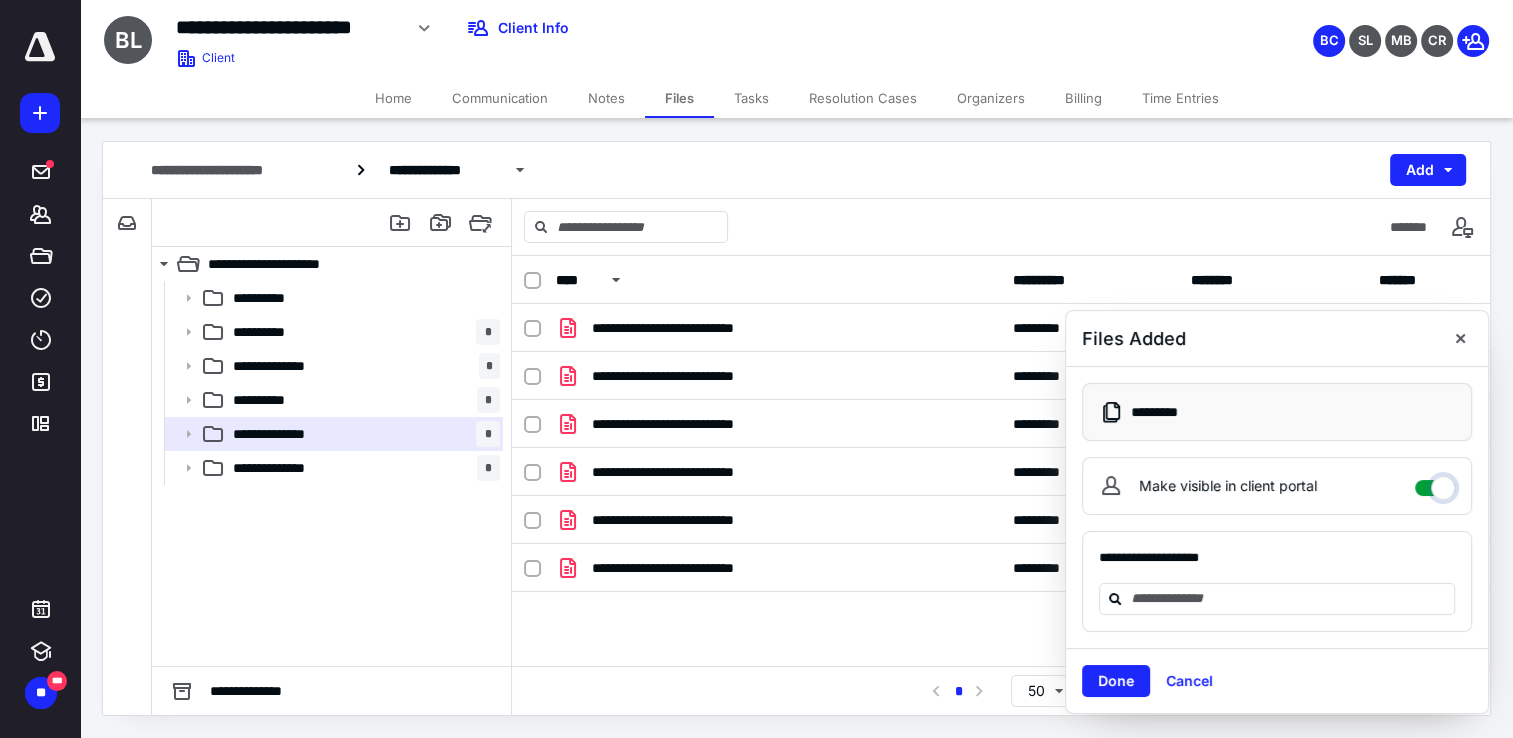 checkbox on "****" 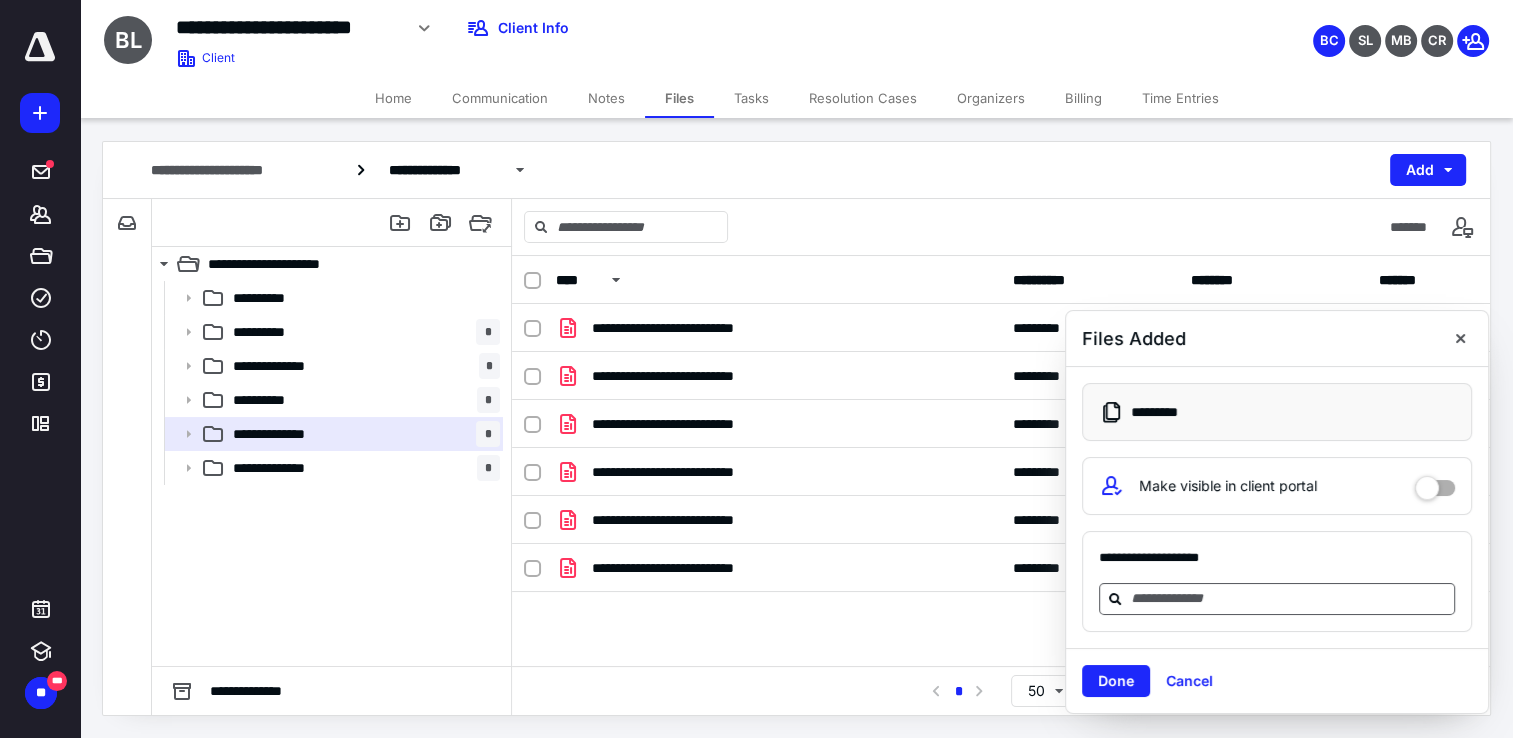 click at bounding box center [1289, 598] 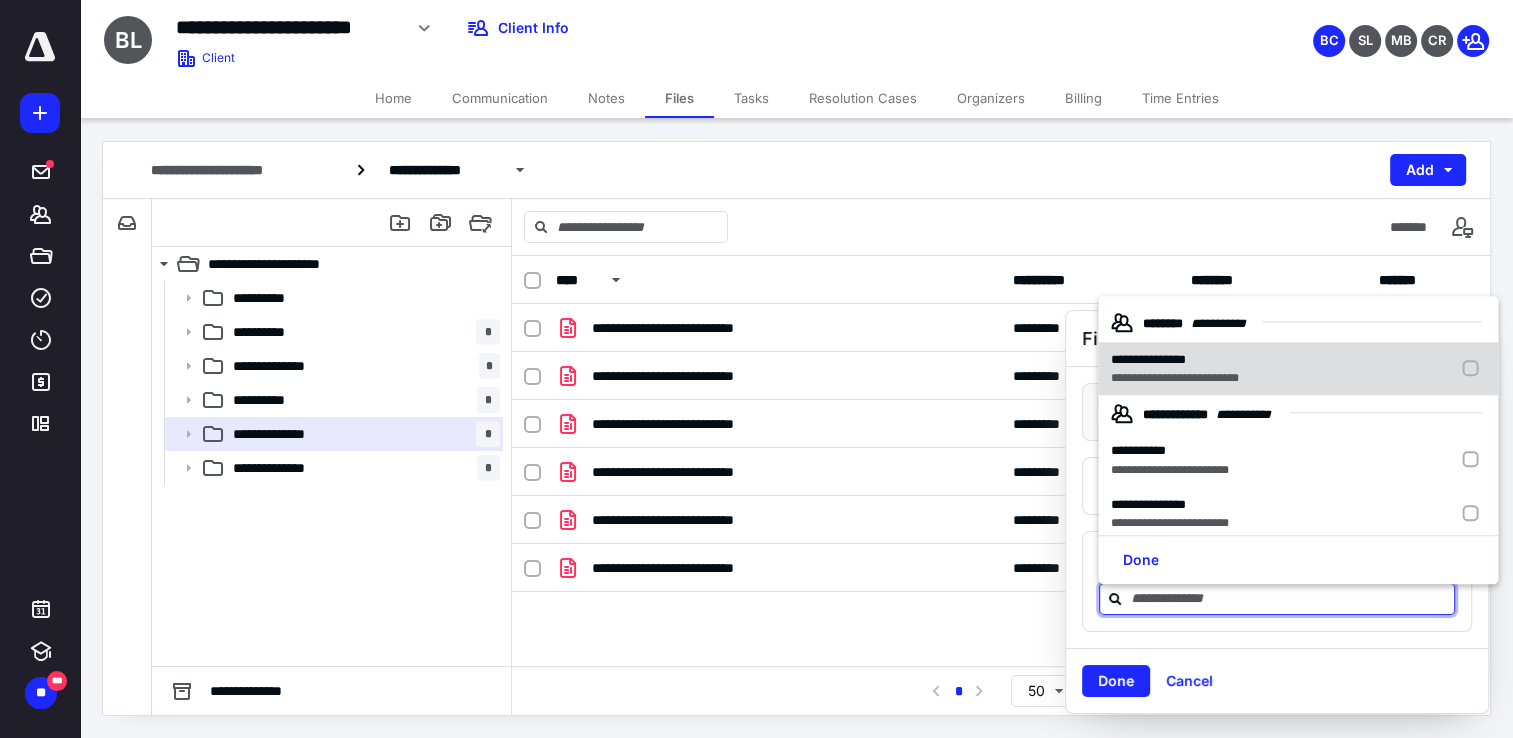 click at bounding box center [1474, 369] 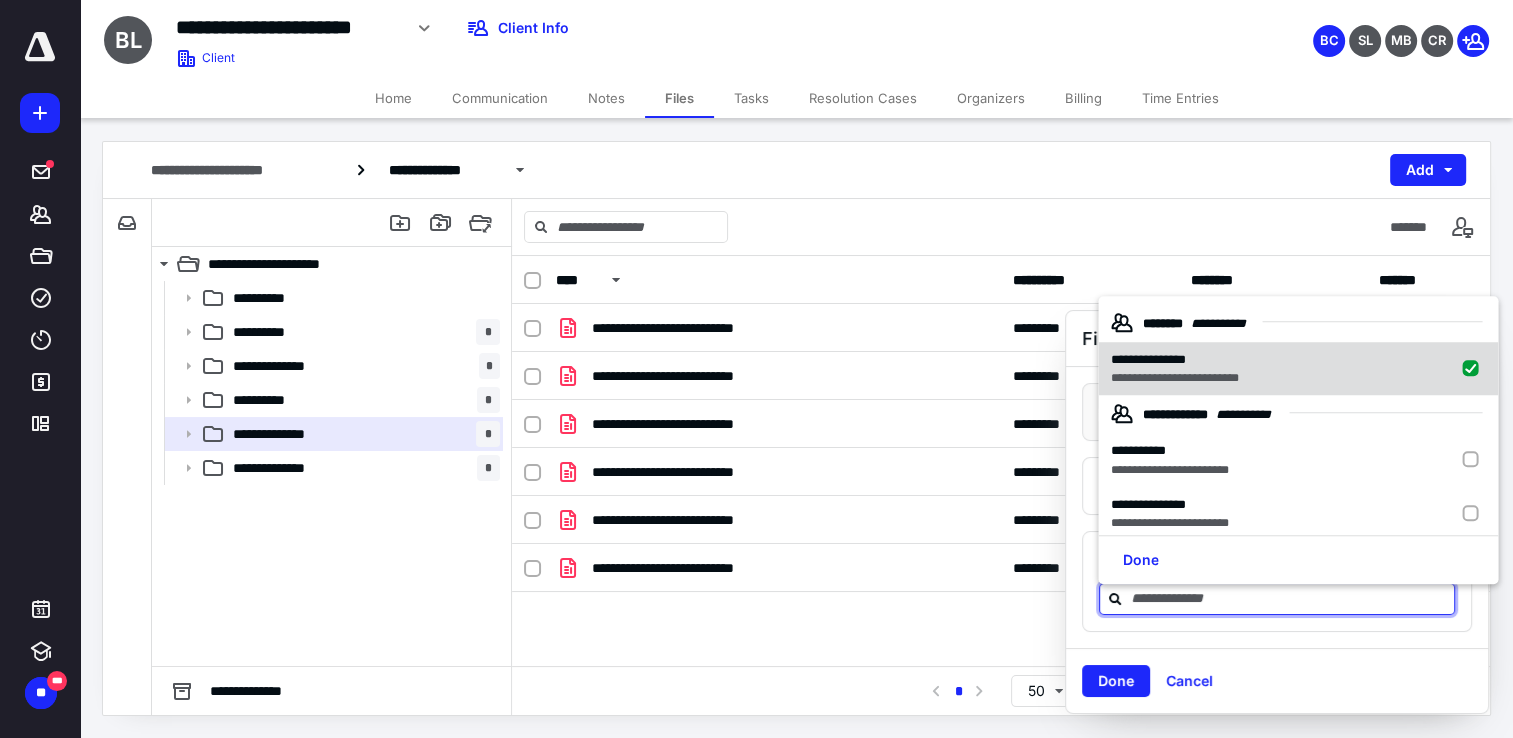 checkbox on "true" 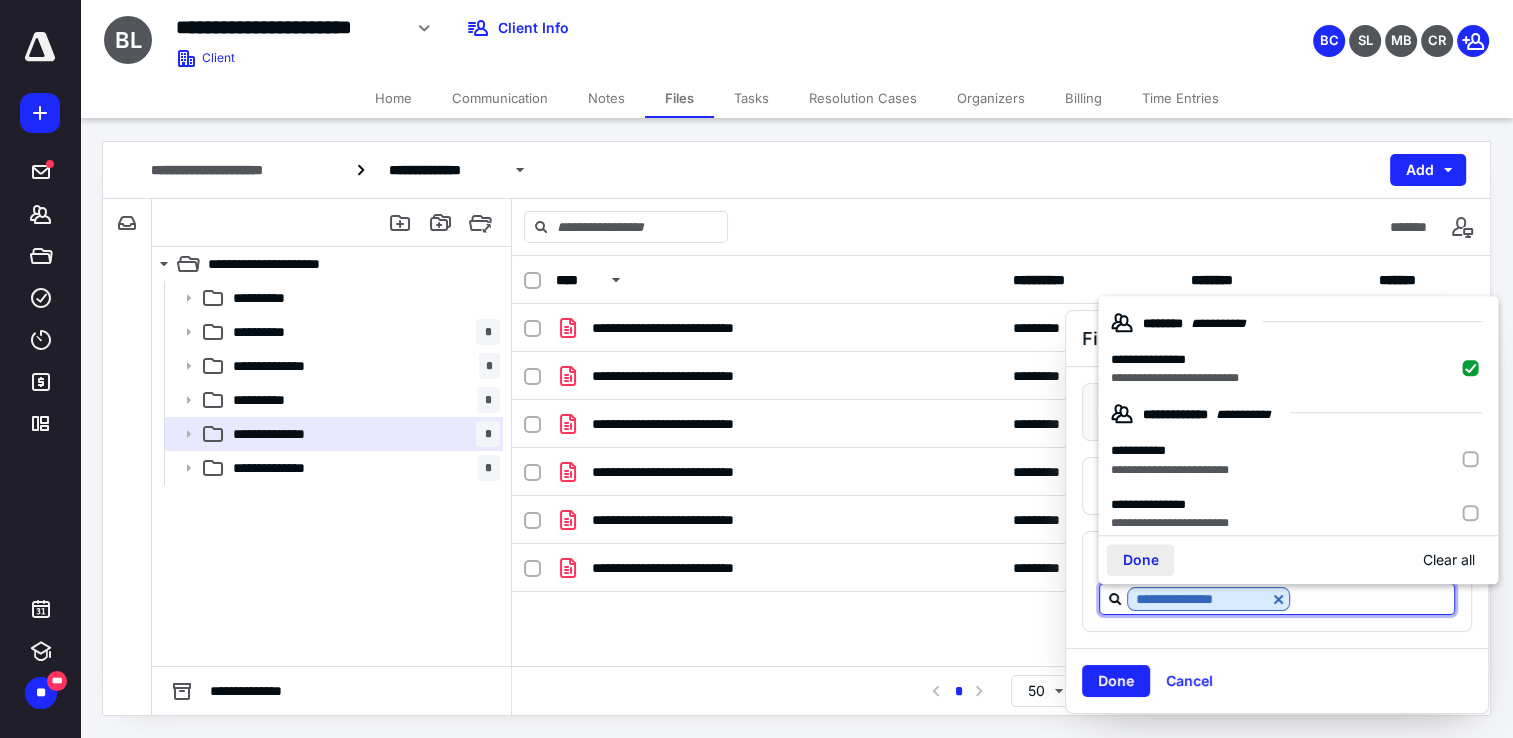 click on "Done" at bounding box center [1140, 560] 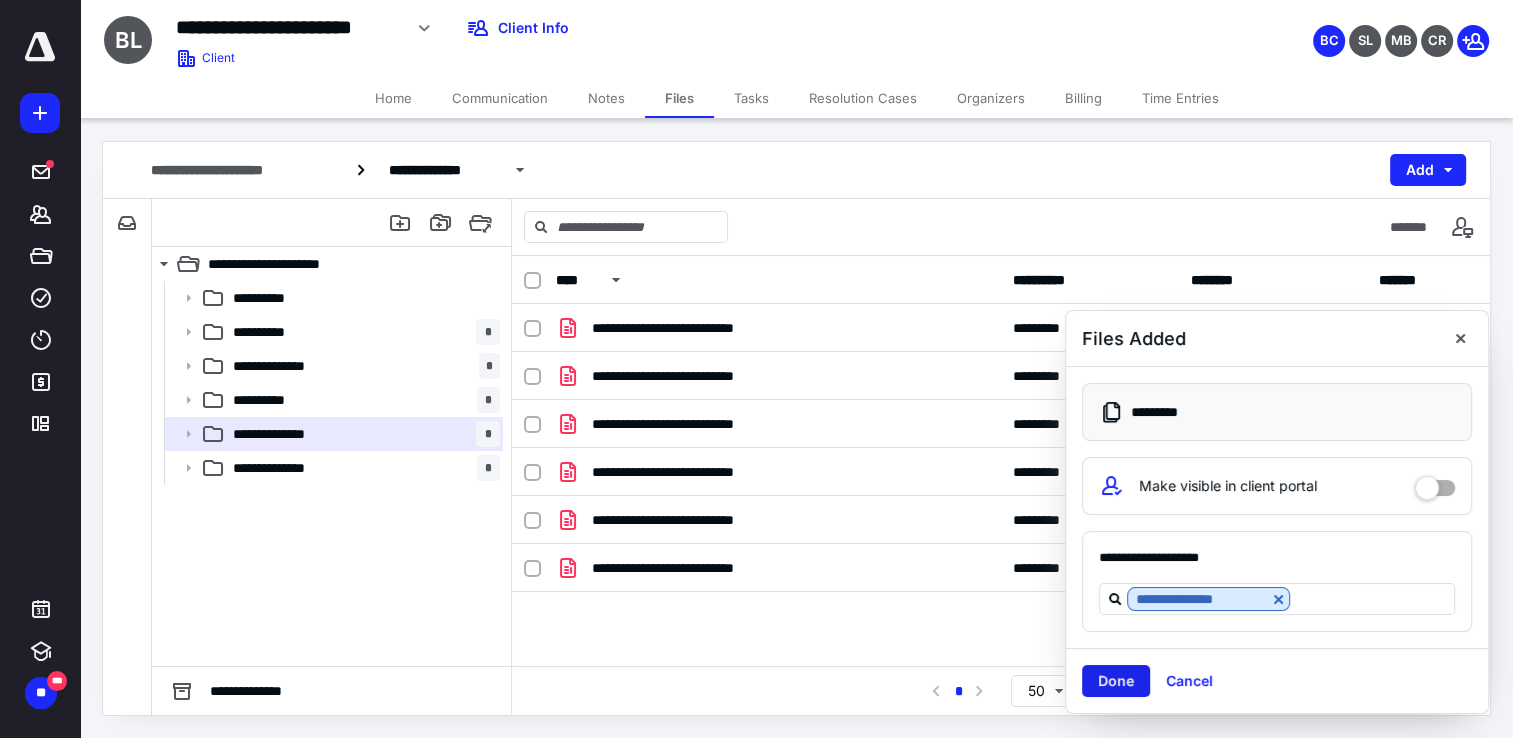 click on "Done" at bounding box center [1116, 681] 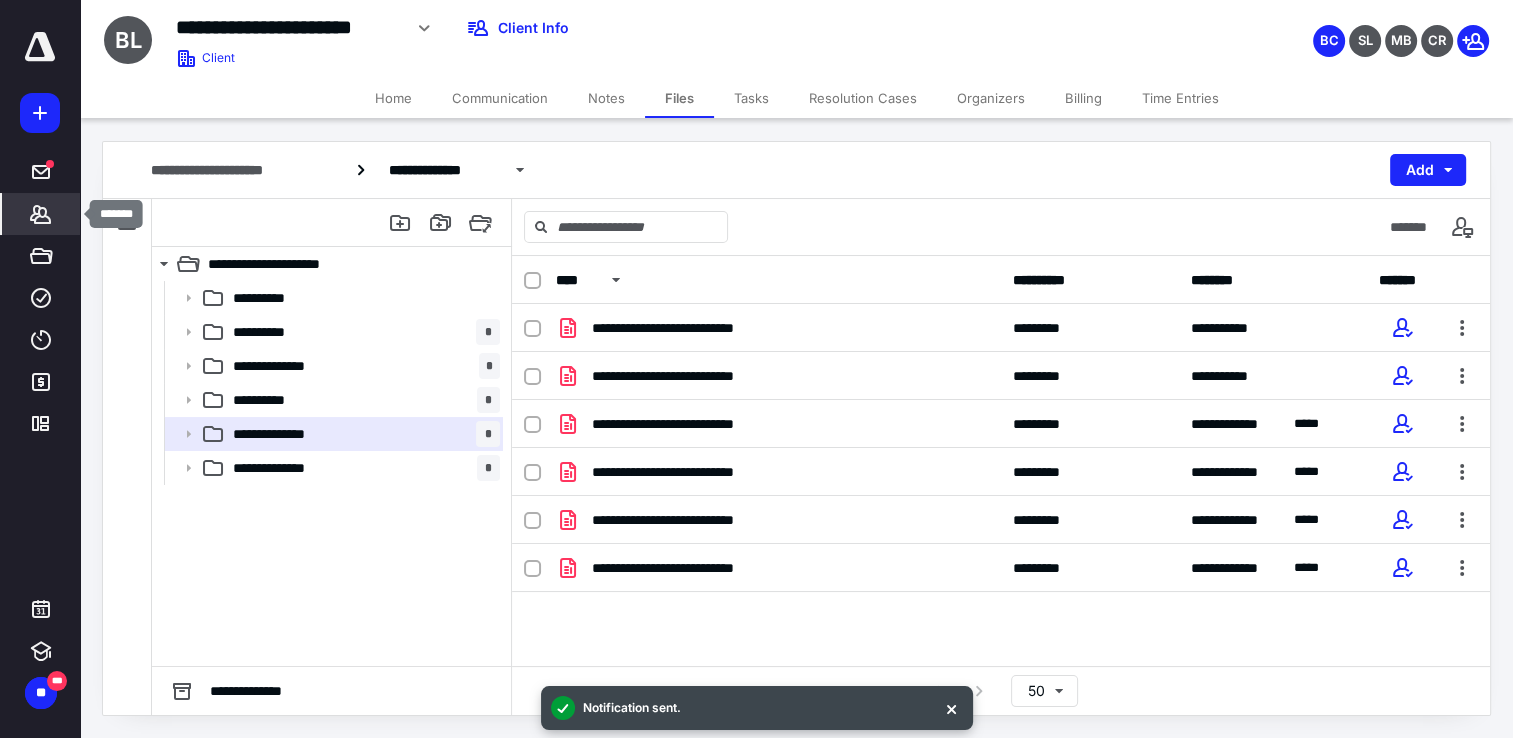 click 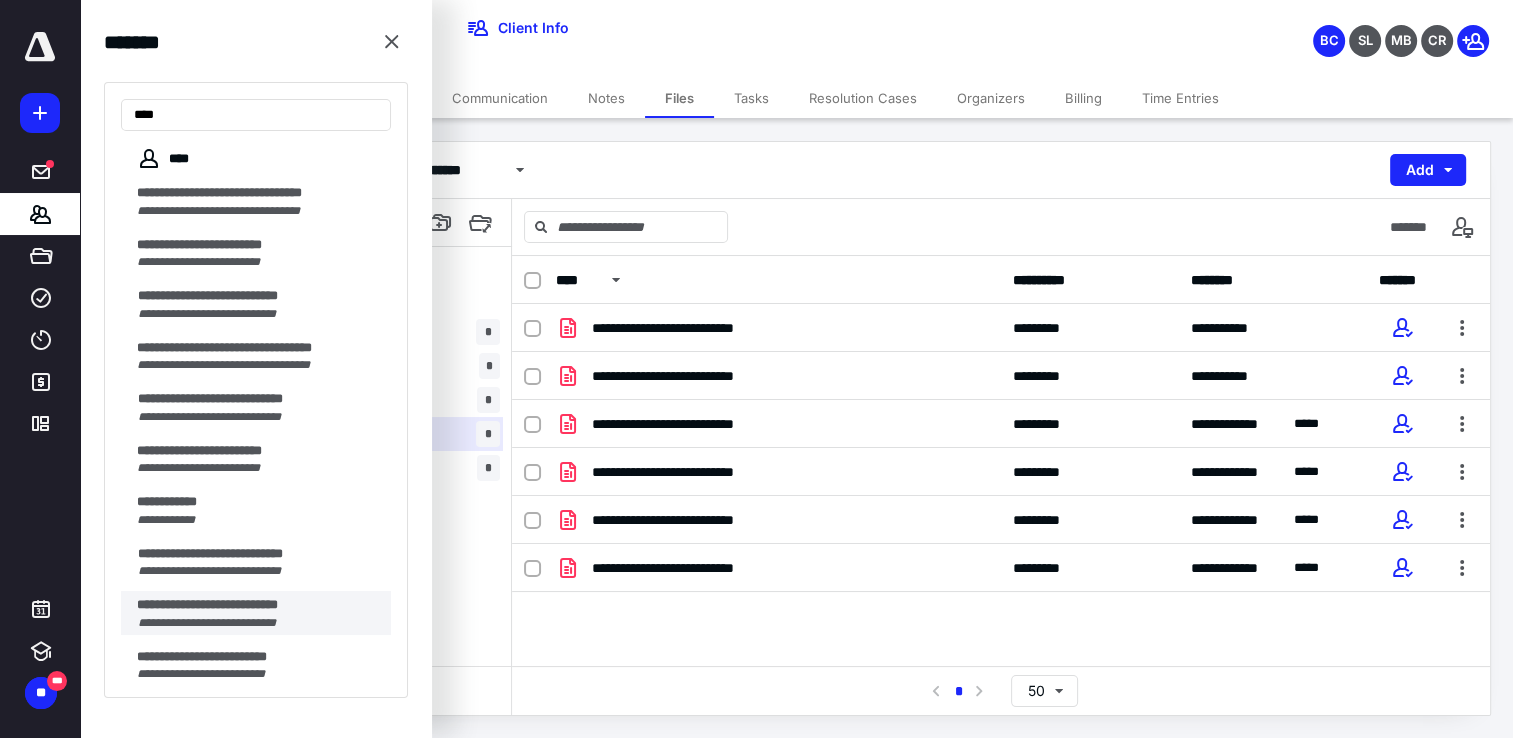 type on "***" 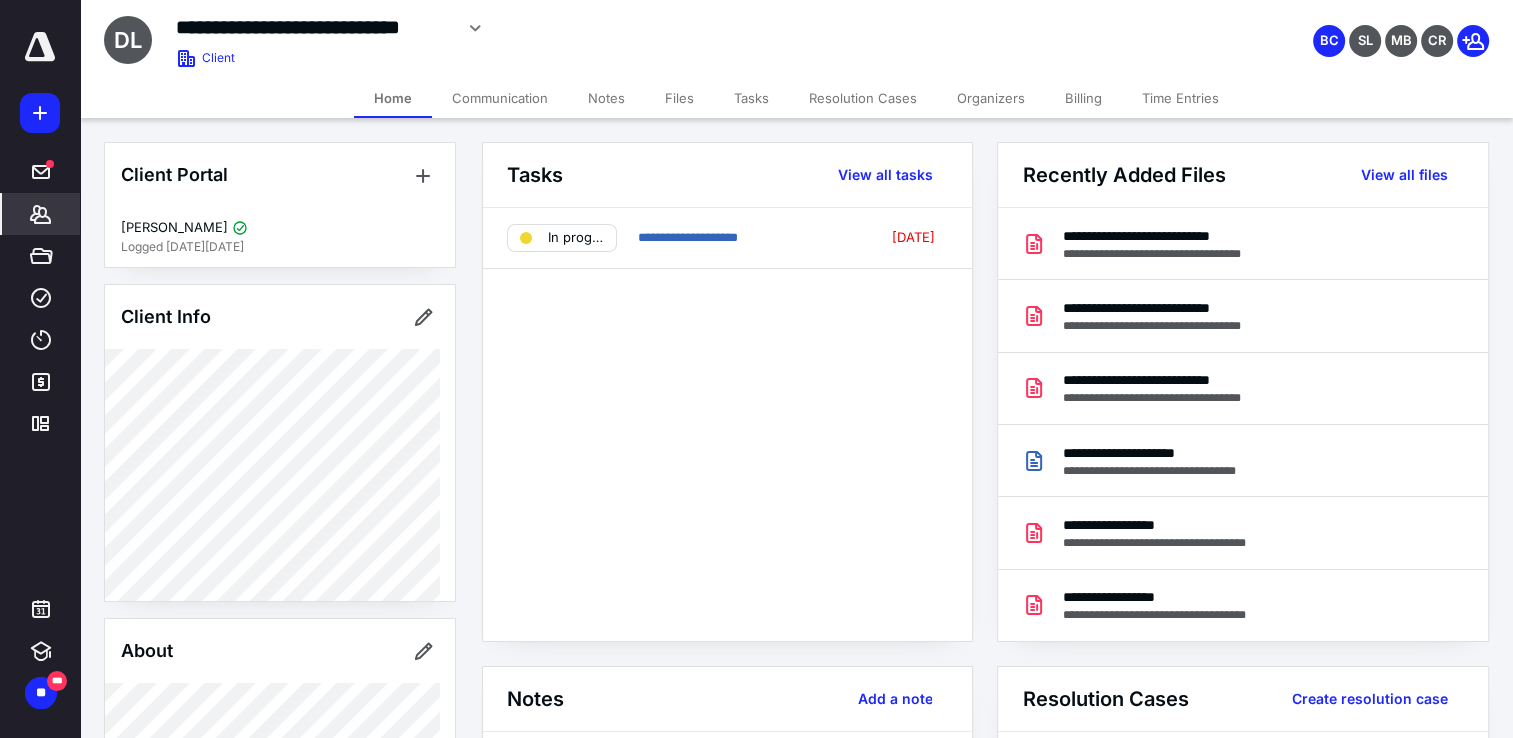 click on "Files" at bounding box center [679, 98] 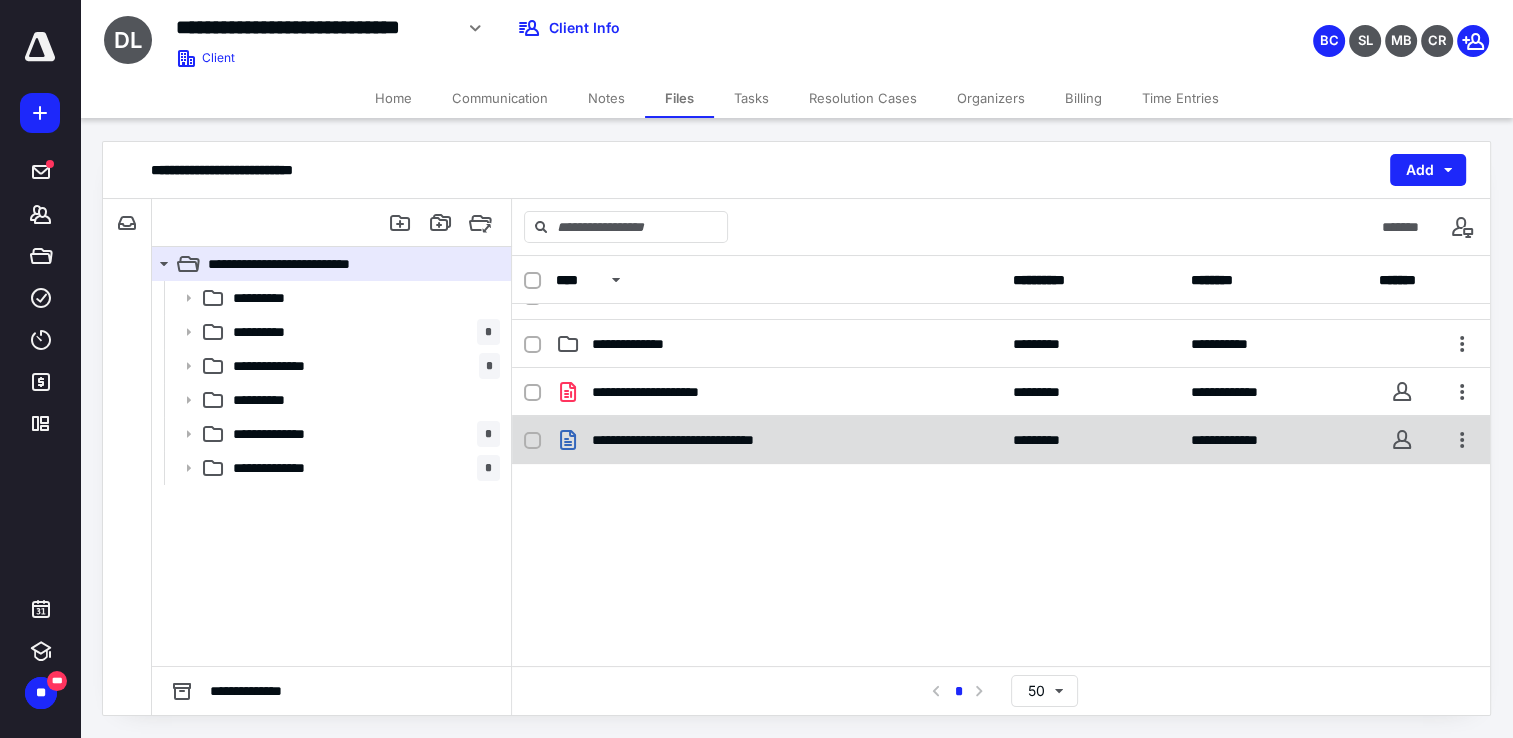 scroll, scrollTop: 24, scrollLeft: 0, axis: vertical 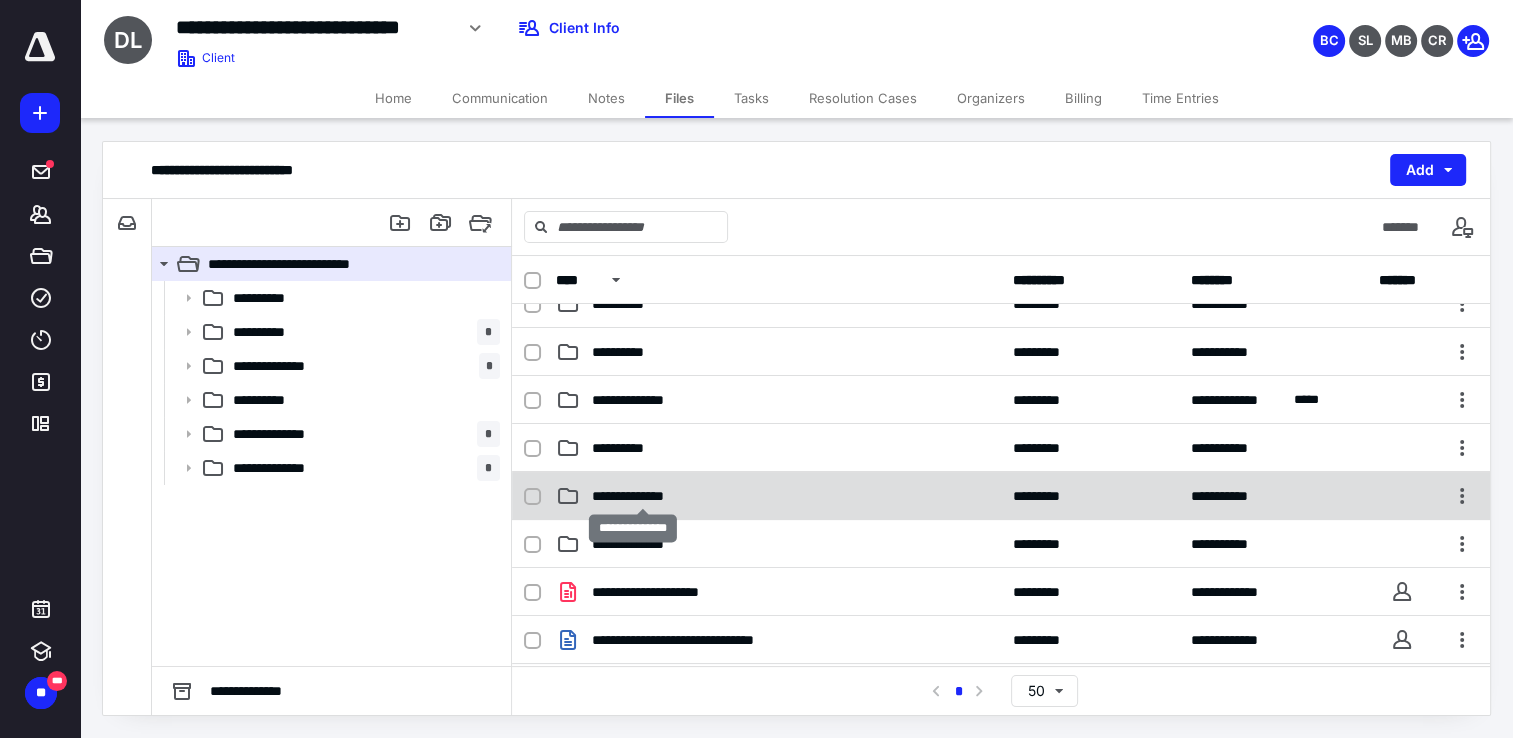 click on "**********" at bounding box center (642, 496) 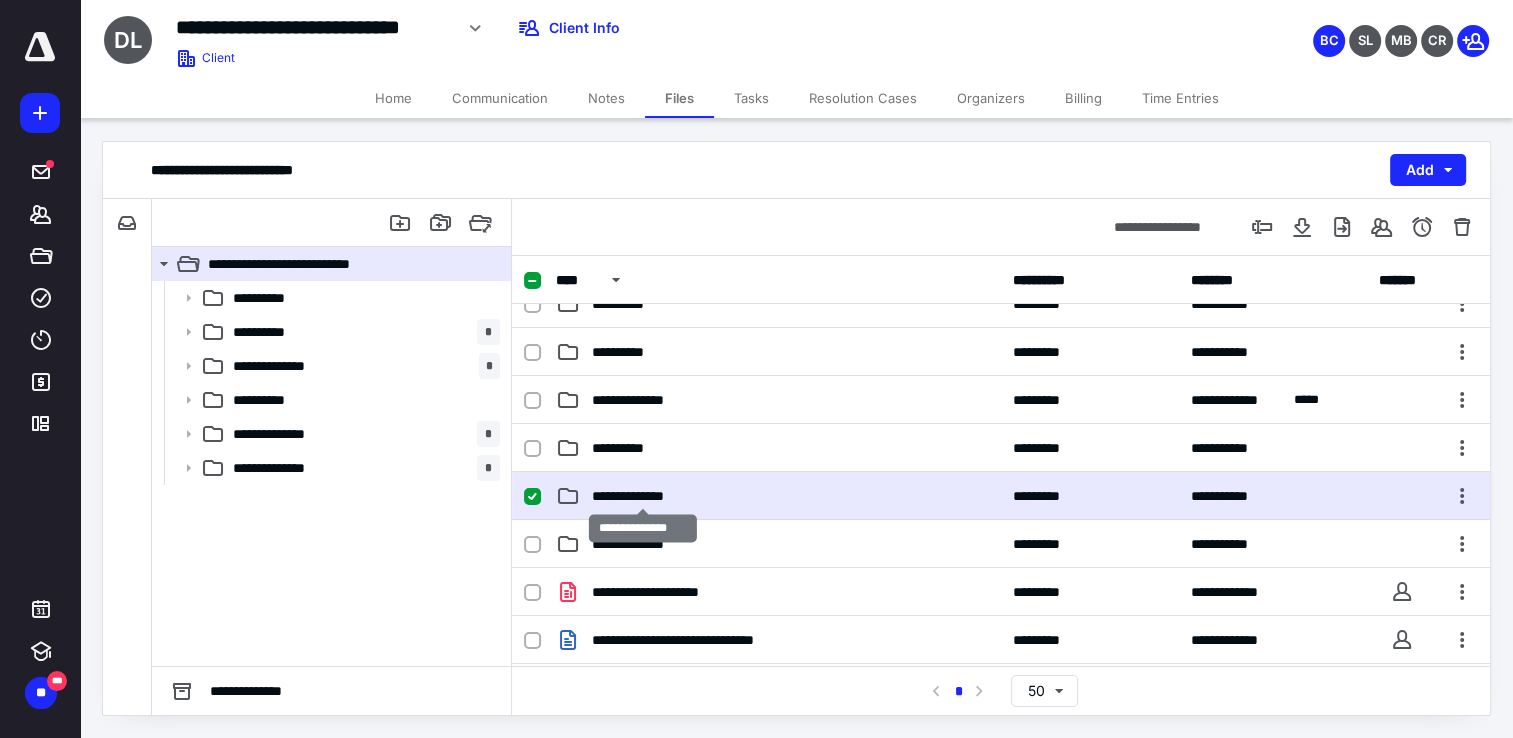 click on "**********" at bounding box center [642, 496] 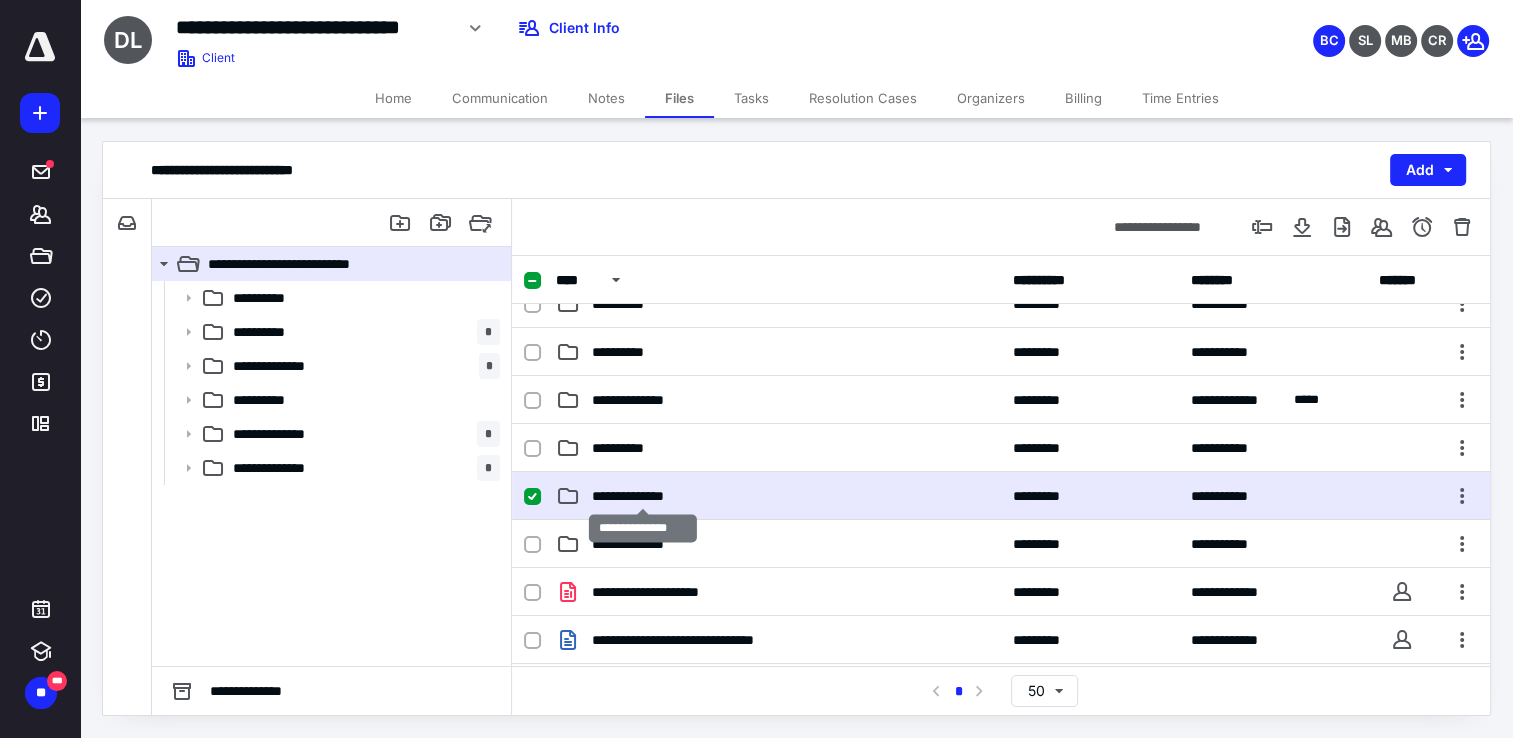 scroll, scrollTop: 0, scrollLeft: 0, axis: both 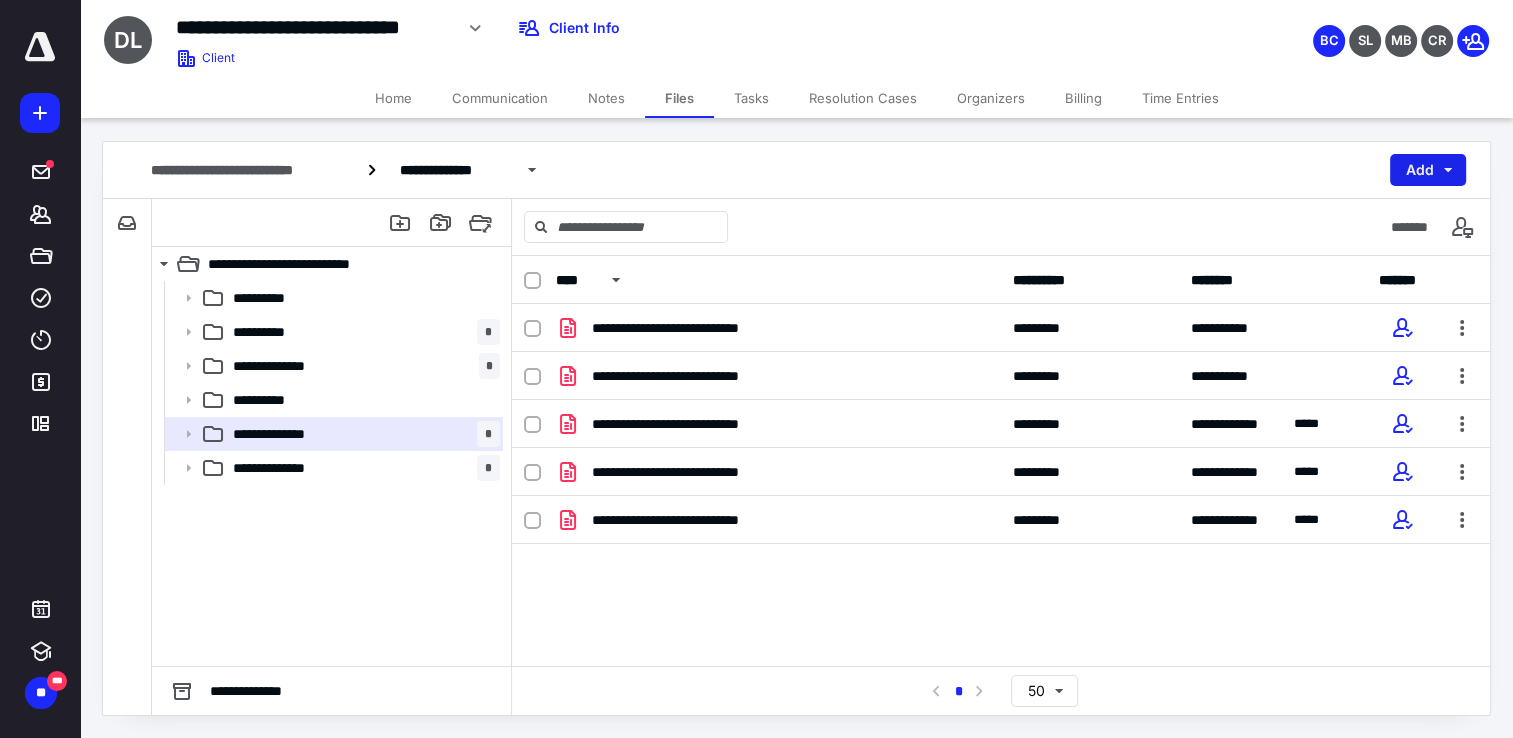 click on "Add" at bounding box center [1428, 170] 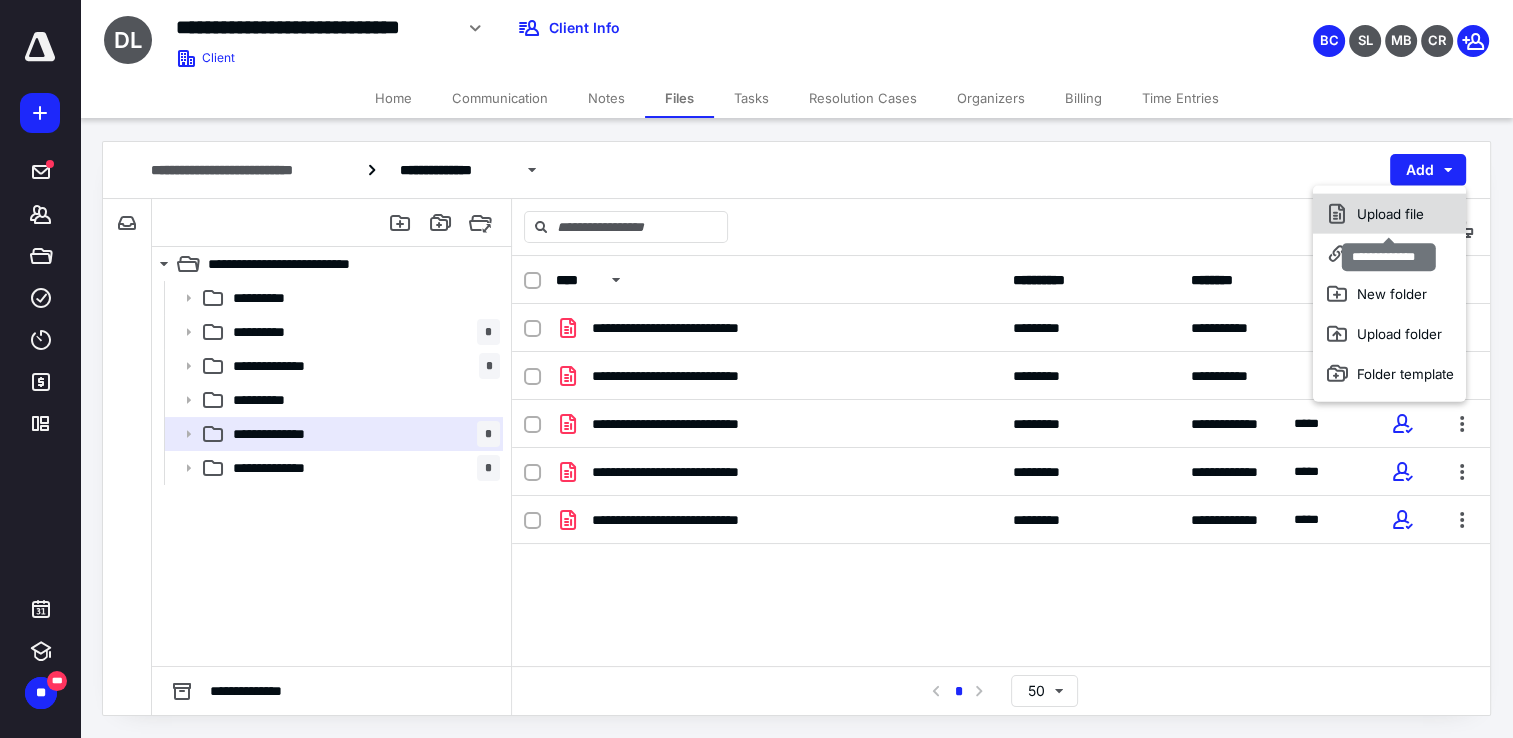 click on "Upload file" at bounding box center (1389, 214) 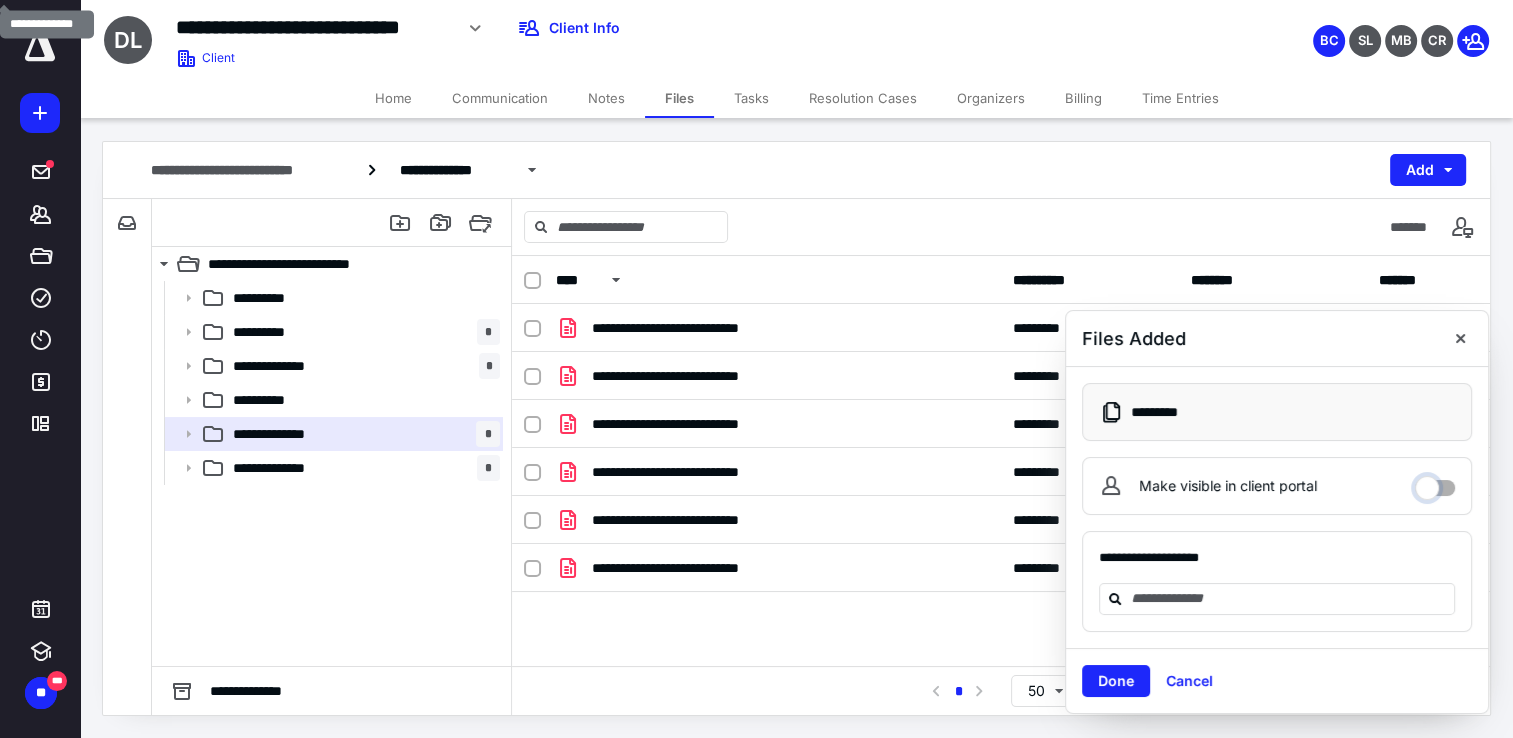 click on "Make visible in client portal" at bounding box center (1435, 483) 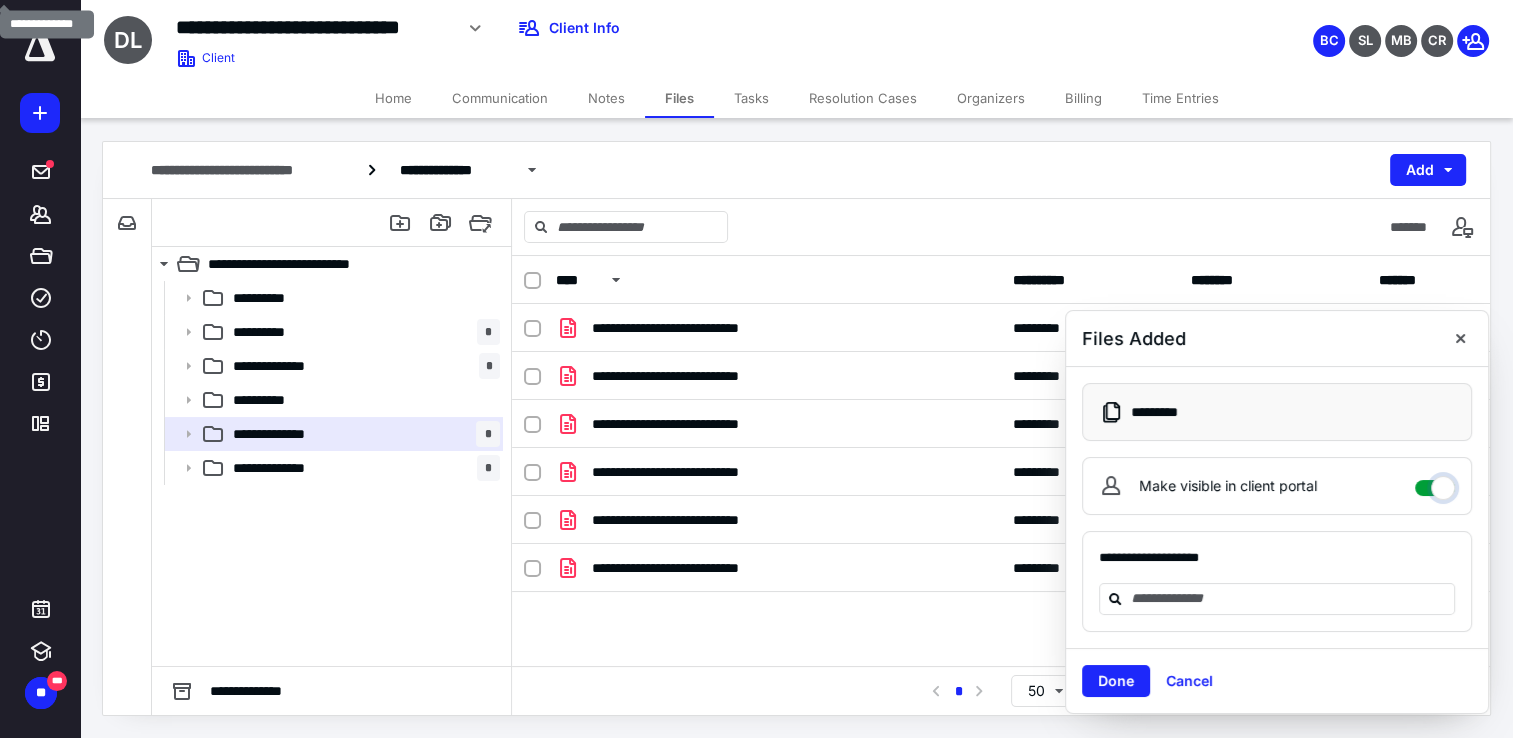 checkbox on "****" 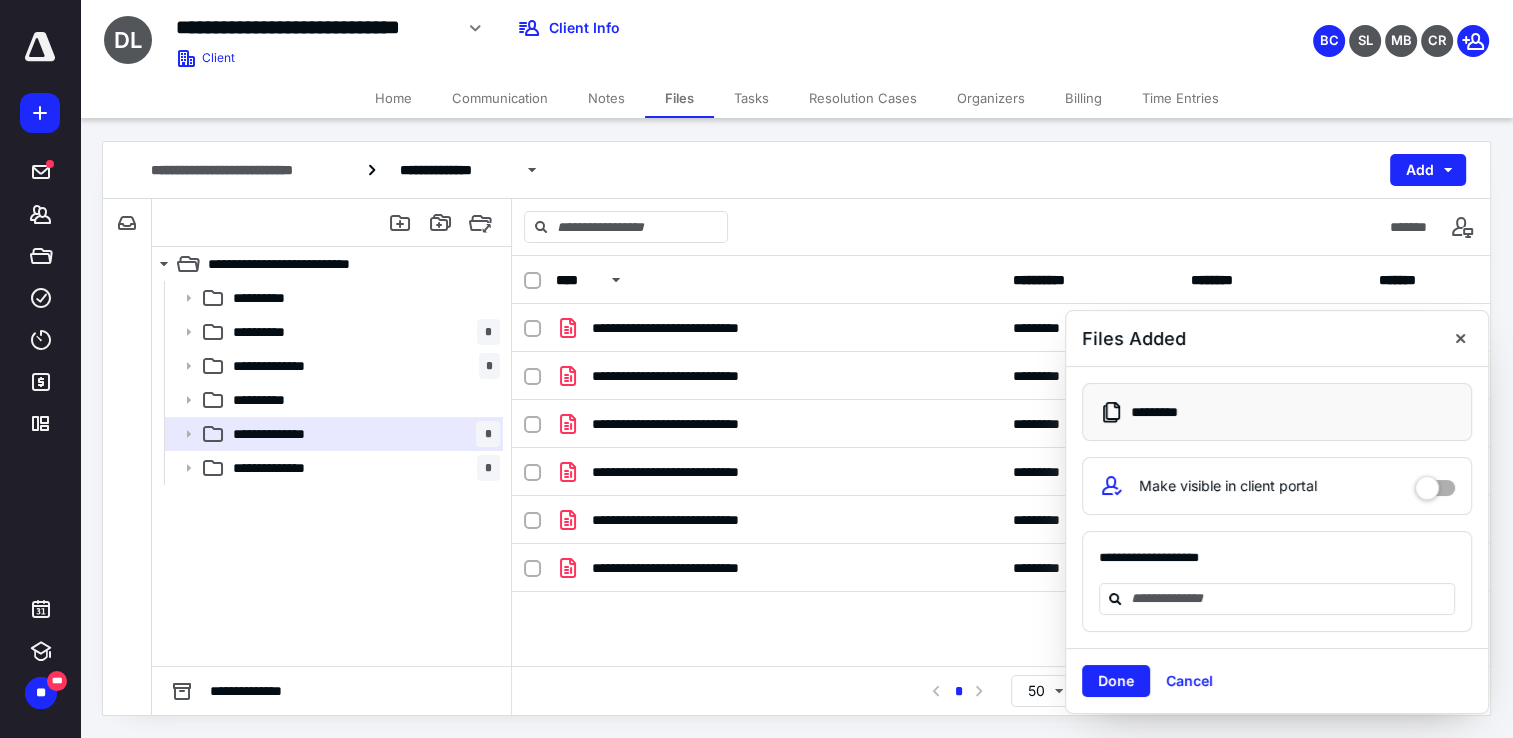 click on "**********" at bounding box center [1277, 582] 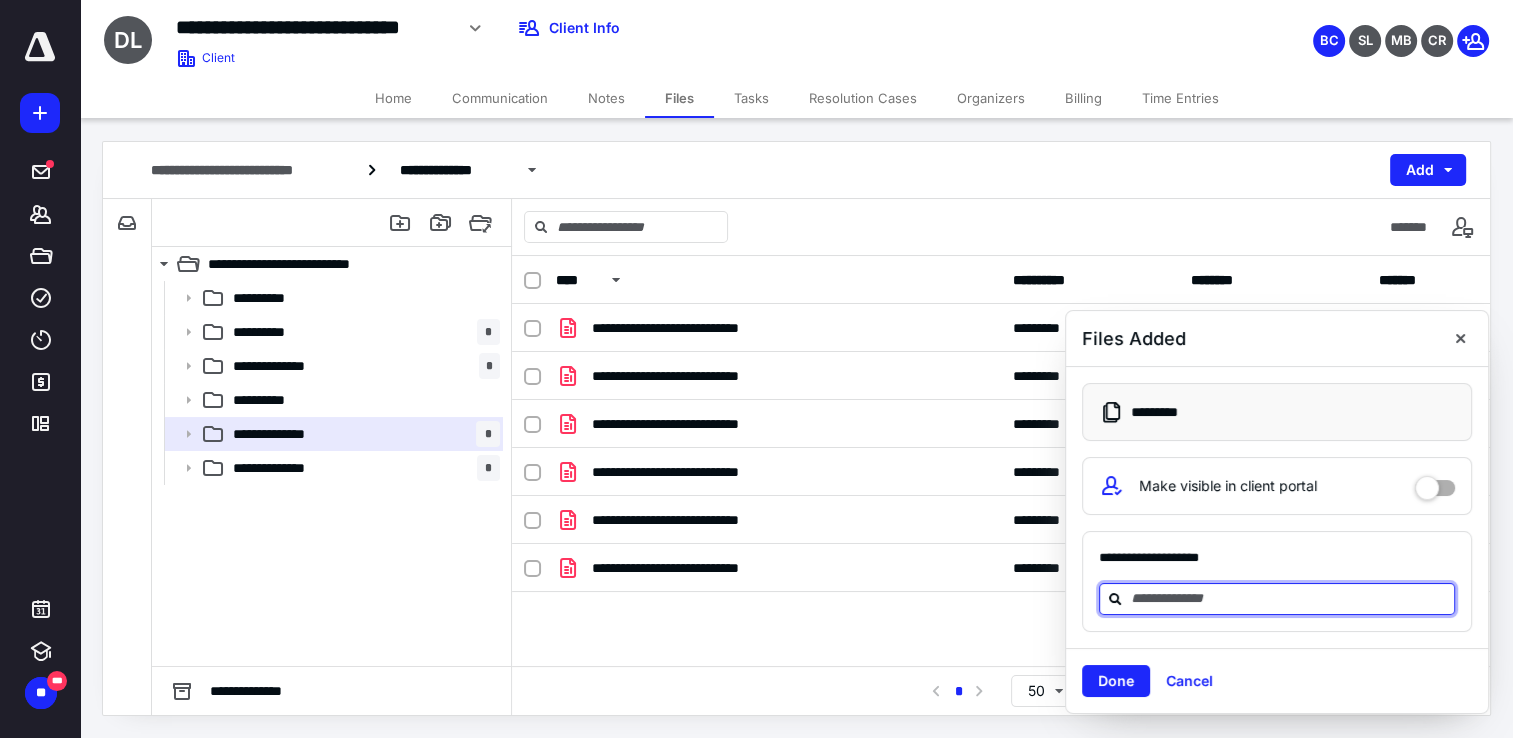 click at bounding box center (1289, 598) 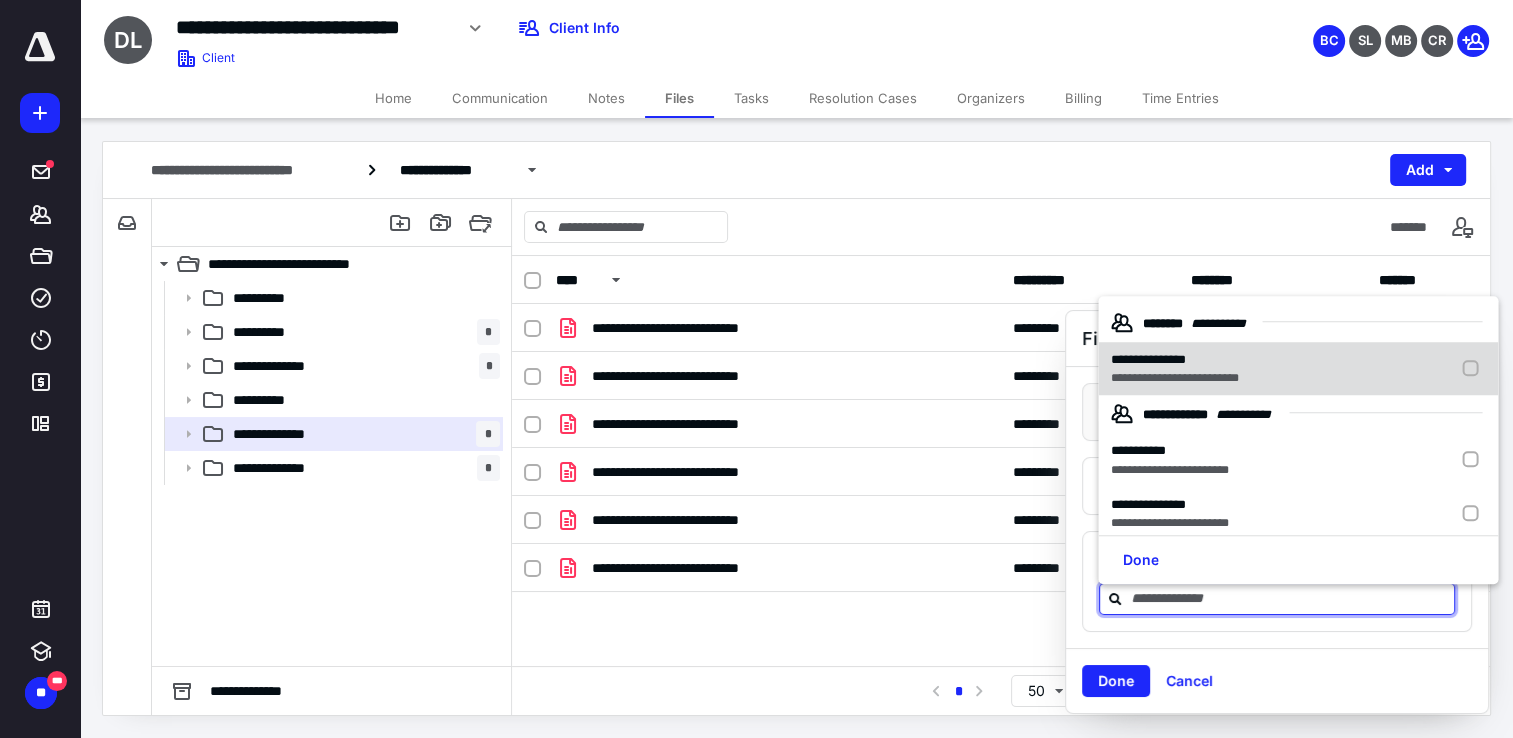 click on "**********" at bounding box center [1298, 369] 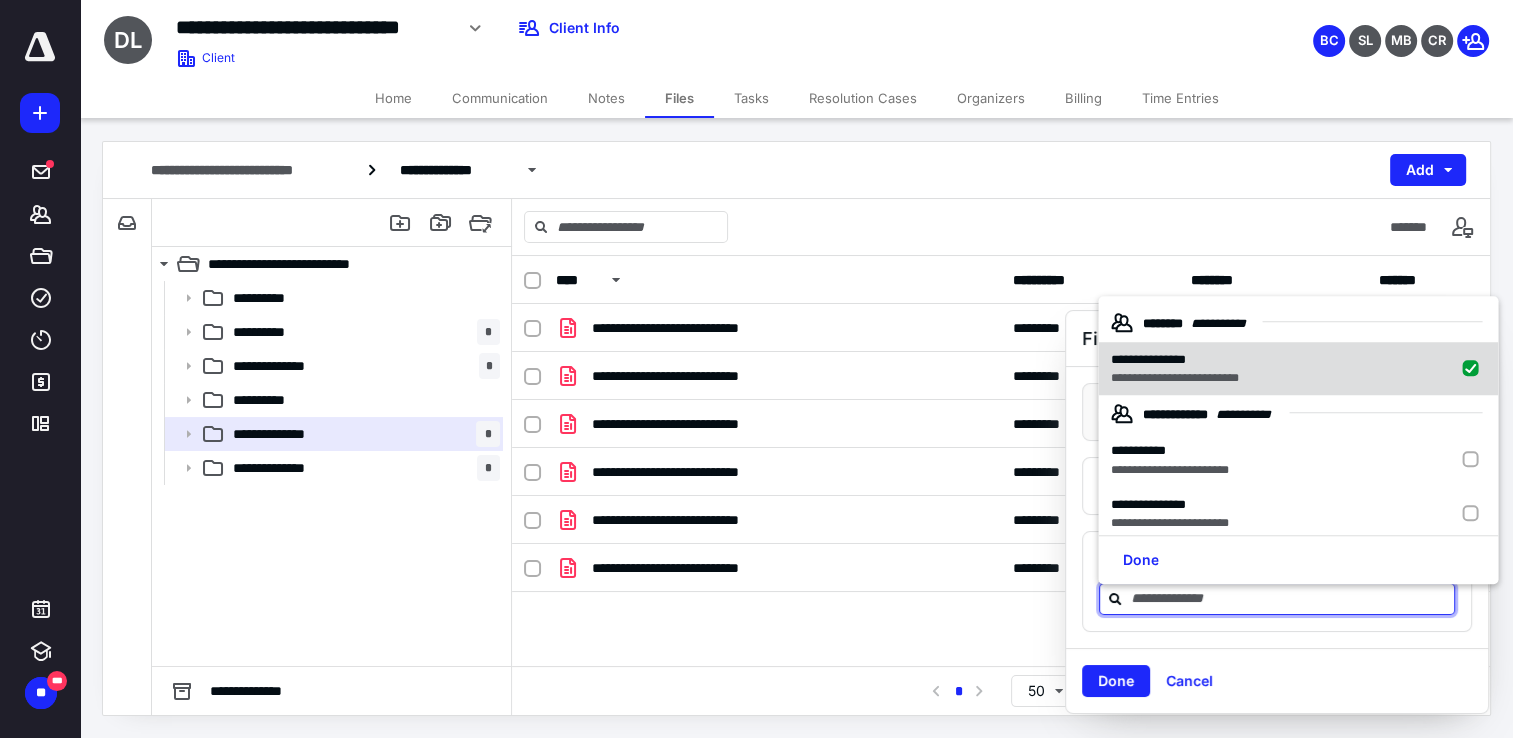 checkbox on "true" 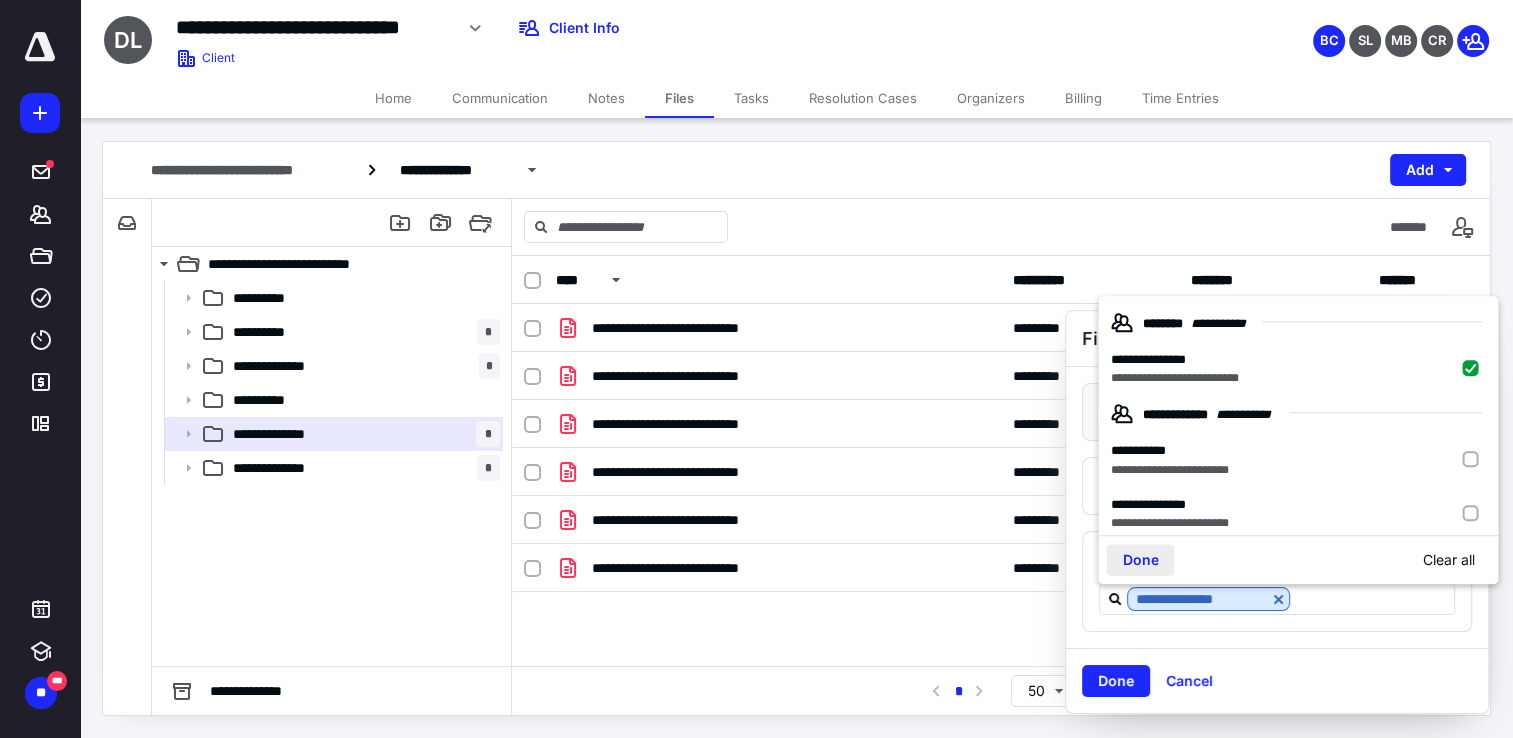 click on "Done" at bounding box center [1140, 560] 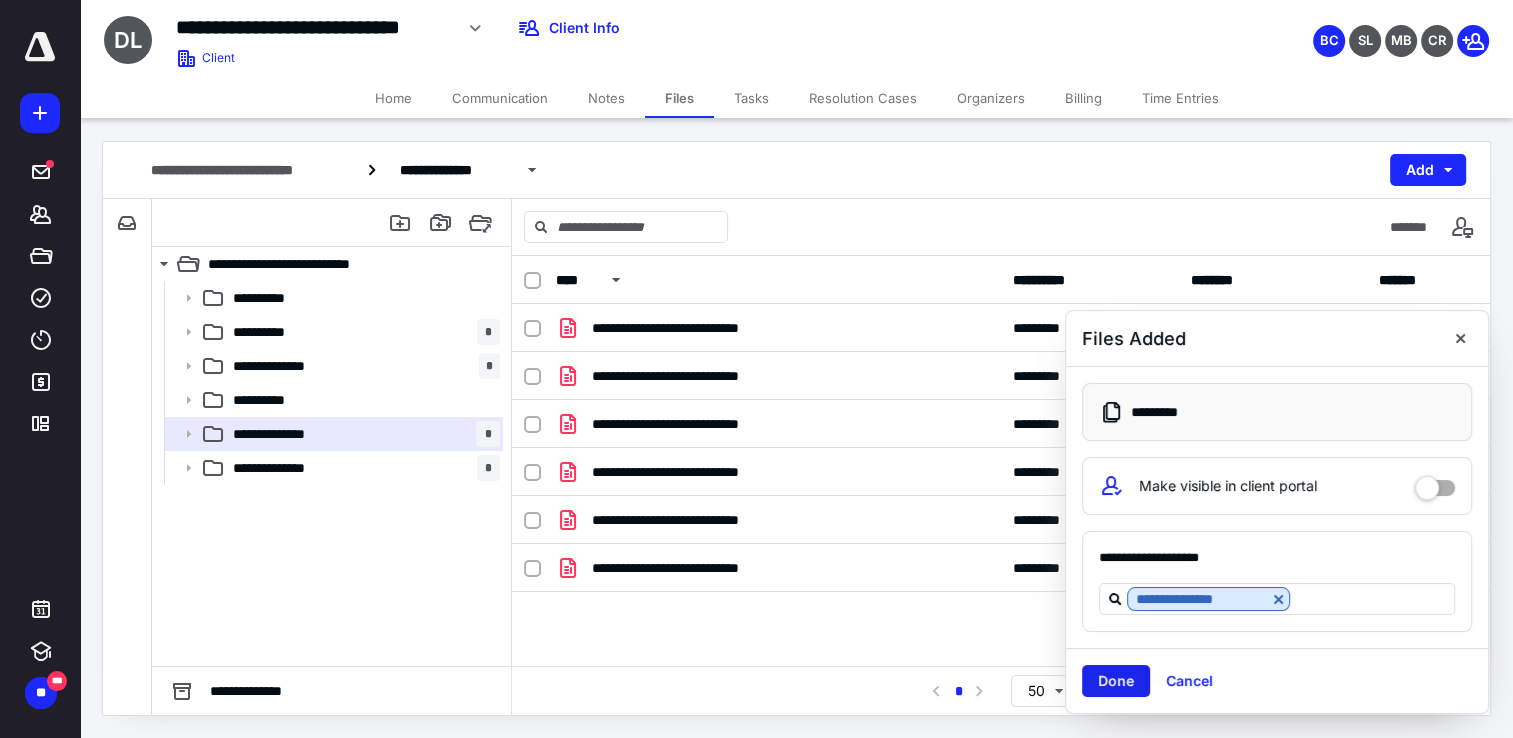 click on "Done" at bounding box center [1116, 681] 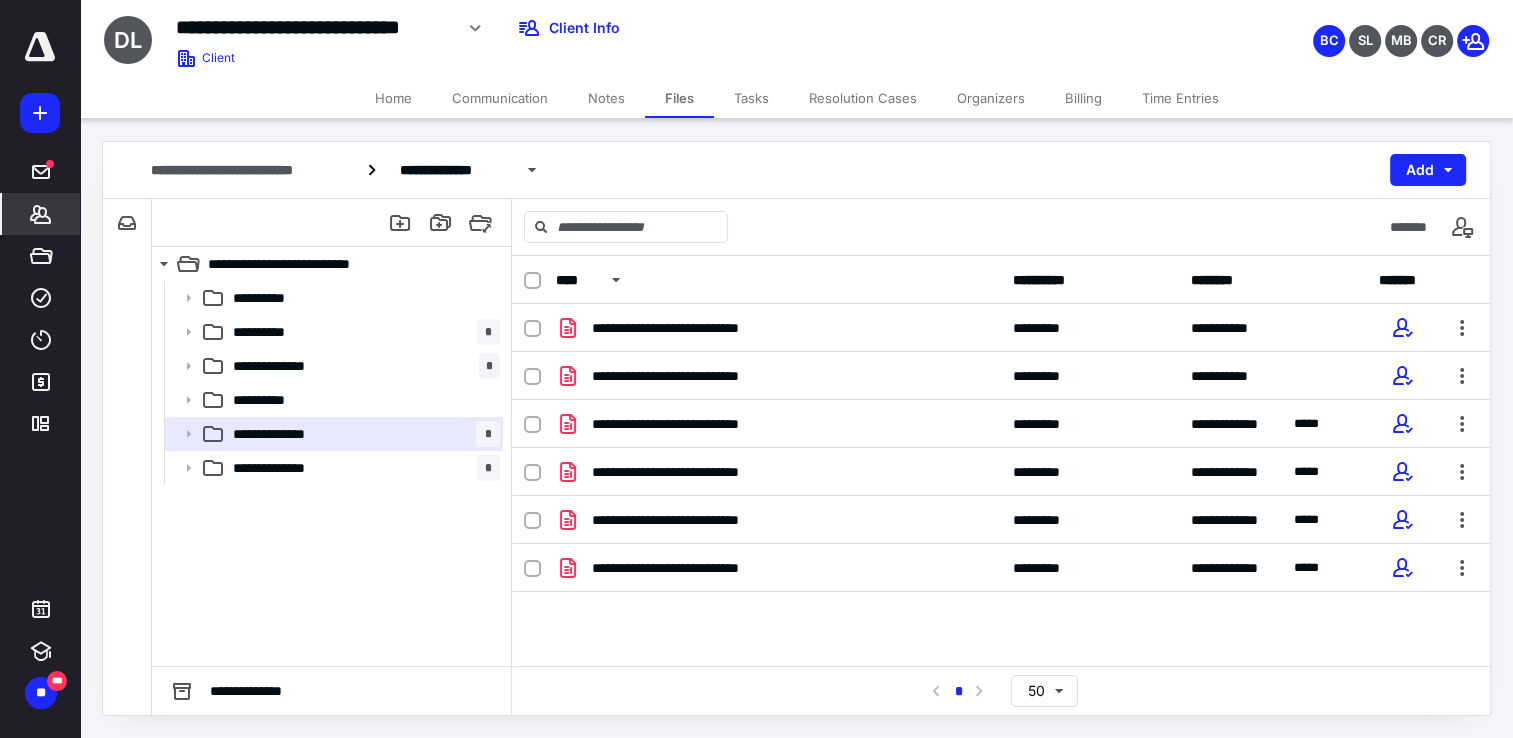 click on "*******" at bounding box center [41, 214] 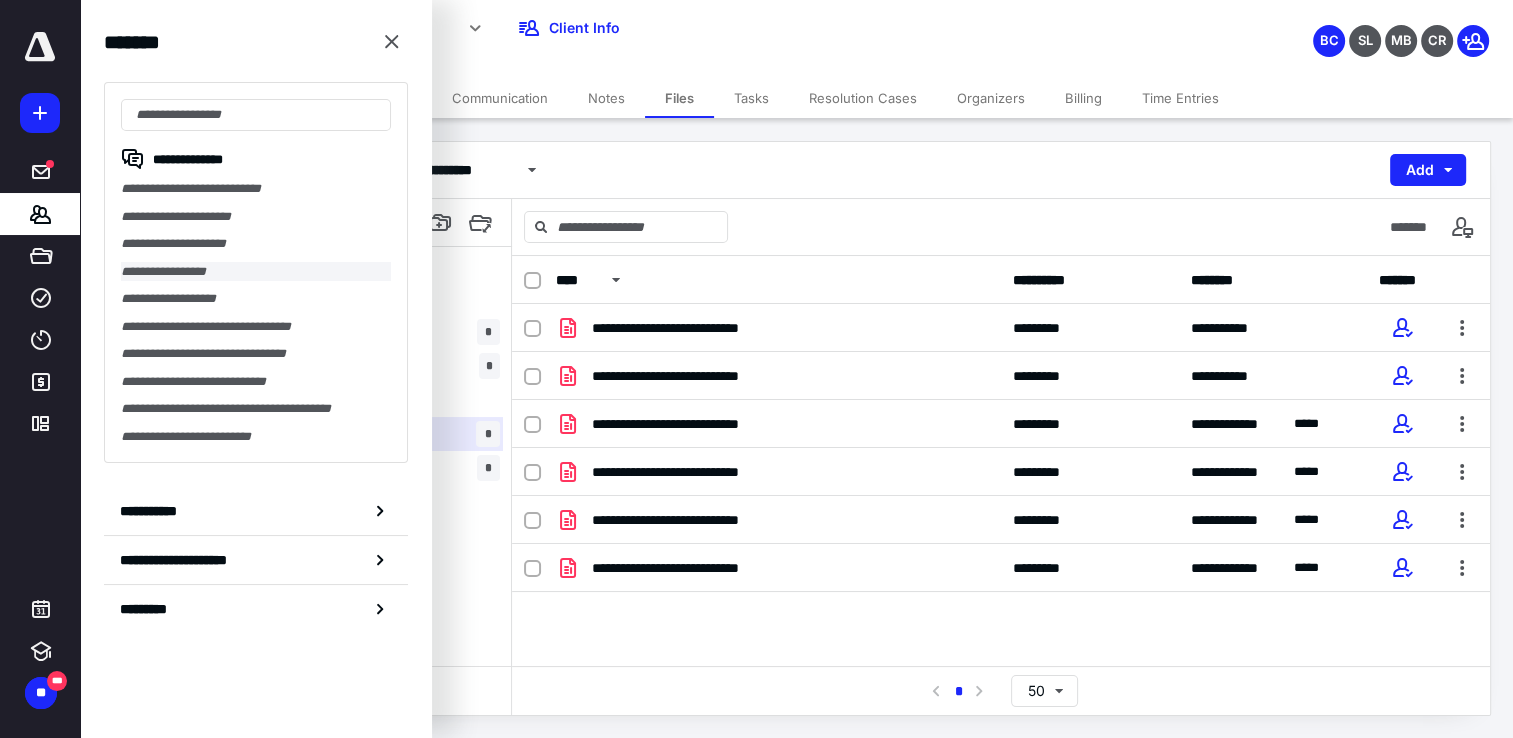 click on "**********" at bounding box center (256, 272) 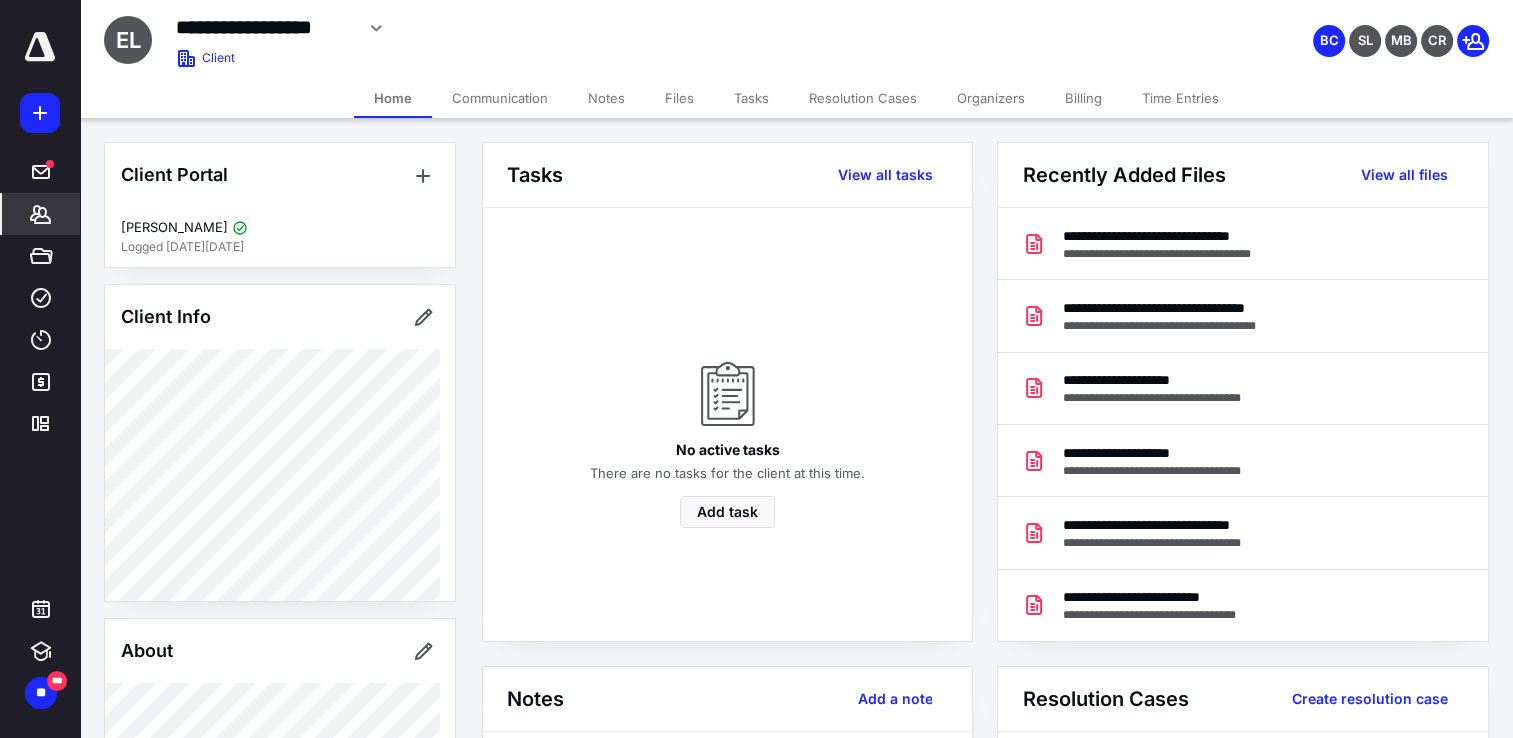 click on "Billing" at bounding box center [1083, 98] 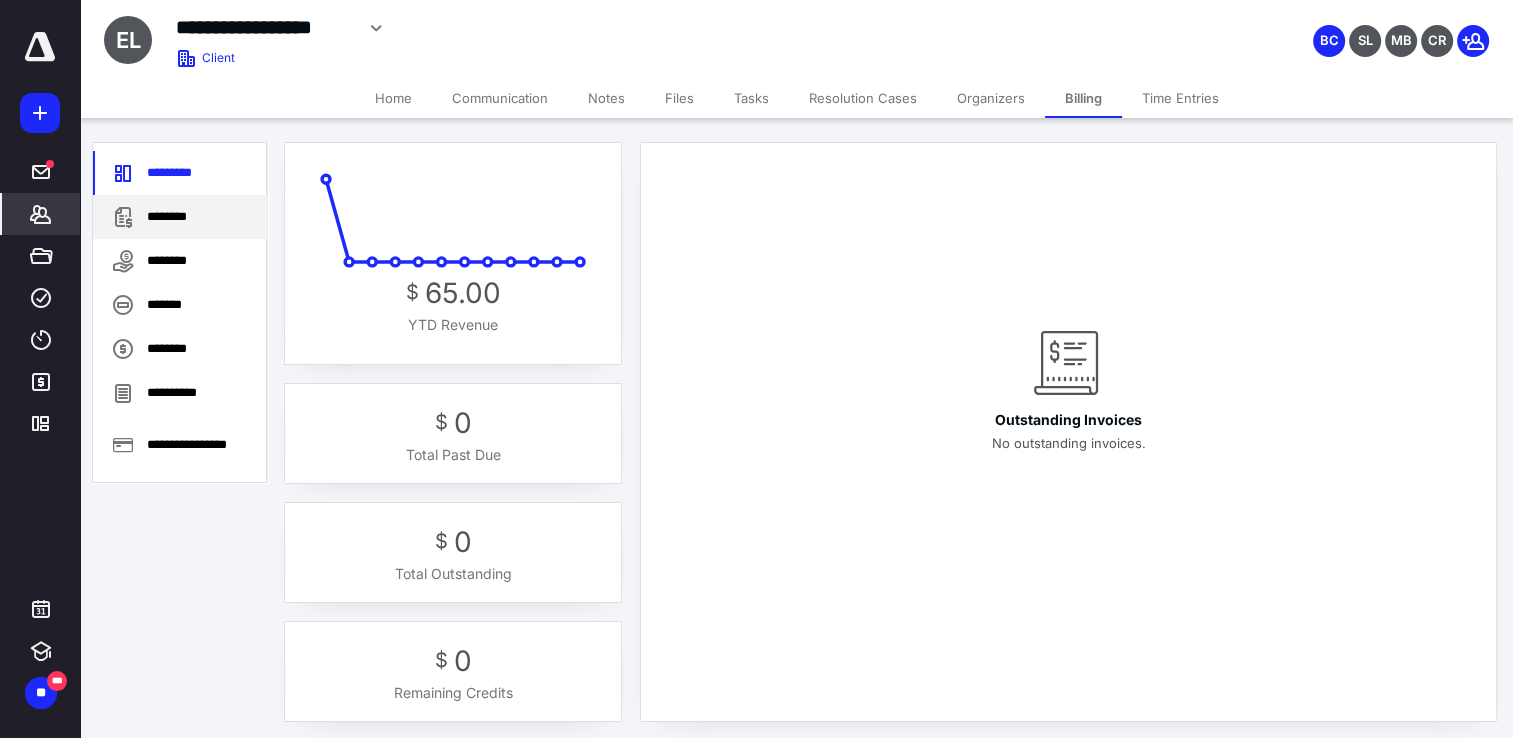click on "********" at bounding box center (180, 217) 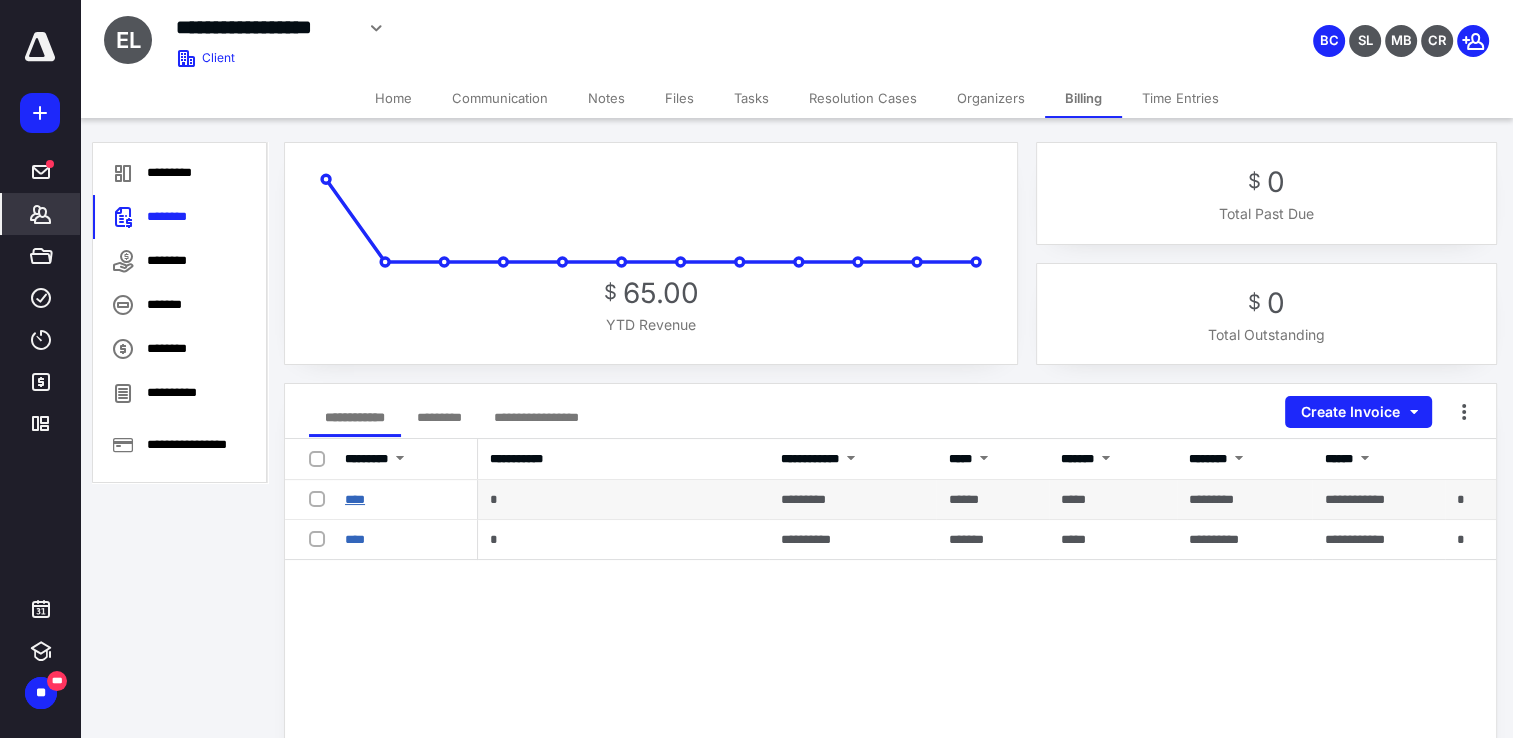 click on "****" at bounding box center (355, 499) 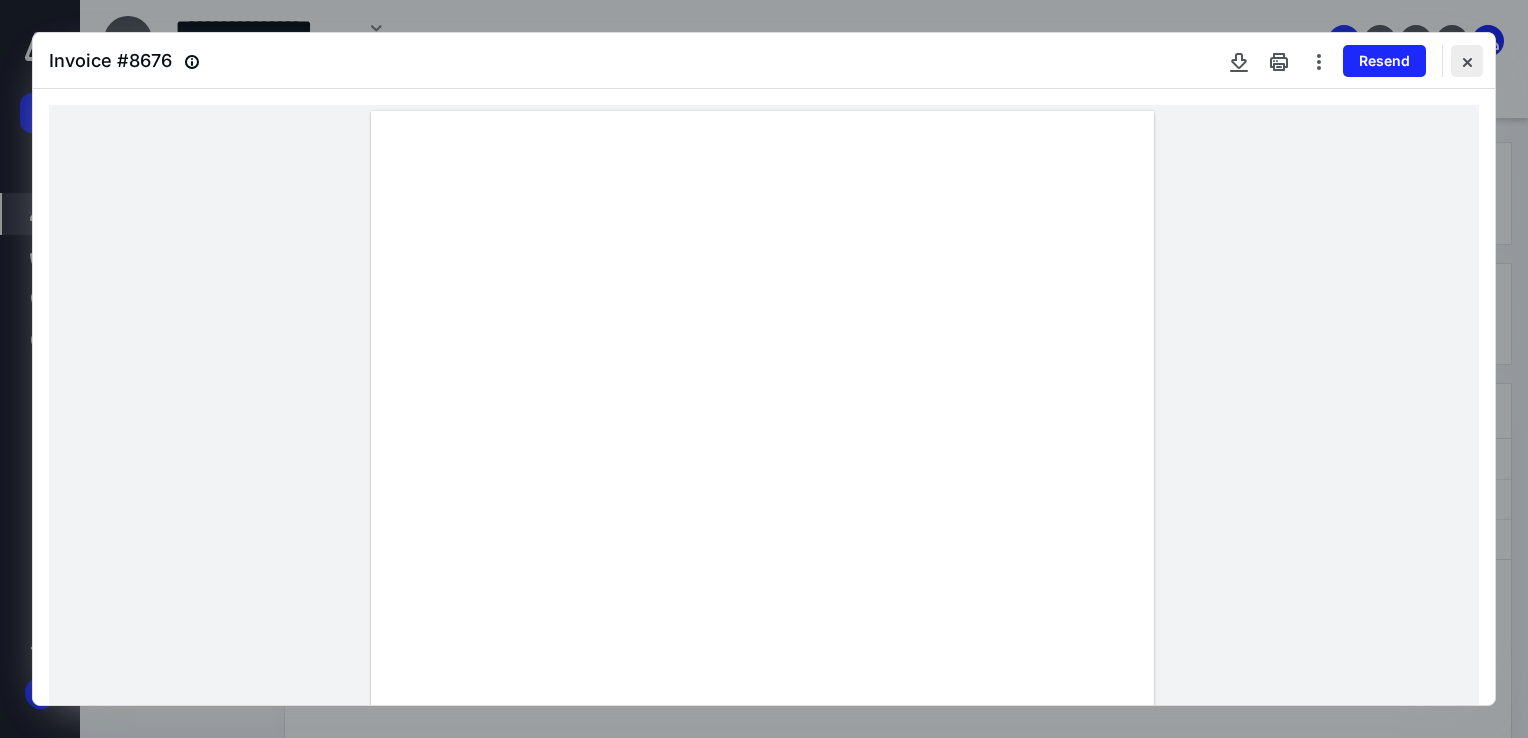 click at bounding box center (1467, 61) 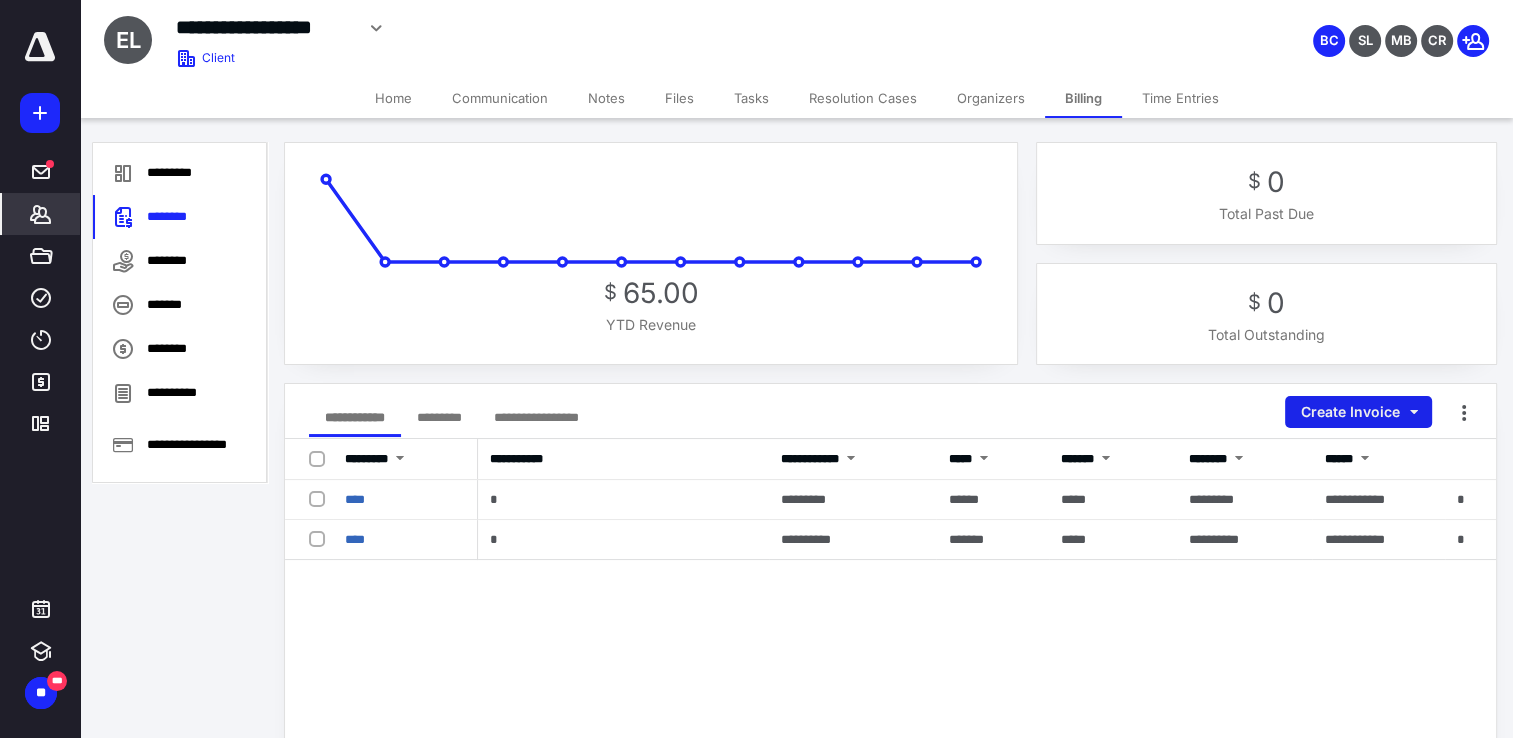 click on "Create Invoice" at bounding box center [1358, 412] 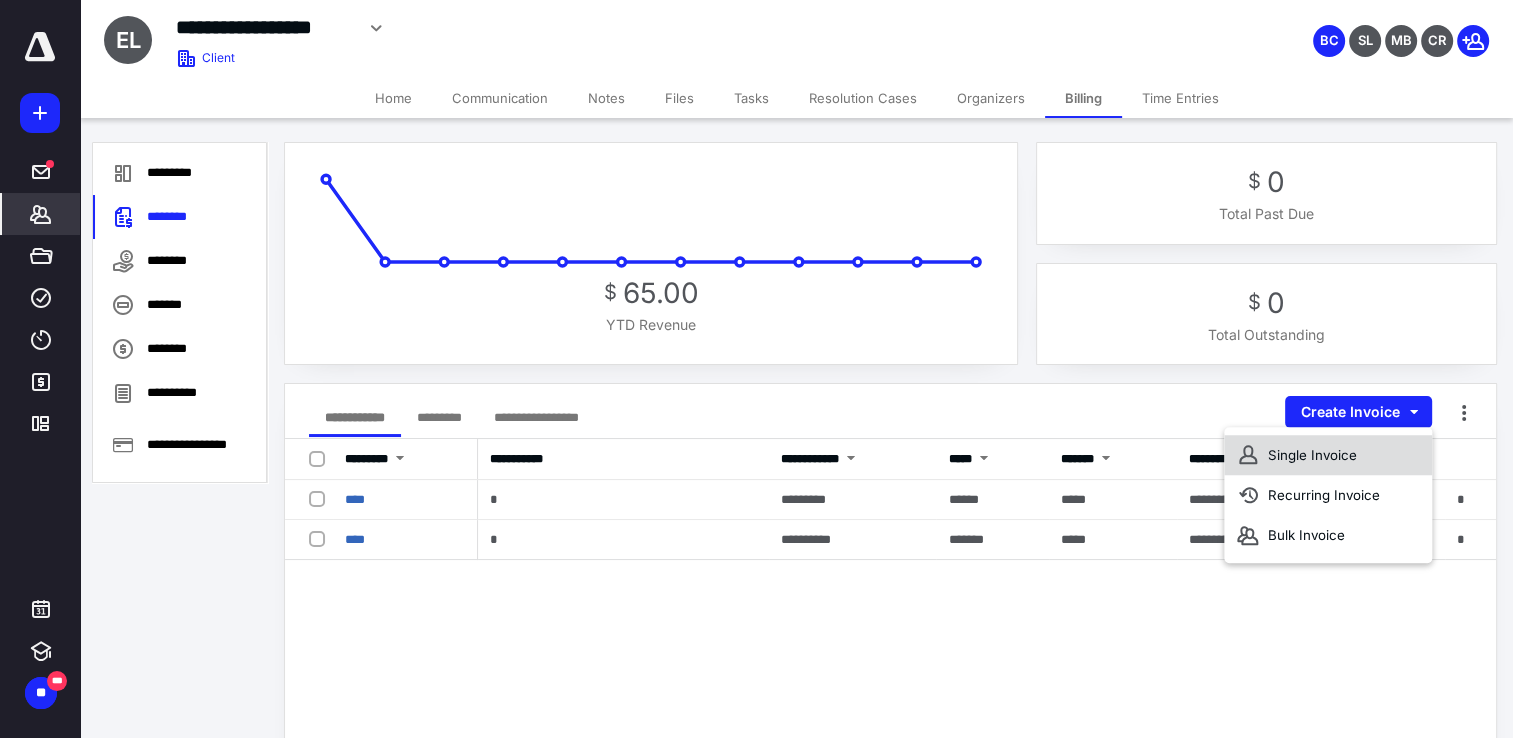 click on "Single Invoice" at bounding box center [1328, 455] 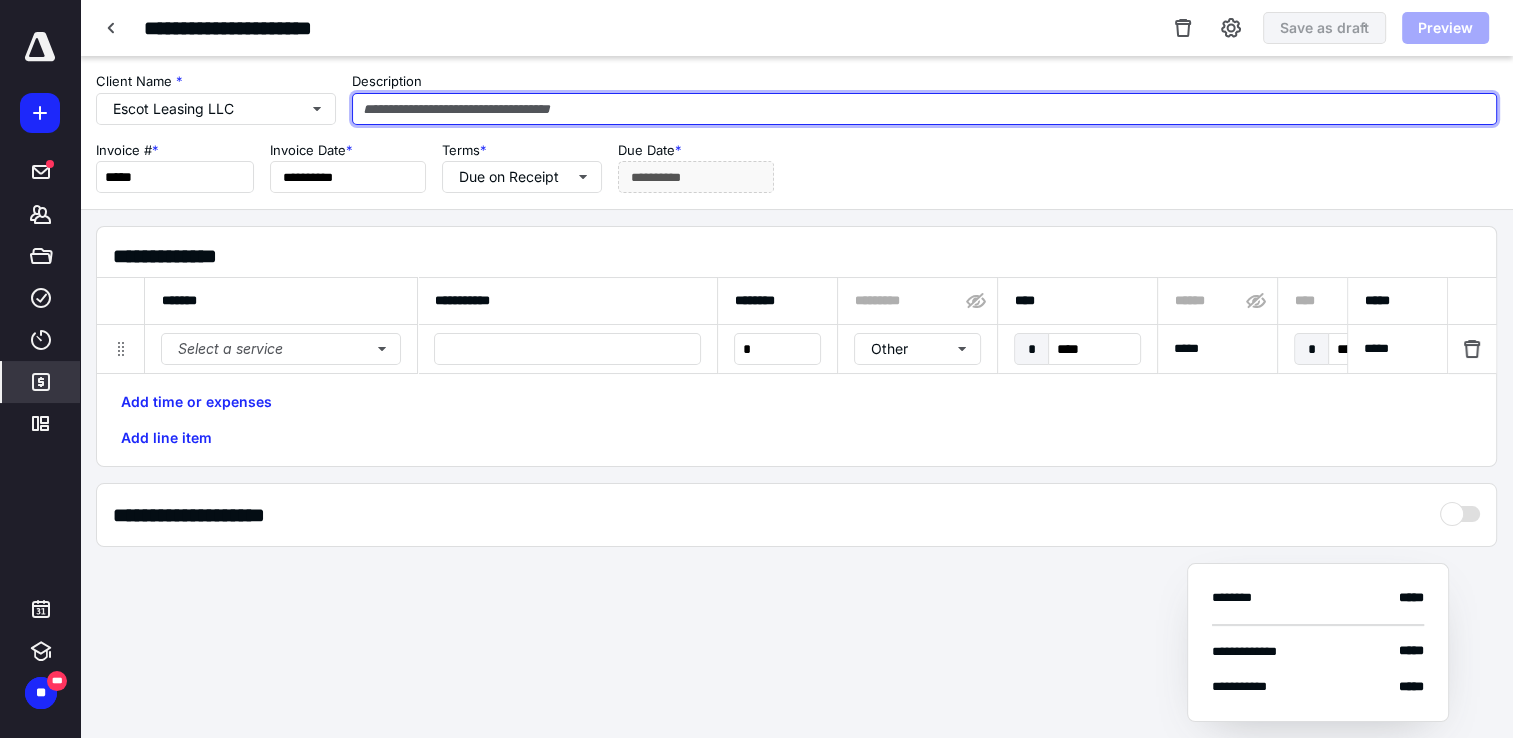 click at bounding box center (924, 109) 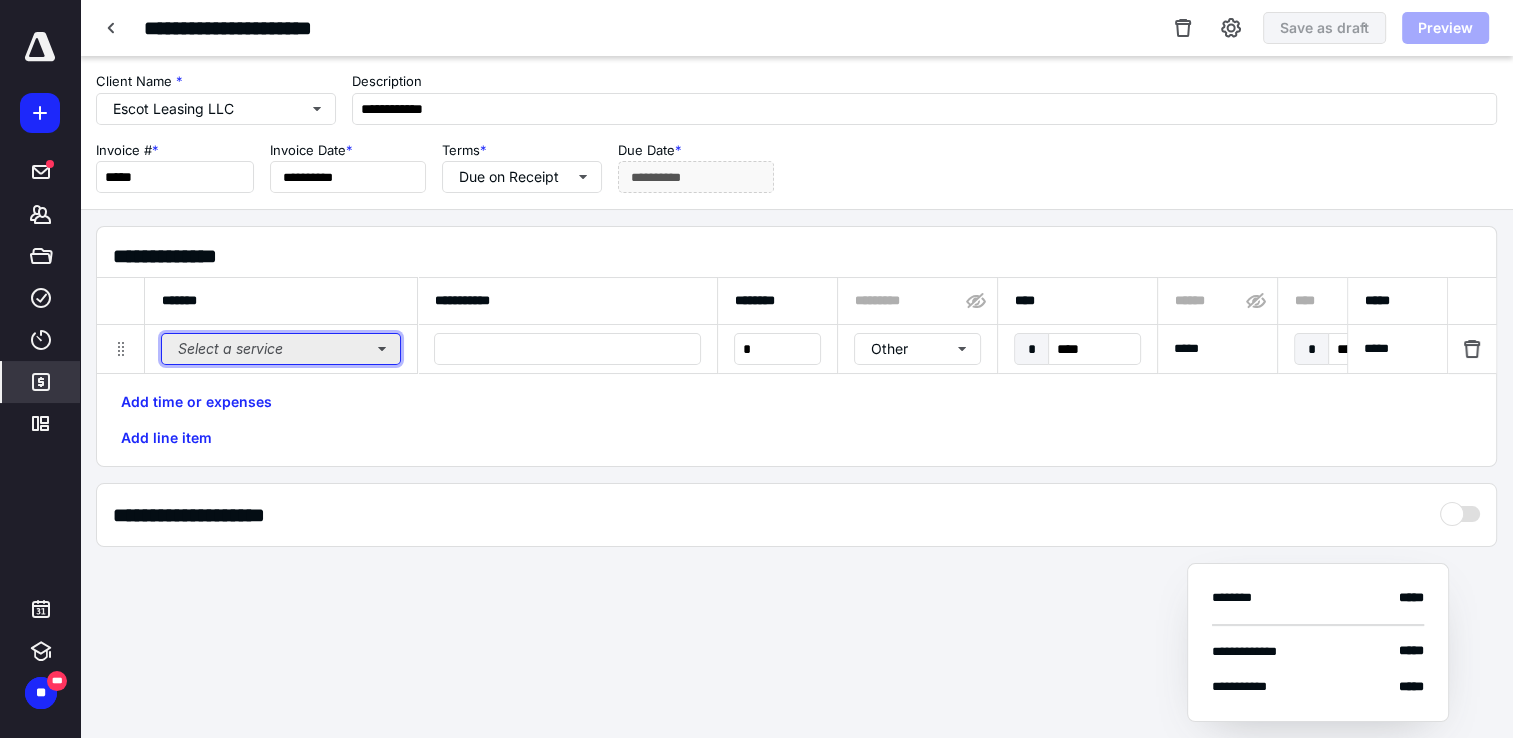 click on "Select a service" at bounding box center [281, 349] 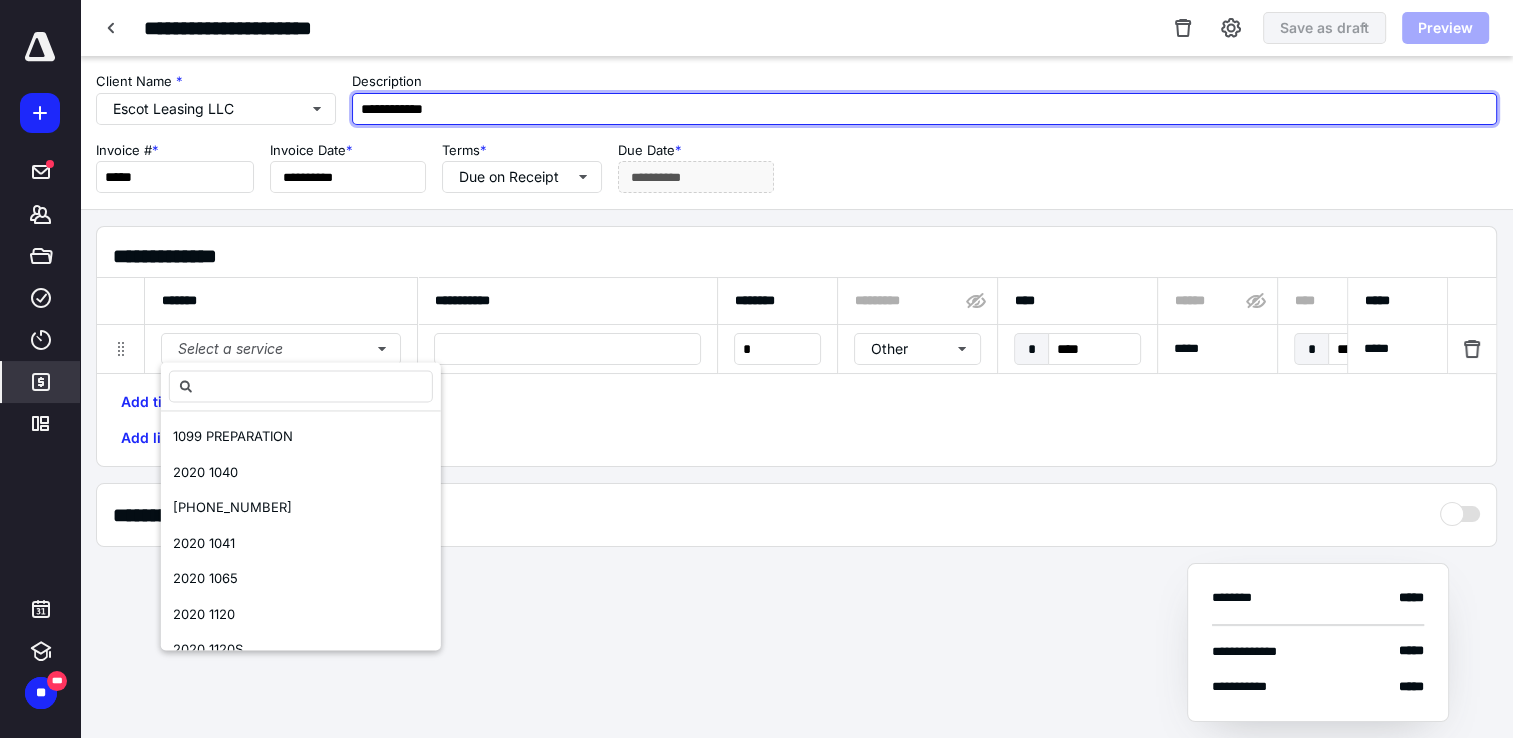 click on "**********" at bounding box center (924, 109) 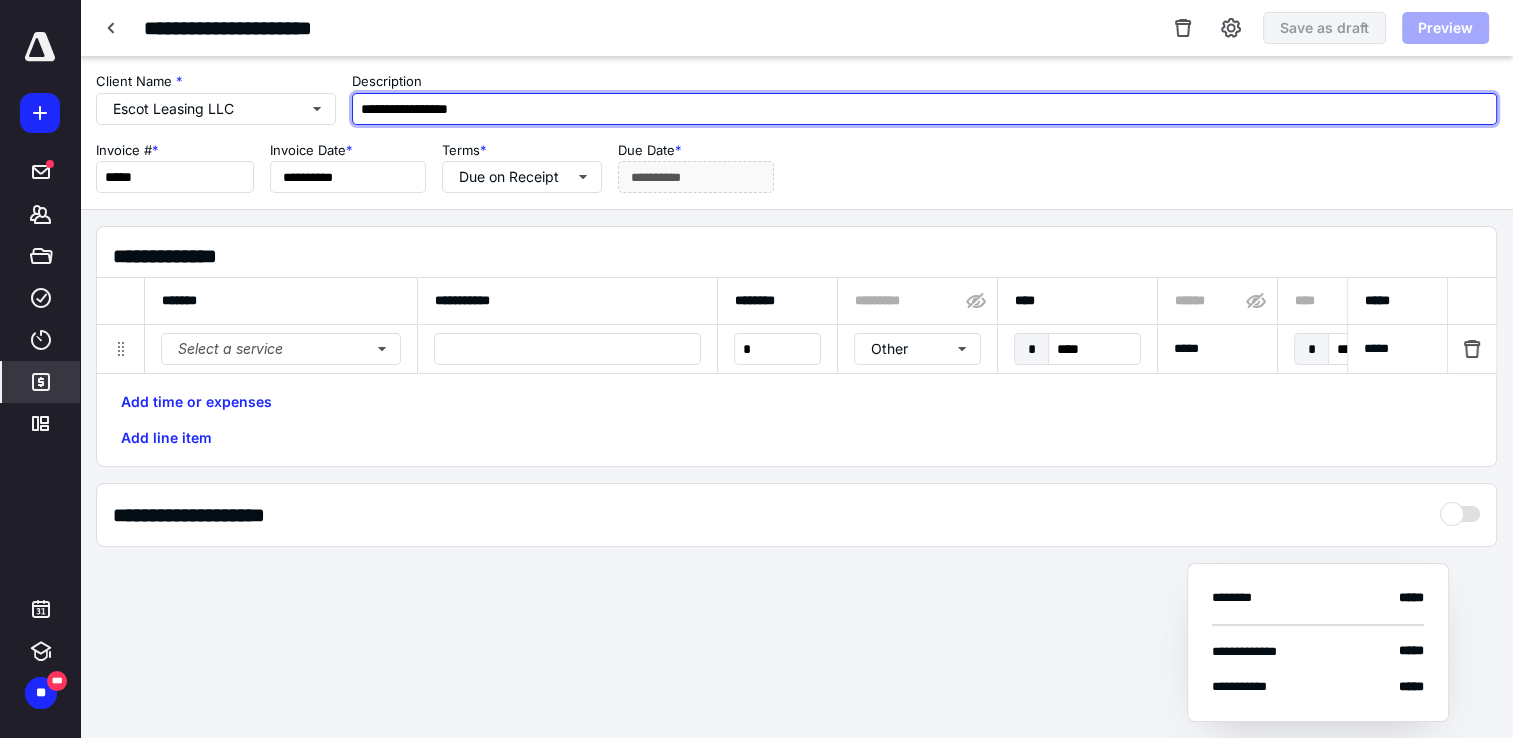 click on "**********" at bounding box center (924, 109) 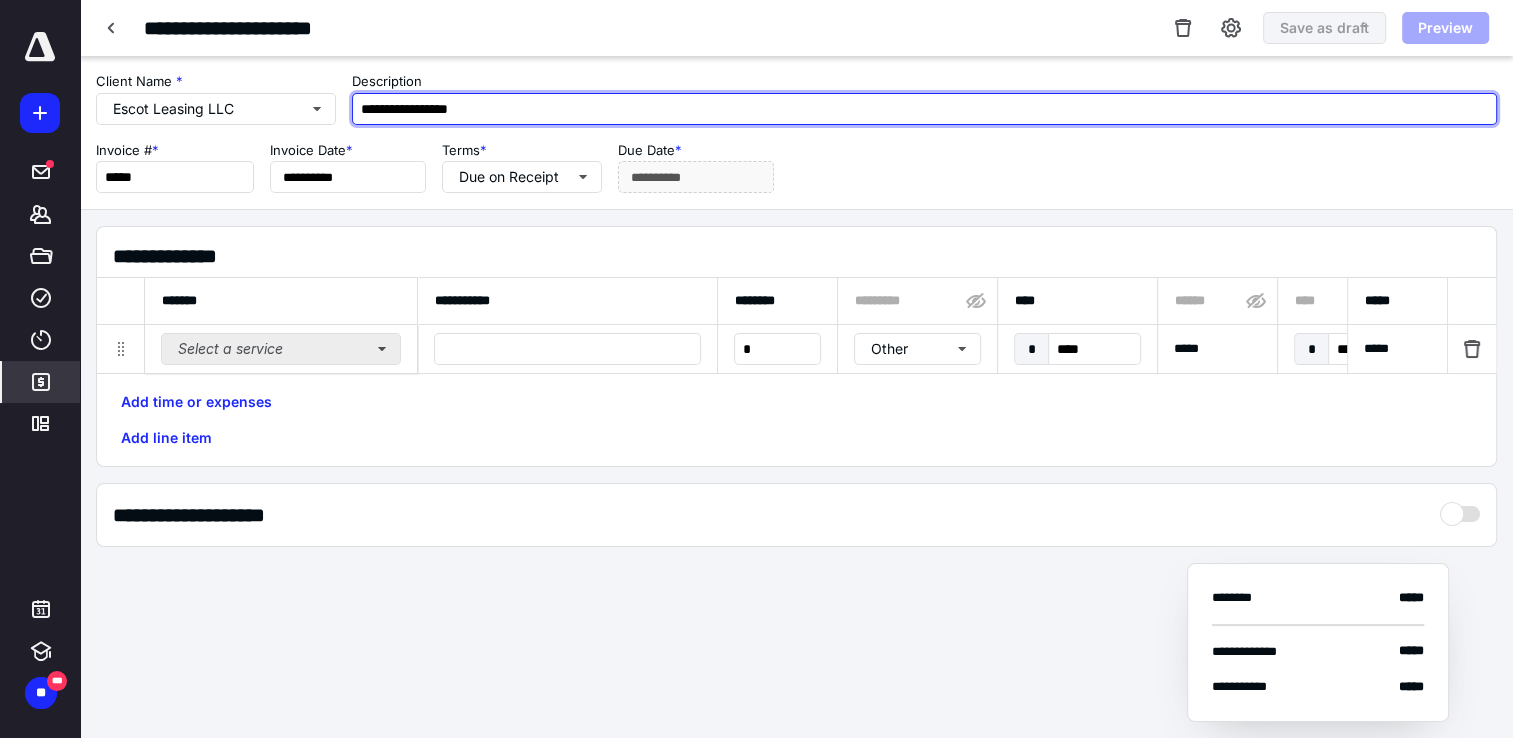 type on "**********" 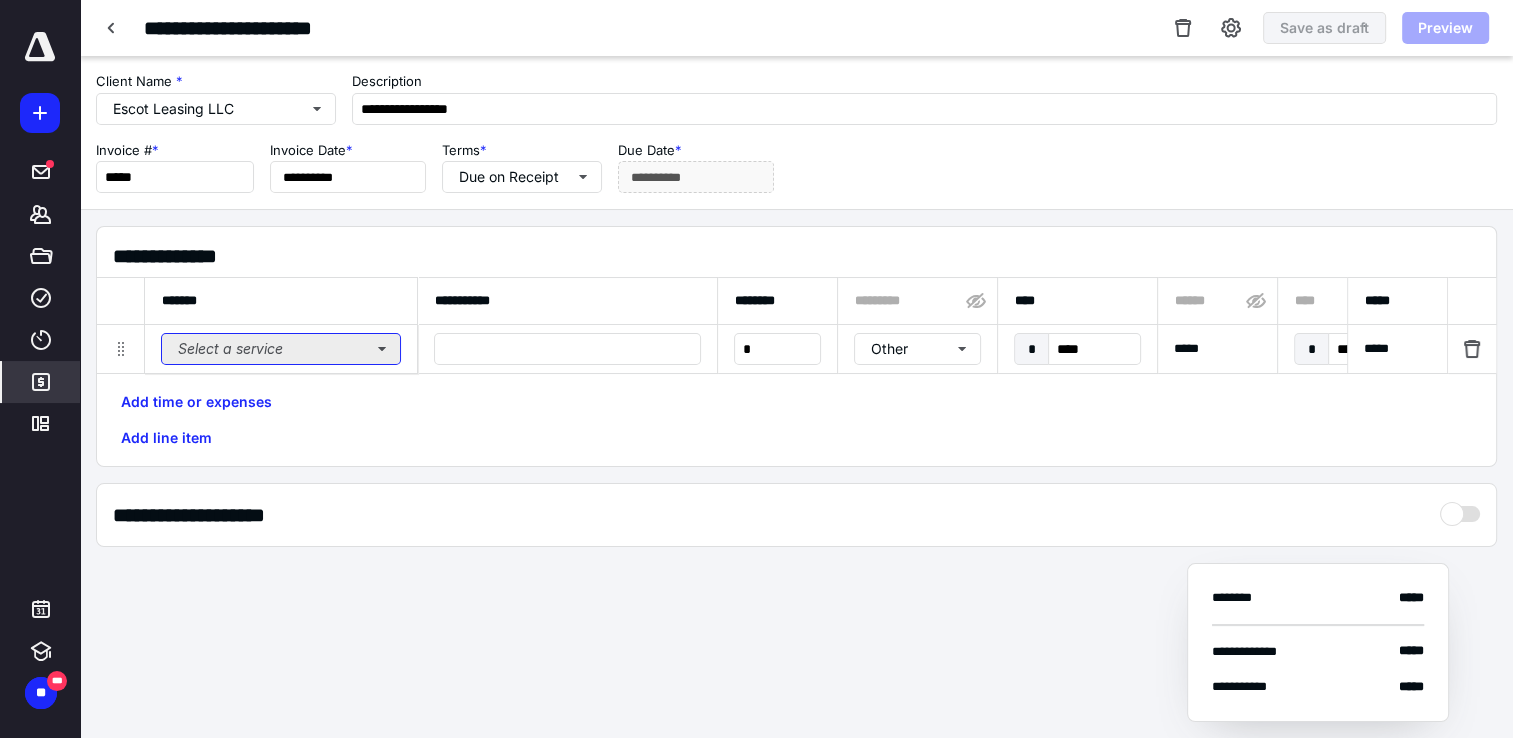 click on "Select a service" at bounding box center [281, 349] 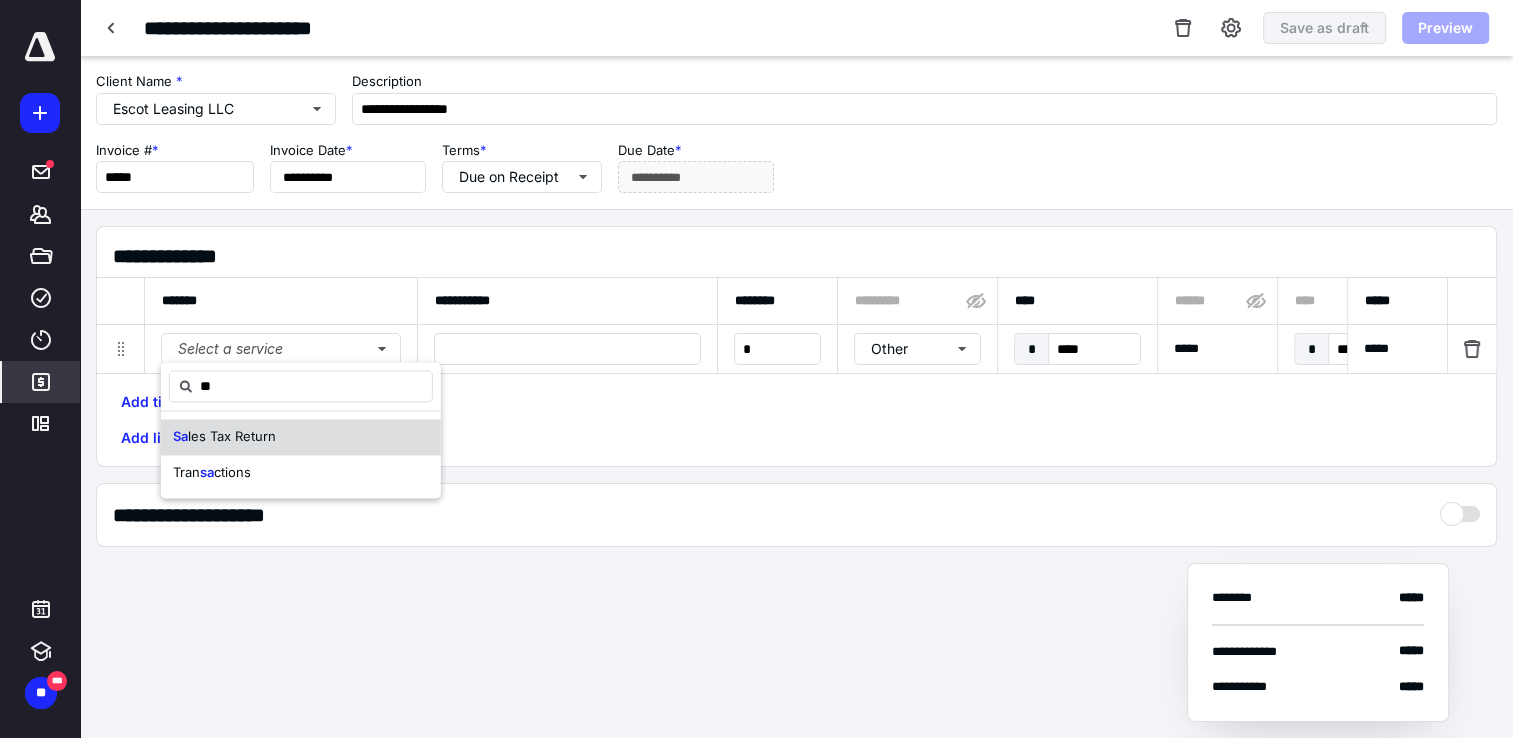 click on "les Tax Return" at bounding box center (232, 436) 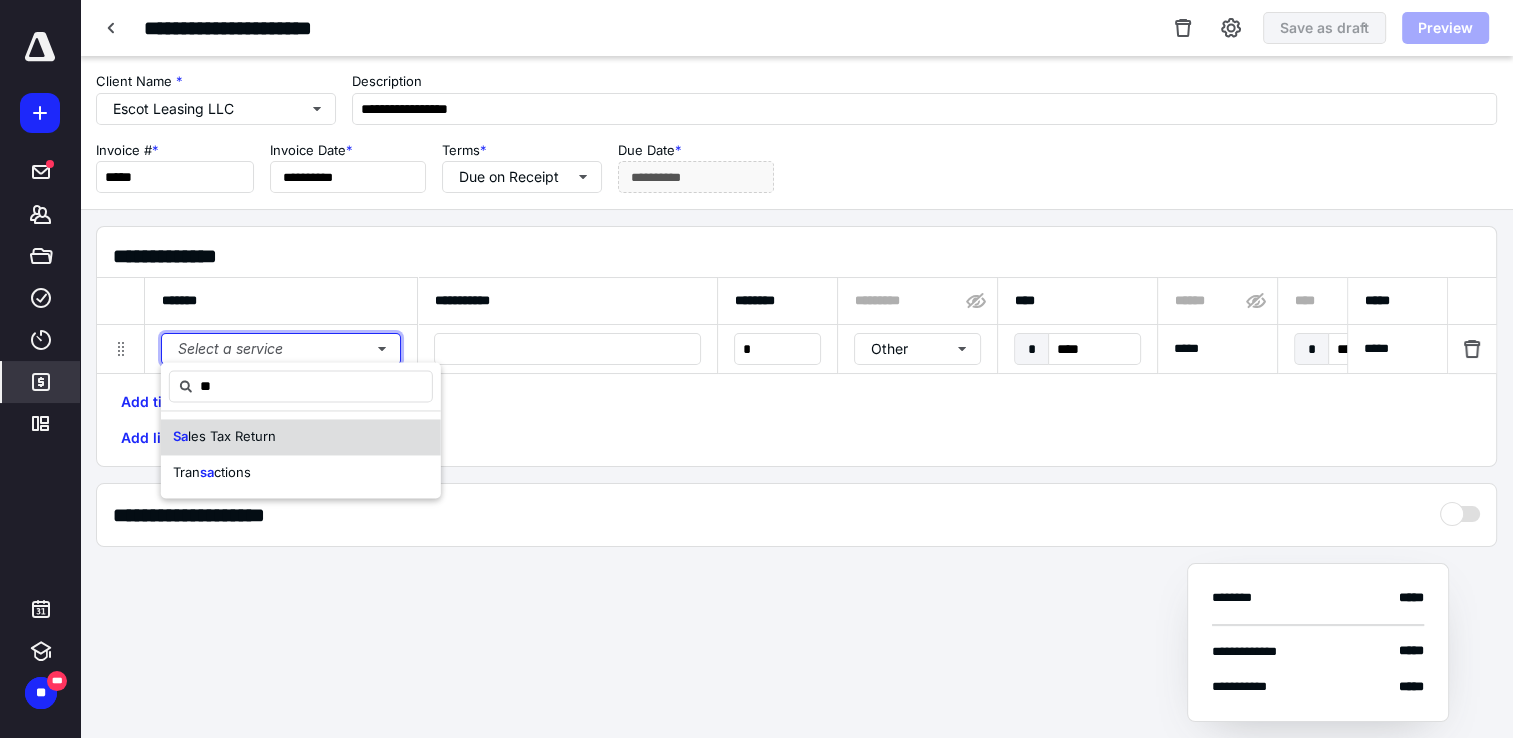 type 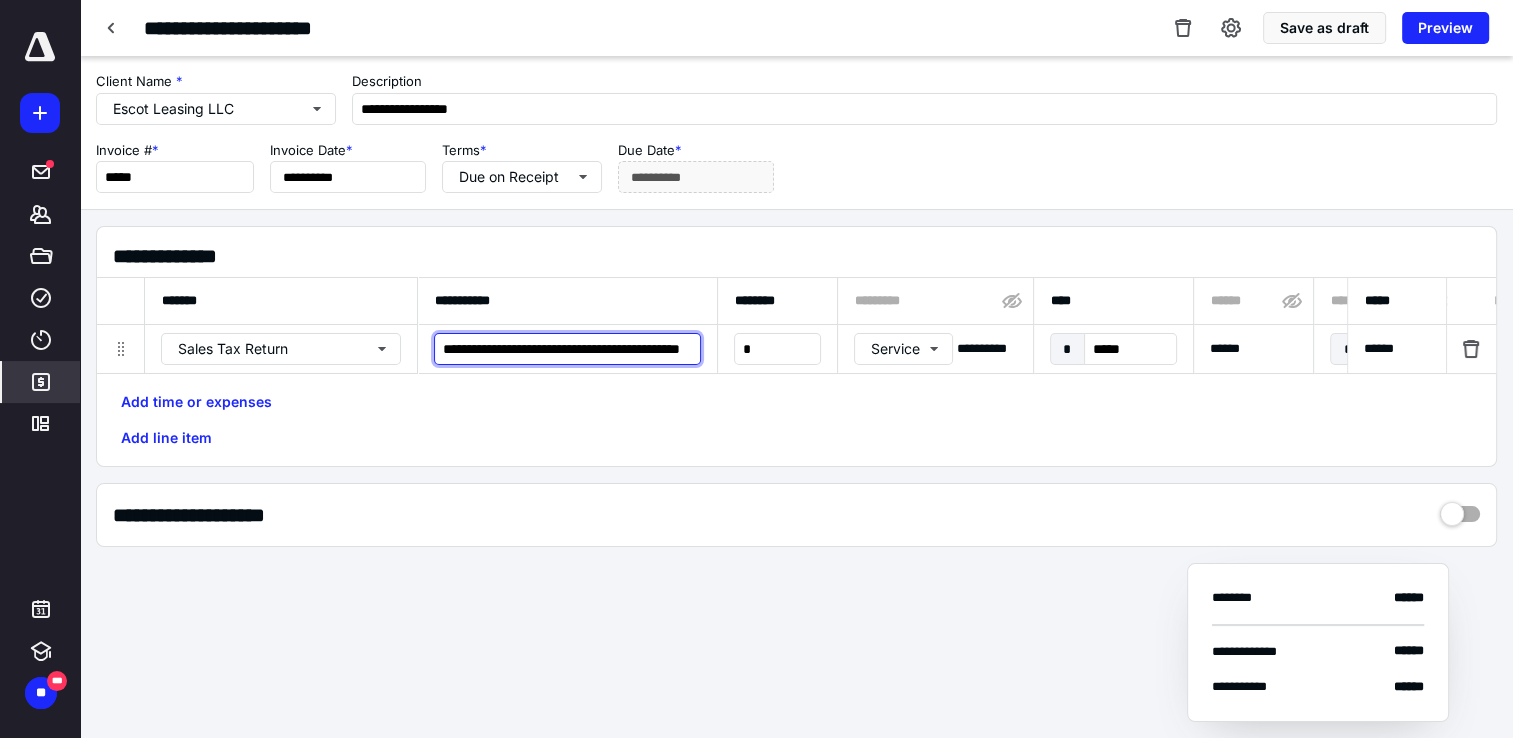 click on "**********" at bounding box center [567, 349] 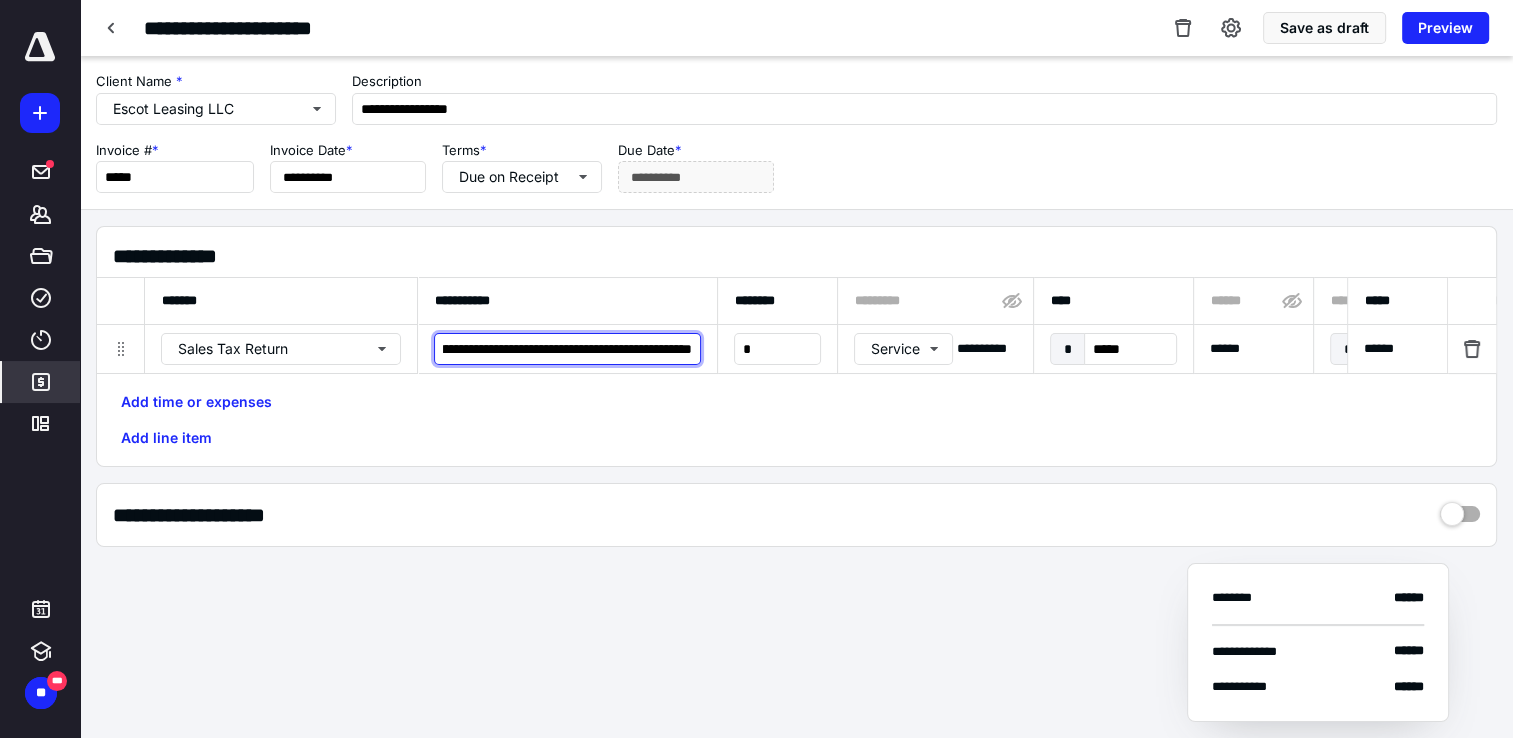 scroll, scrollTop: 0, scrollLeft: 116, axis: horizontal 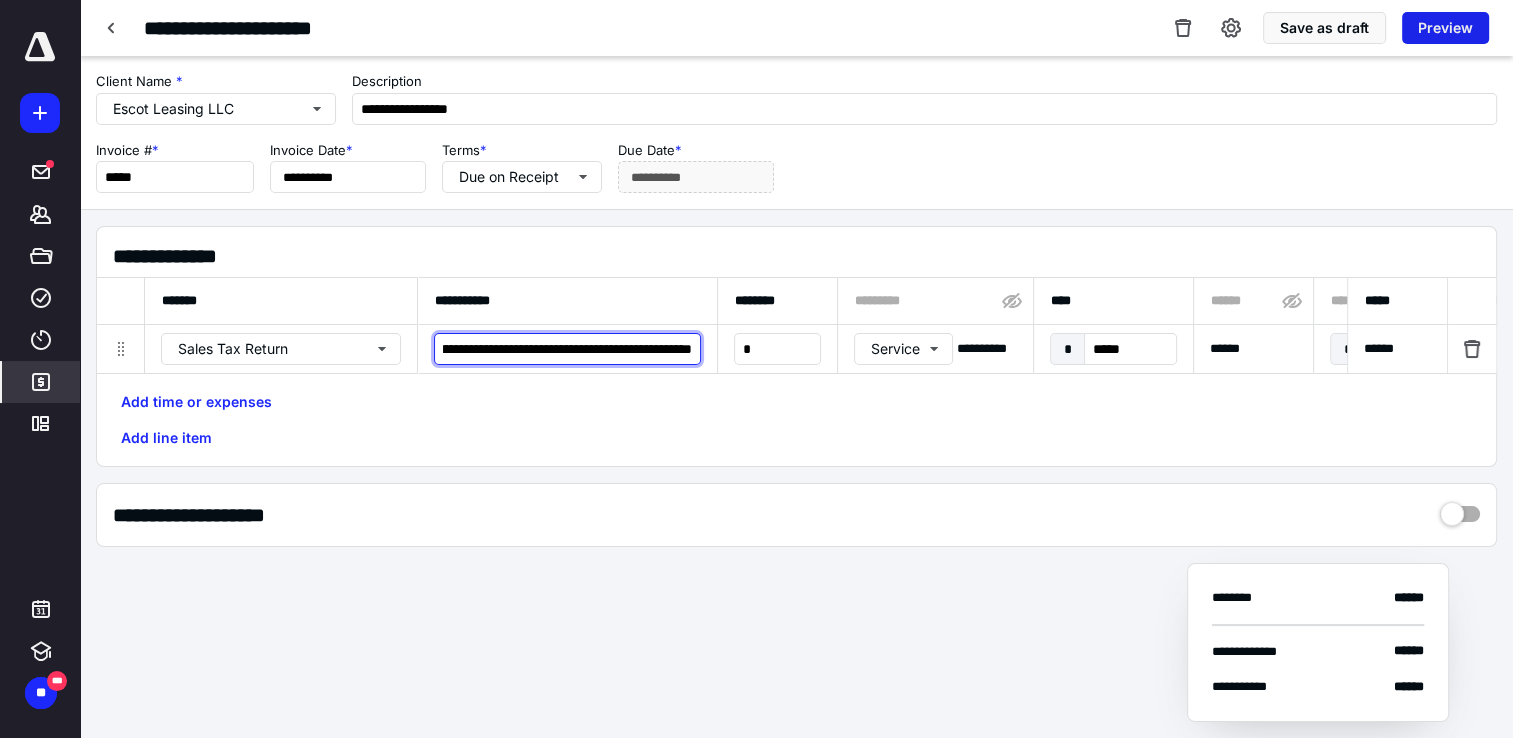 type on "**********" 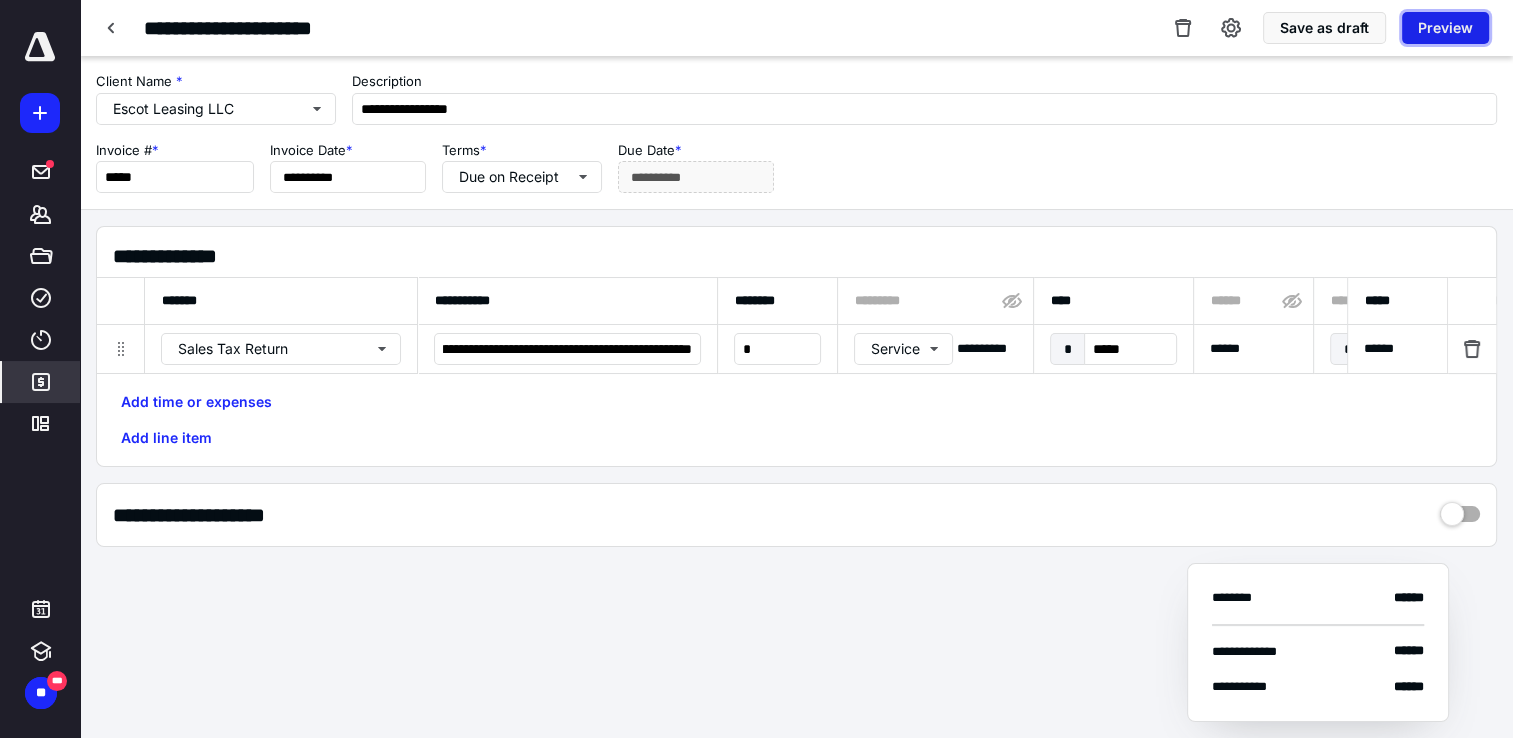 click on "Preview" at bounding box center [1445, 28] 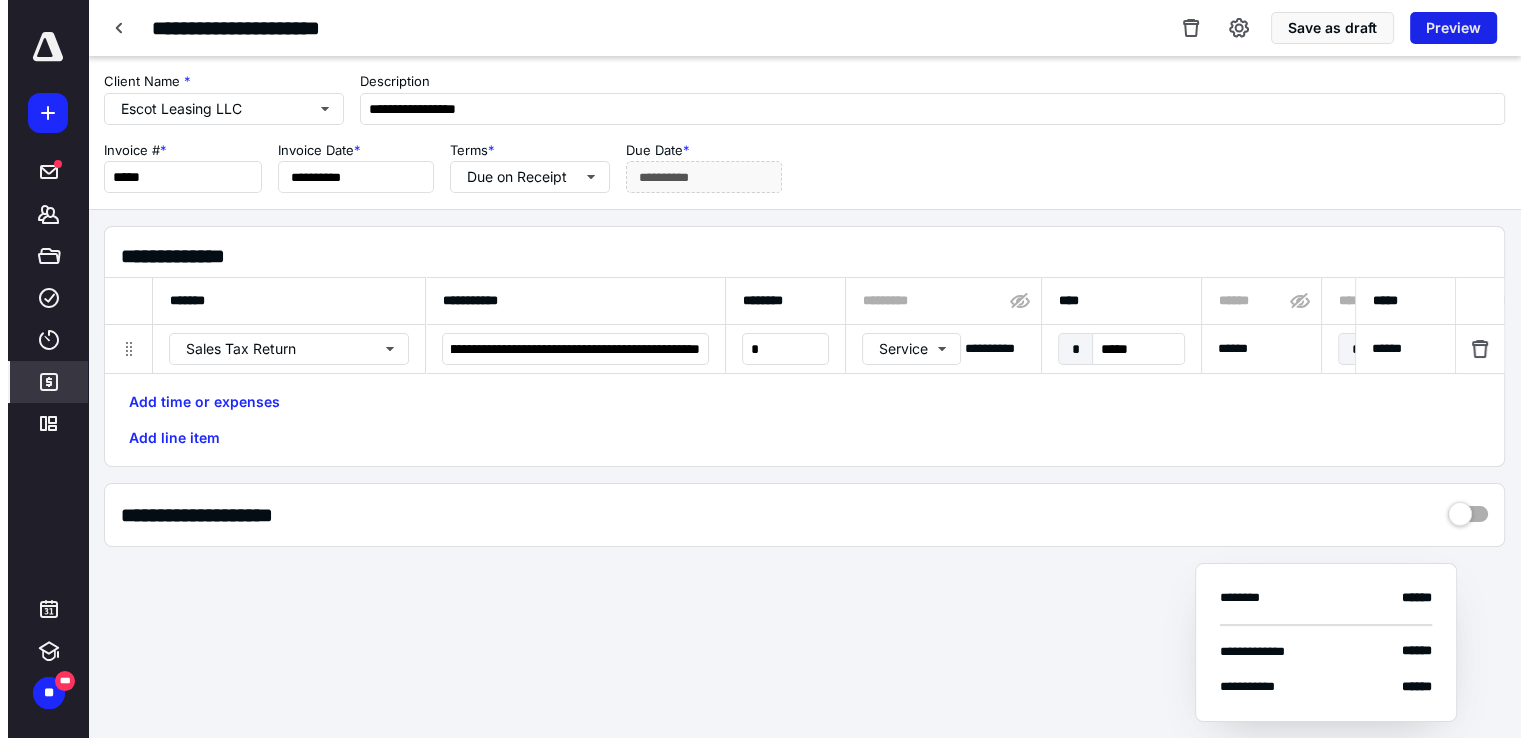 scroll, scrollTop: 0, scrollLeft: 0, axis: both 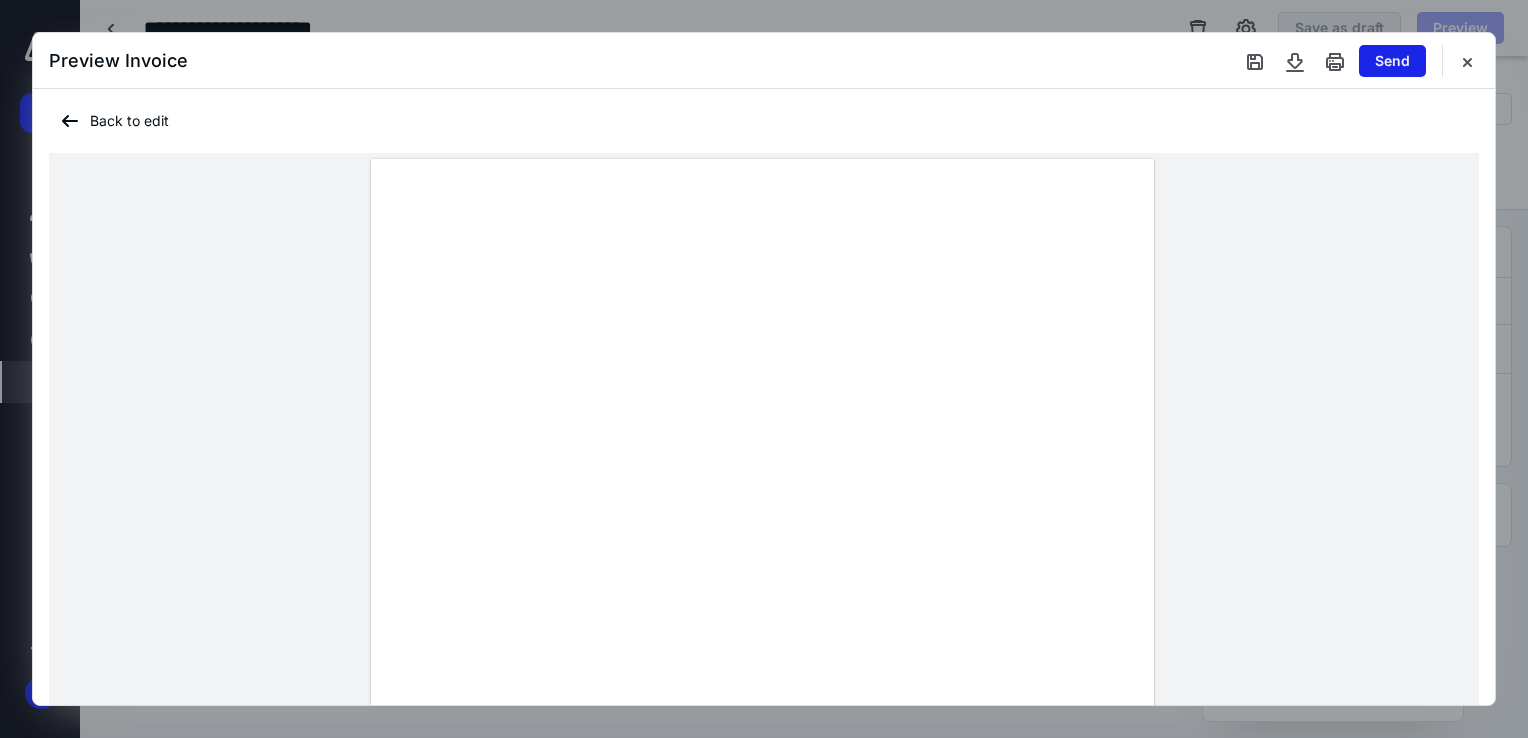 click on "Send" at bounding box center (1392, 61) 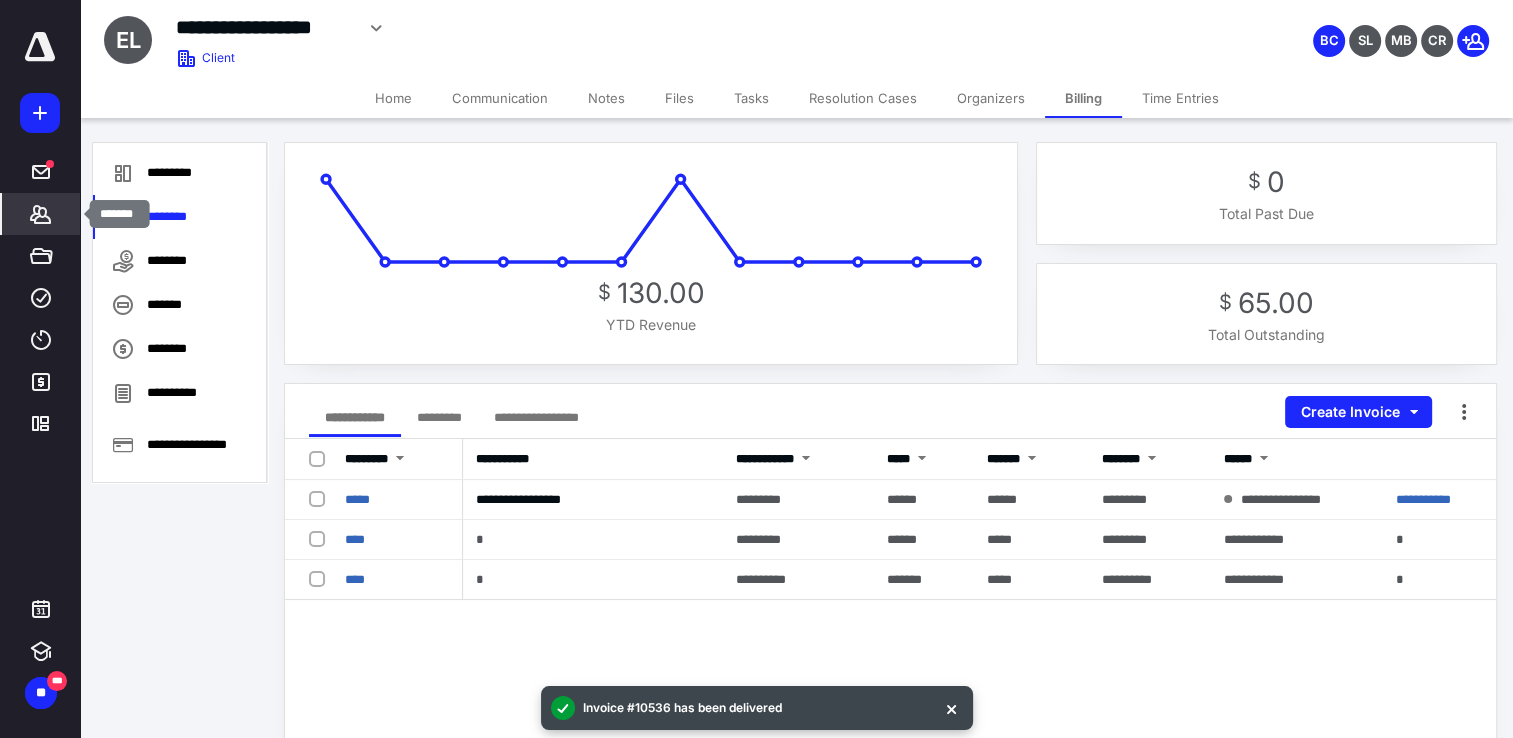 click 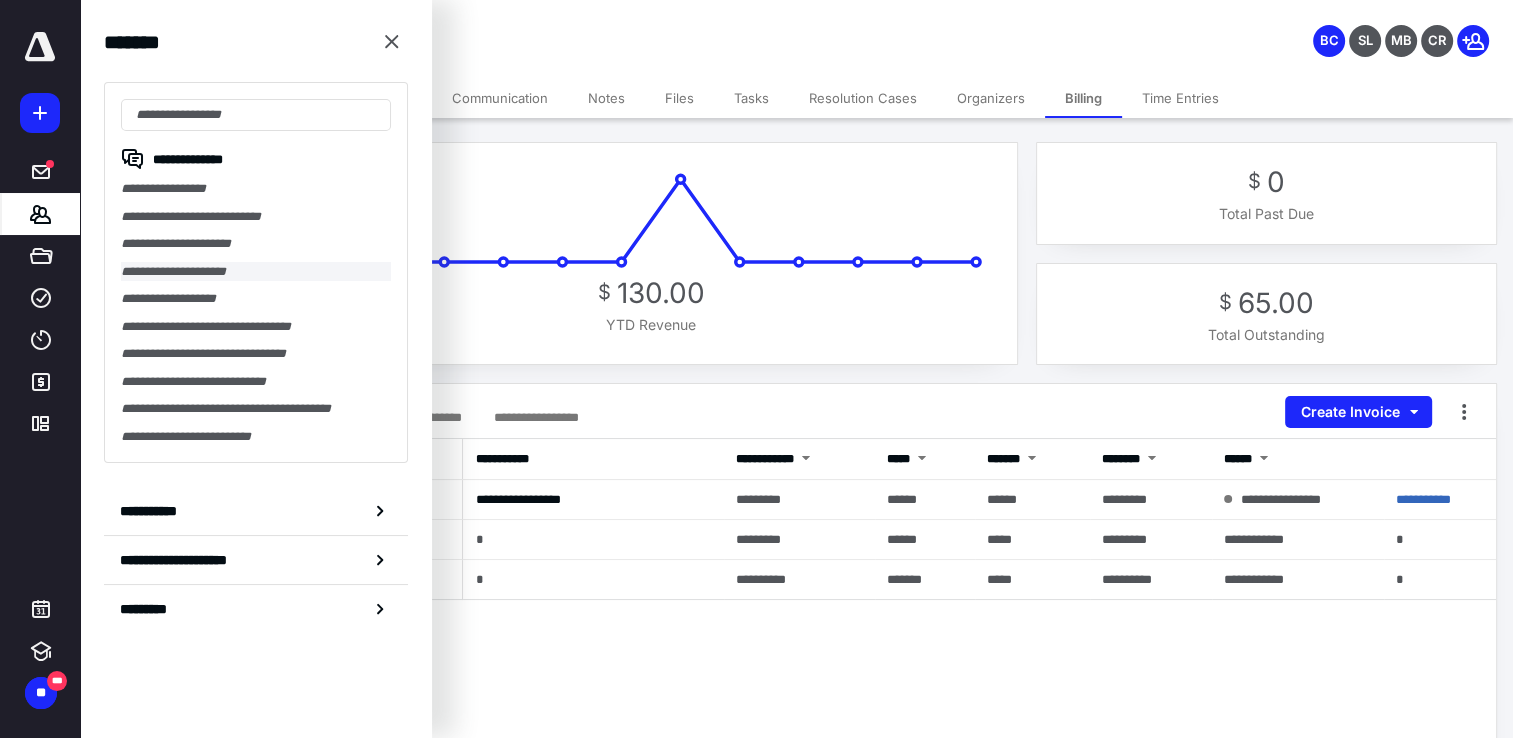 click on "**********" at bounding box center (256, 272) 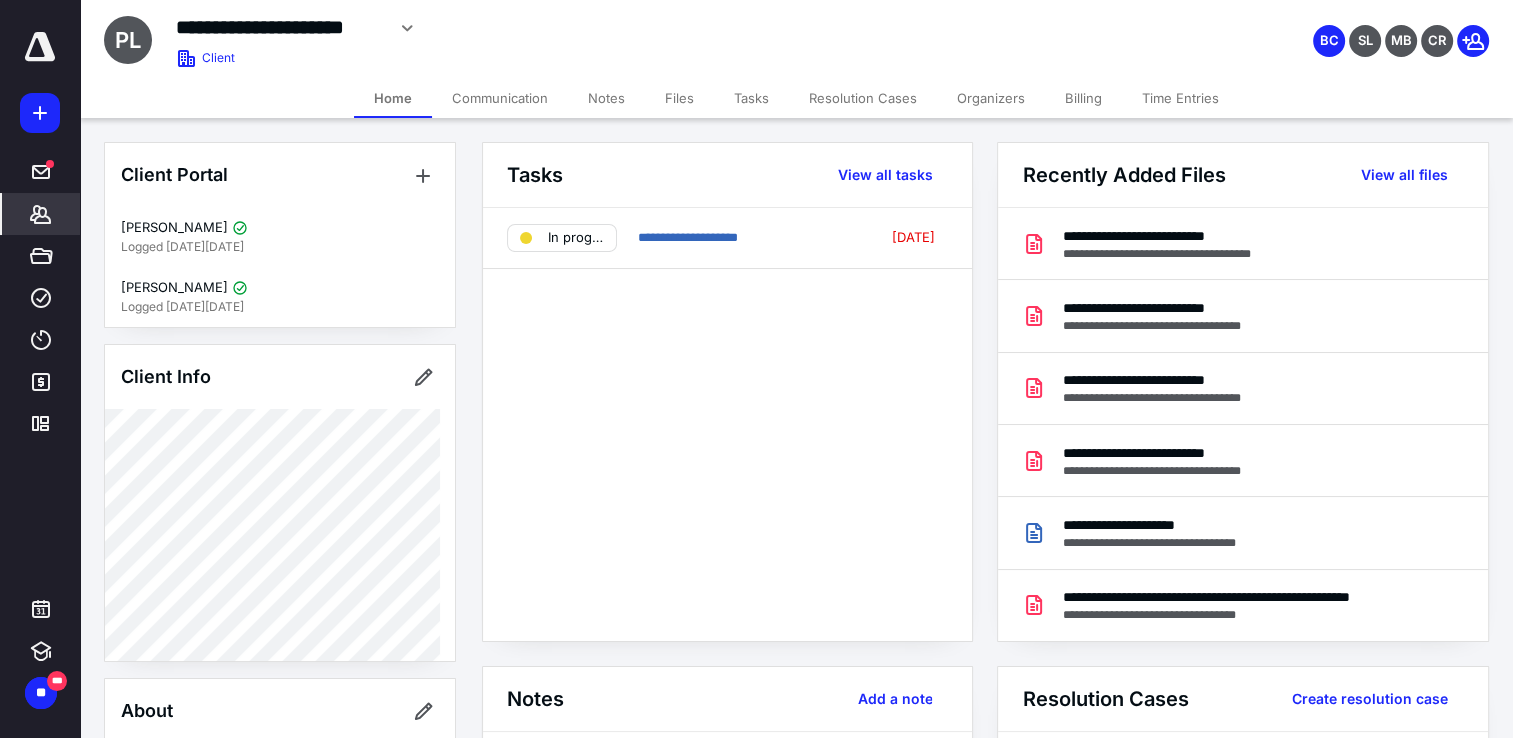 click on "Billing" at bounding box center (1083, 98) 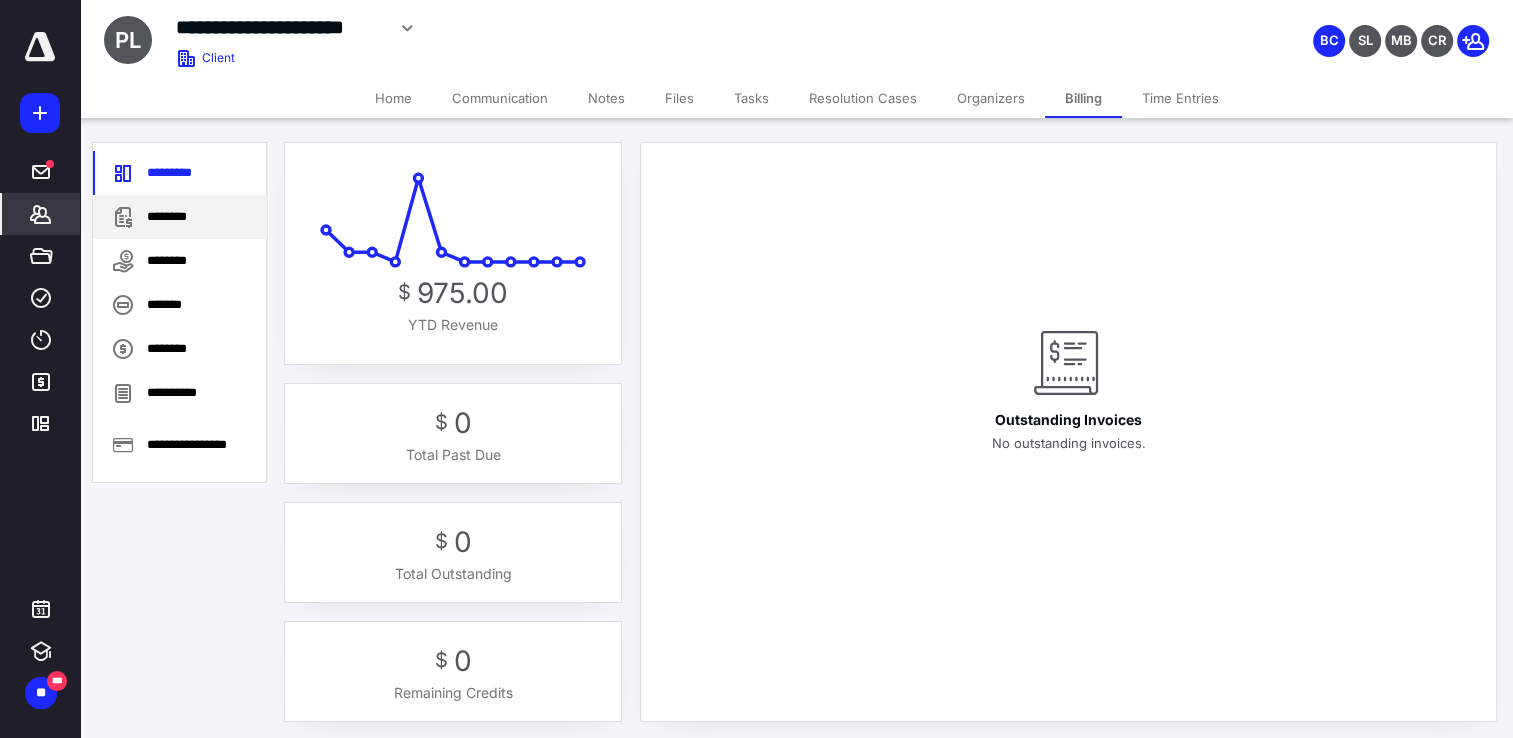 click on "********" at bounding box center [180, 217] 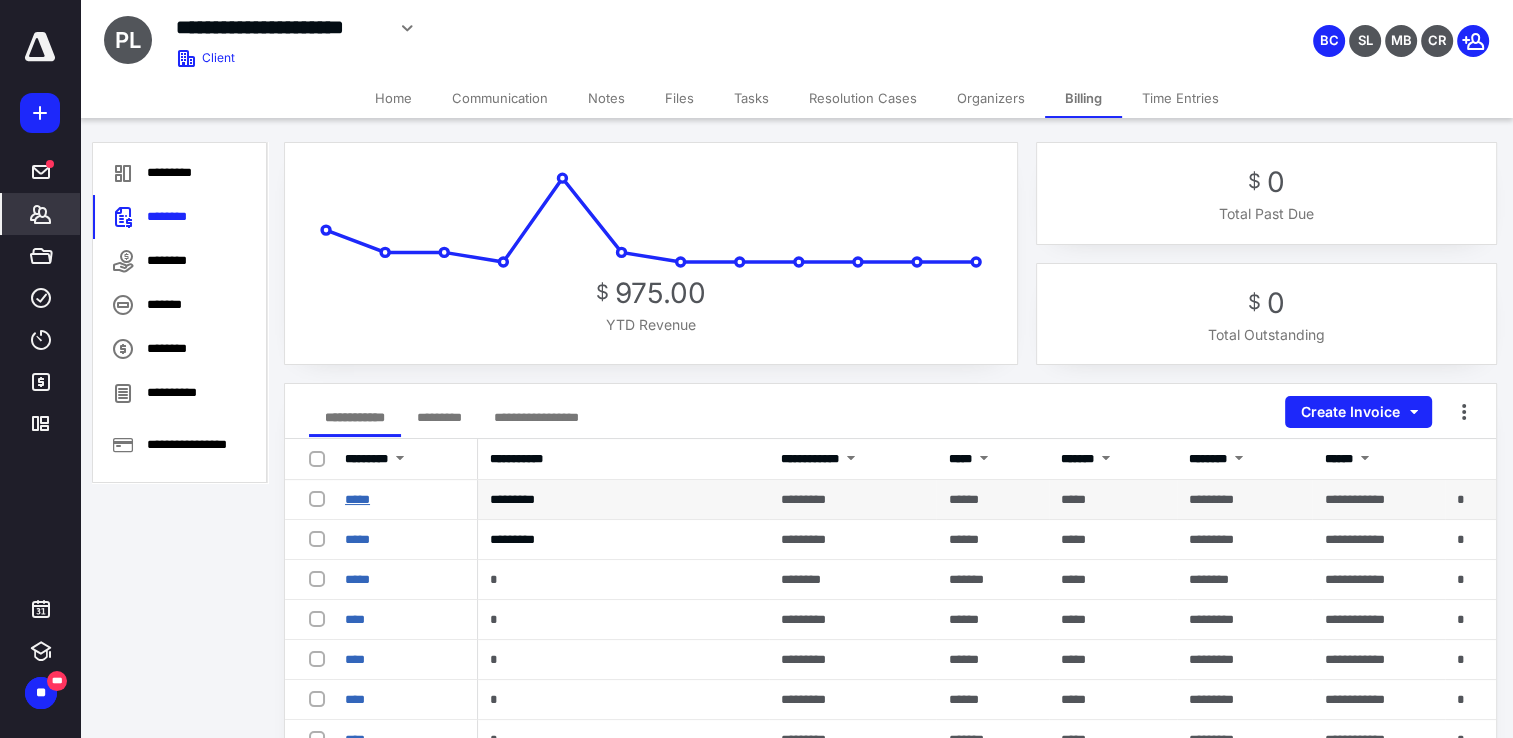 click on "*****" at bounding box center [357, 499] 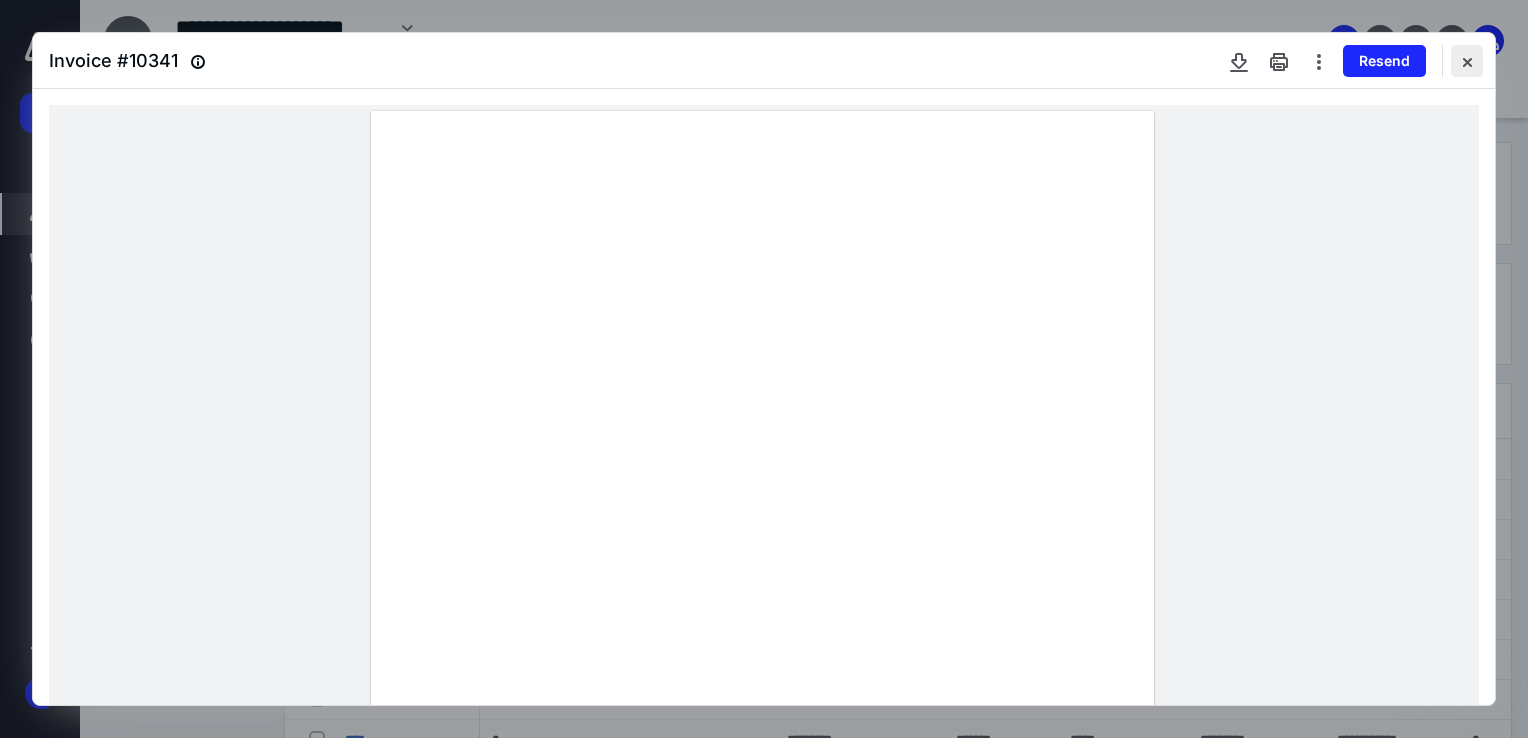 click at bounding box center (1467, 61) 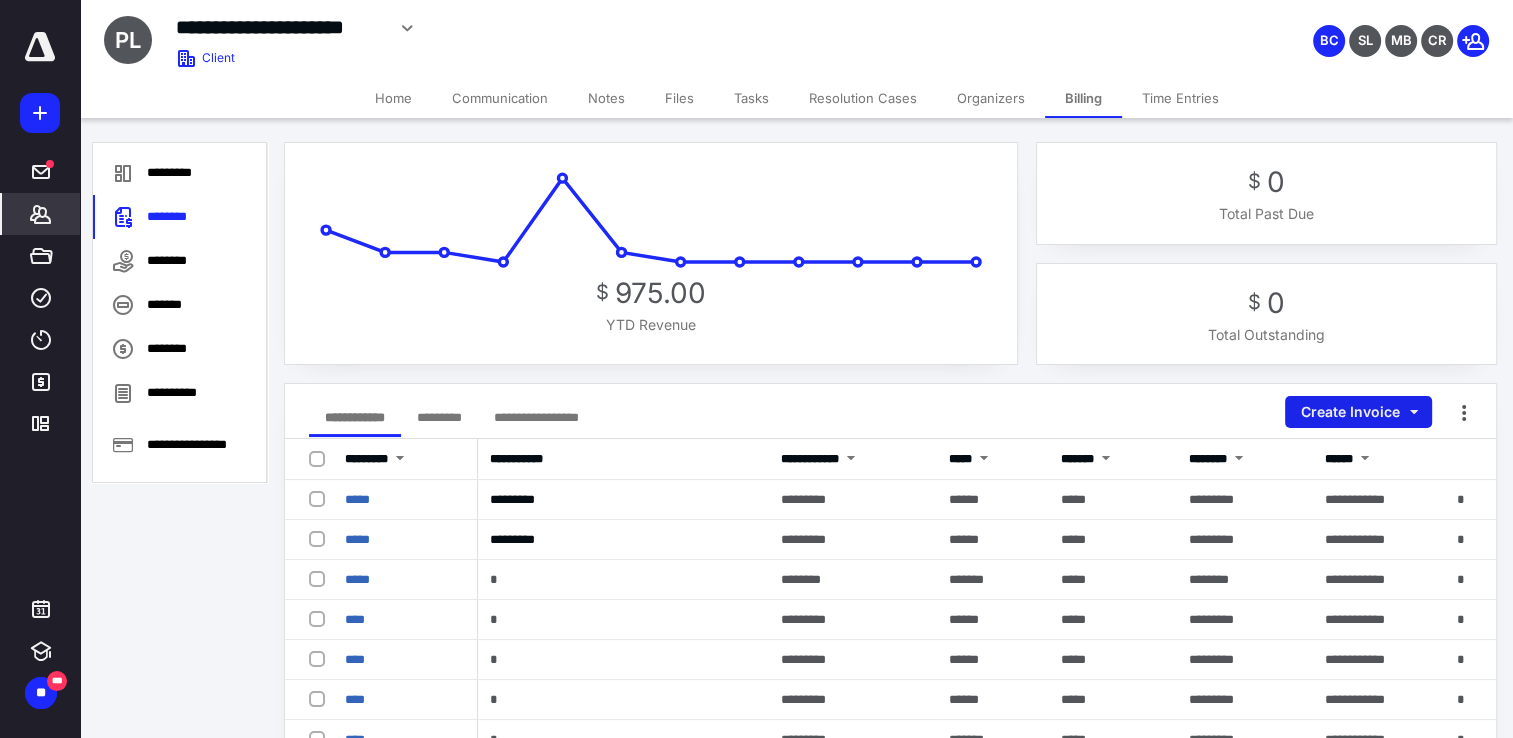 click on "Create Invoice" at bounding box center (1358, 412) 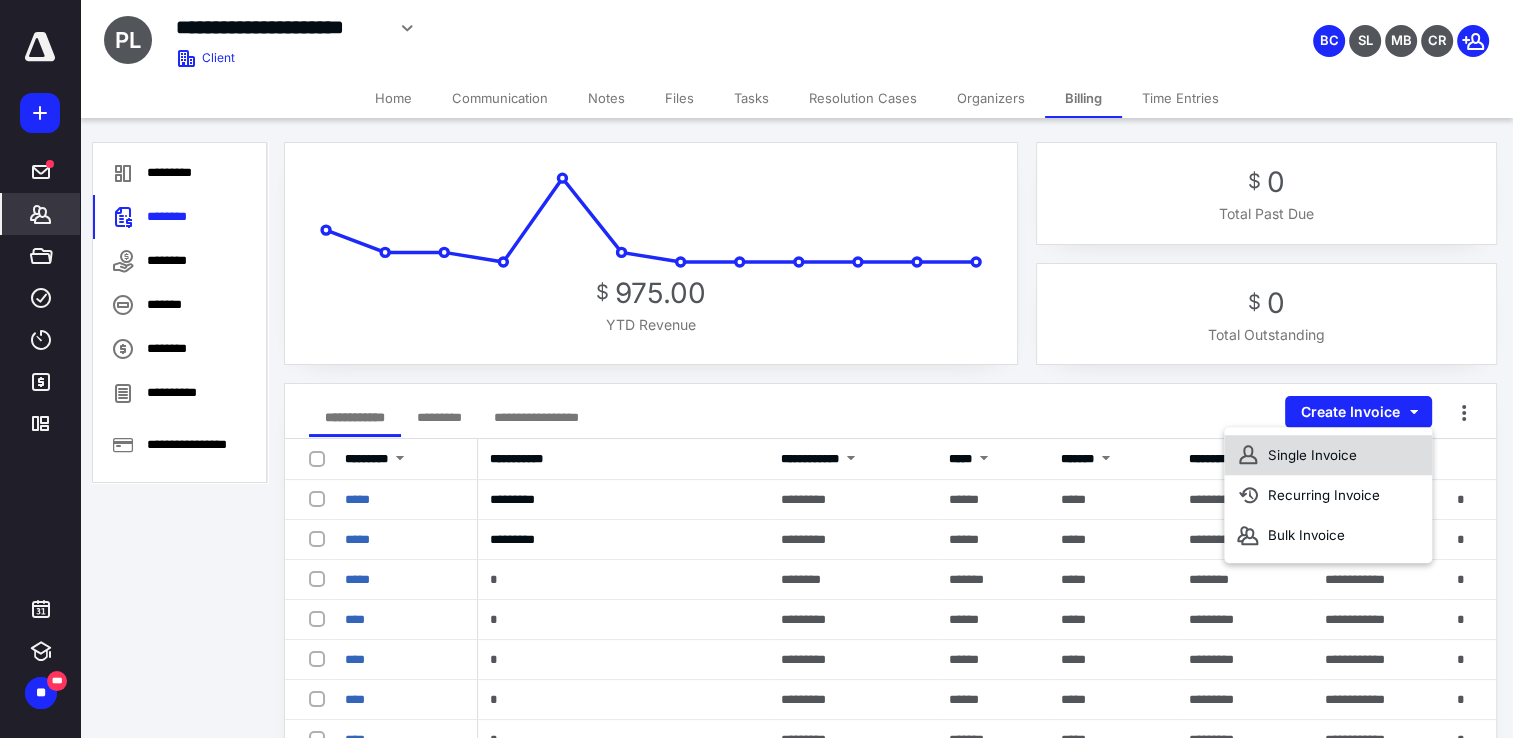 click on "Single Invoice" at bounding box center (1328, 455) 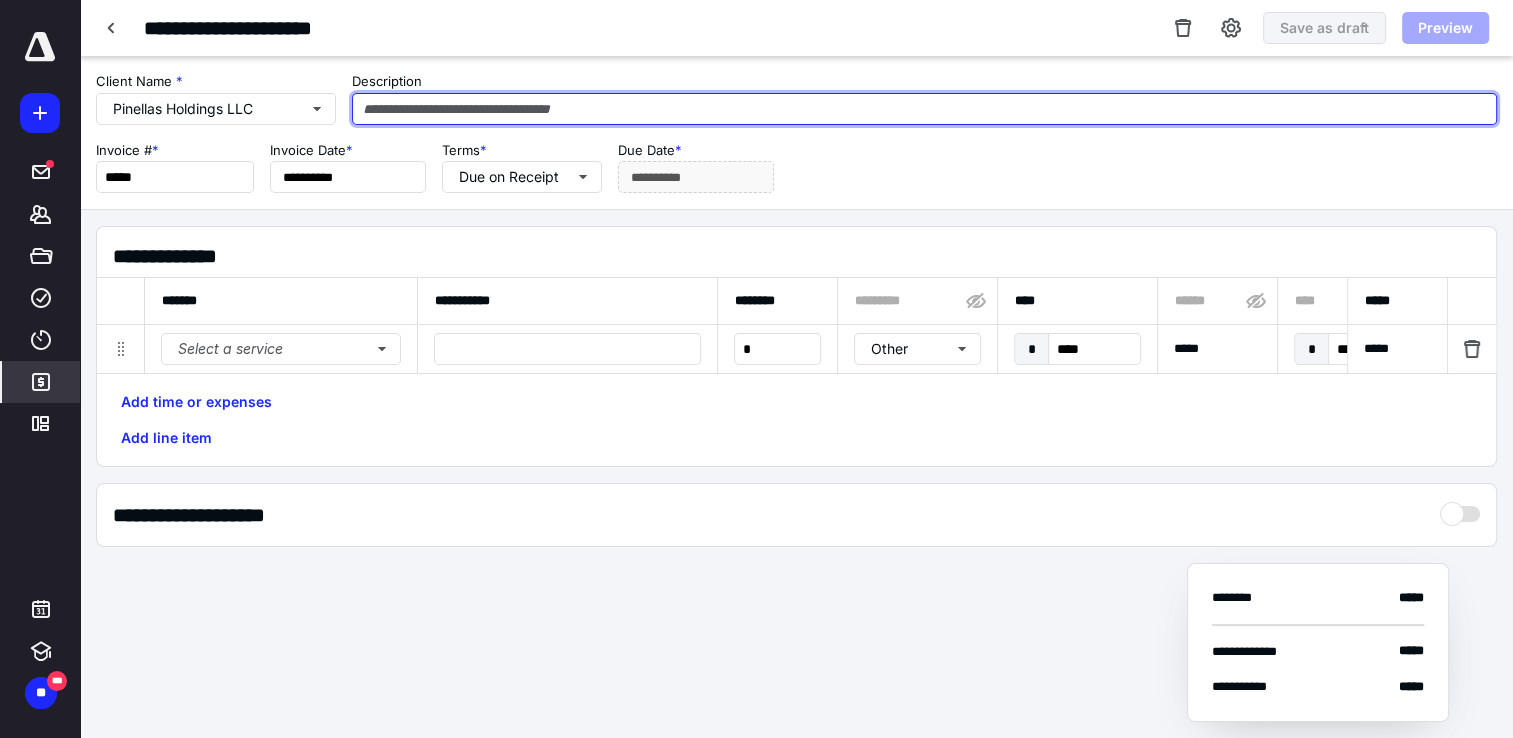 click at bounding box center (924, 109) 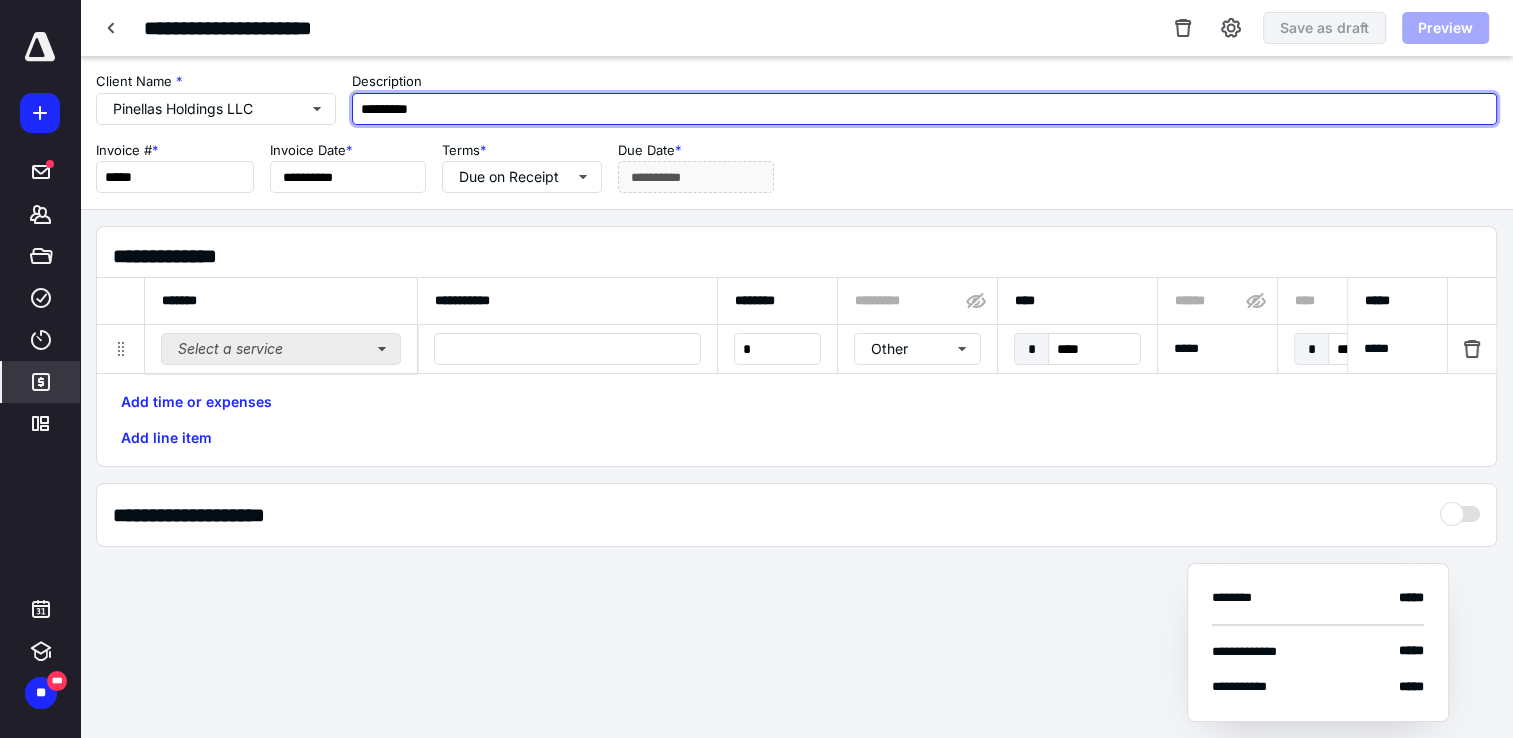 type on "*********" 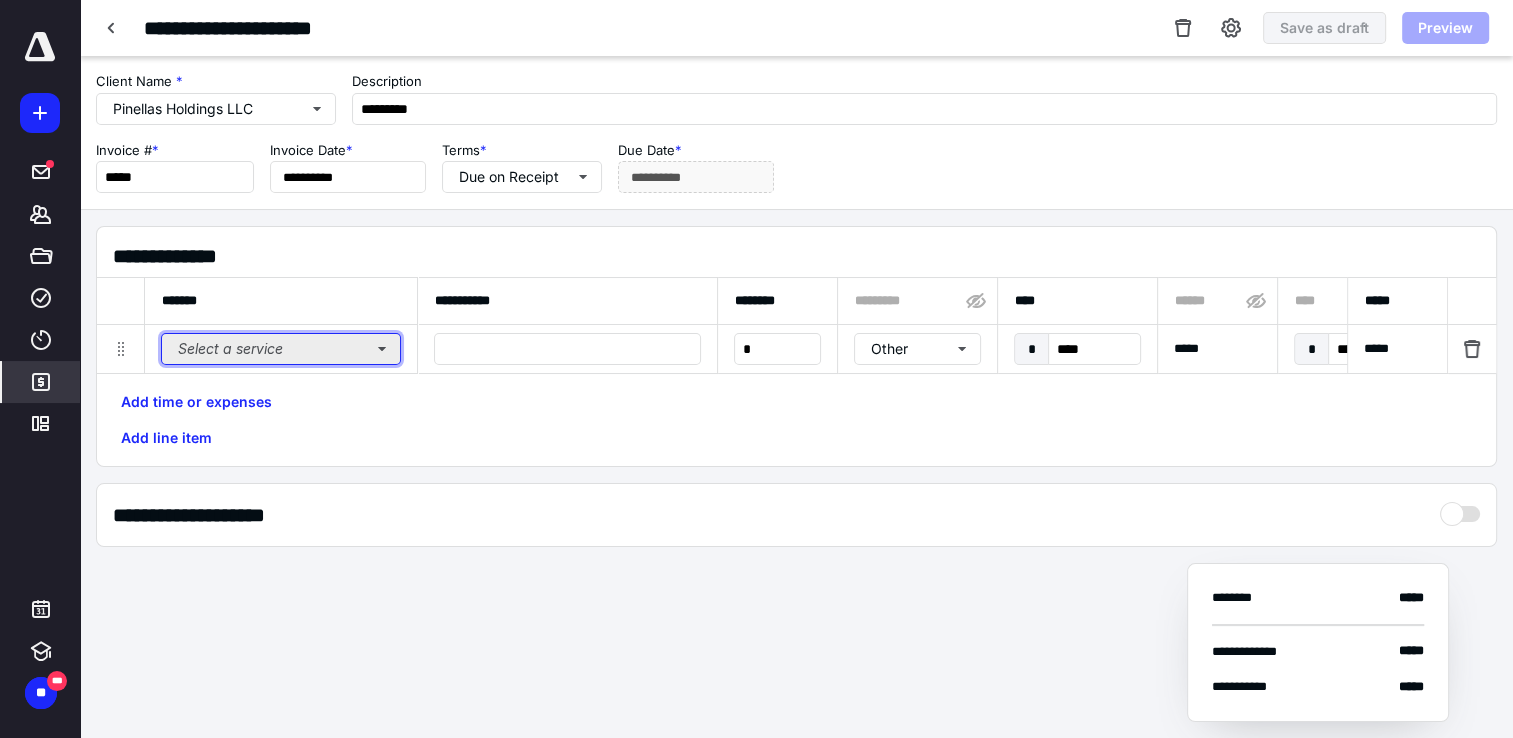 click on "Select a service" at bounding box center [281, 349] 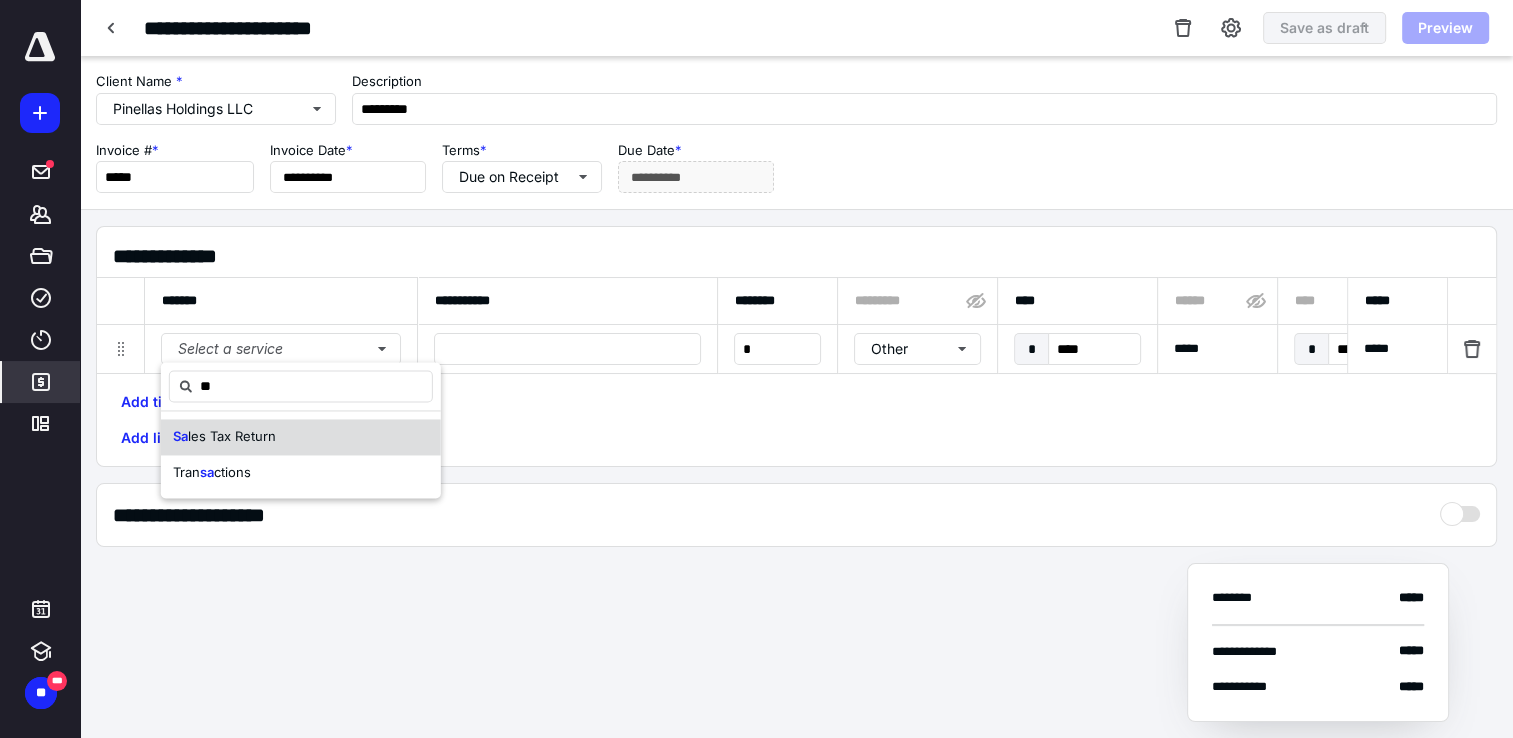 click on "Sa les Tax Return" at bounding box center (301, 437) 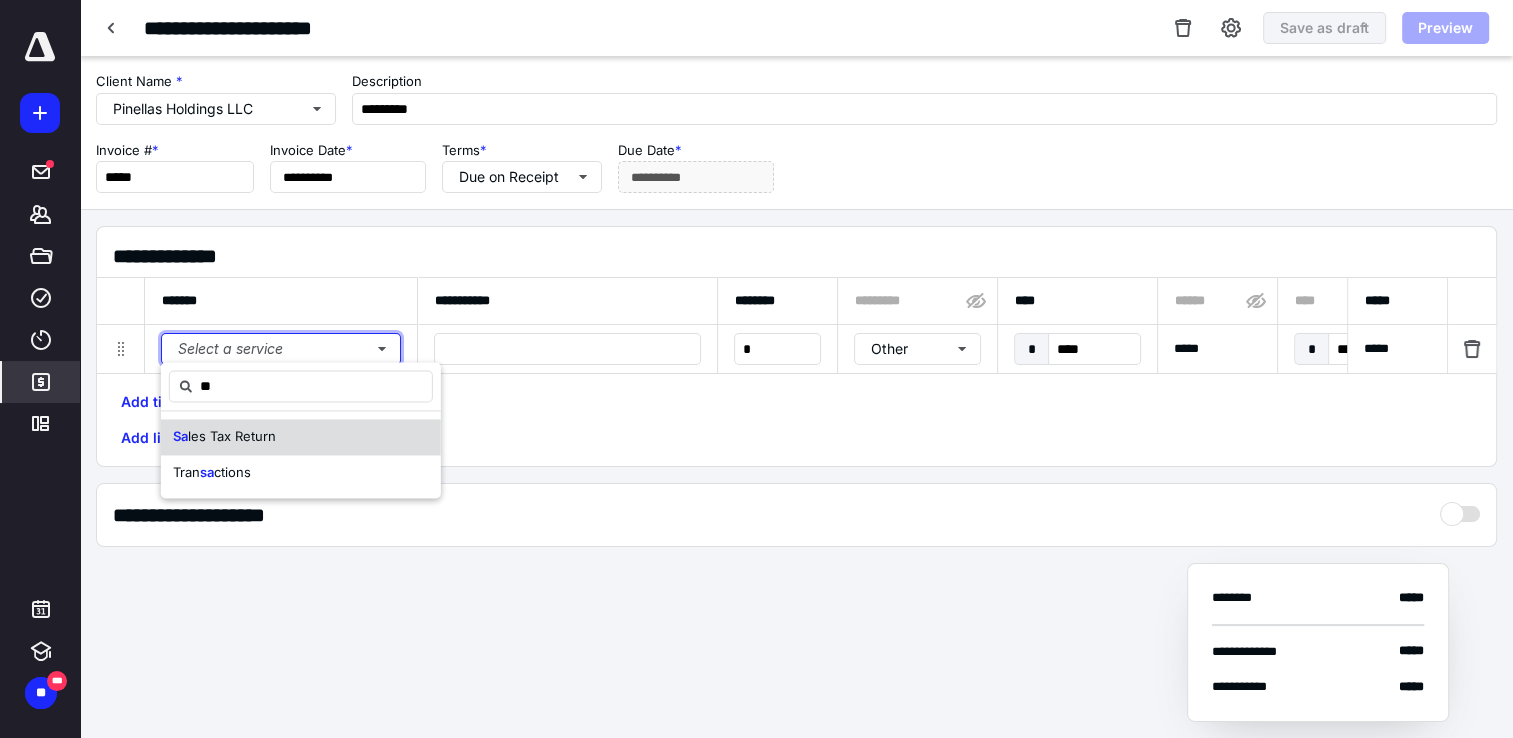 type 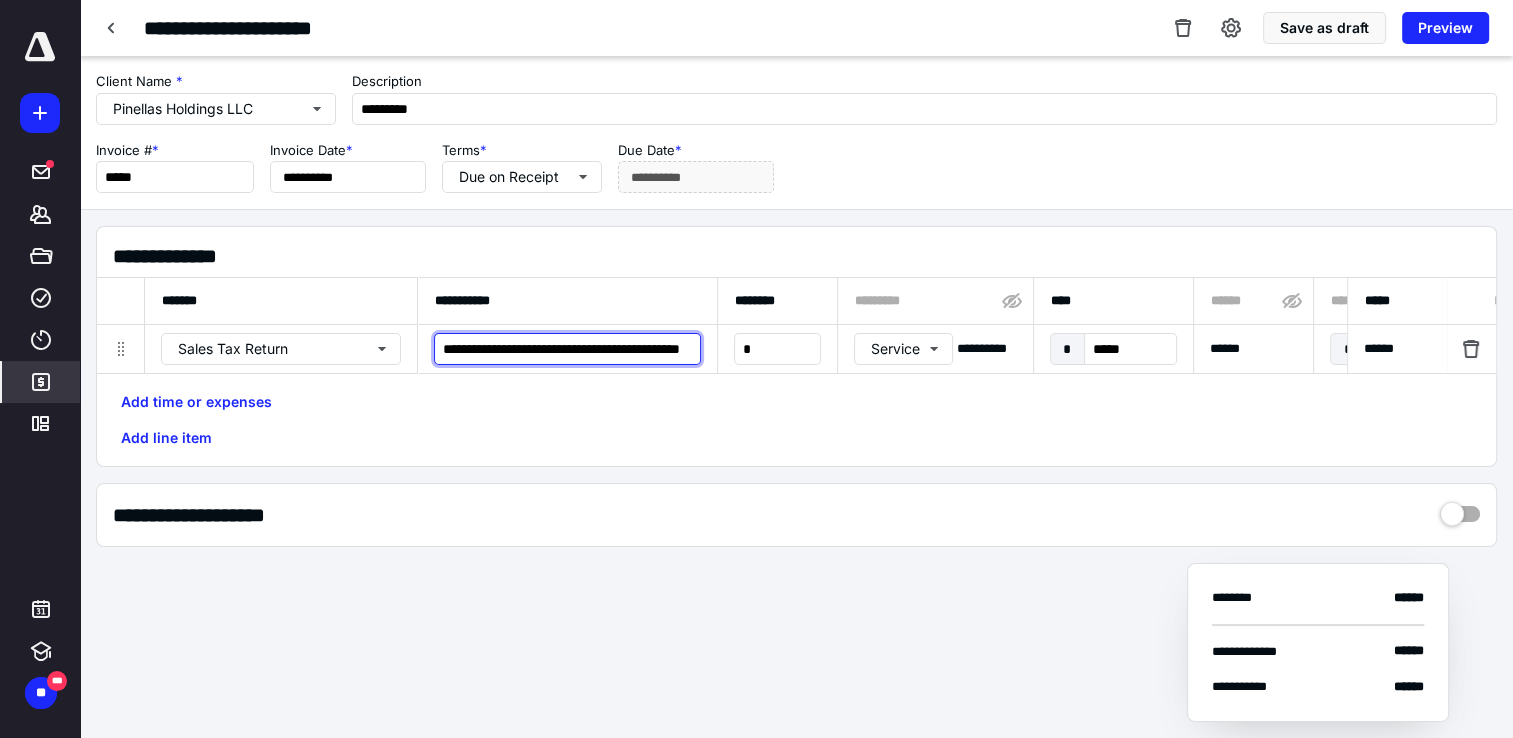 click on "**********" at bounding box center [567, 349] 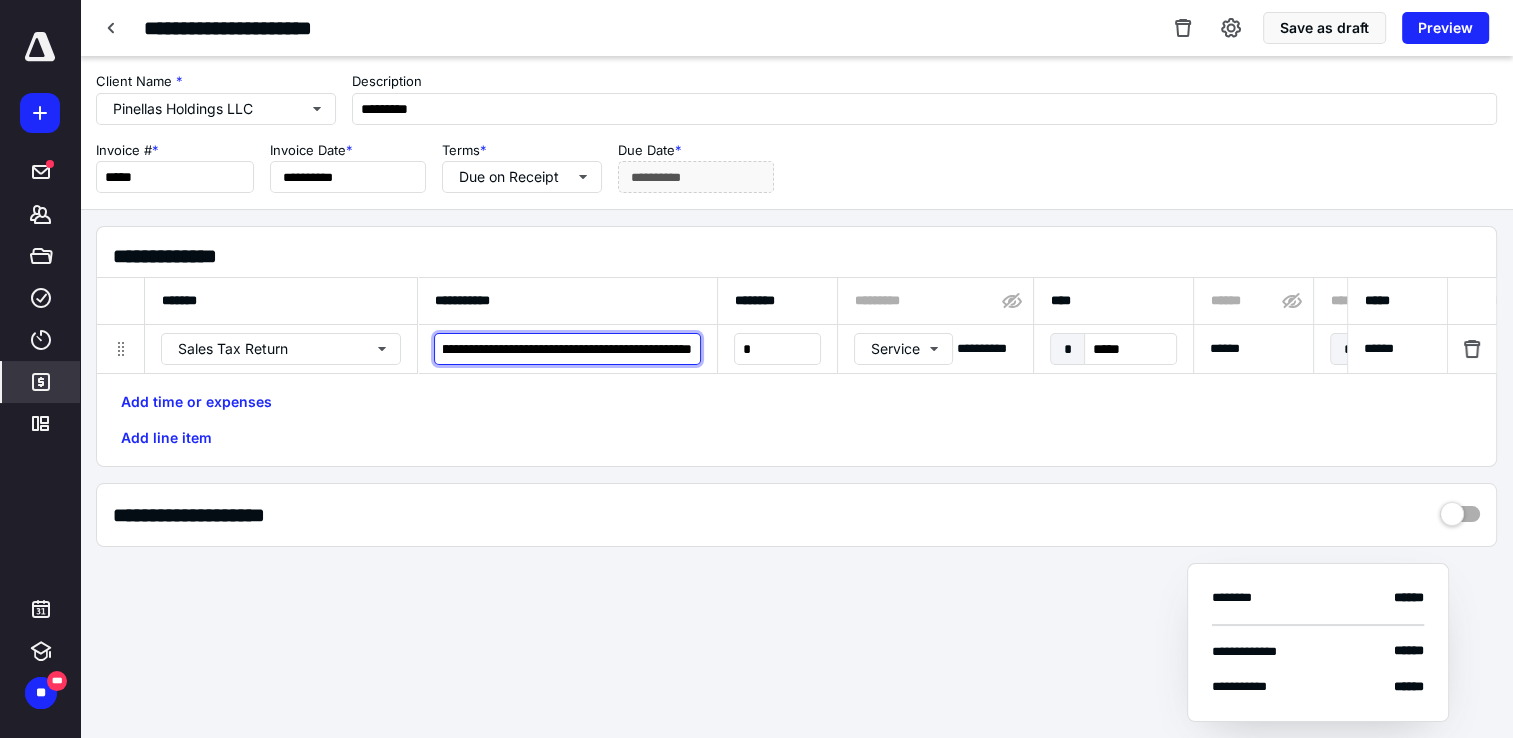 scroll, scrollTop: 0, scrollLeft: 130, axis: horizontal 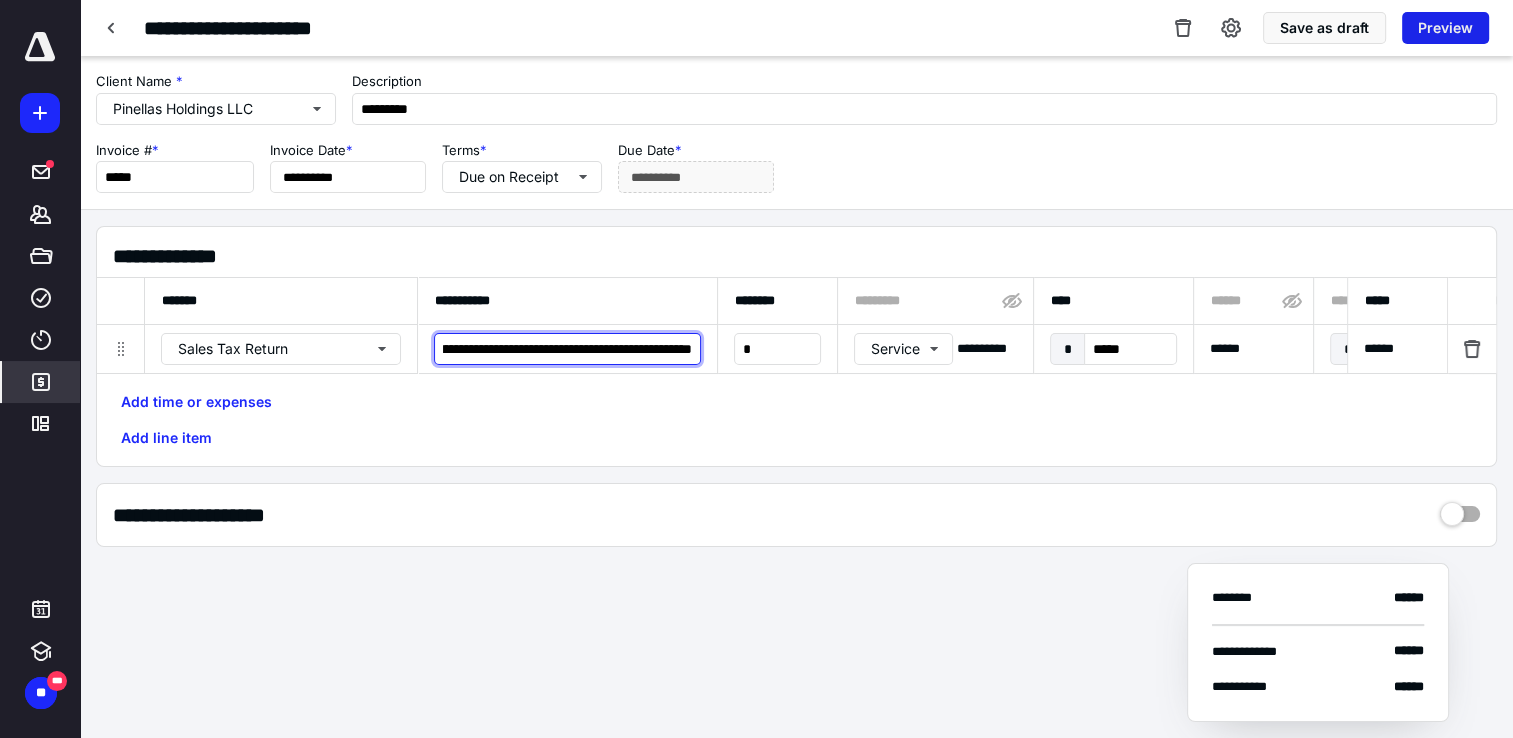 type on "**********" 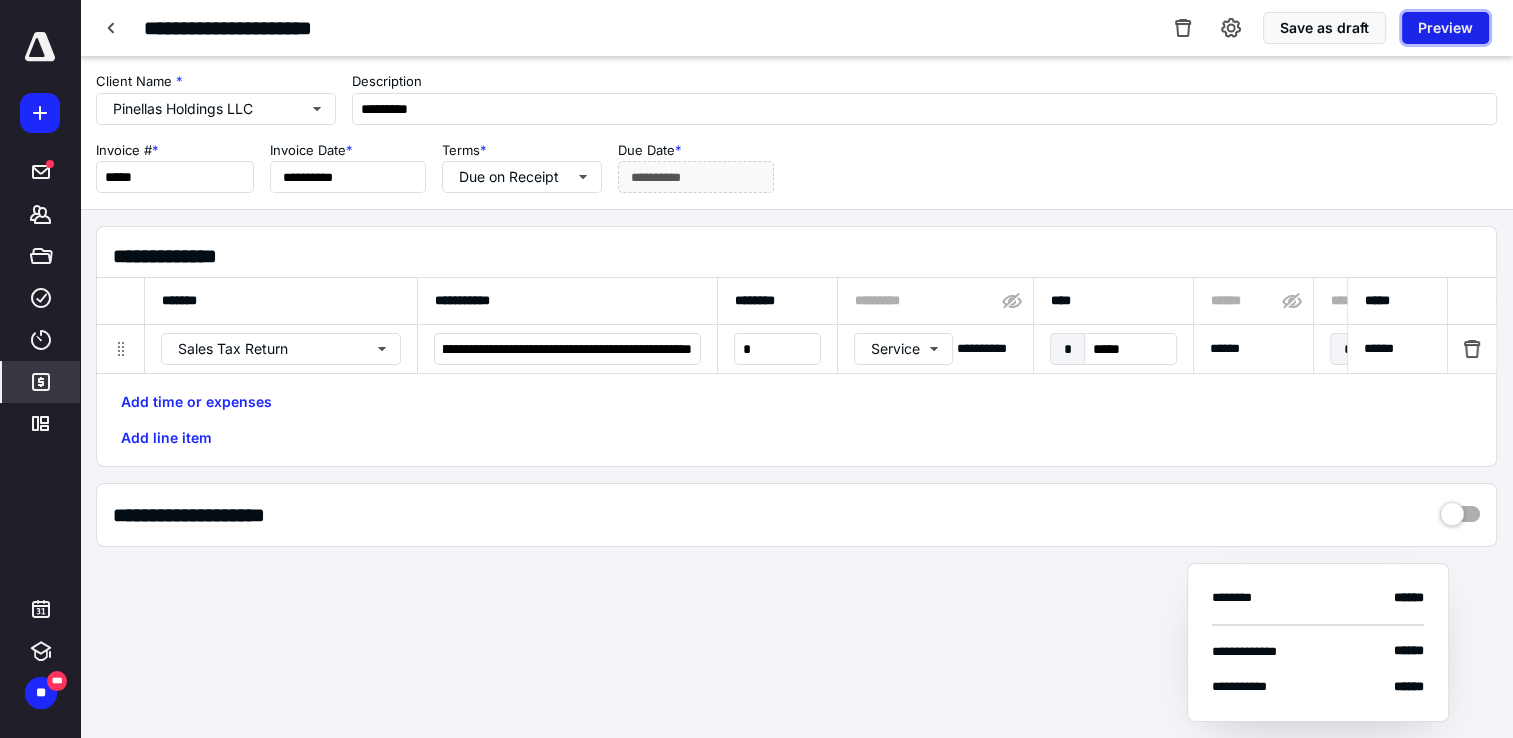 scroll, scrollTop: 0, scrollLeft: 0, axis: both 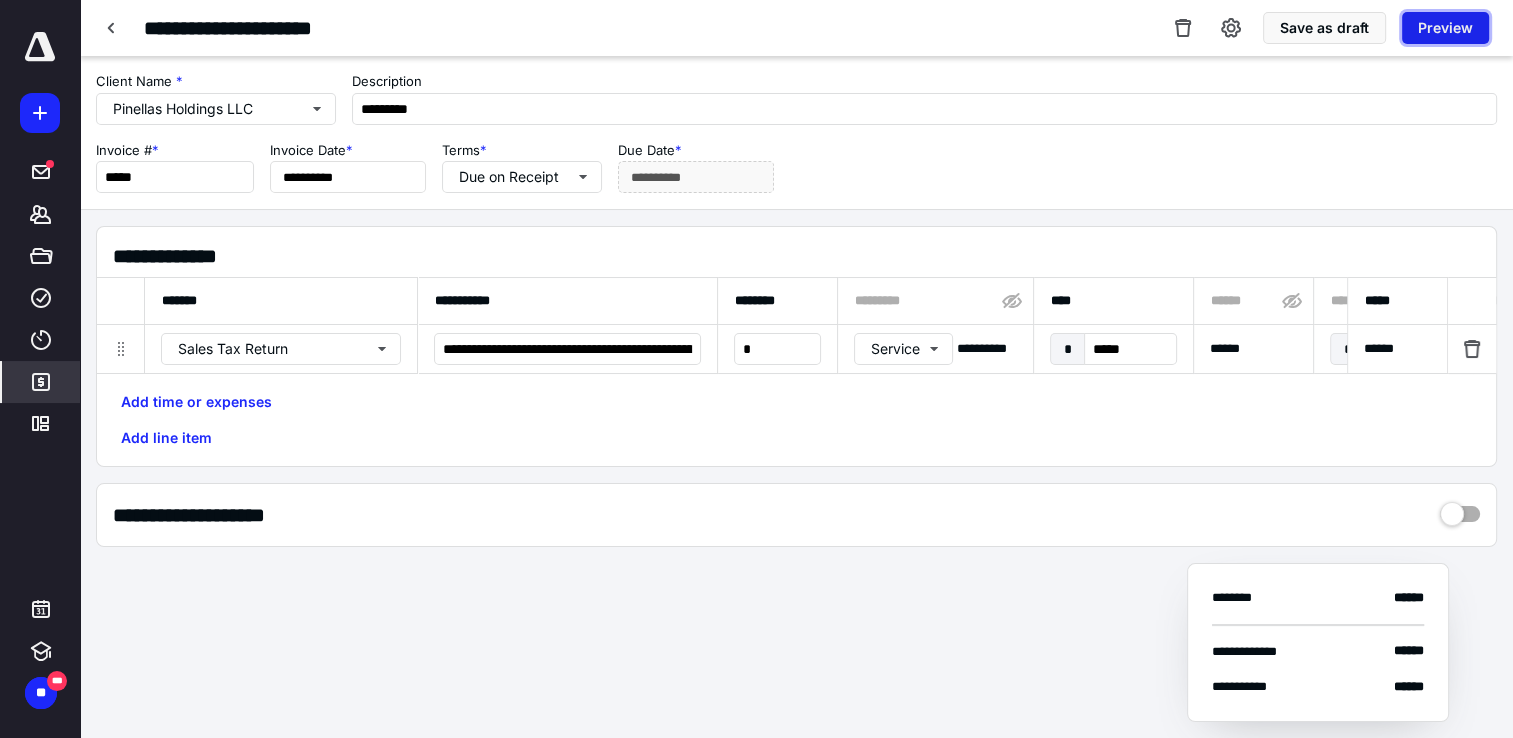 click on "Preview" at bounding box center [1445, 28] 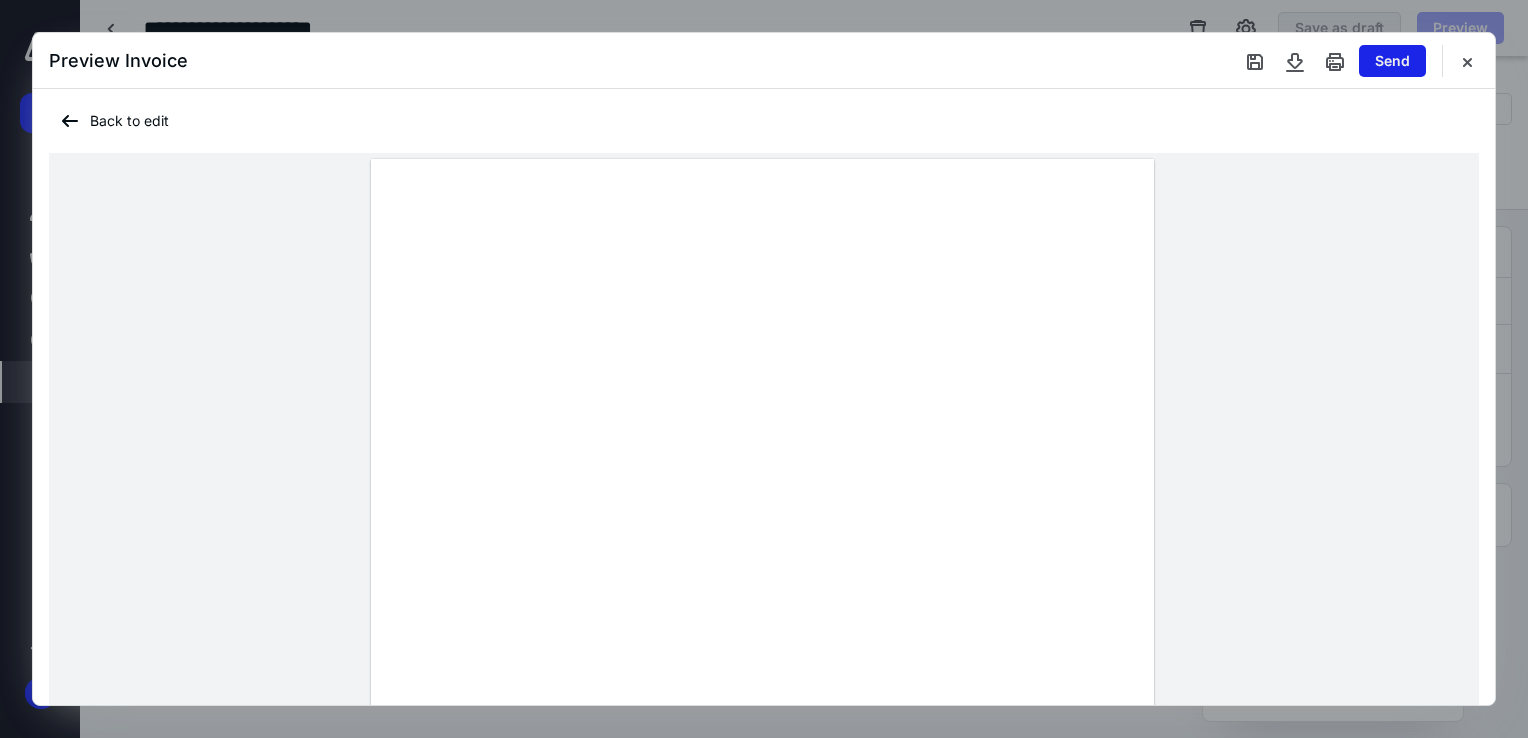 click on "Send" at bounding box center (1392, 61) 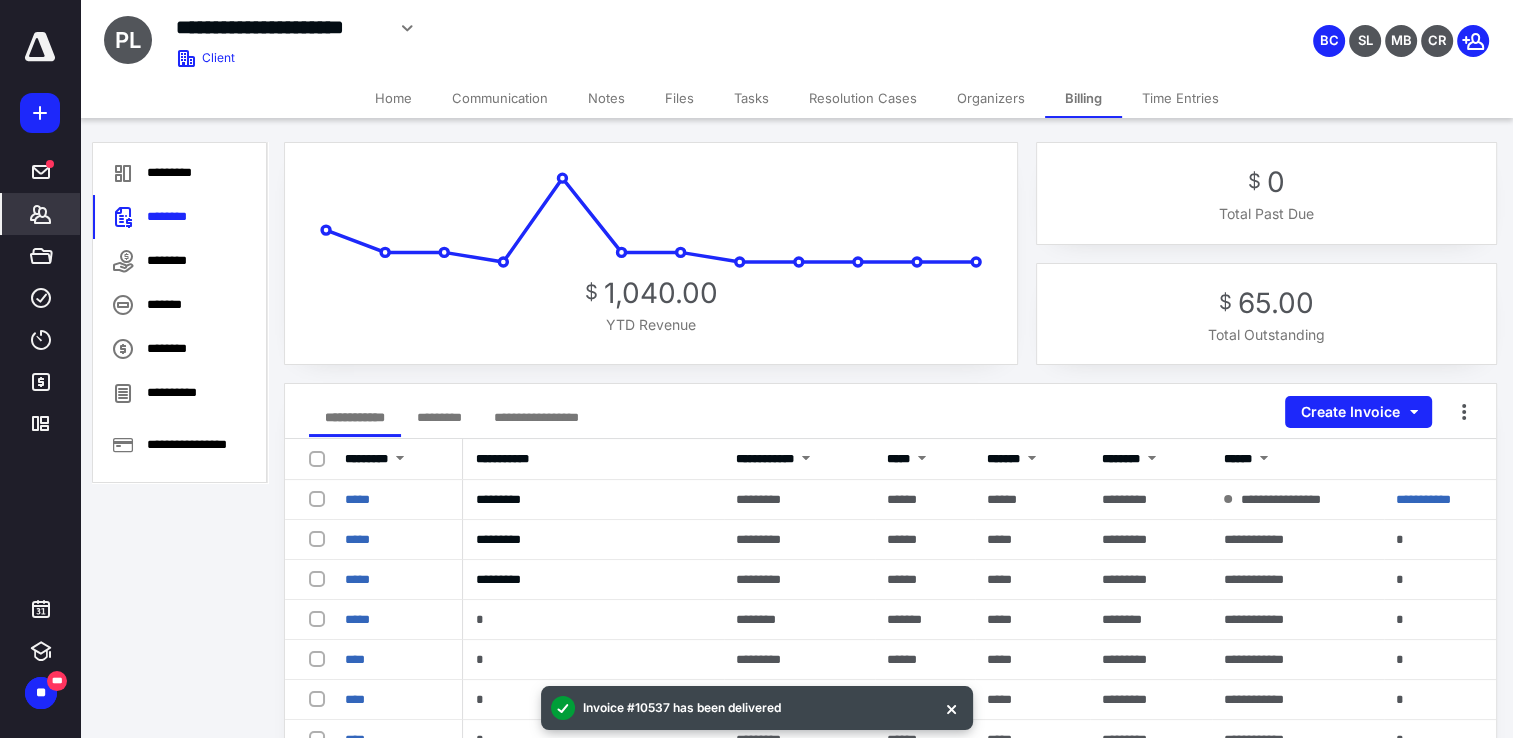 click on "Files" at bounding box center [679, 98] 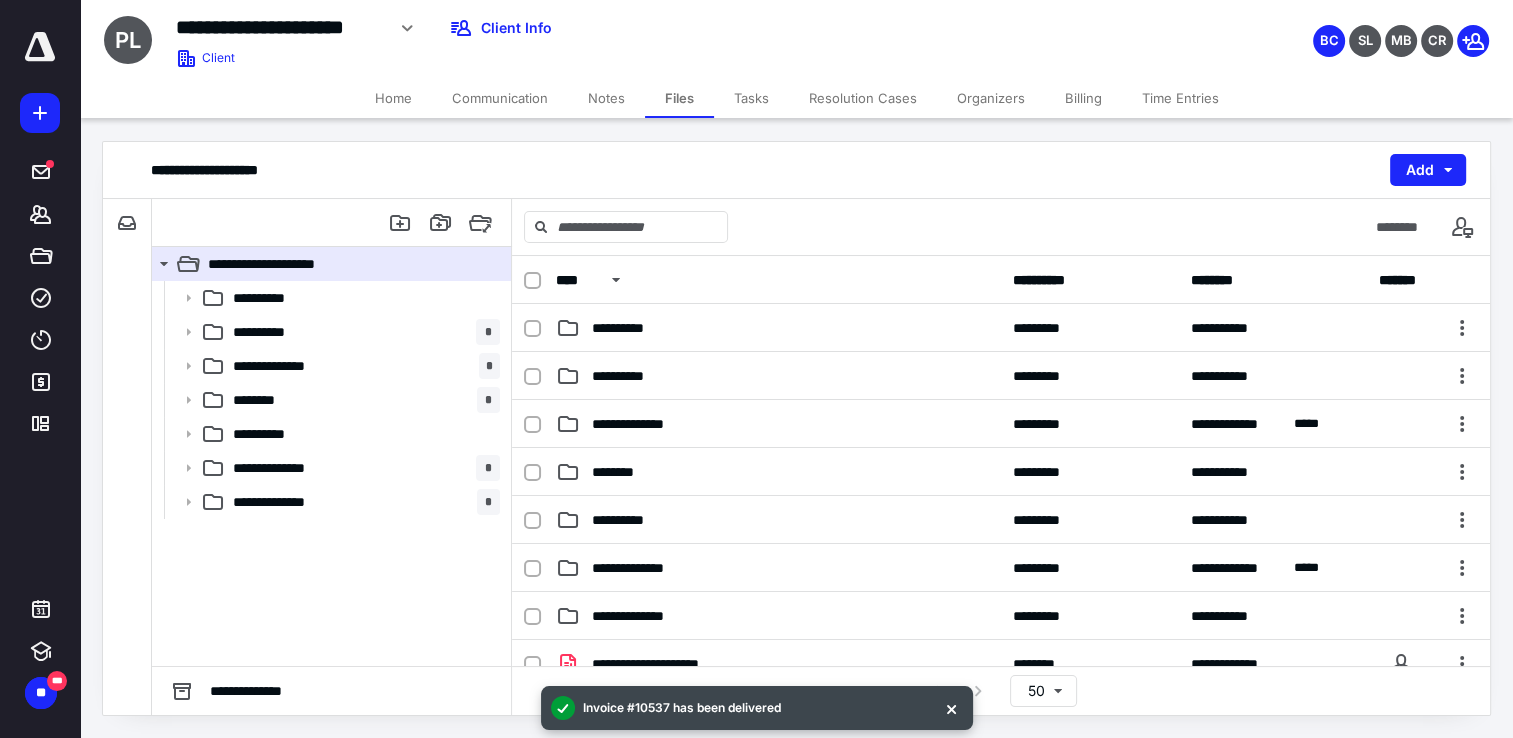 click on "Home" at bounding box center [393, 98] 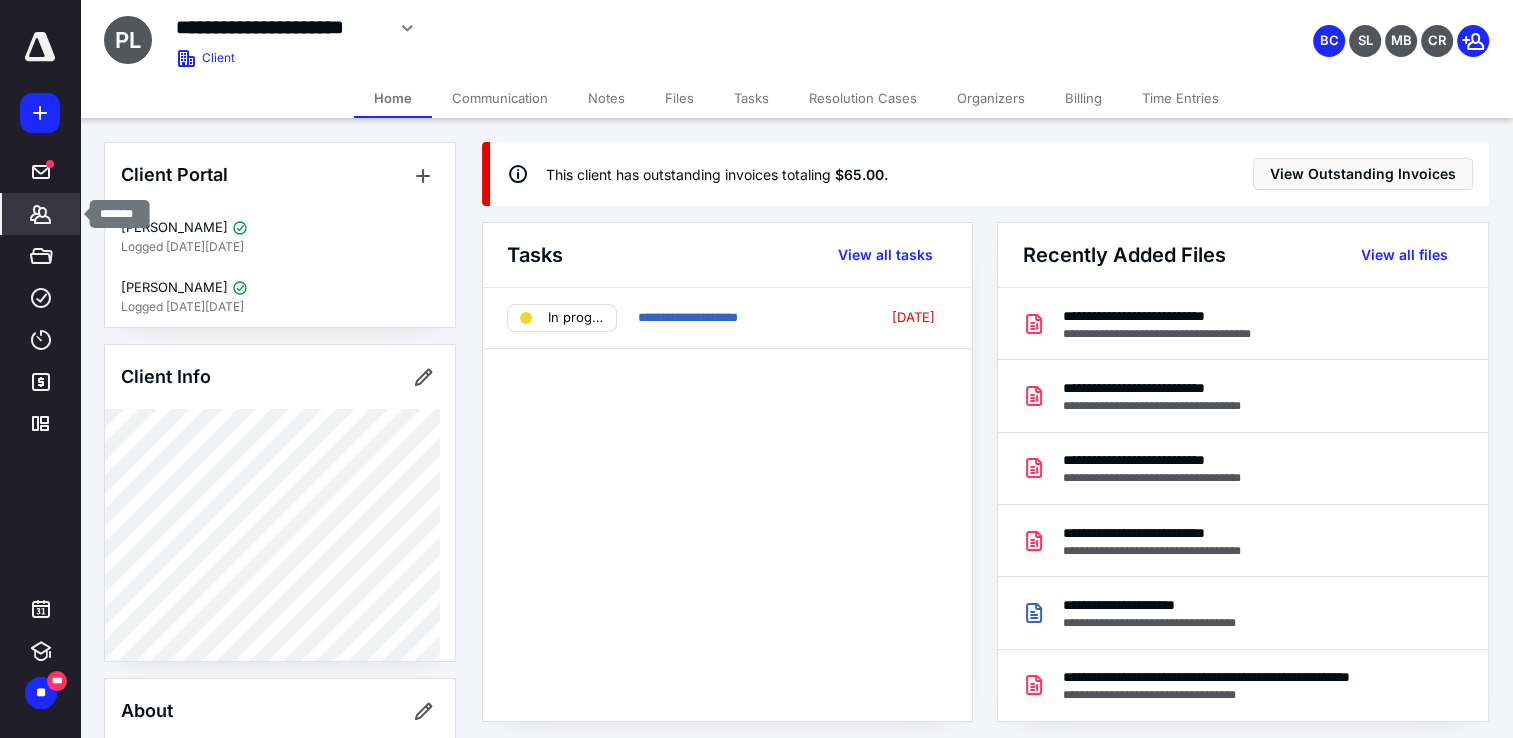 click 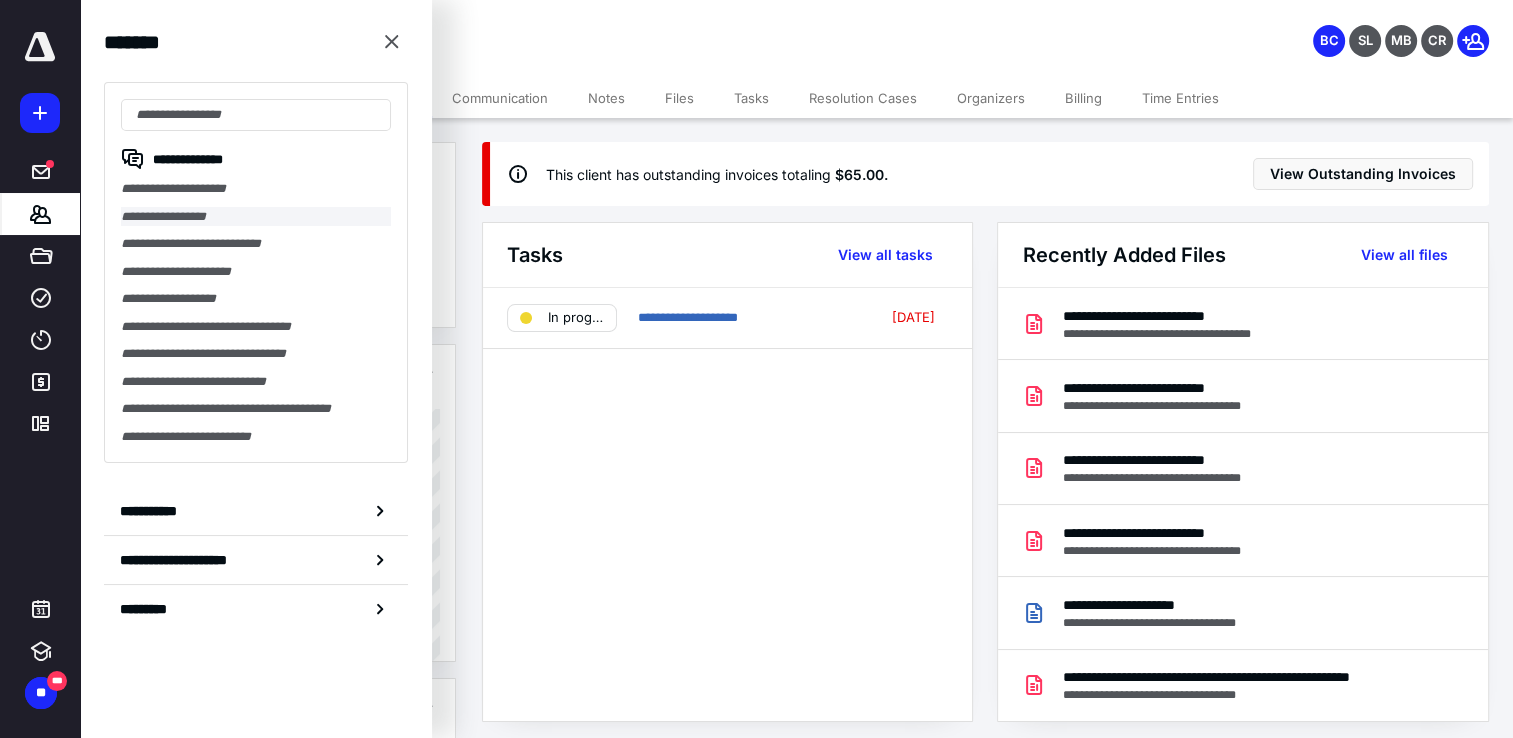 click on "**********" at bounding box center [256, 217] 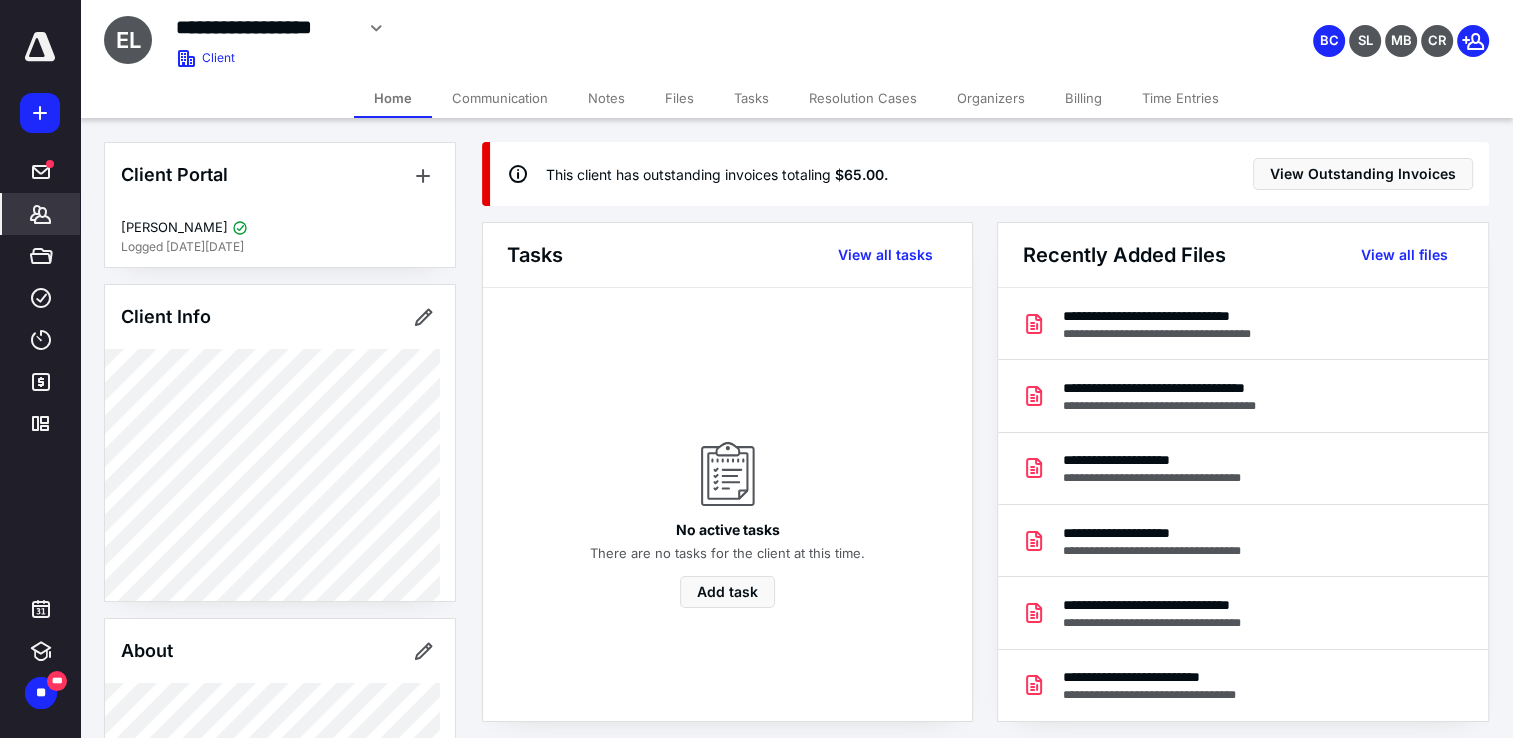 click on "Home" at bounding box center (393, 98) 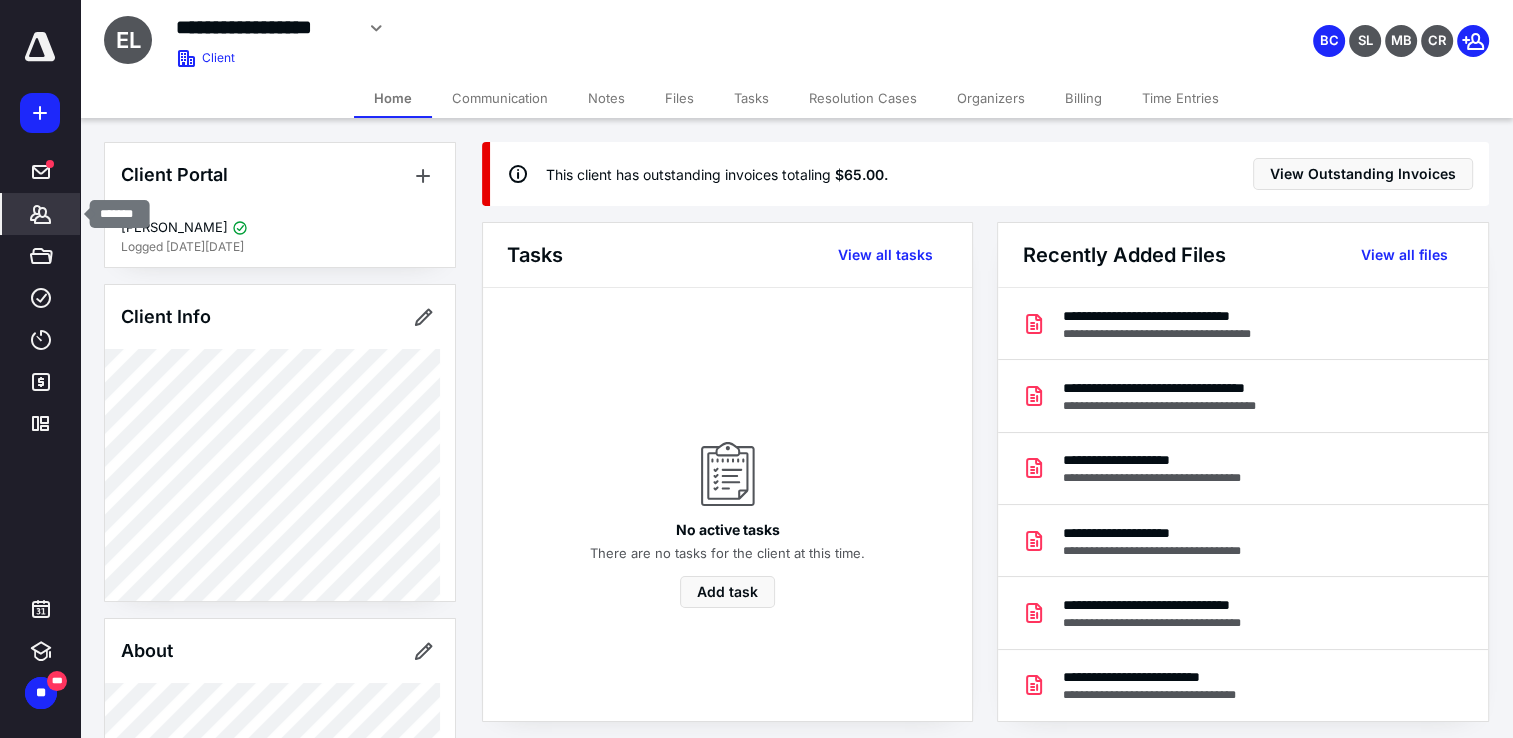 click 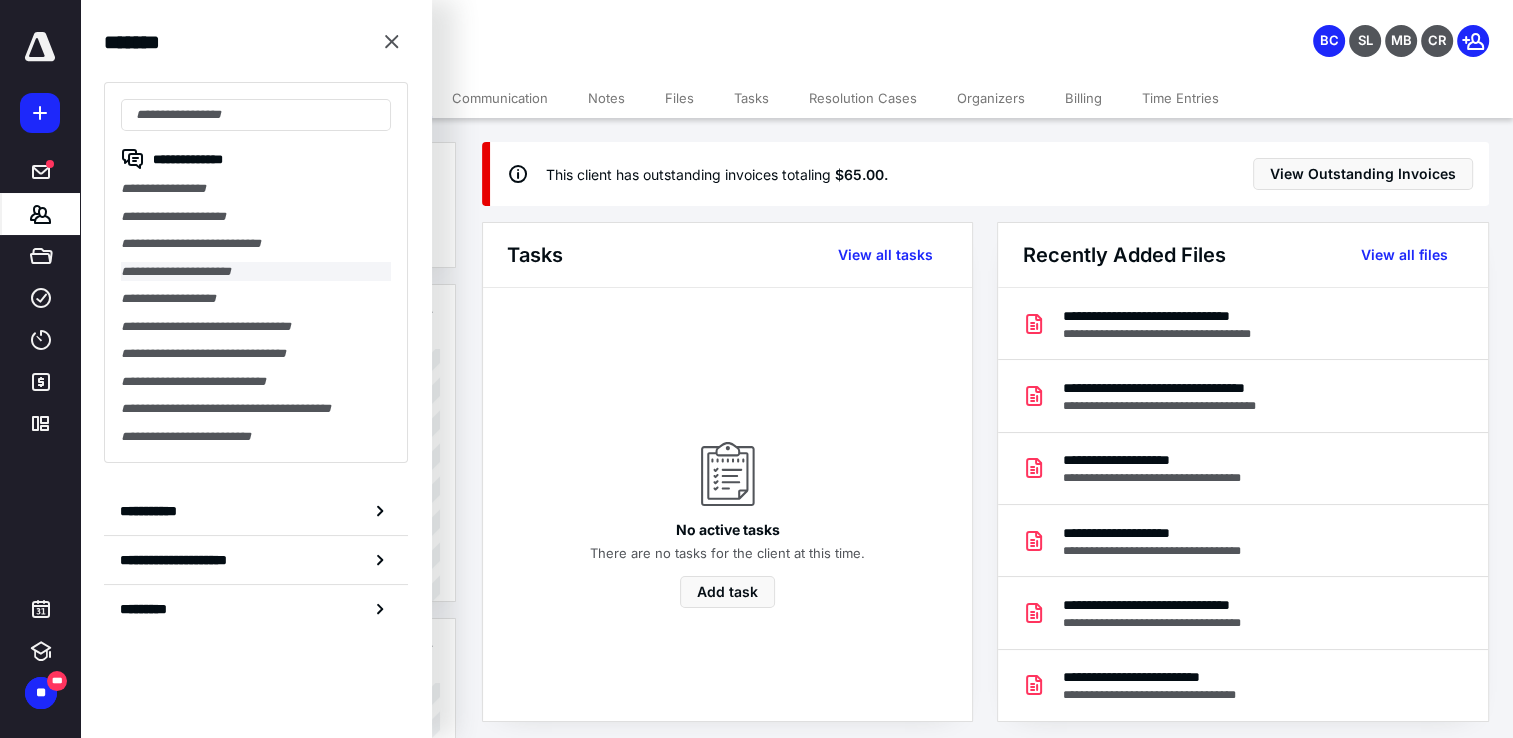 click on "**********" at bounding box center (256, 272) 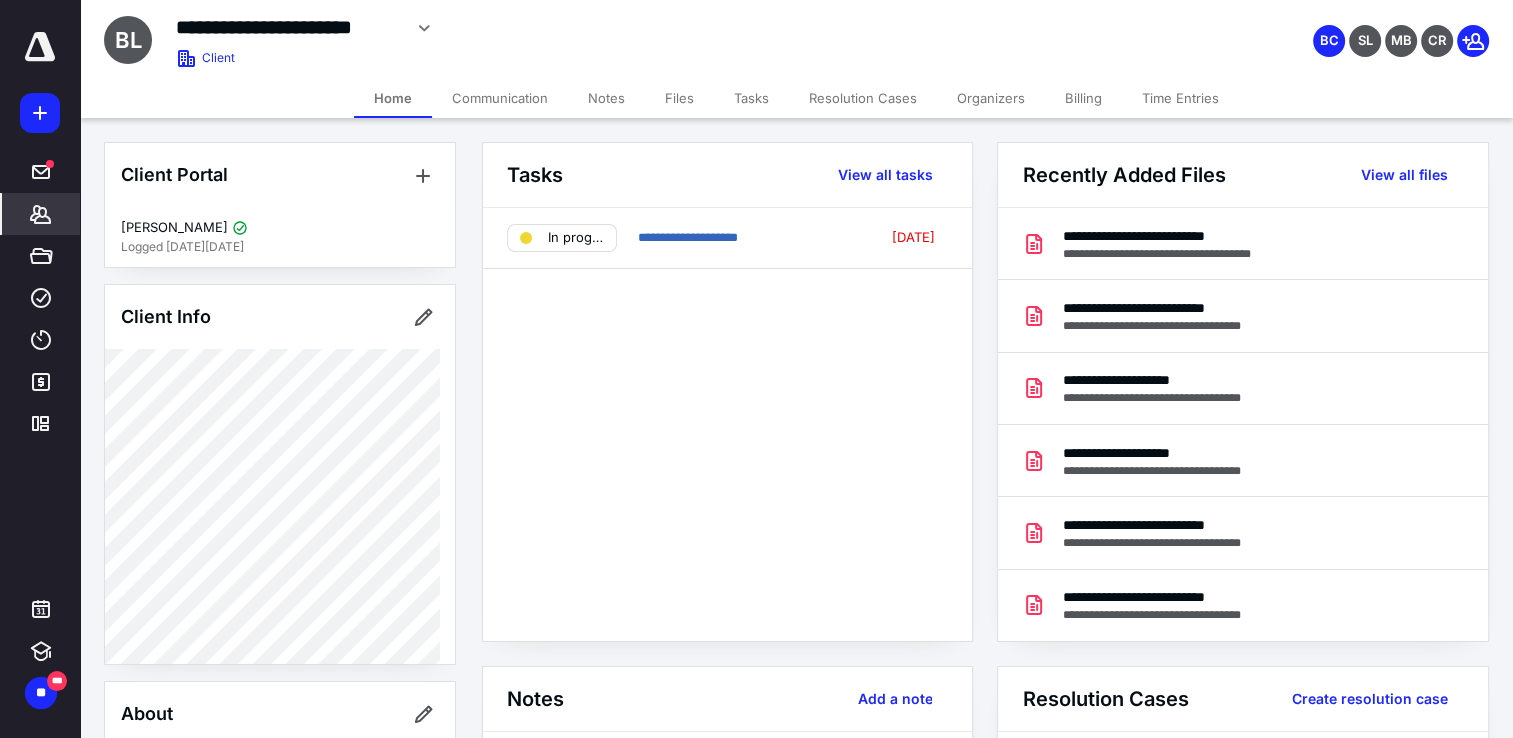 click on "Billing" at bounding box center [1083, 98] 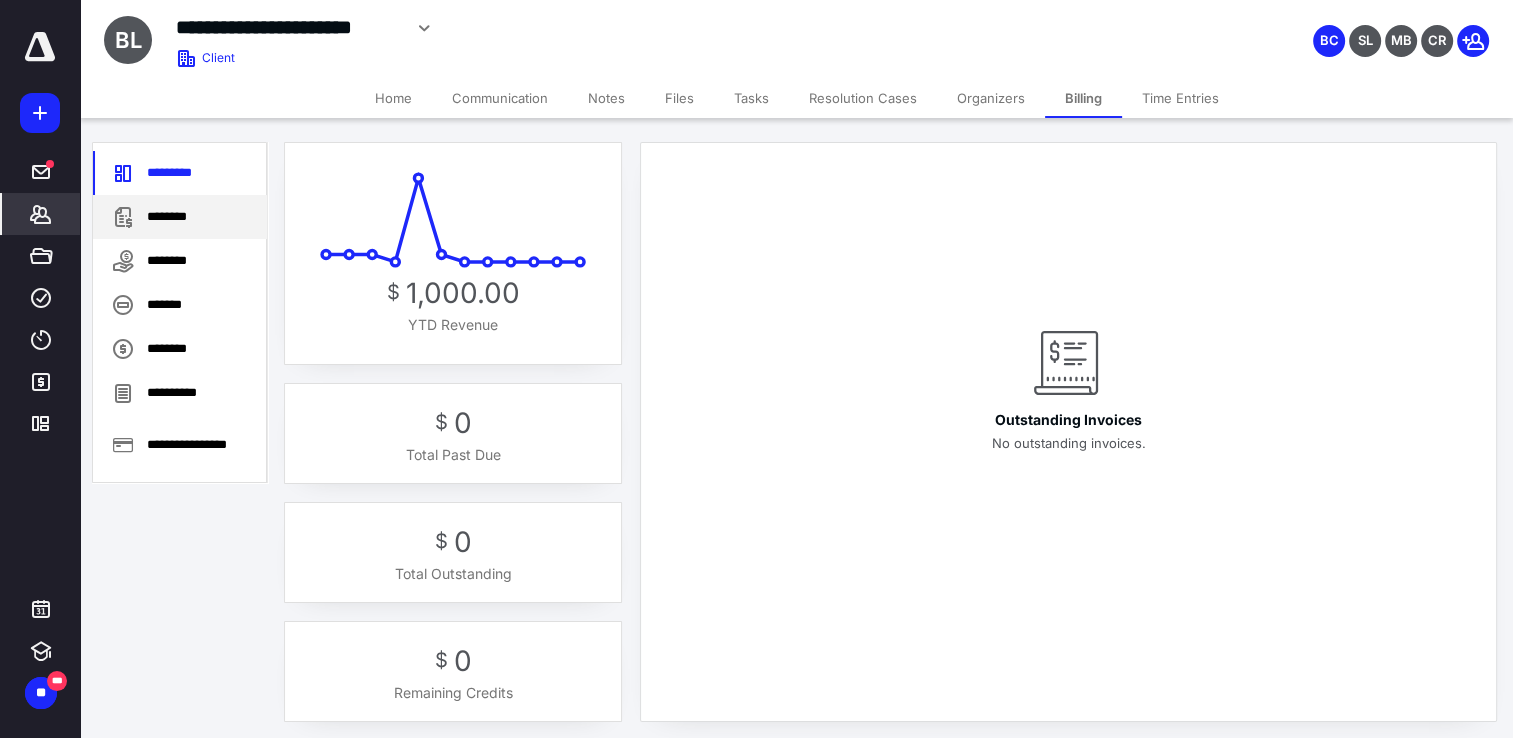 click on "********" at bounding box center (180, 217) 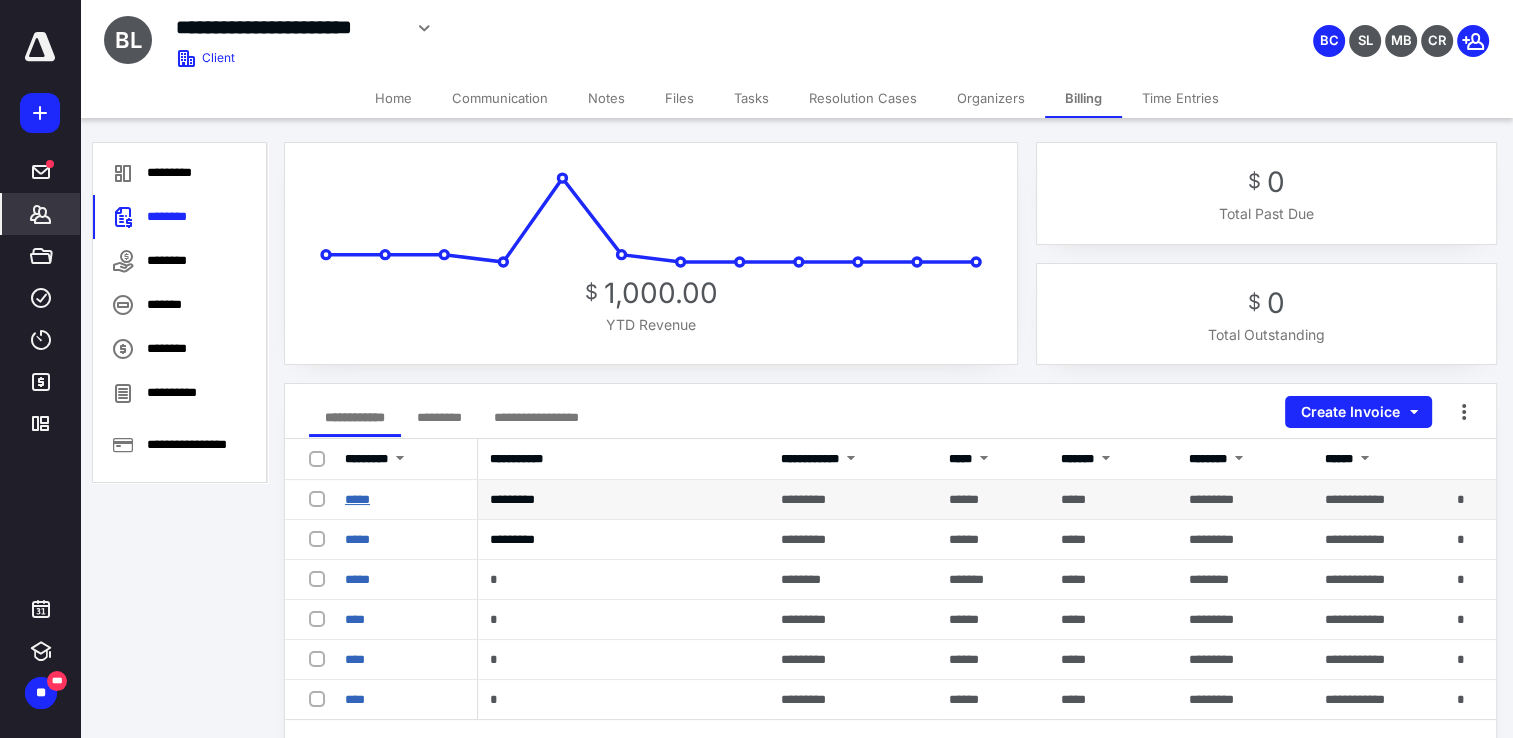 click on "*****" at bounding box center [357, 499] 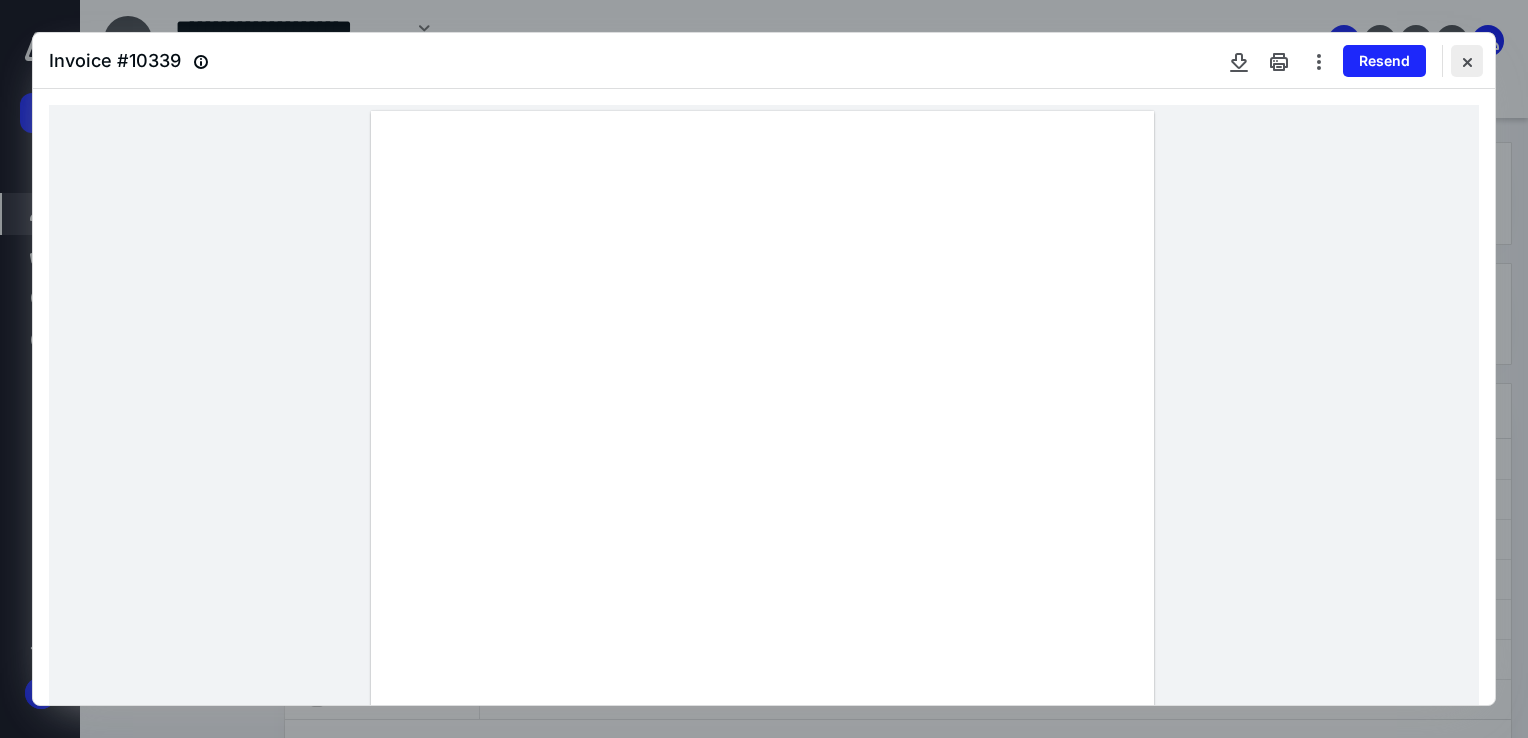 click at bounding box center [1467, 61] 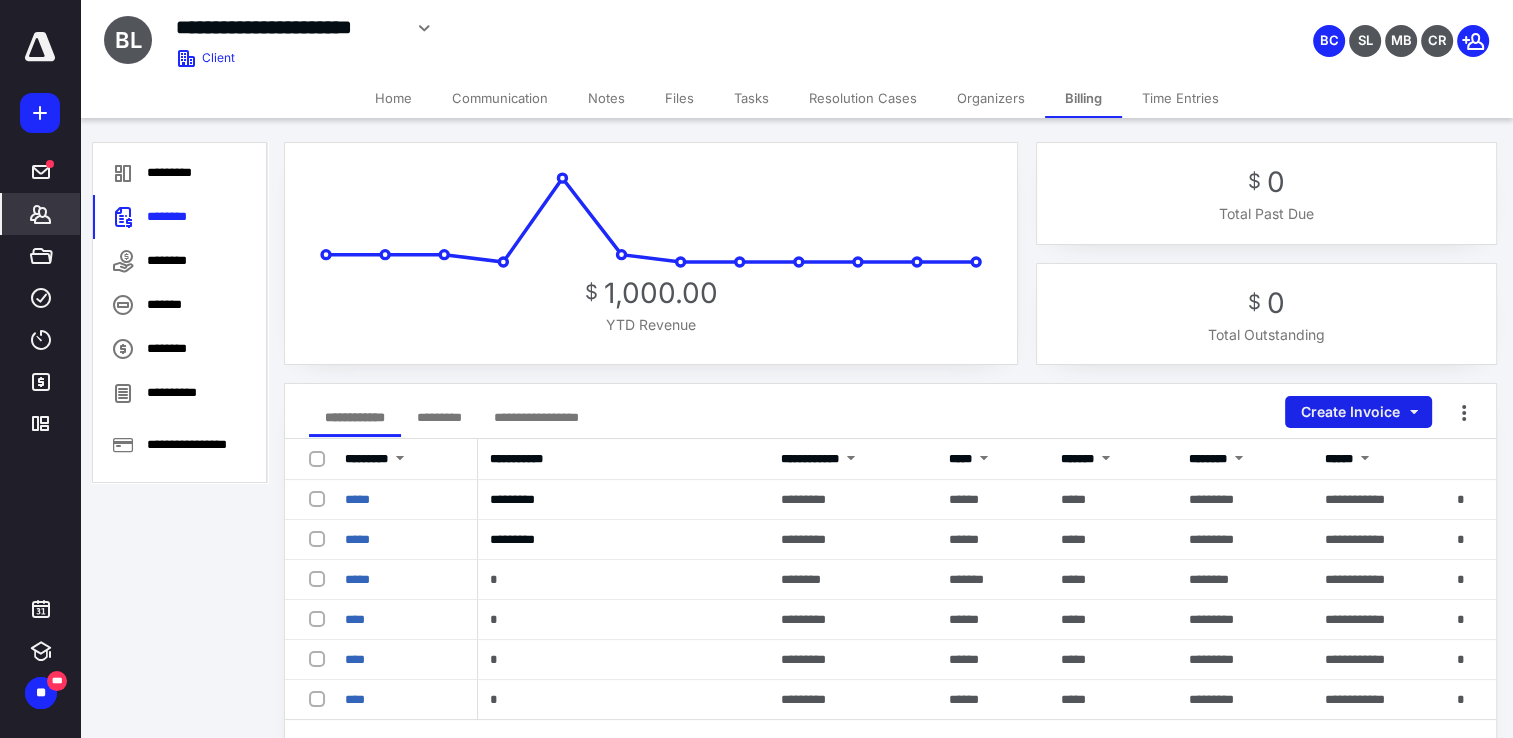 click on "Create Invoice" at bounding box center [1358, 412] 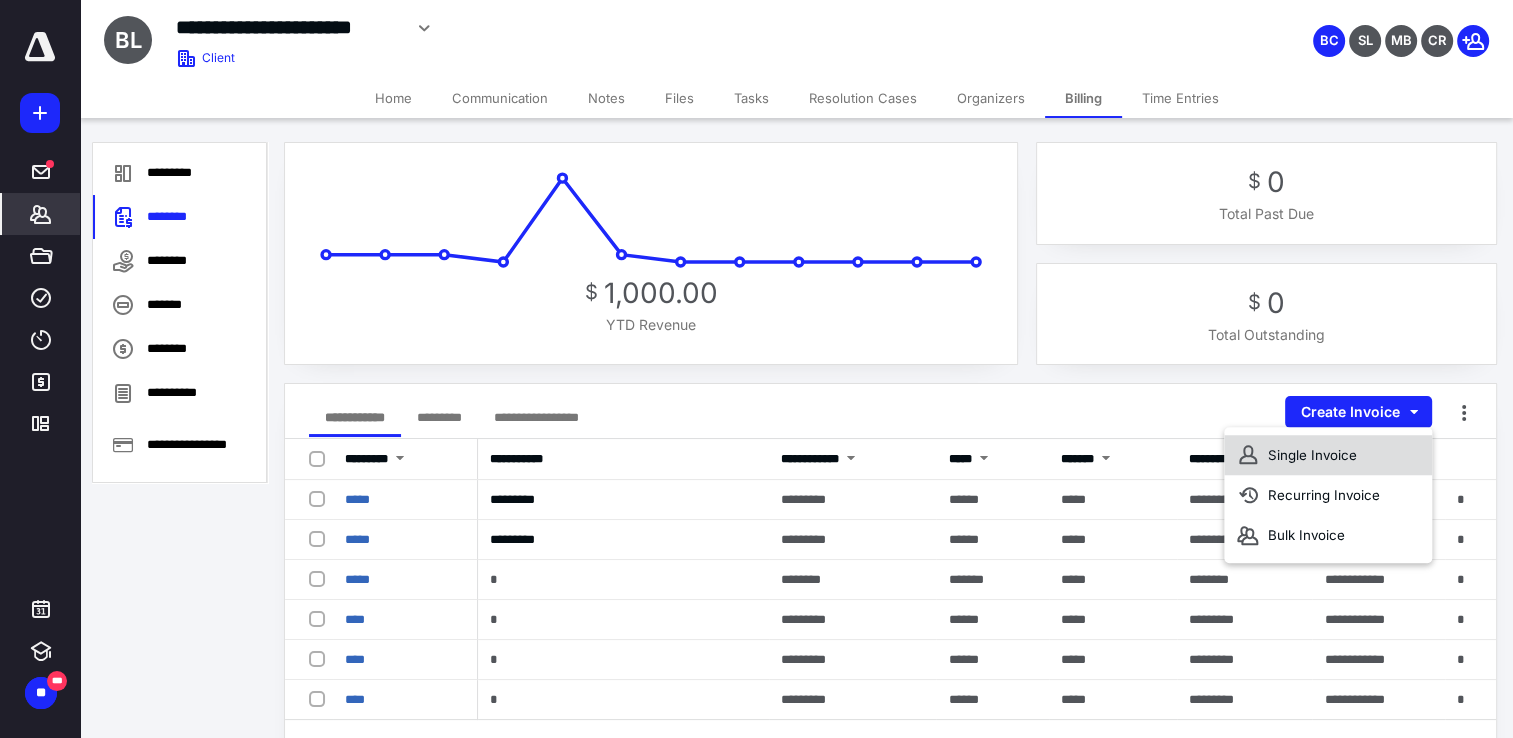 click on "Single Invoice" at bounding box center (1328, 455) 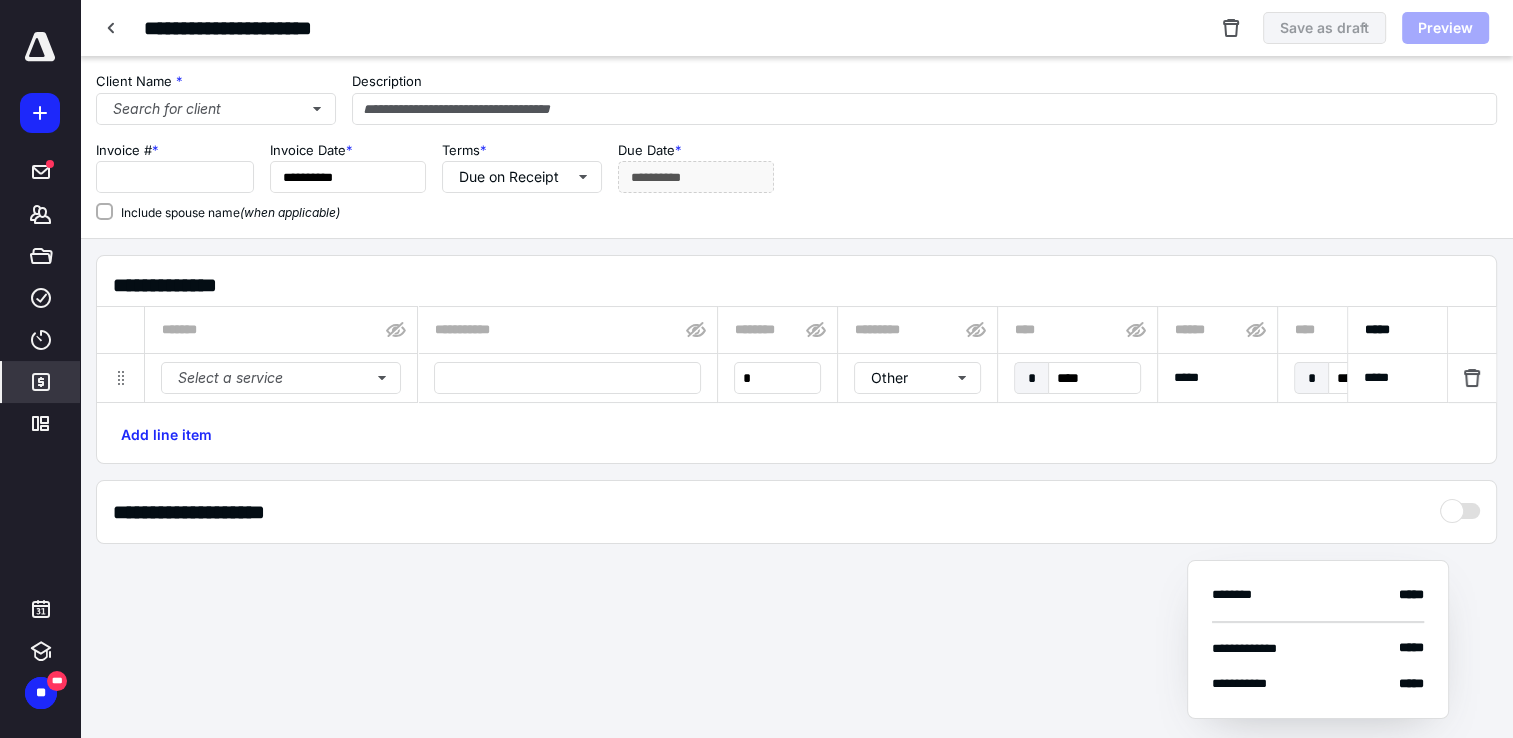 type on "*****" 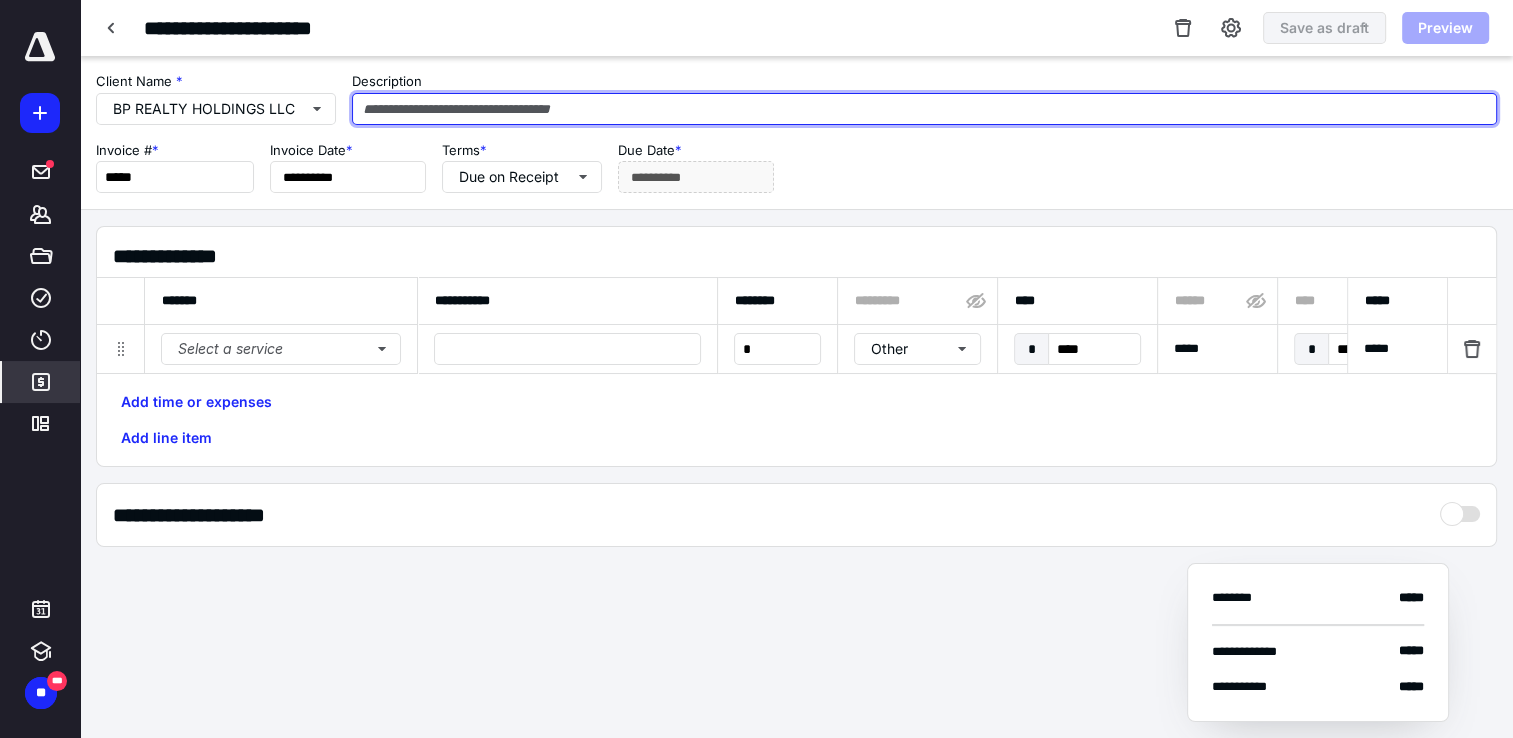 click at bounding box center [924, 109] 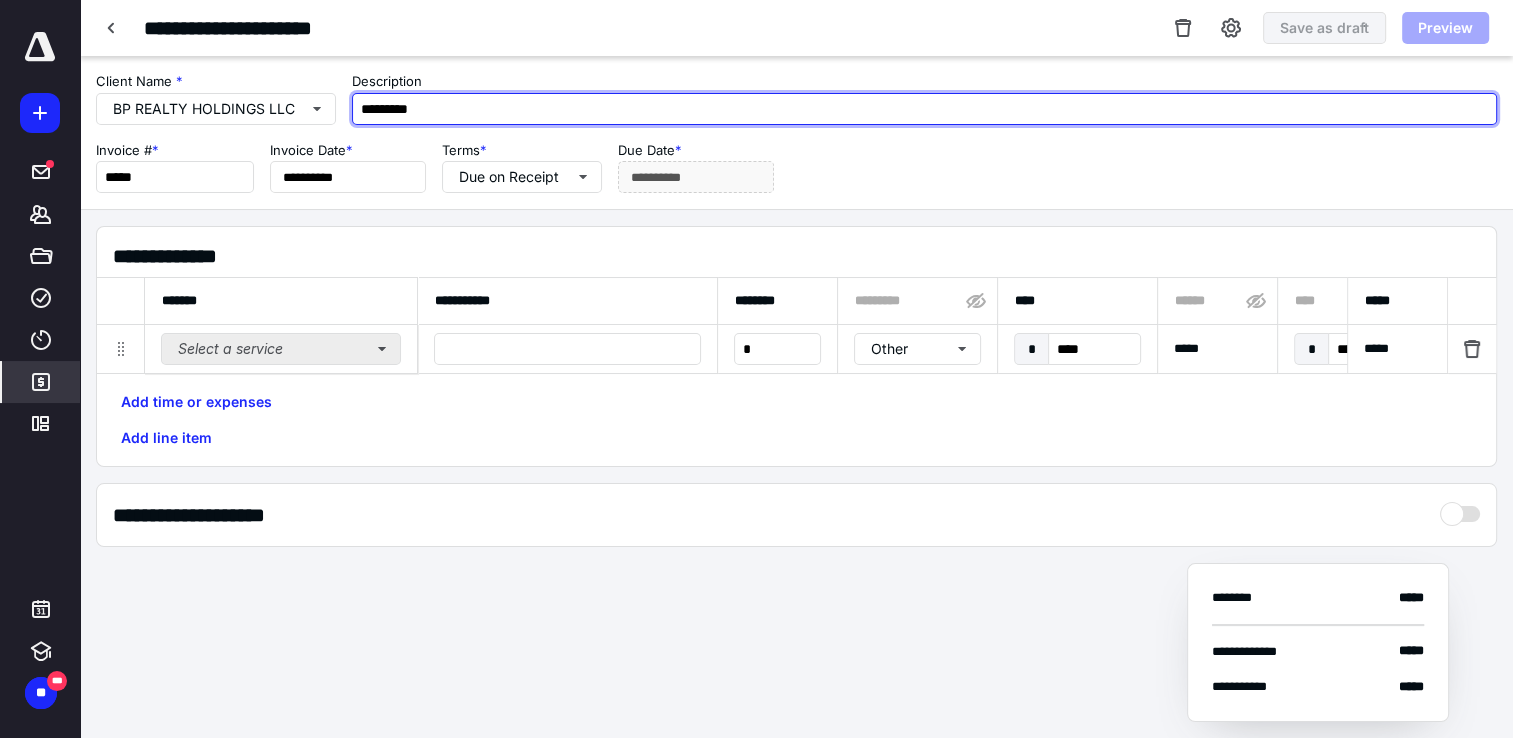 type on "*********" 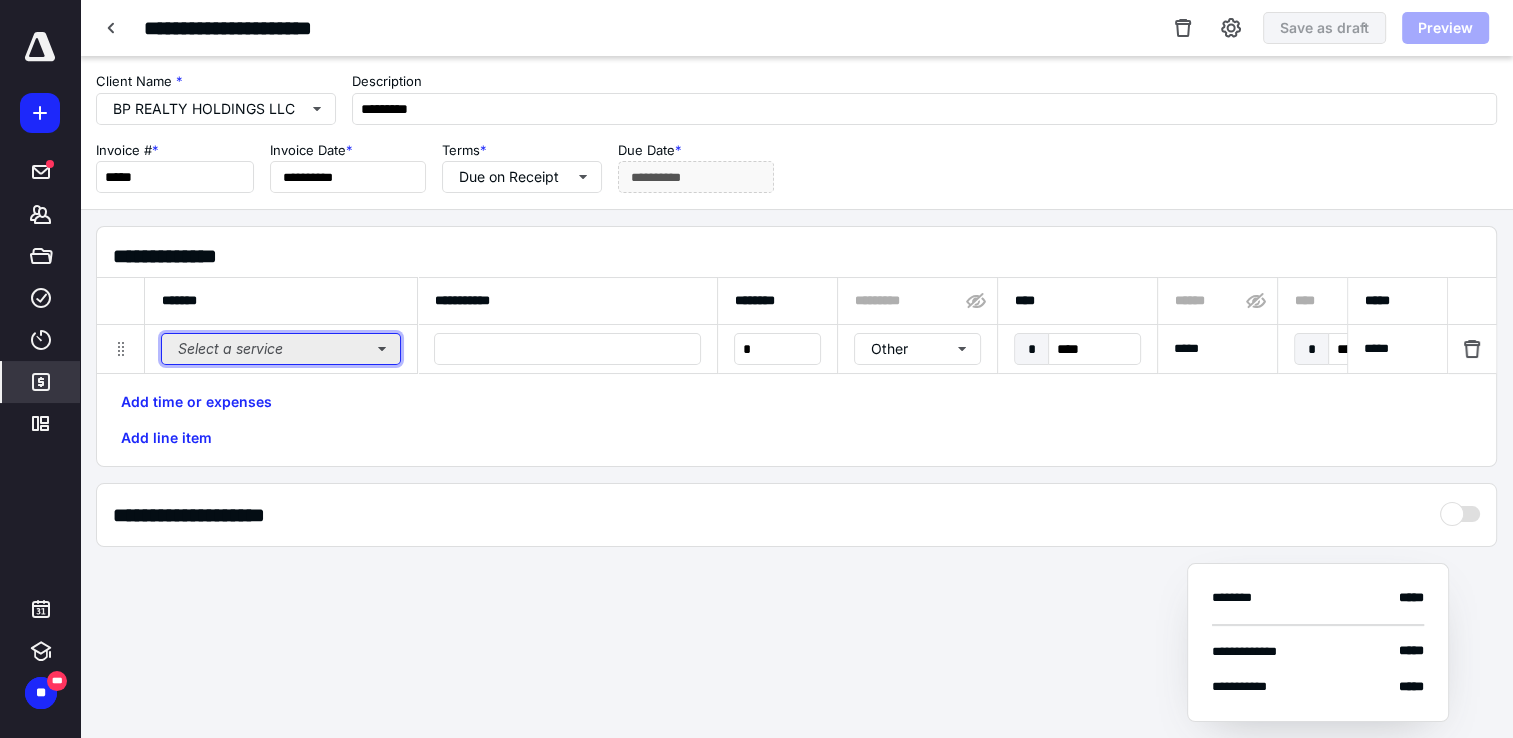 click on "Select a service" at bounding box center [281, 349] 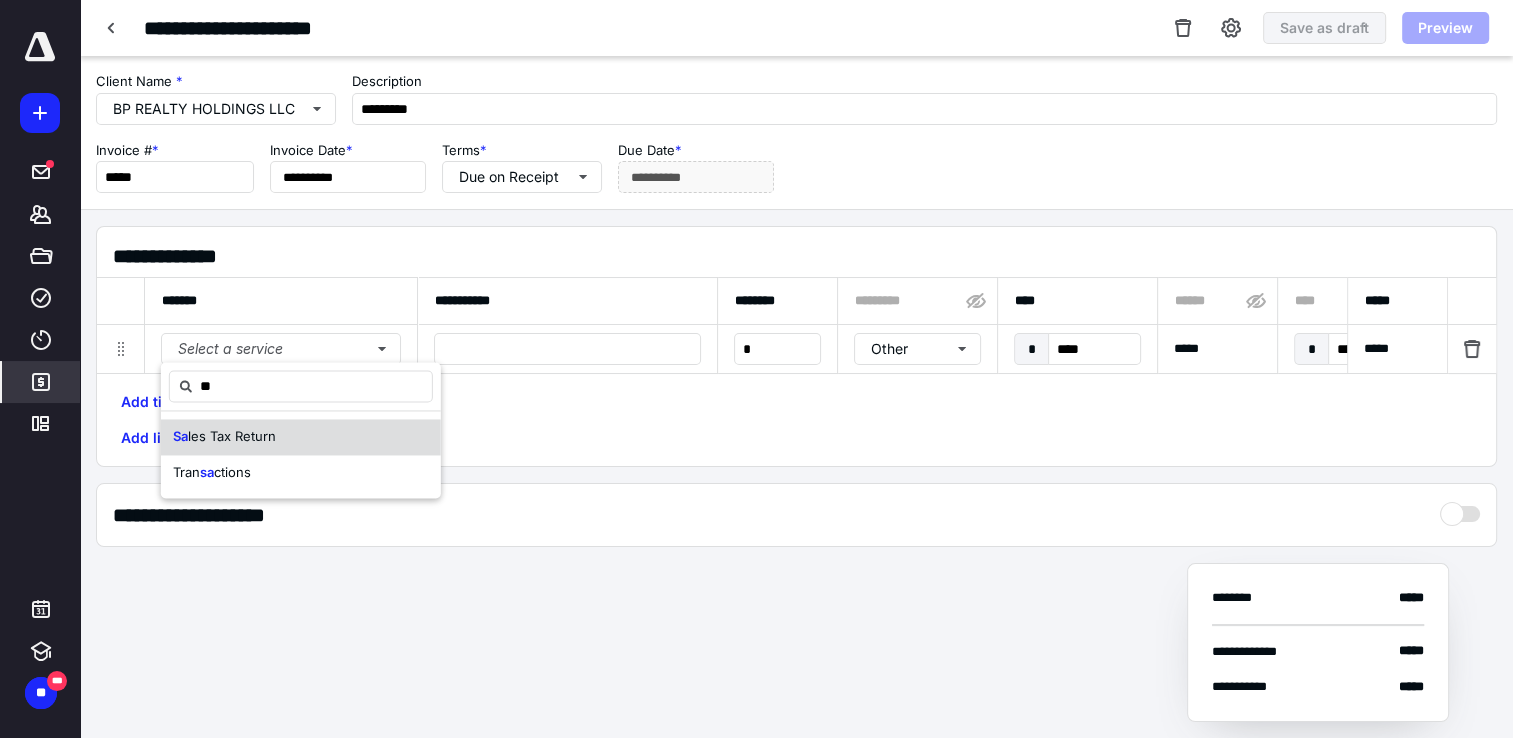 click on "Sa les Tax Return" at bounding box center (301, 437) 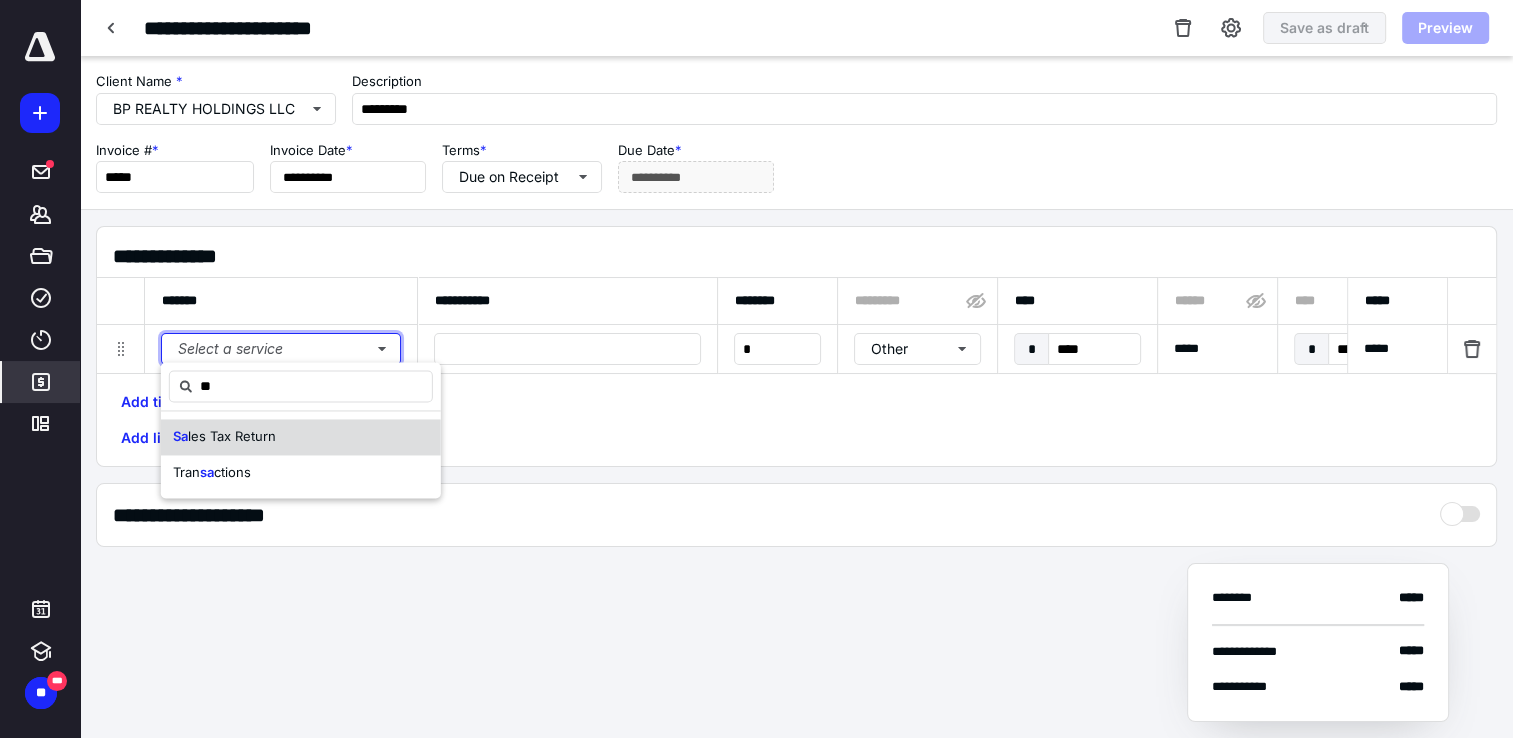 type 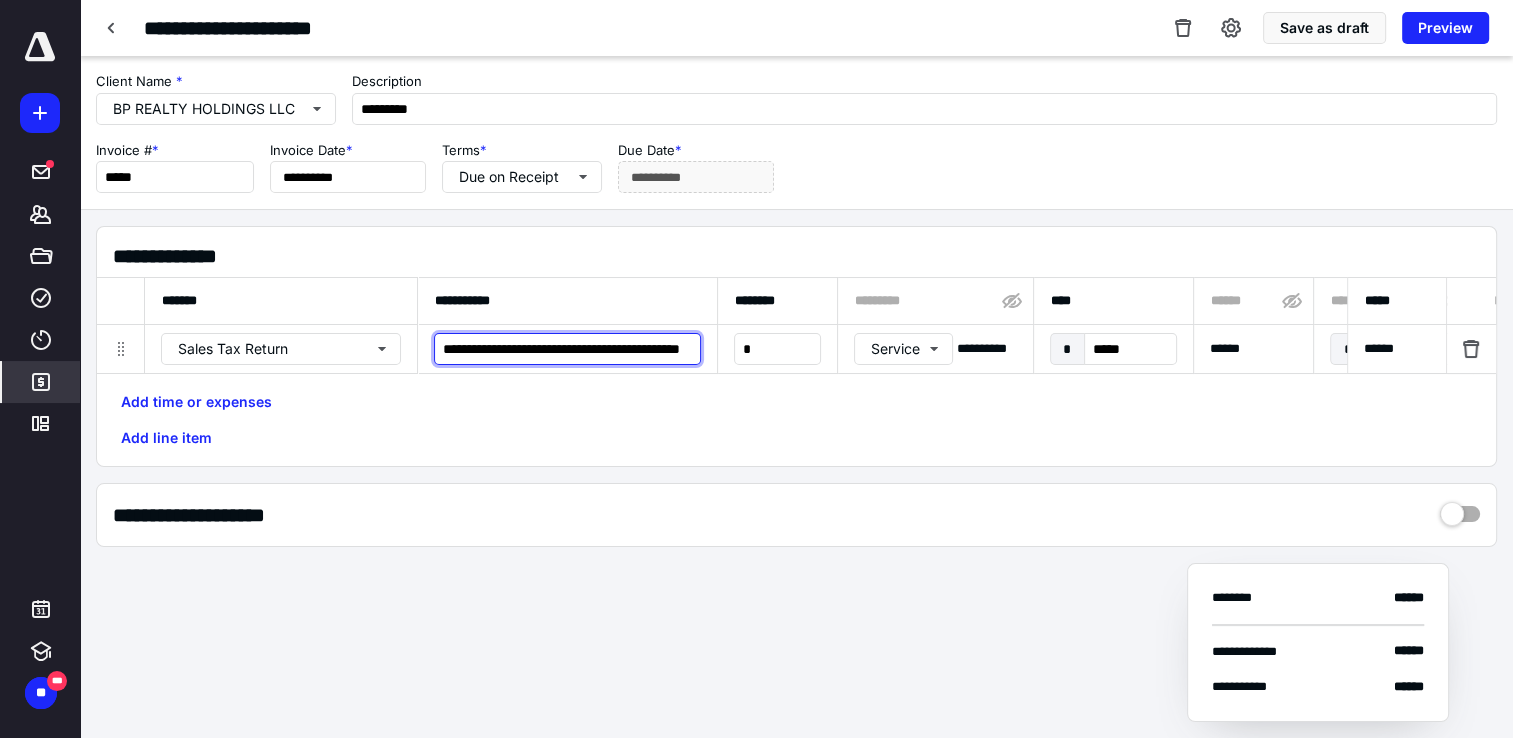 click on "**********" at bounding box center (567, 349) 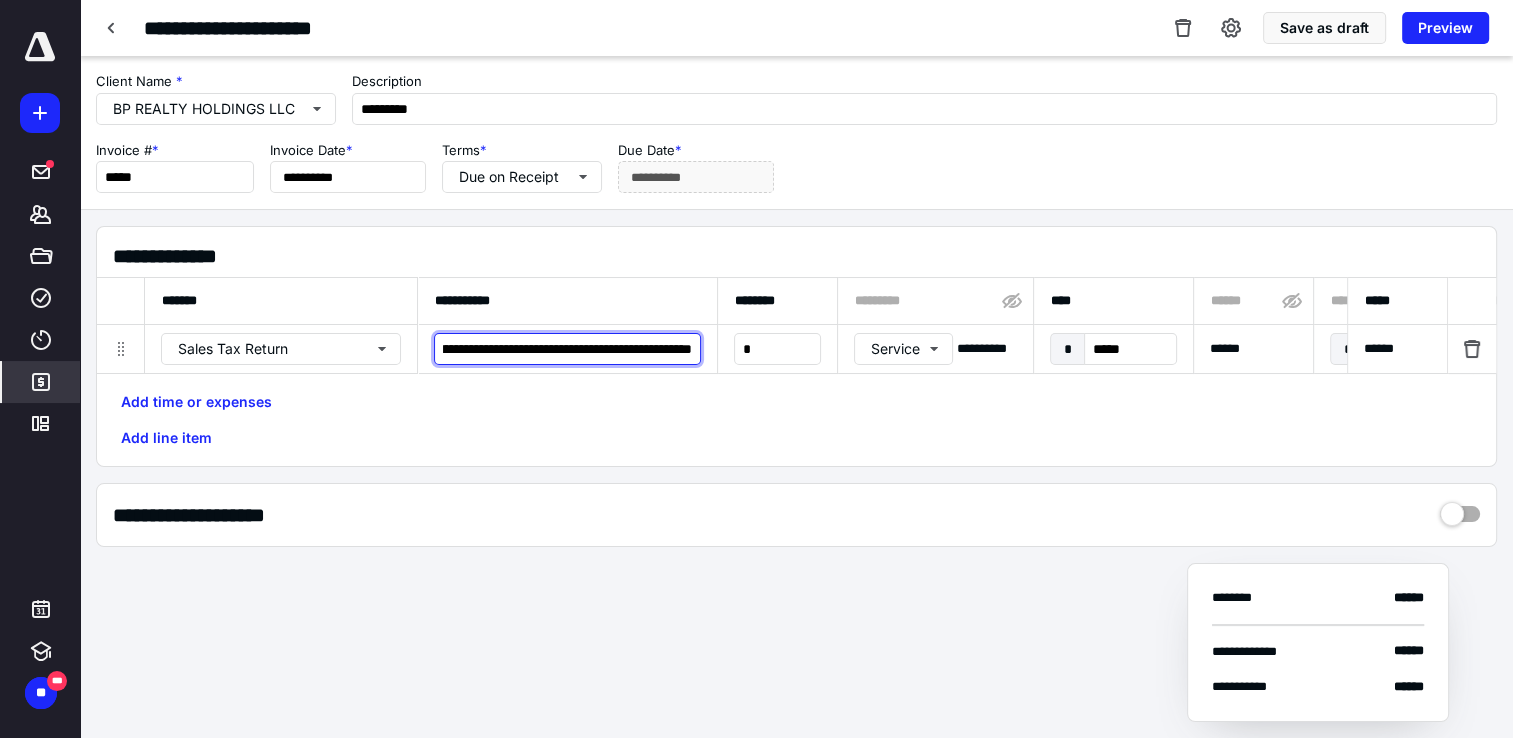 scroll, scrollTop: 0, scrollLeft: 130, axis: horizontal 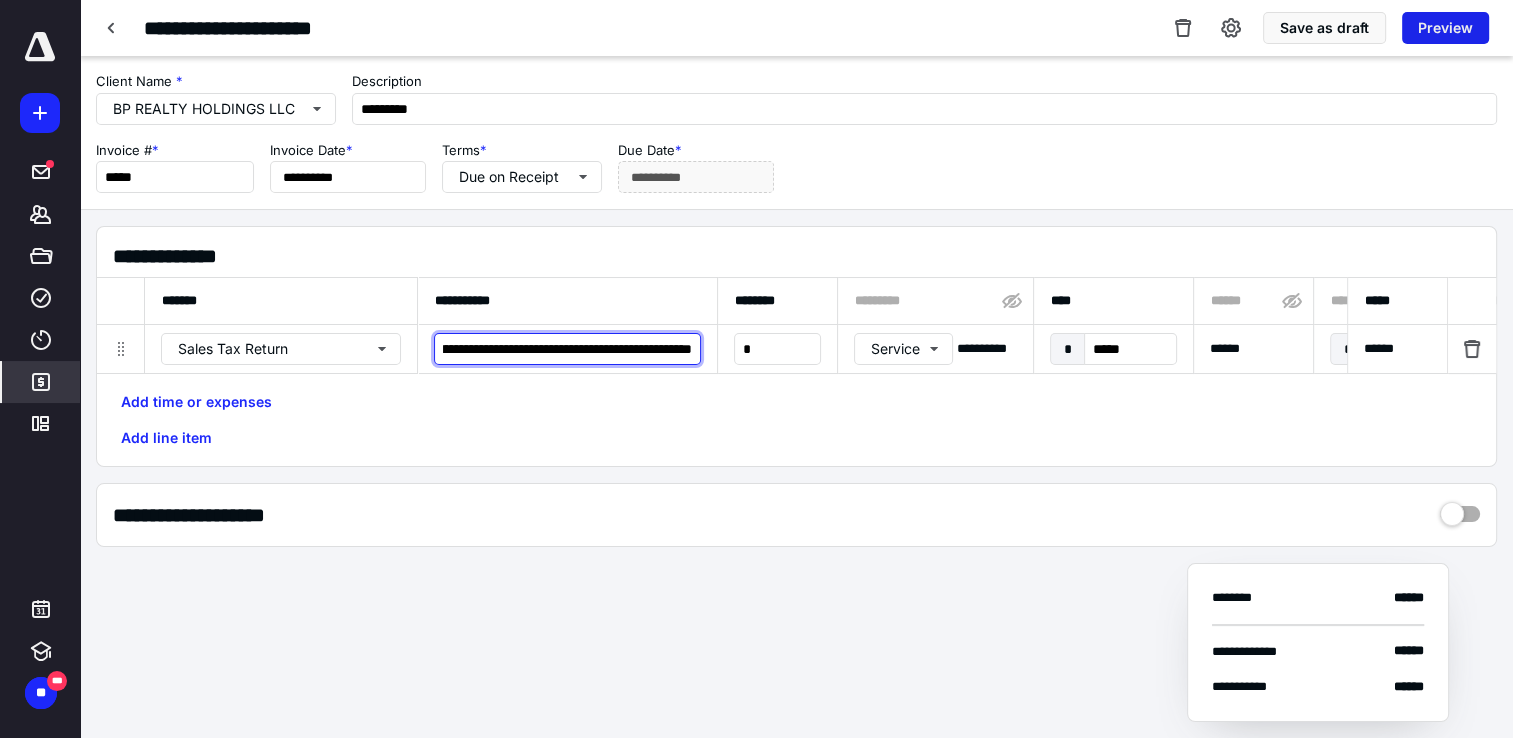 type on "**********" 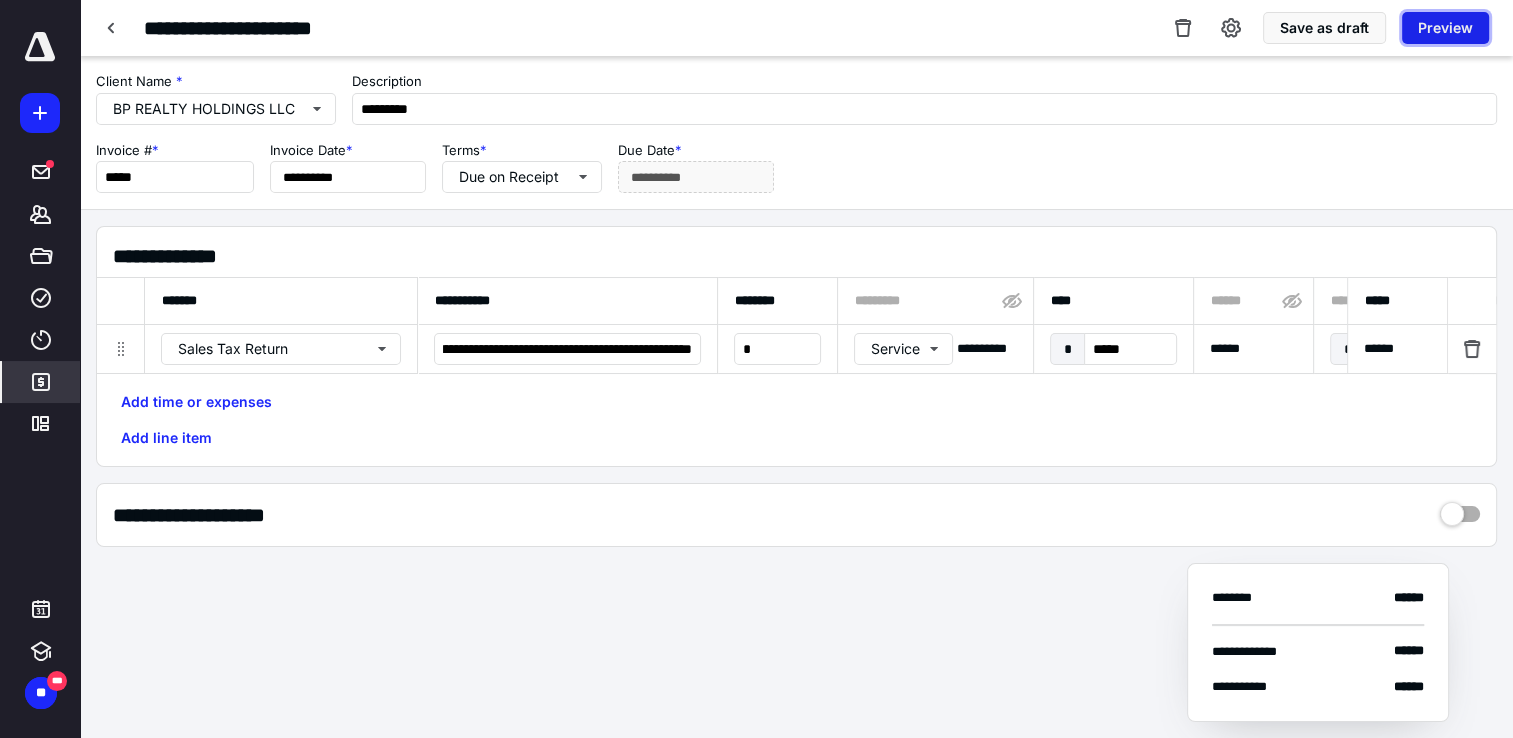 scroll, scrollTop: 0, scrollLeft: 0, axis: both 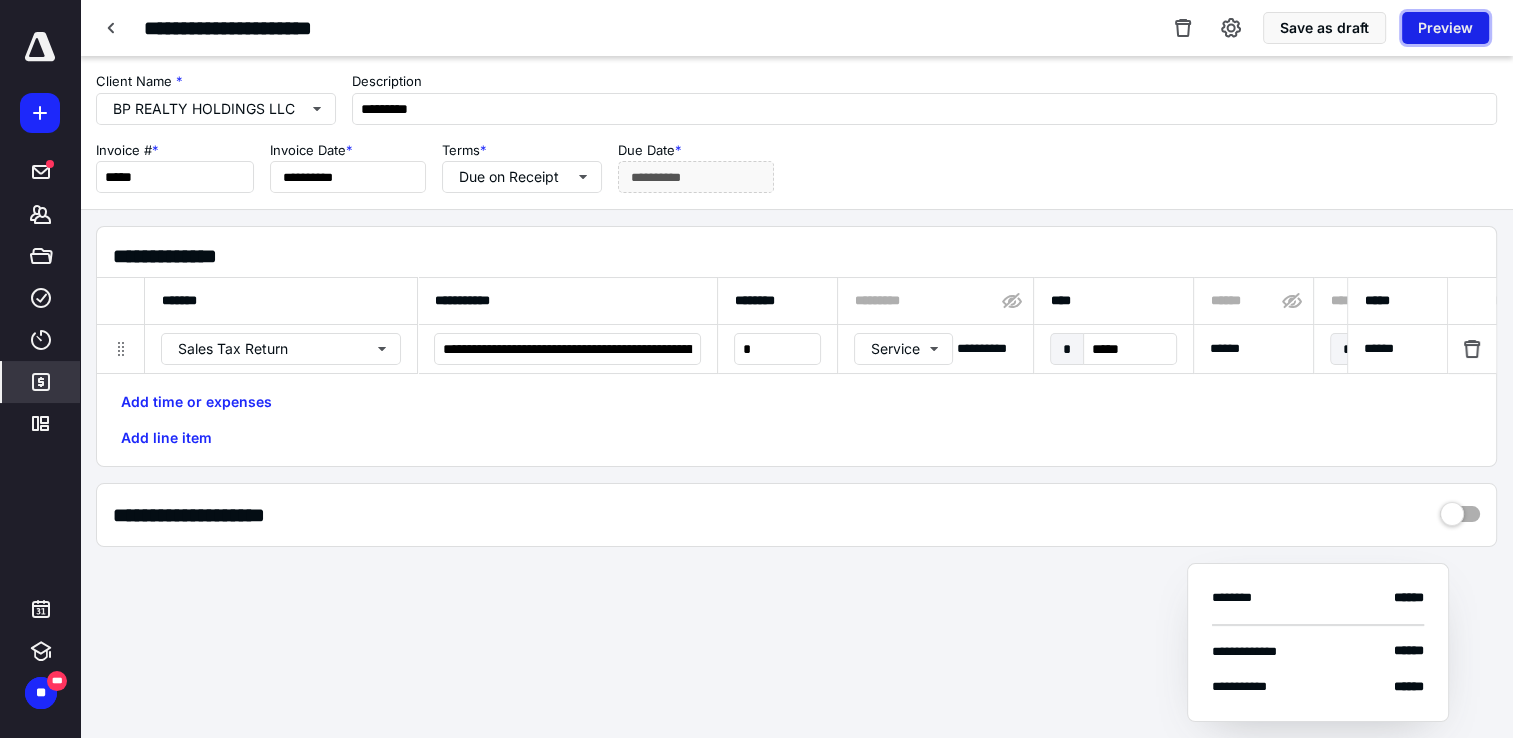 click on "Preview" at bounding box center (1445, 28) 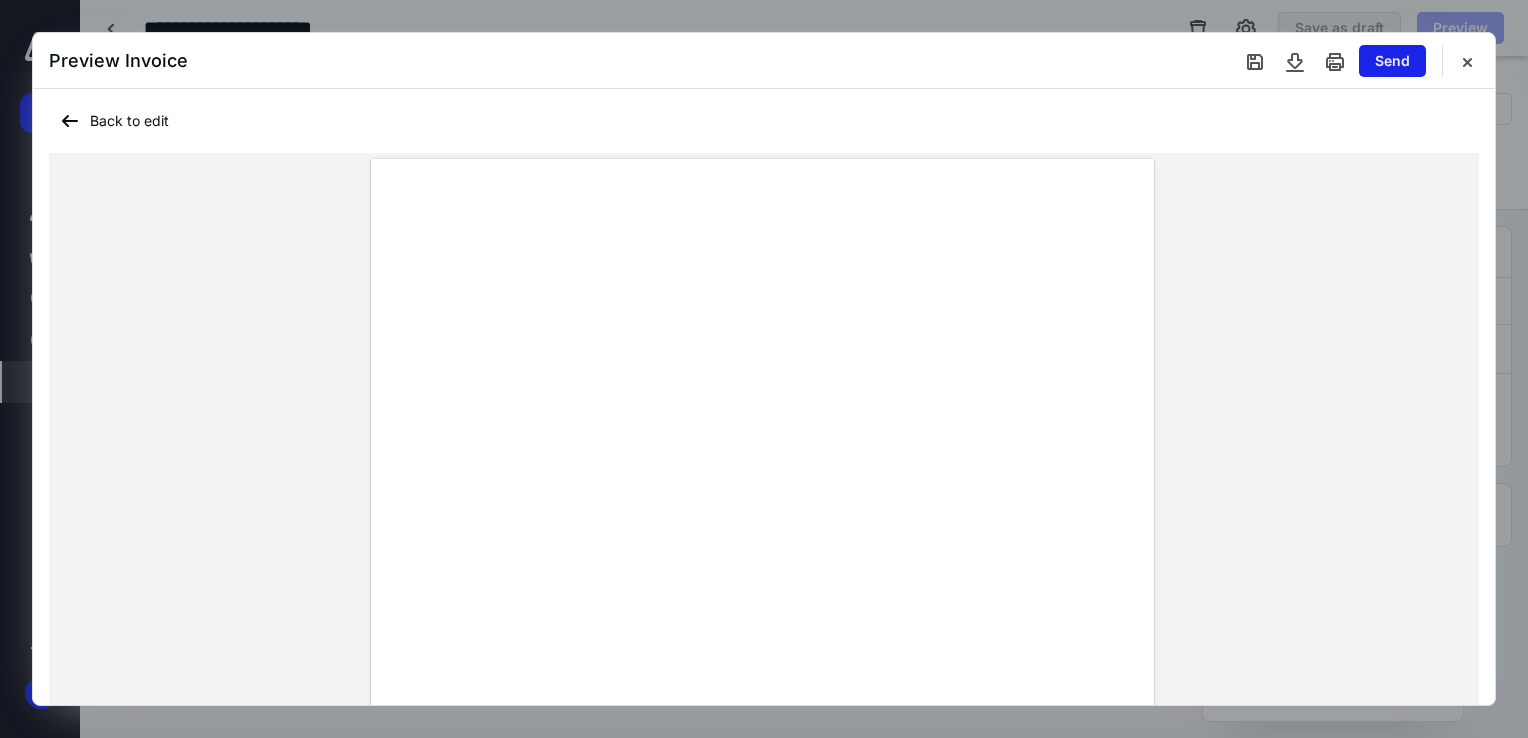click on "Send" at bounding box center (1392, 61) 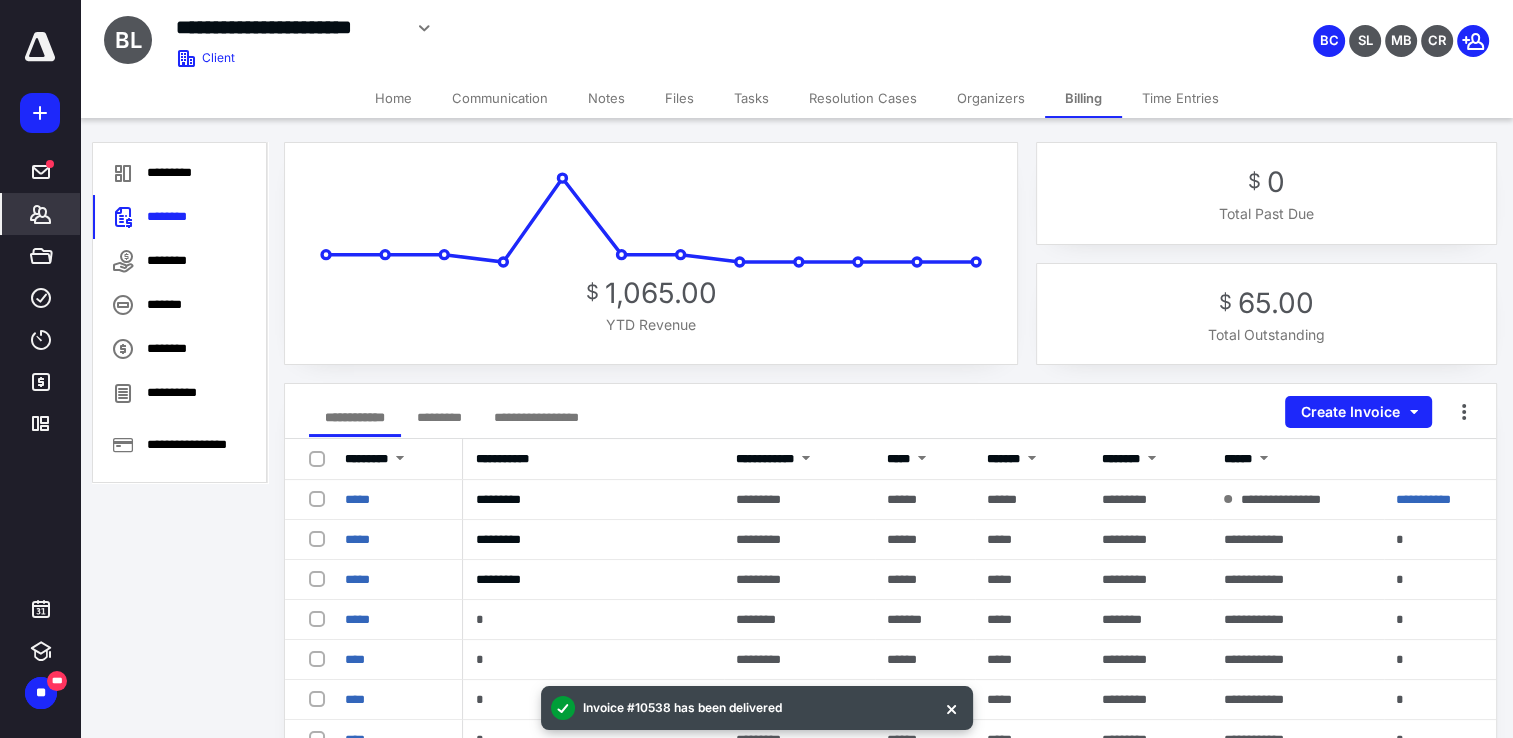 click on "Home" at bounding box center (393, 98) 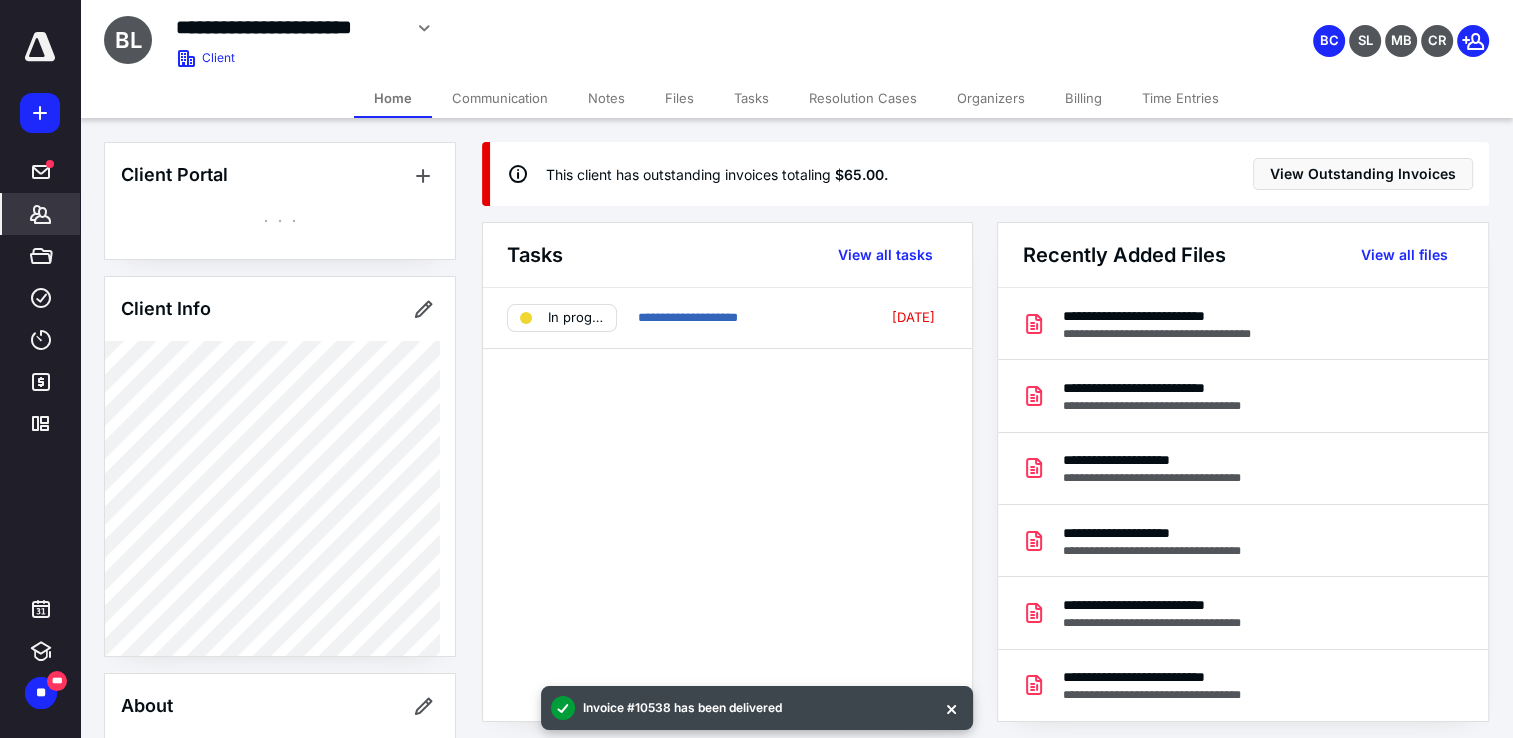 click on "Home" at bounding box center [393, 98] 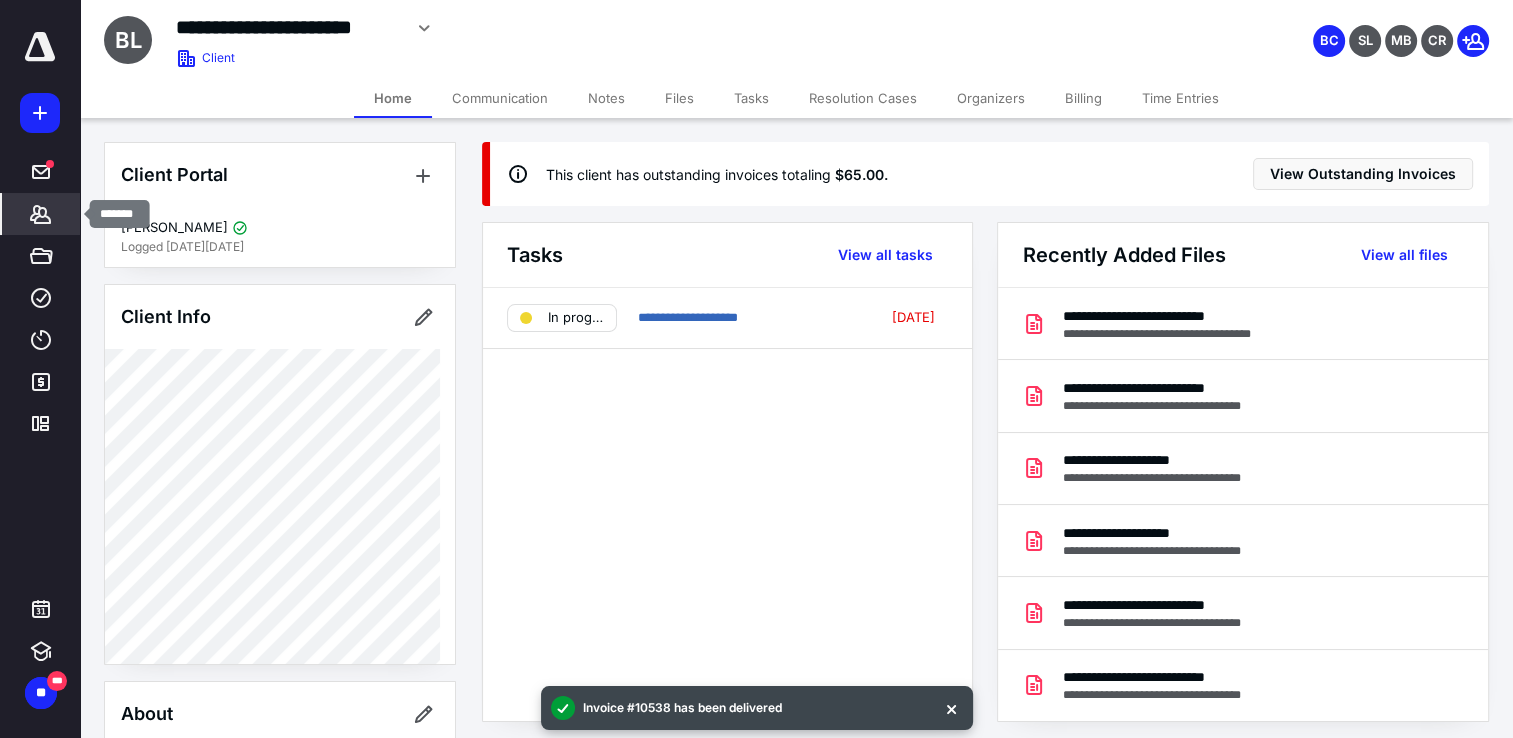 click 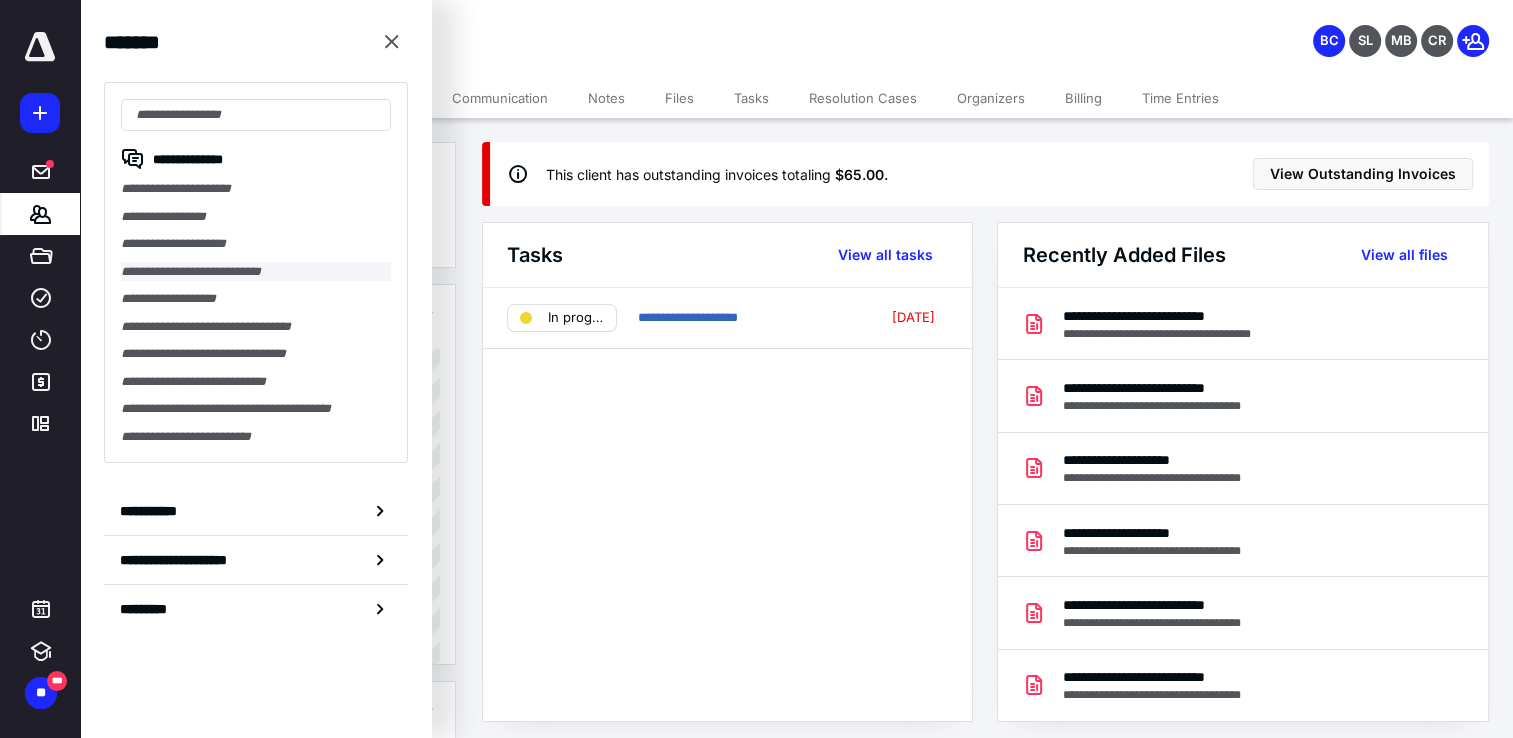 click on "**********" at bounding box center (256, 272) 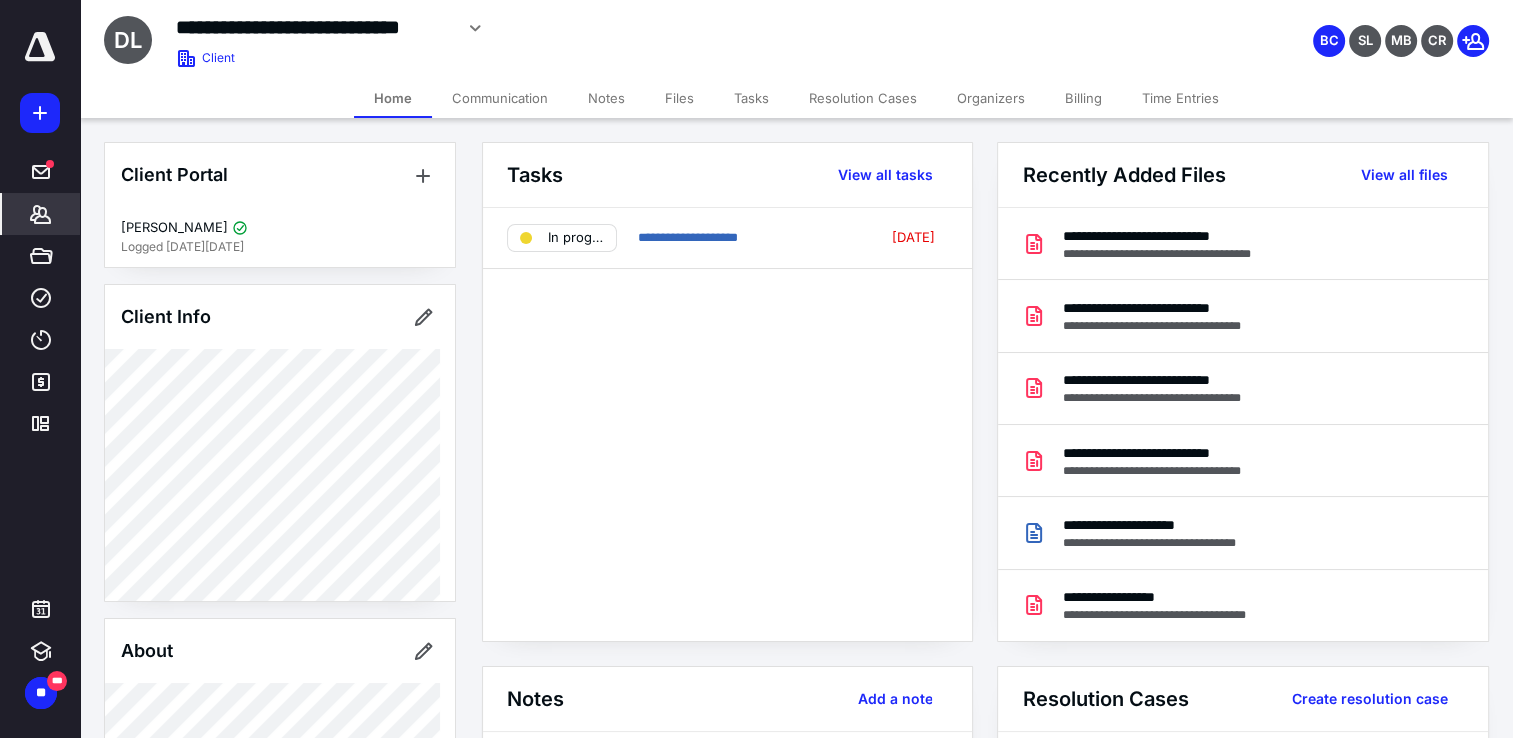 click on "Billing" at bounding box center (1083, 98) 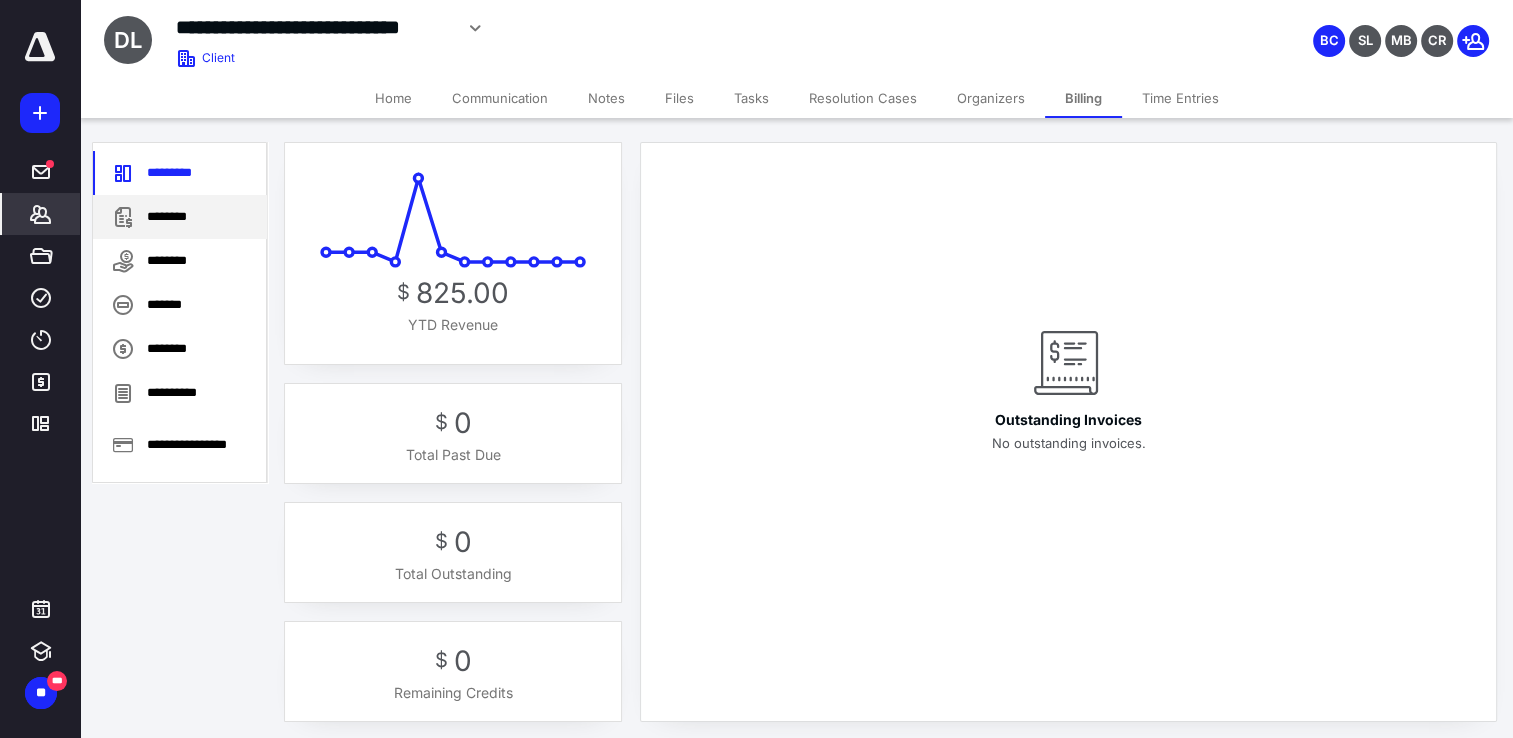 click on "********" at bounding box center (180, 217) 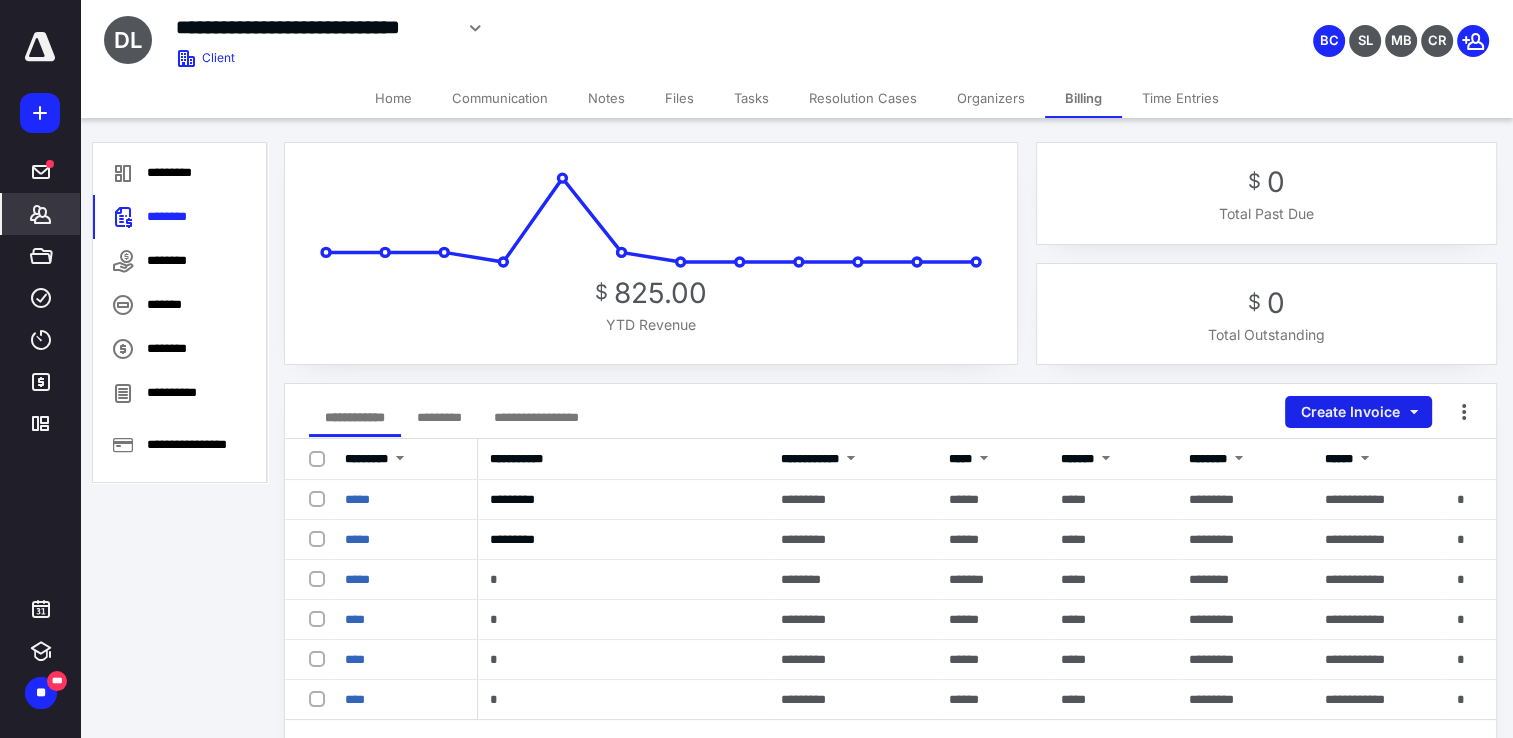 click on "Create Invoice" at bounding box center (1358, 412) 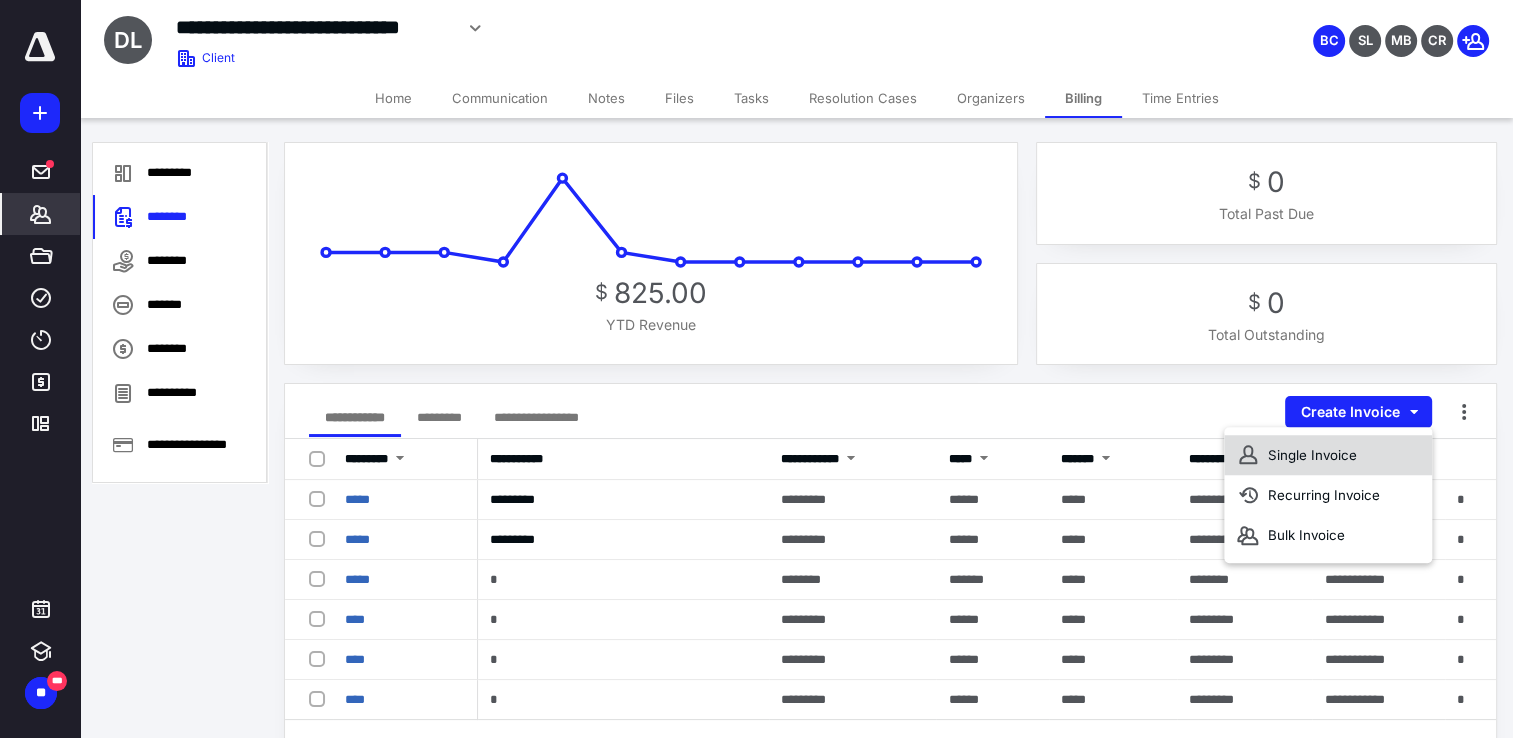 click on "Single Invoice" at bounding box center [1328, 455] 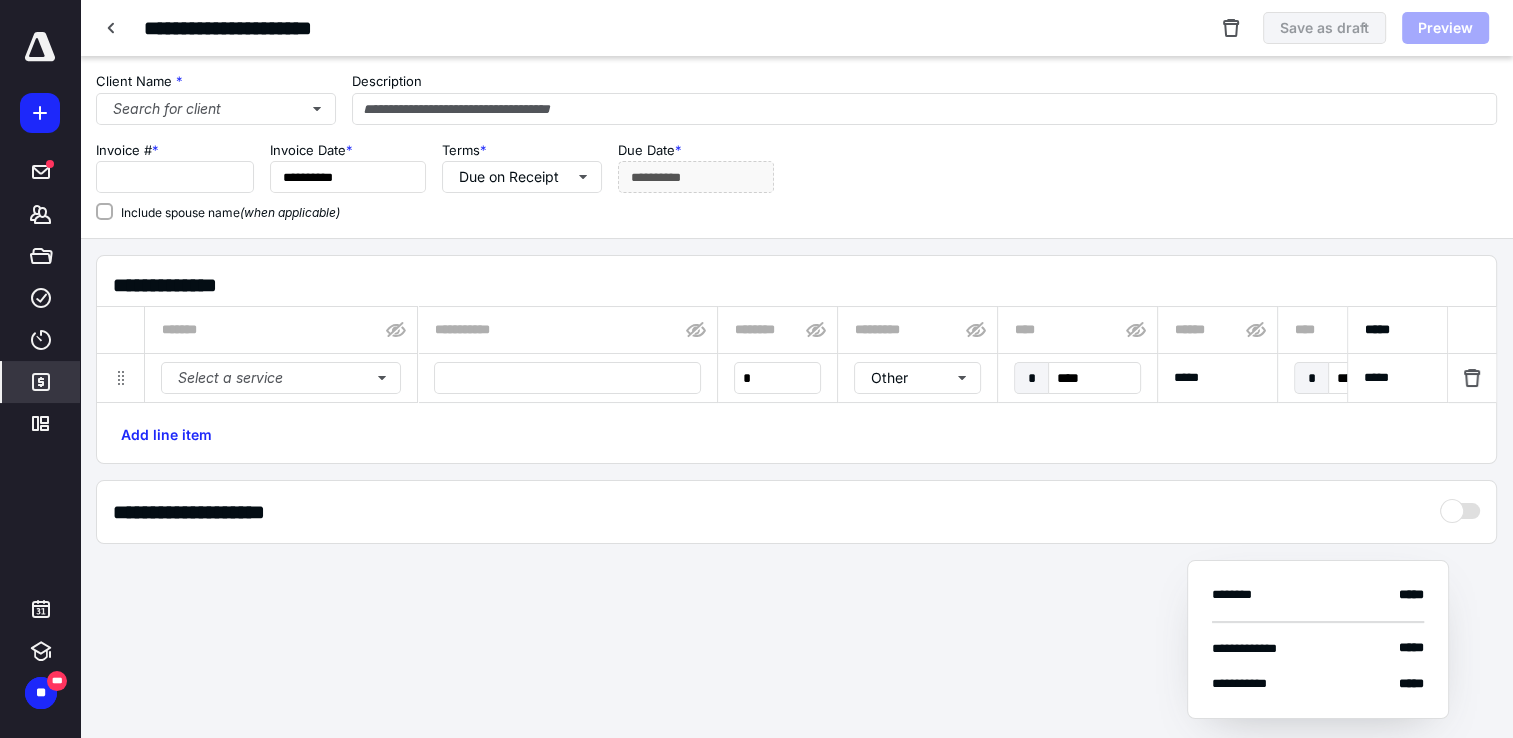 type on "*****" 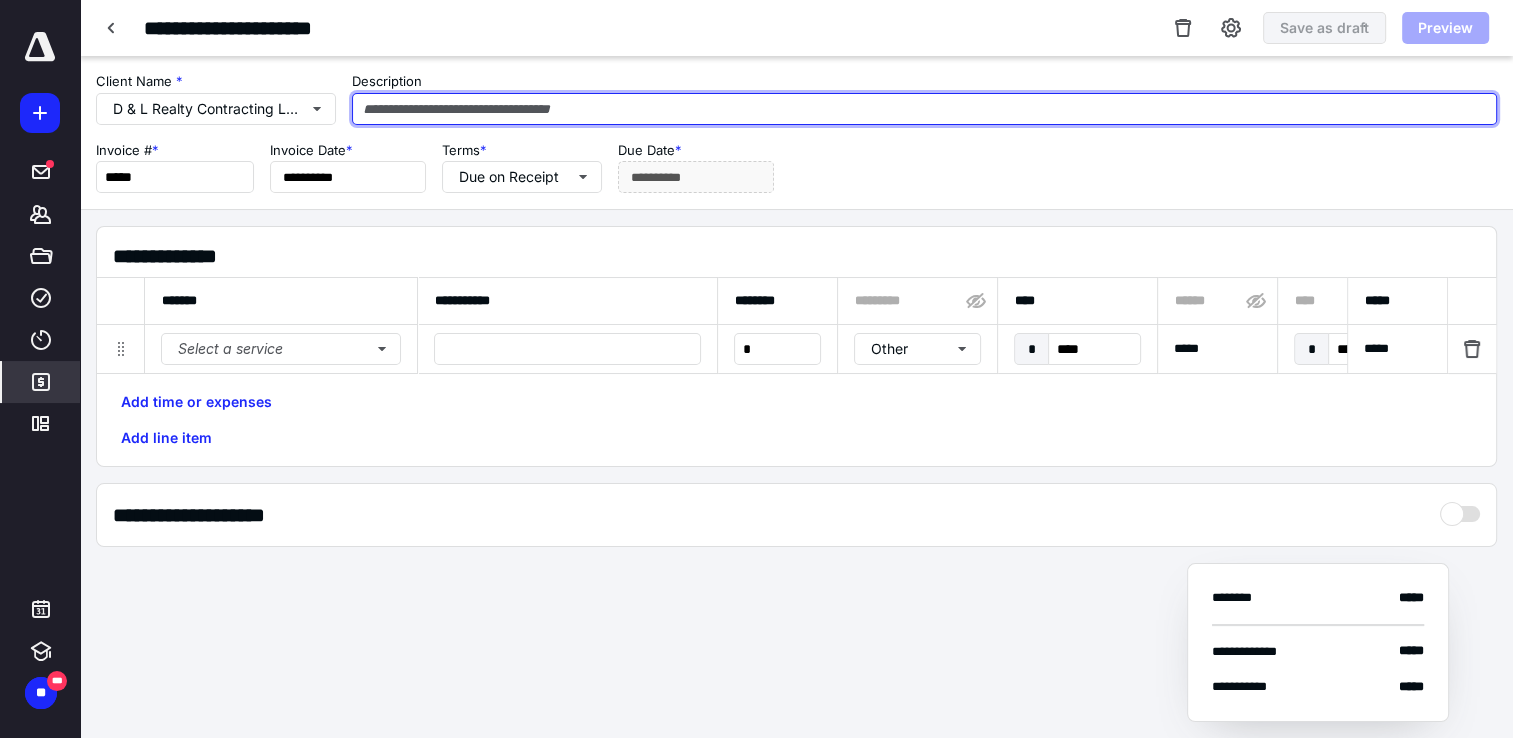 click at bounding box center (924, 109) 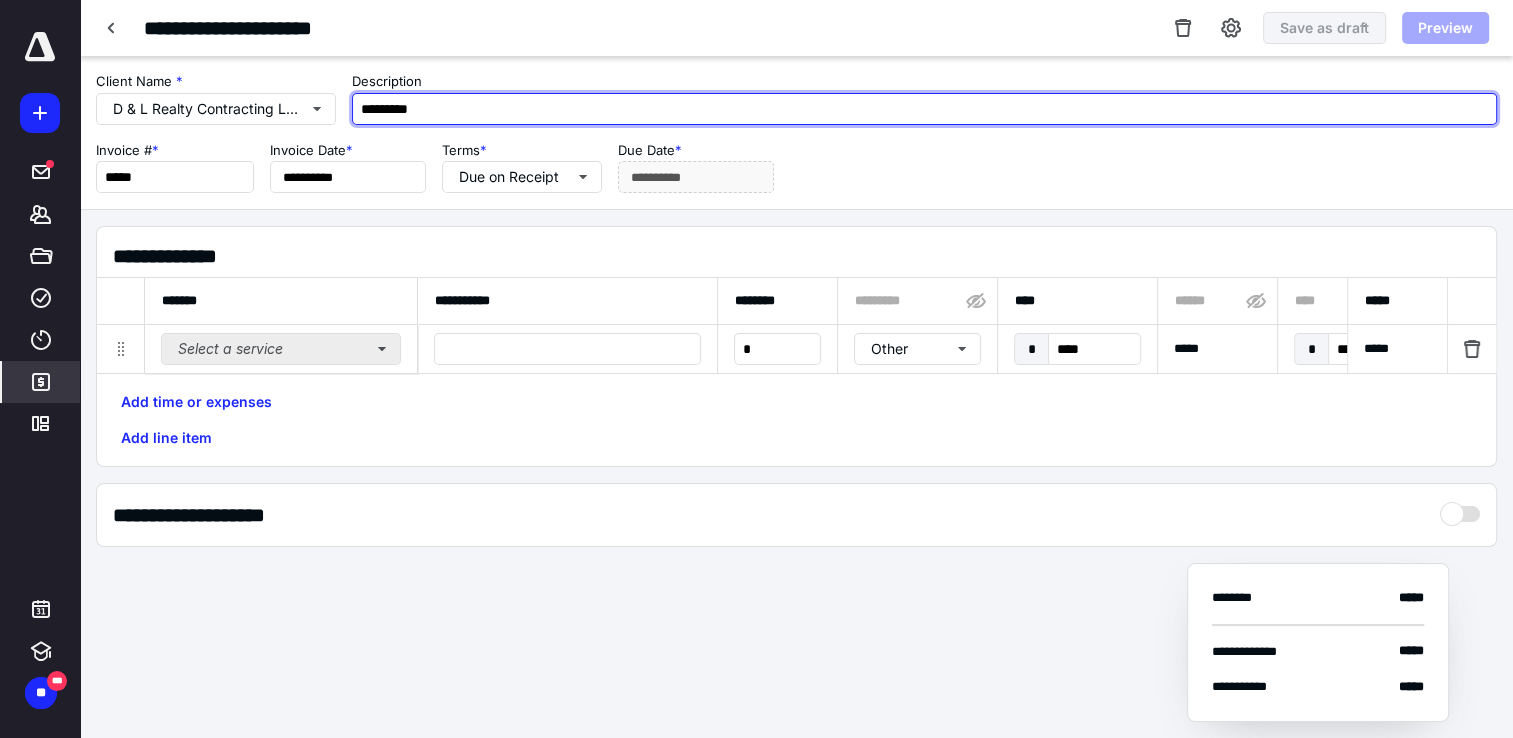 type on "*********" 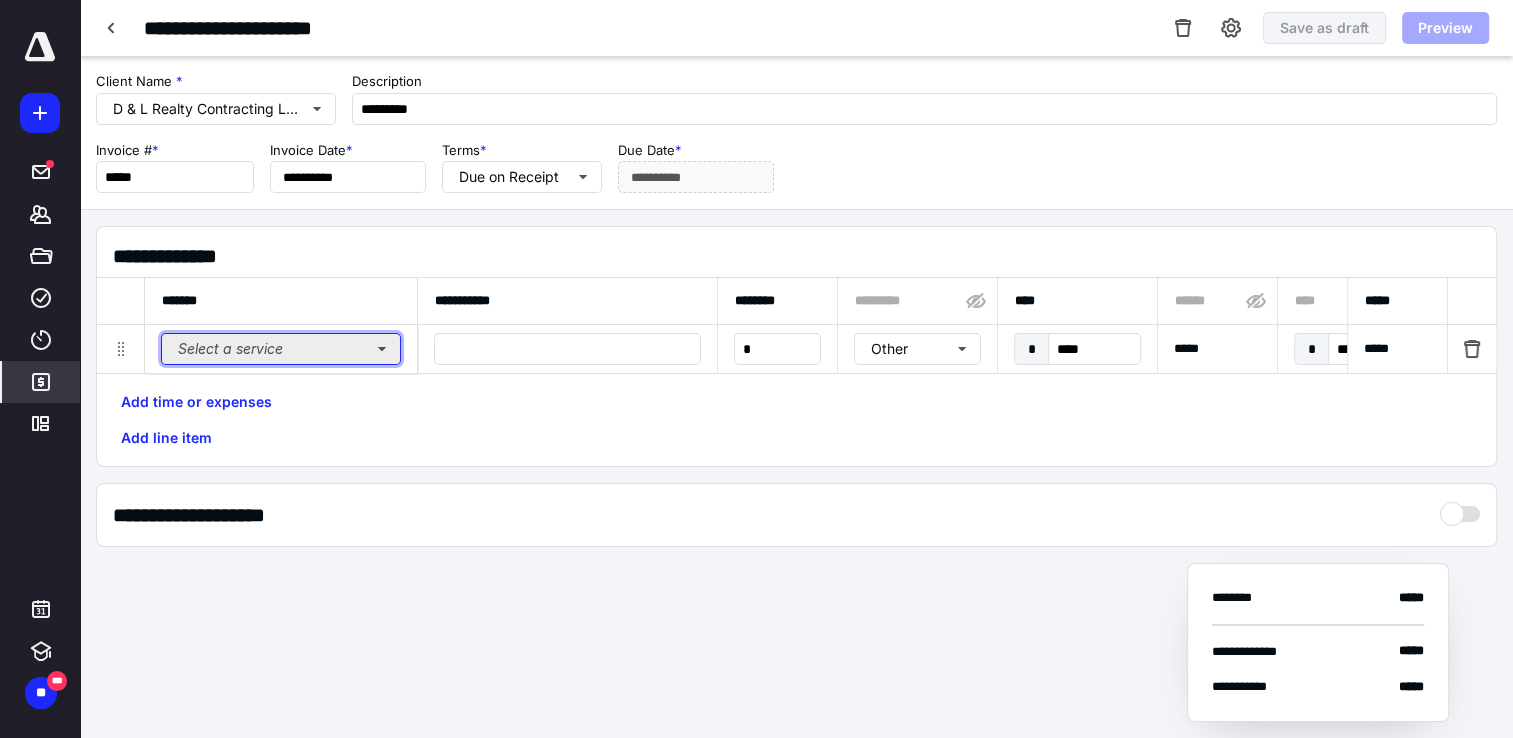 click on "Select a service" at bounding box center [281, 349] 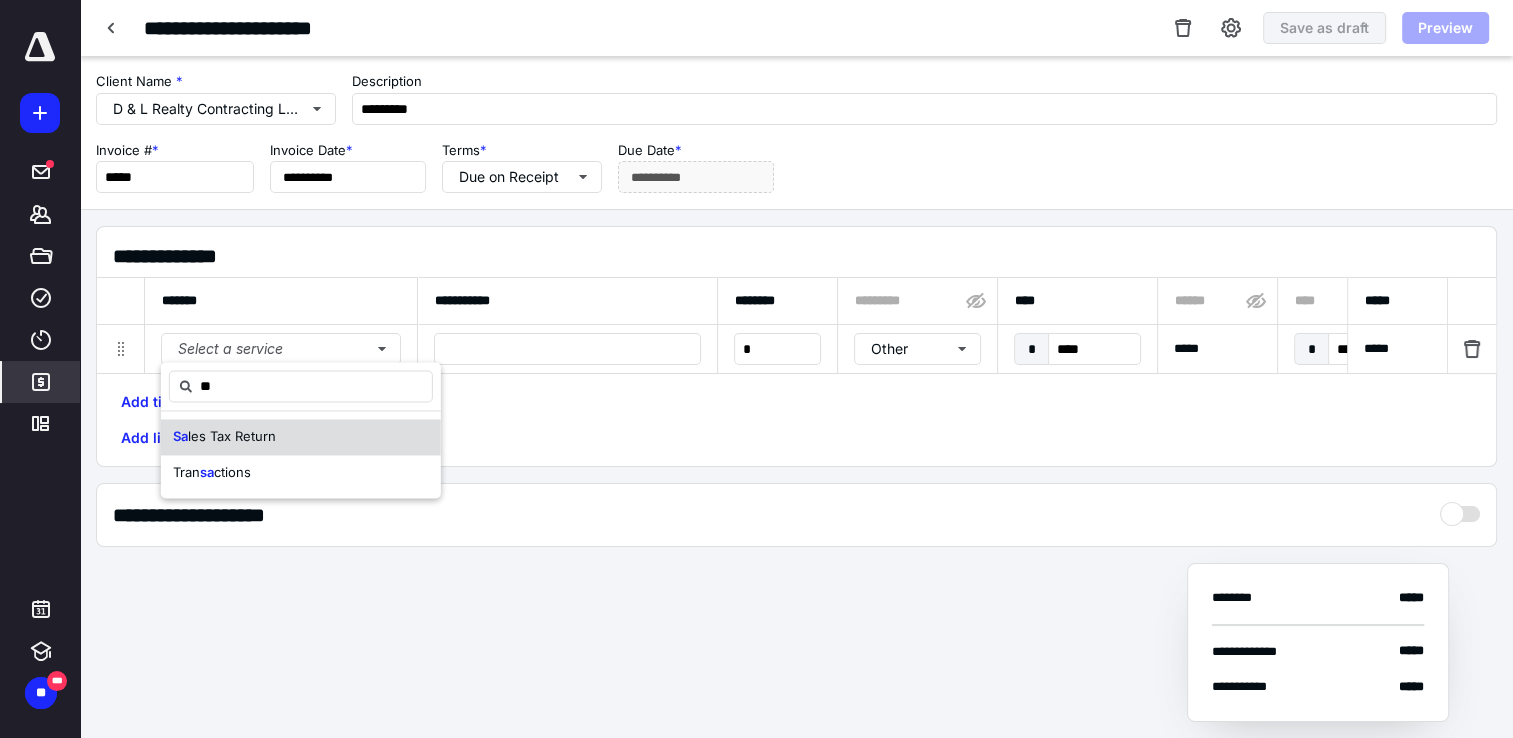 click on "Sa les Tax Return" at bounding box center [301, 437] 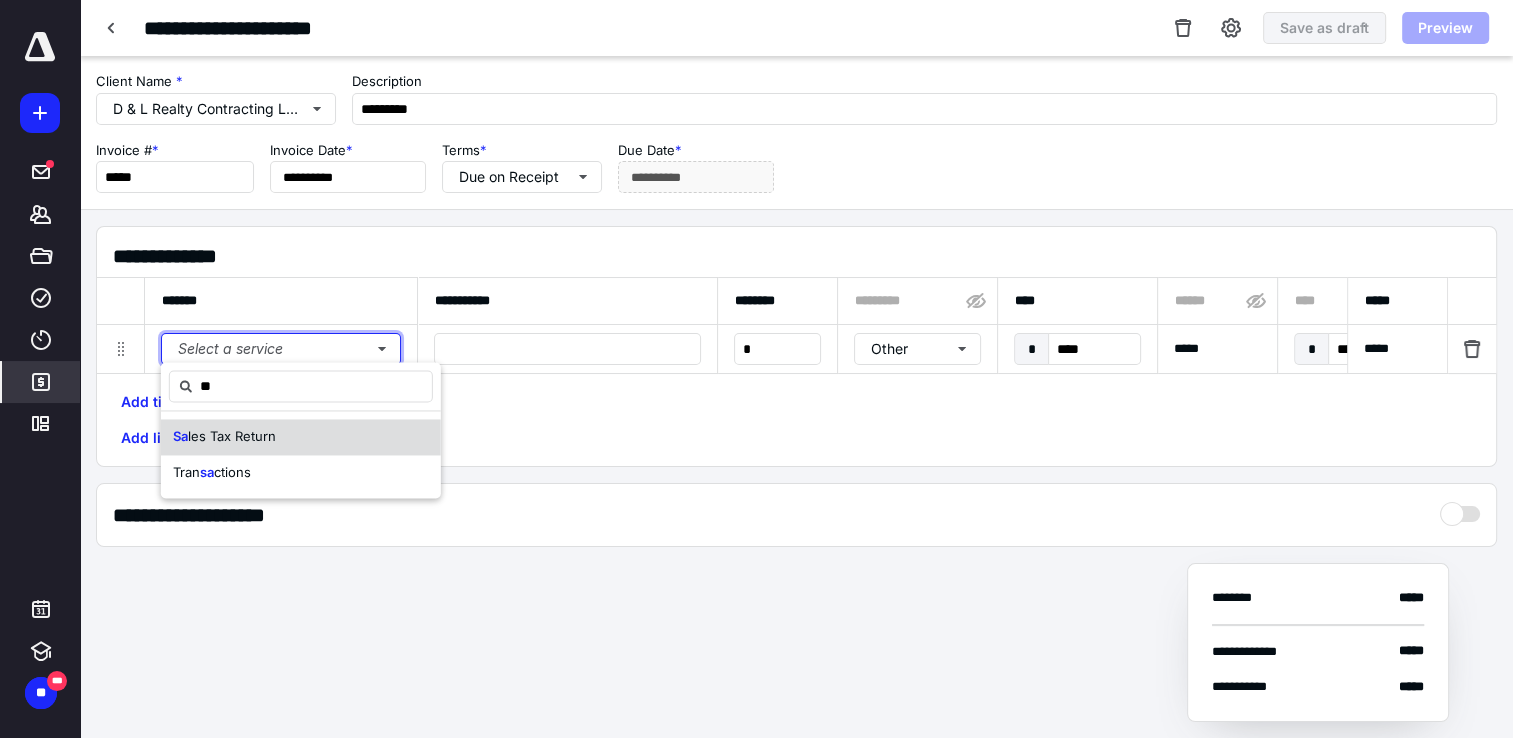 type 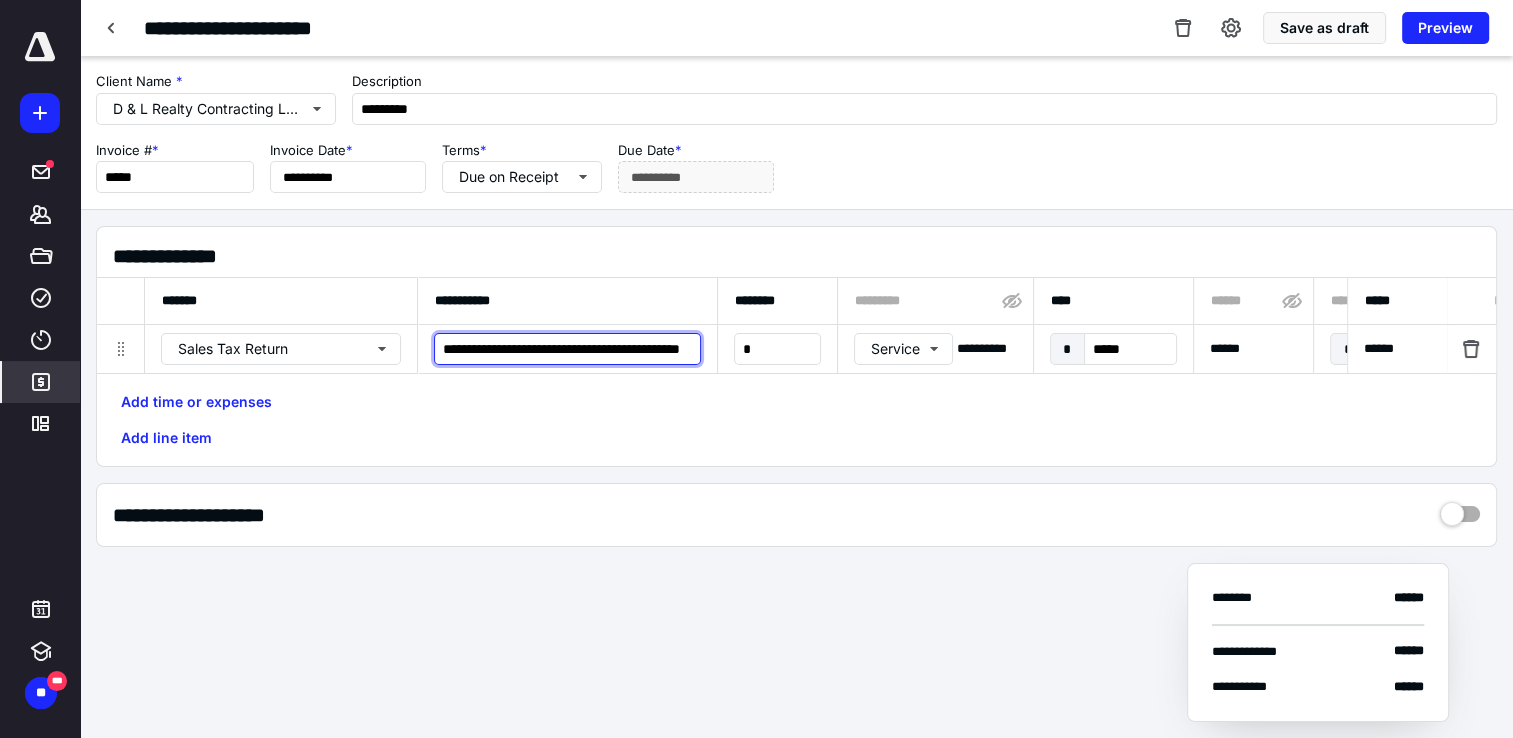 click on "**********" at bounding box center [567, 349] 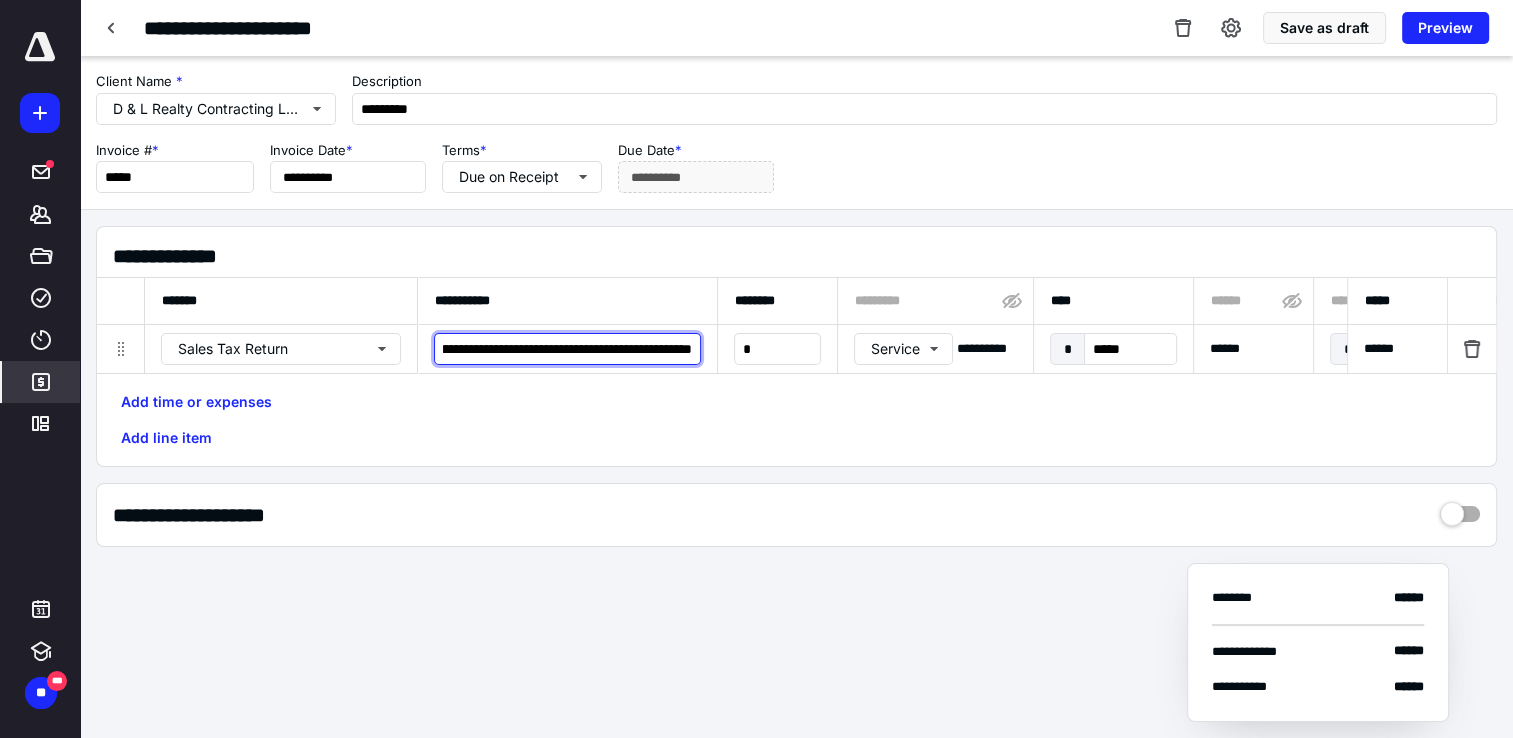 scroll, scrollTop: 0, scrollLeft: 130, axis: horizontal 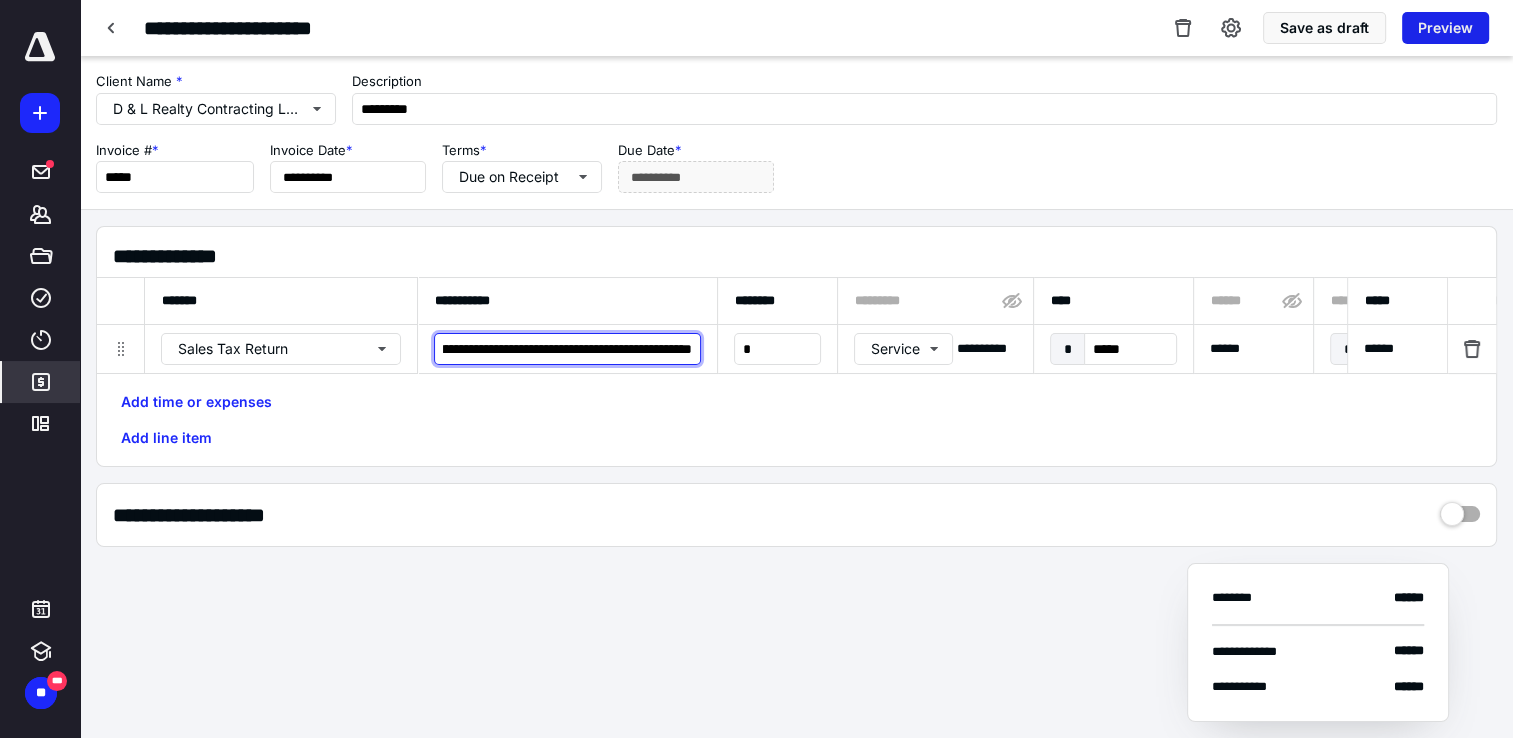 type on "**********" 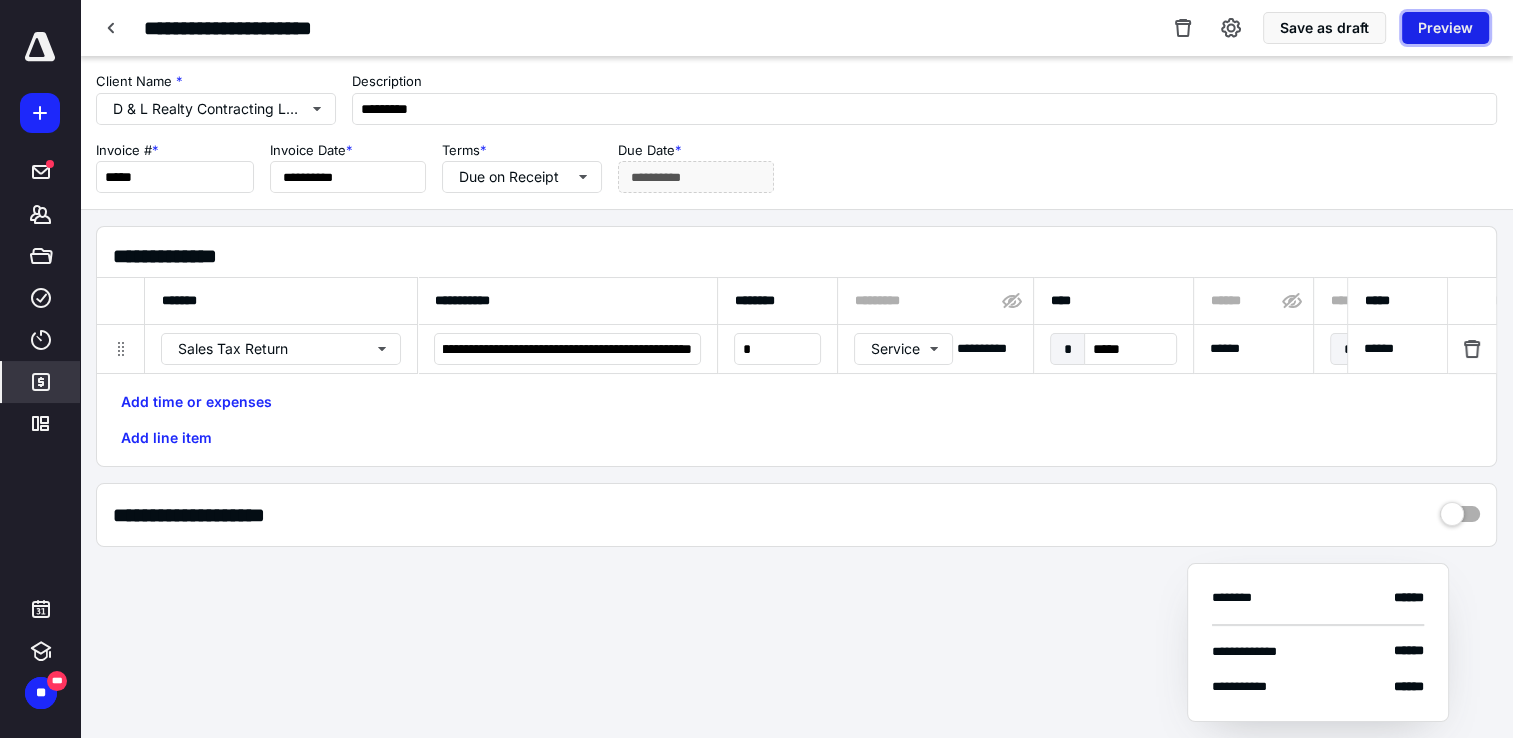 scroll, scrollTop: 0, scrollLeft: 0, axis: both 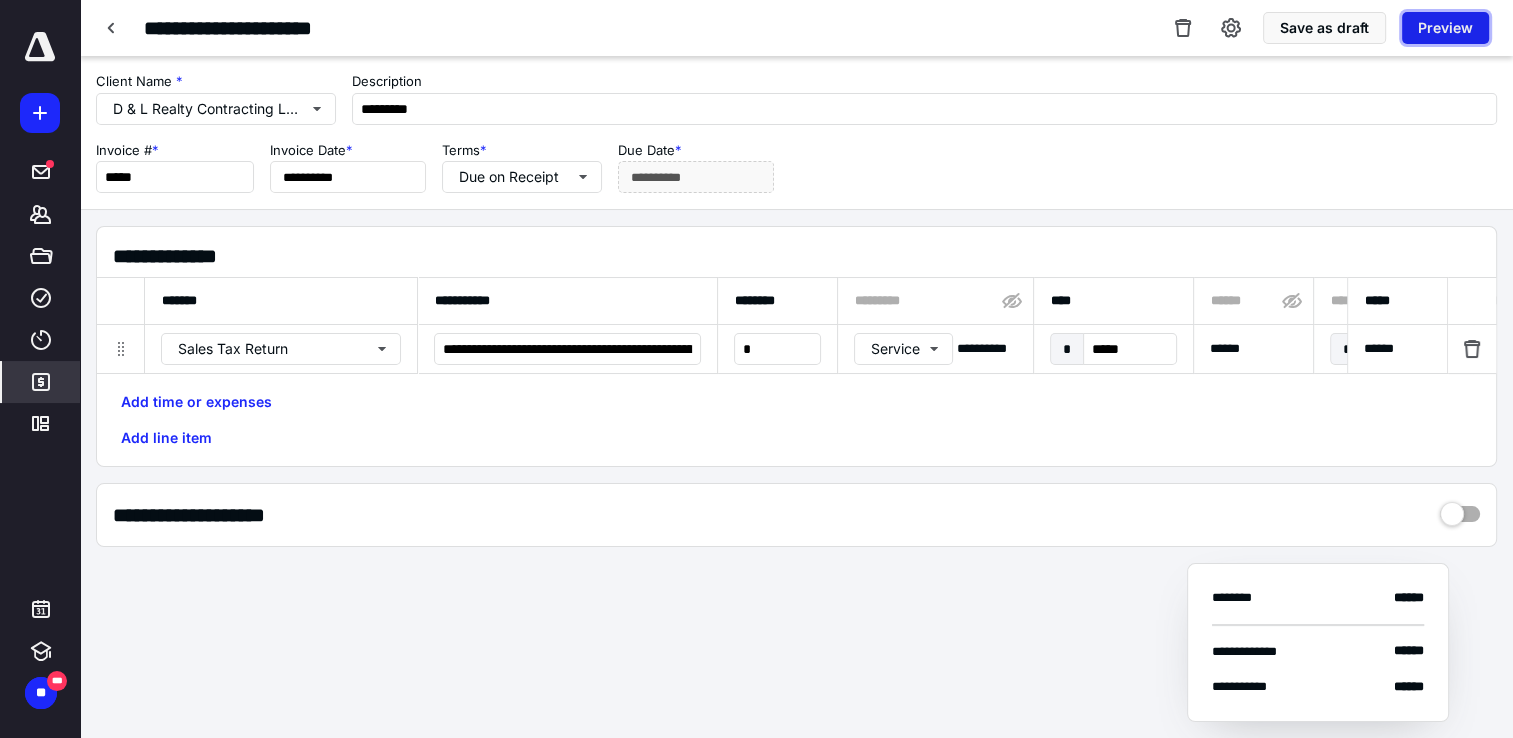 click on "Preview" at bounding box center (1445, 28) 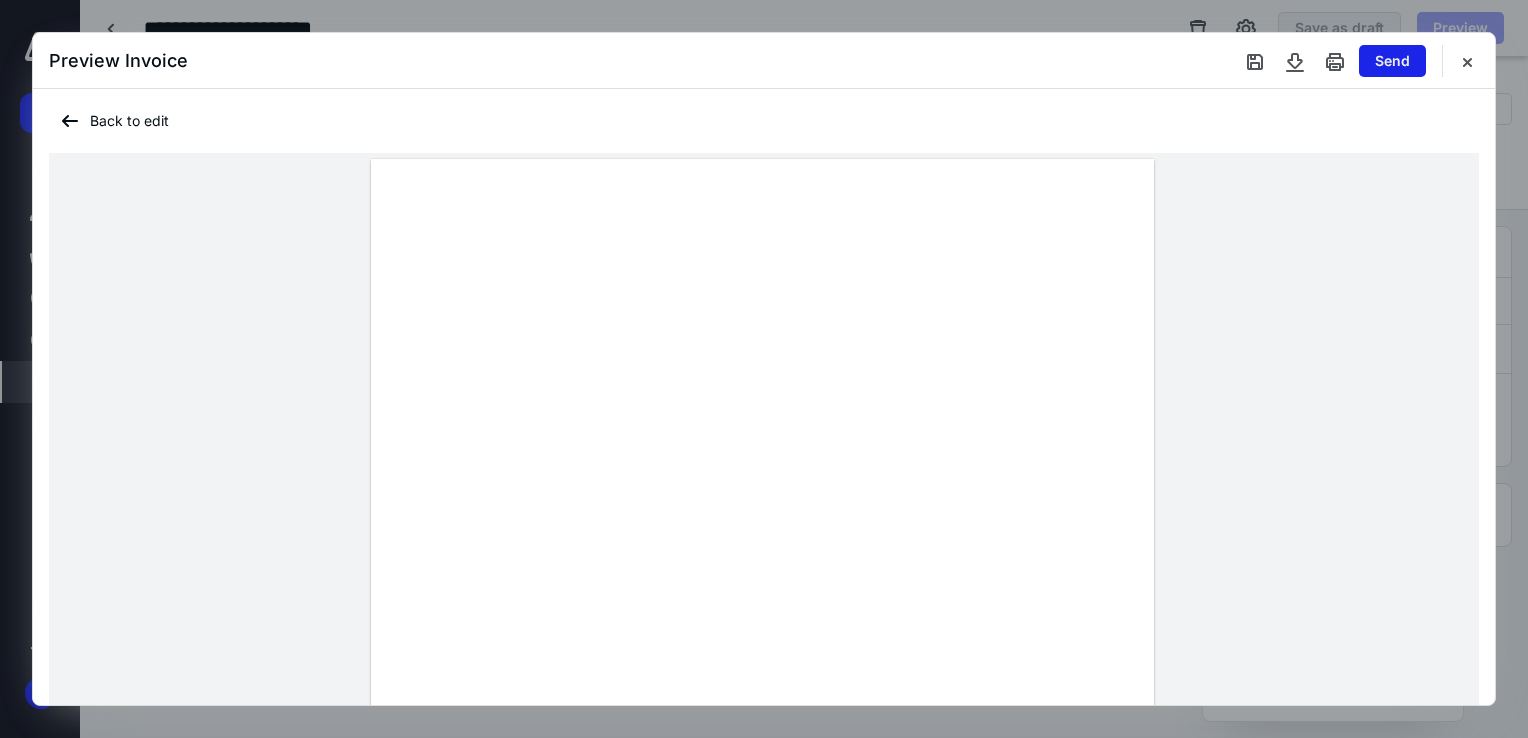 click on "Send" at bounding box center [1392, 61] 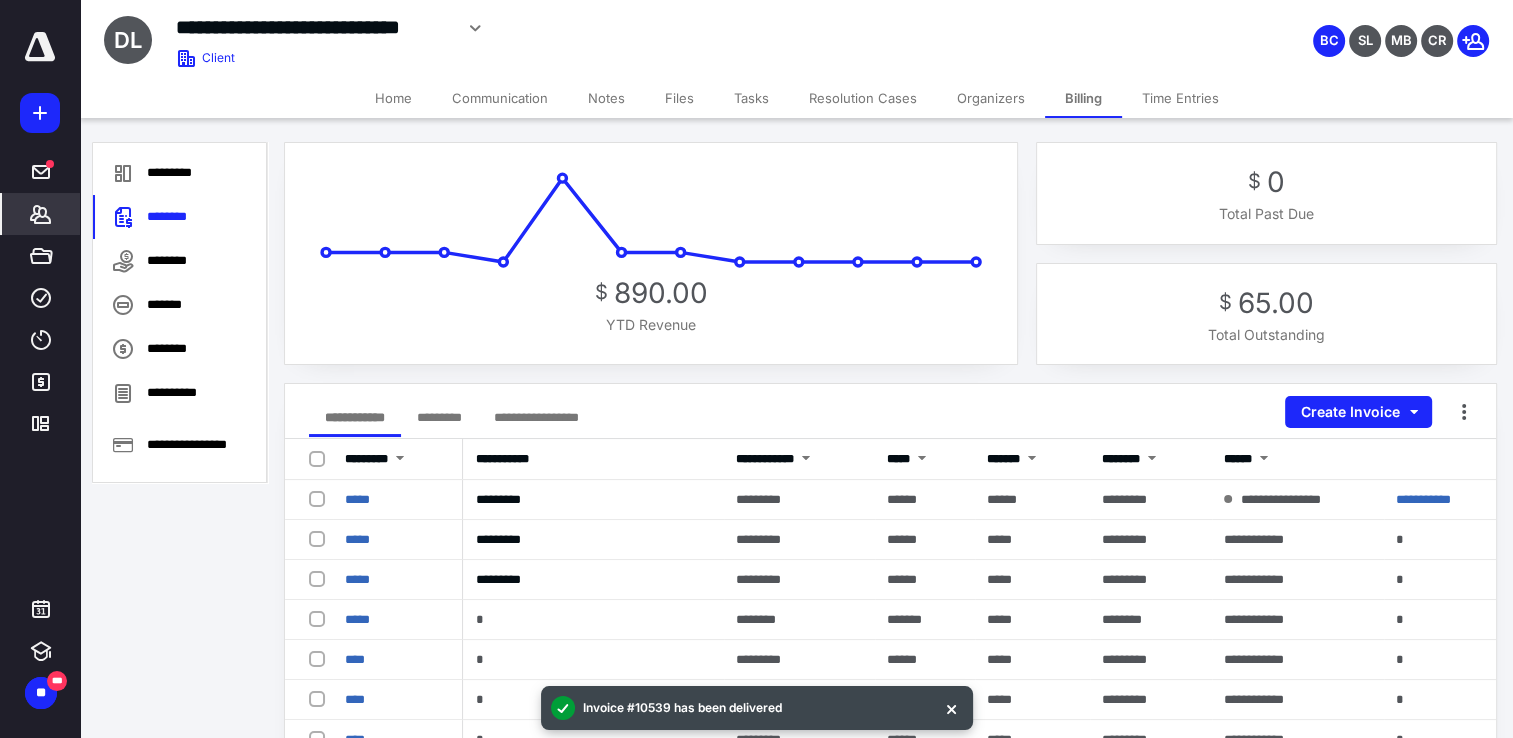 click on "Home" at bounding box center [393, 98] 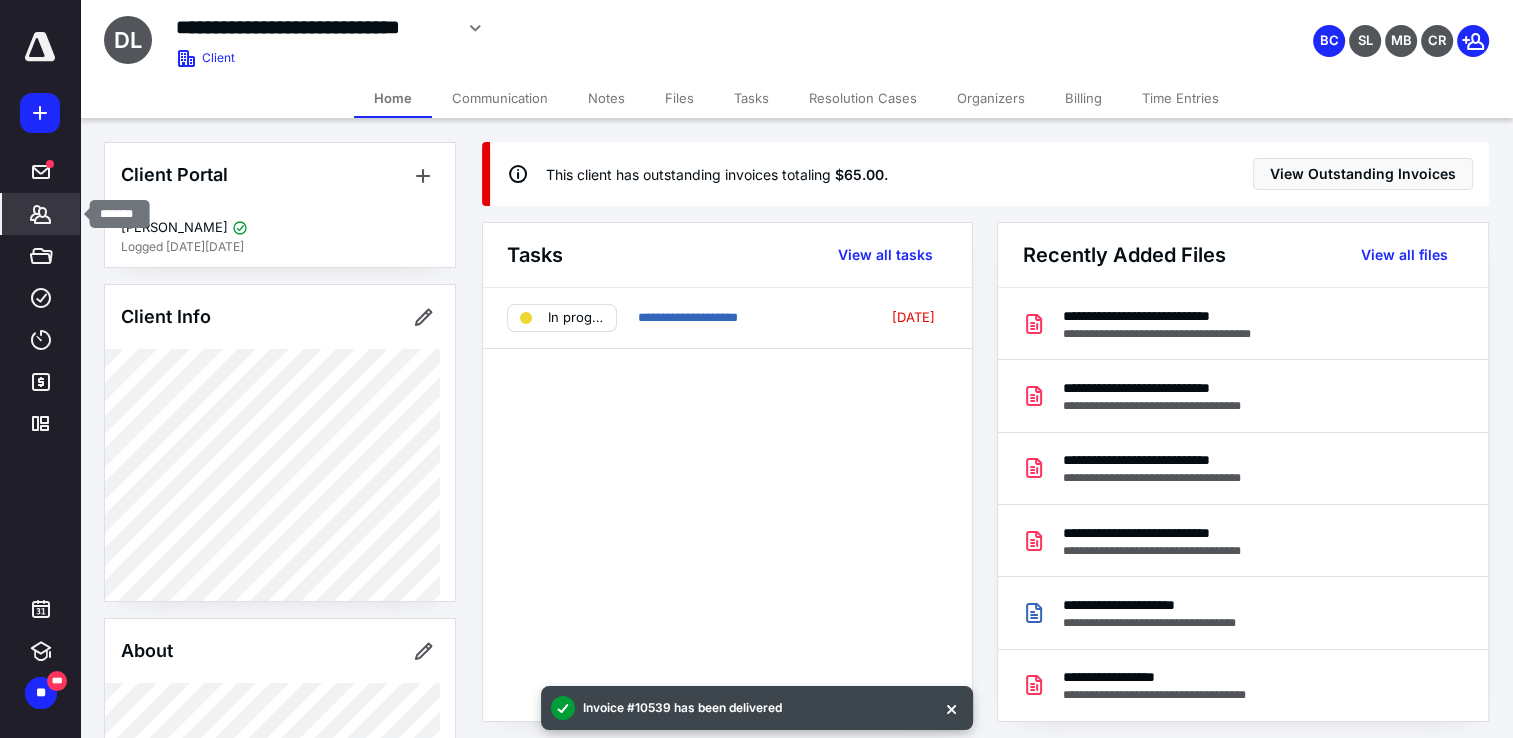 click 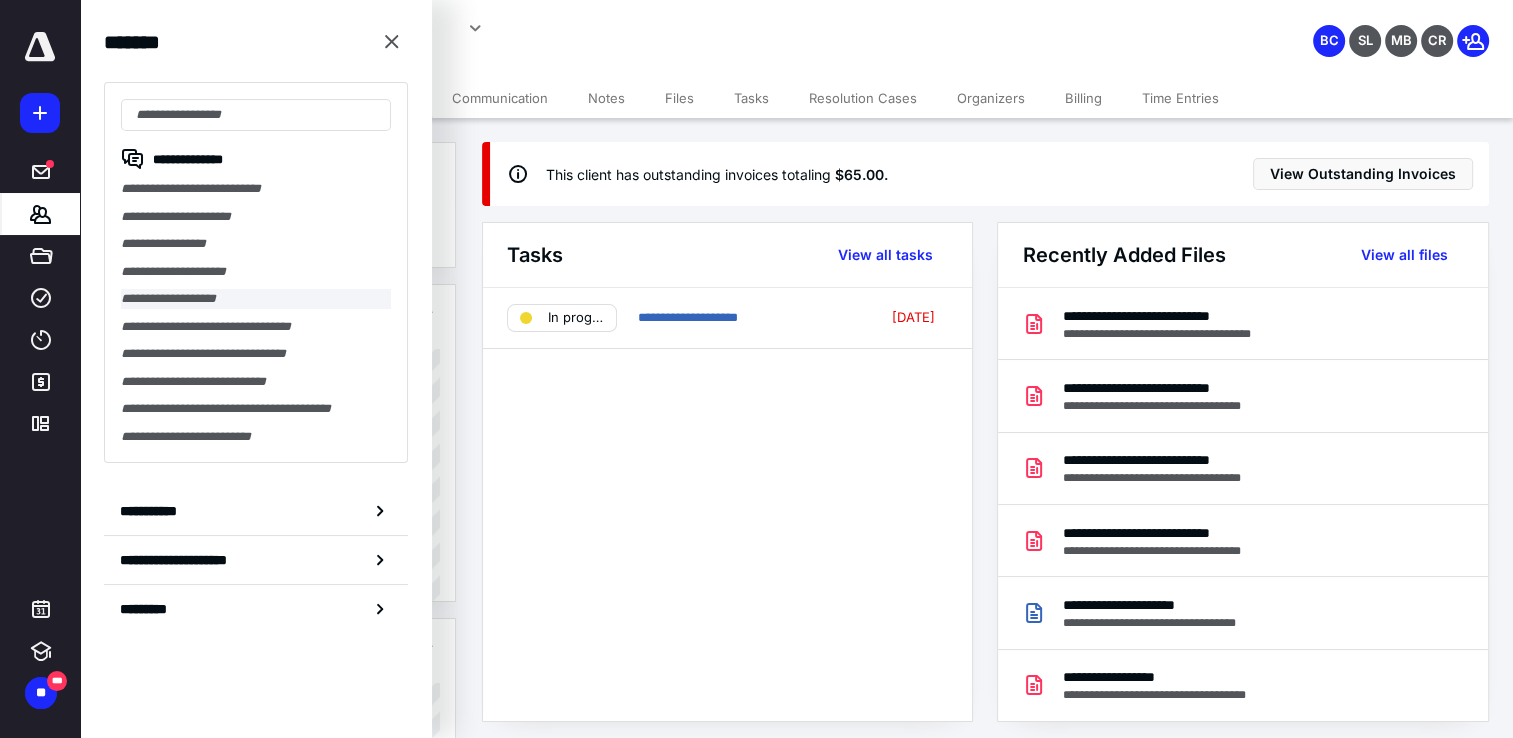 click on "**********" at bounding box center (256, 299) 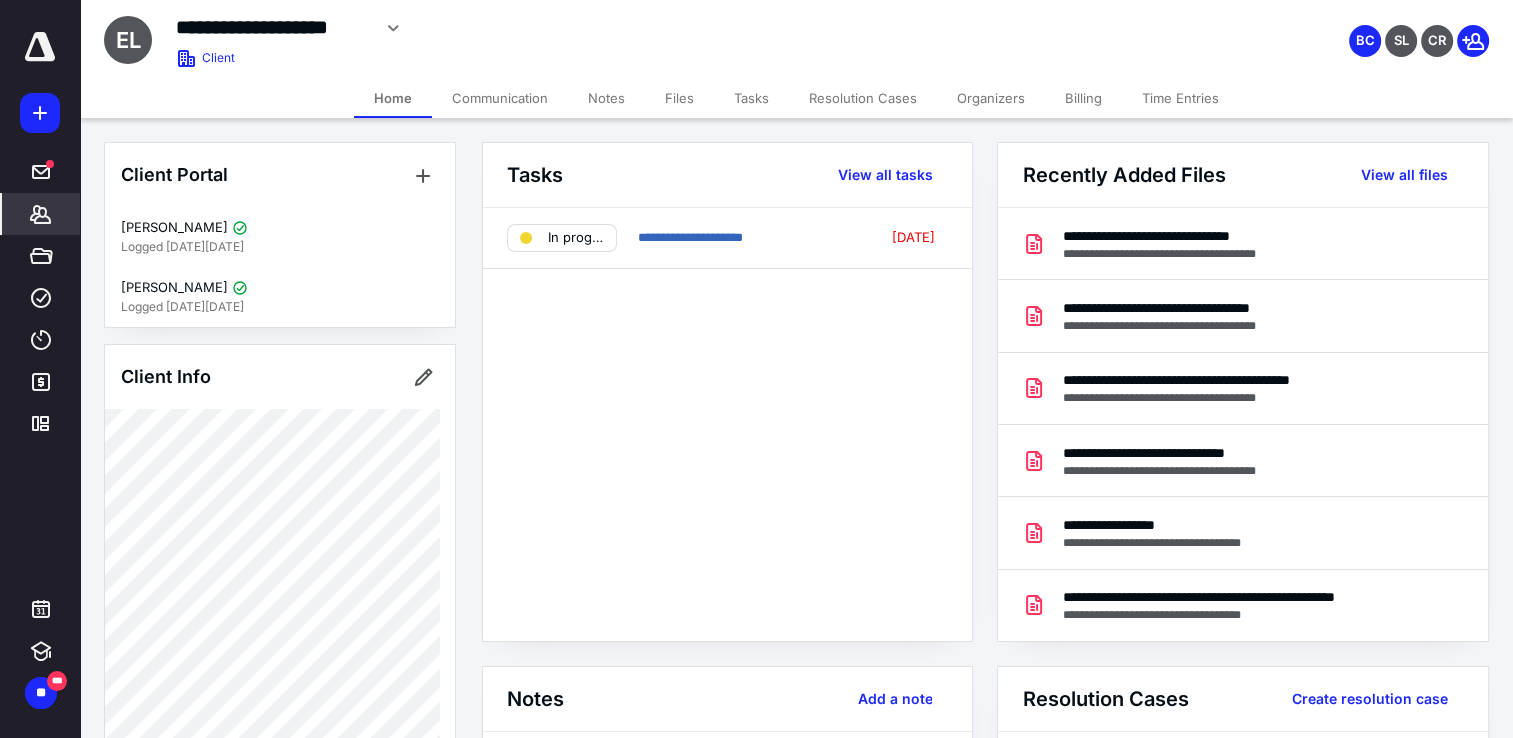 click on "Billing" at bounding box center (1083, 98) 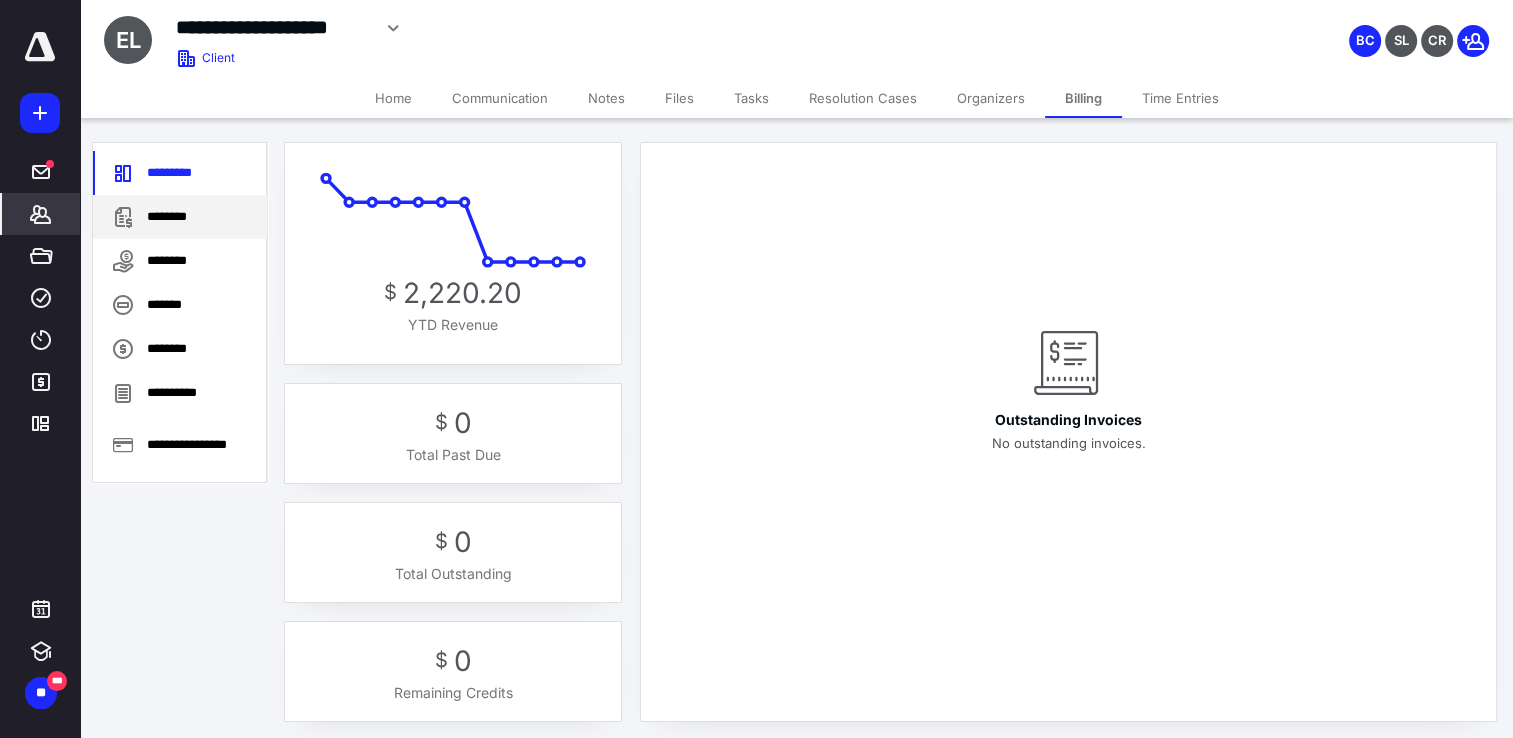 click on "********" at bounding box center (180, 217) 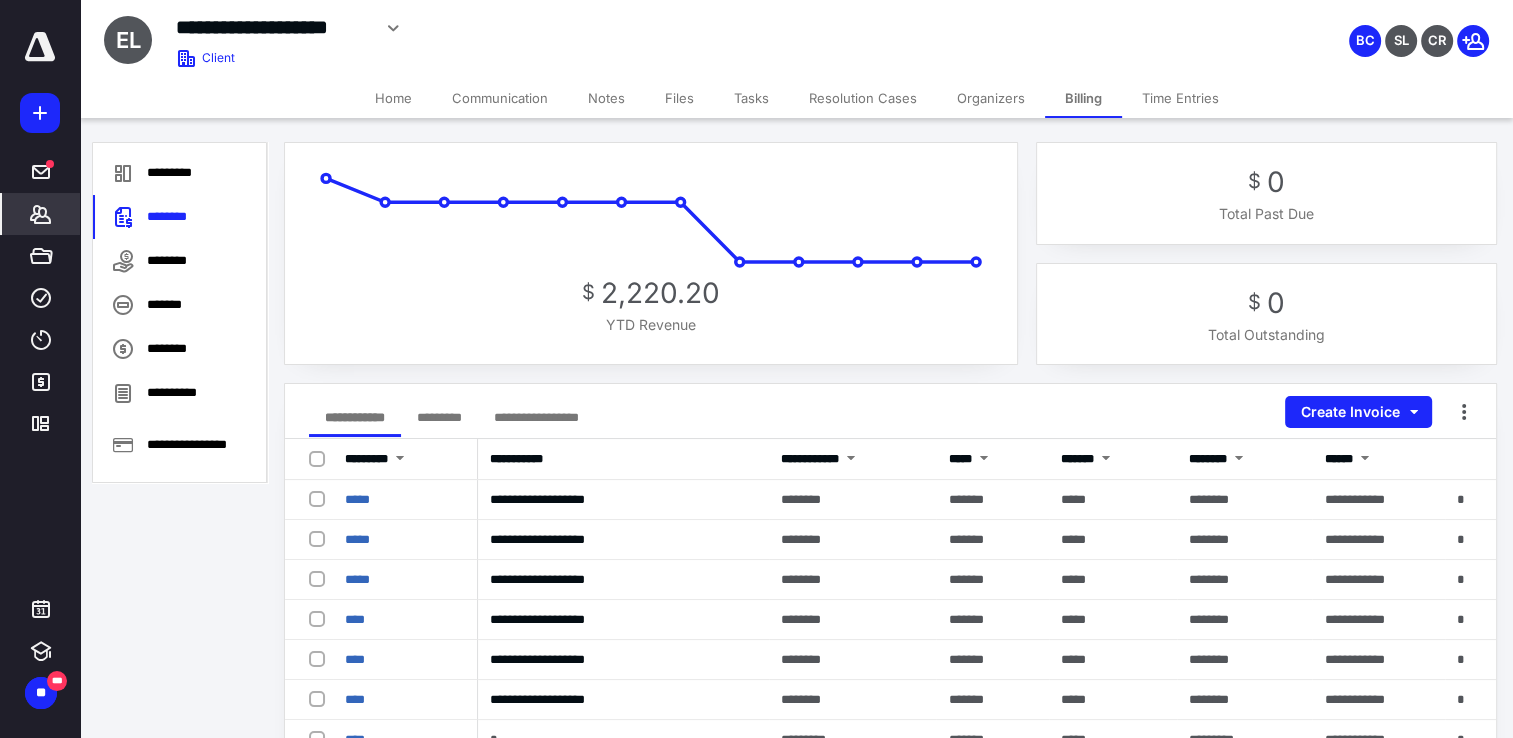 click 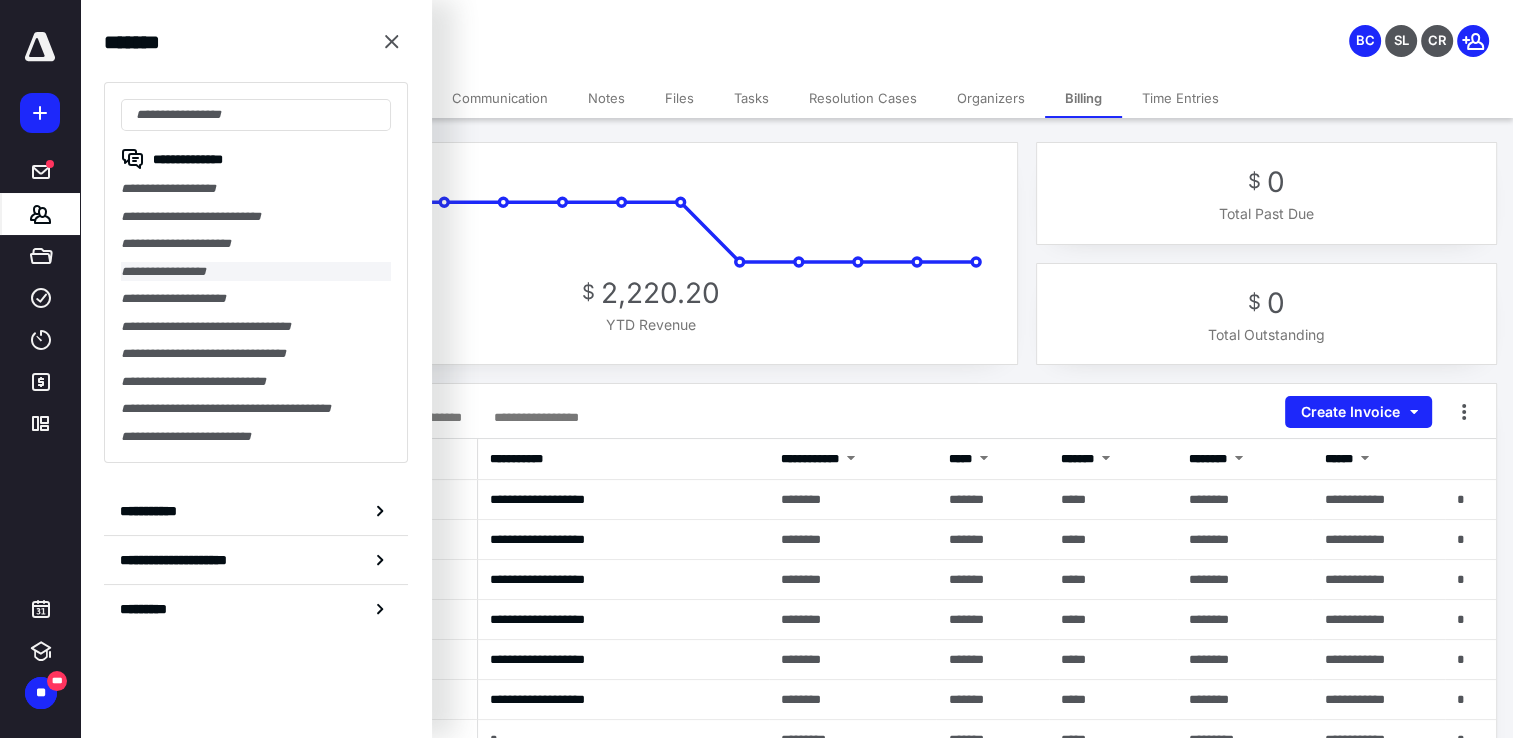 click on "**********" at bounding box center [256, 272] 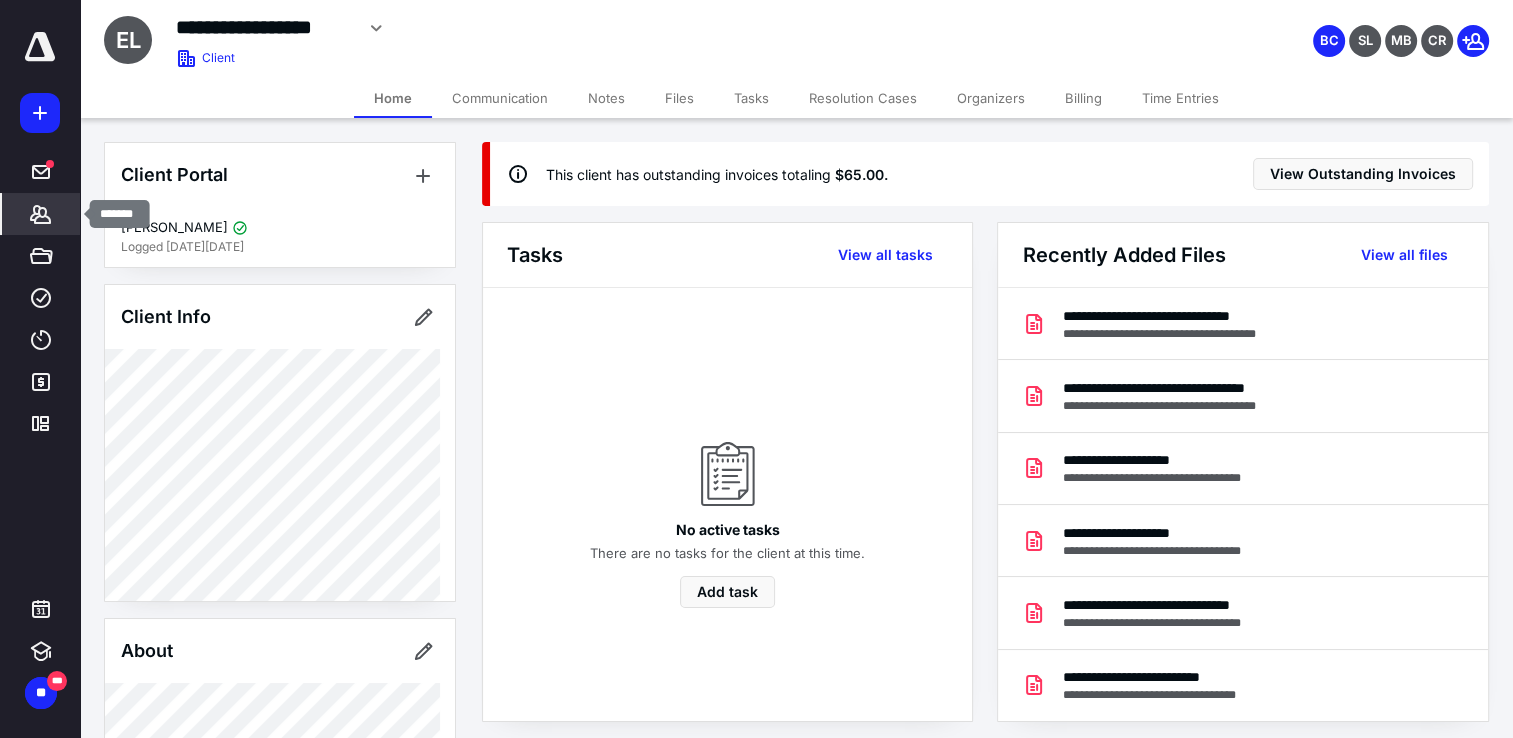 click on "*******" at bounding box center [41, 214] 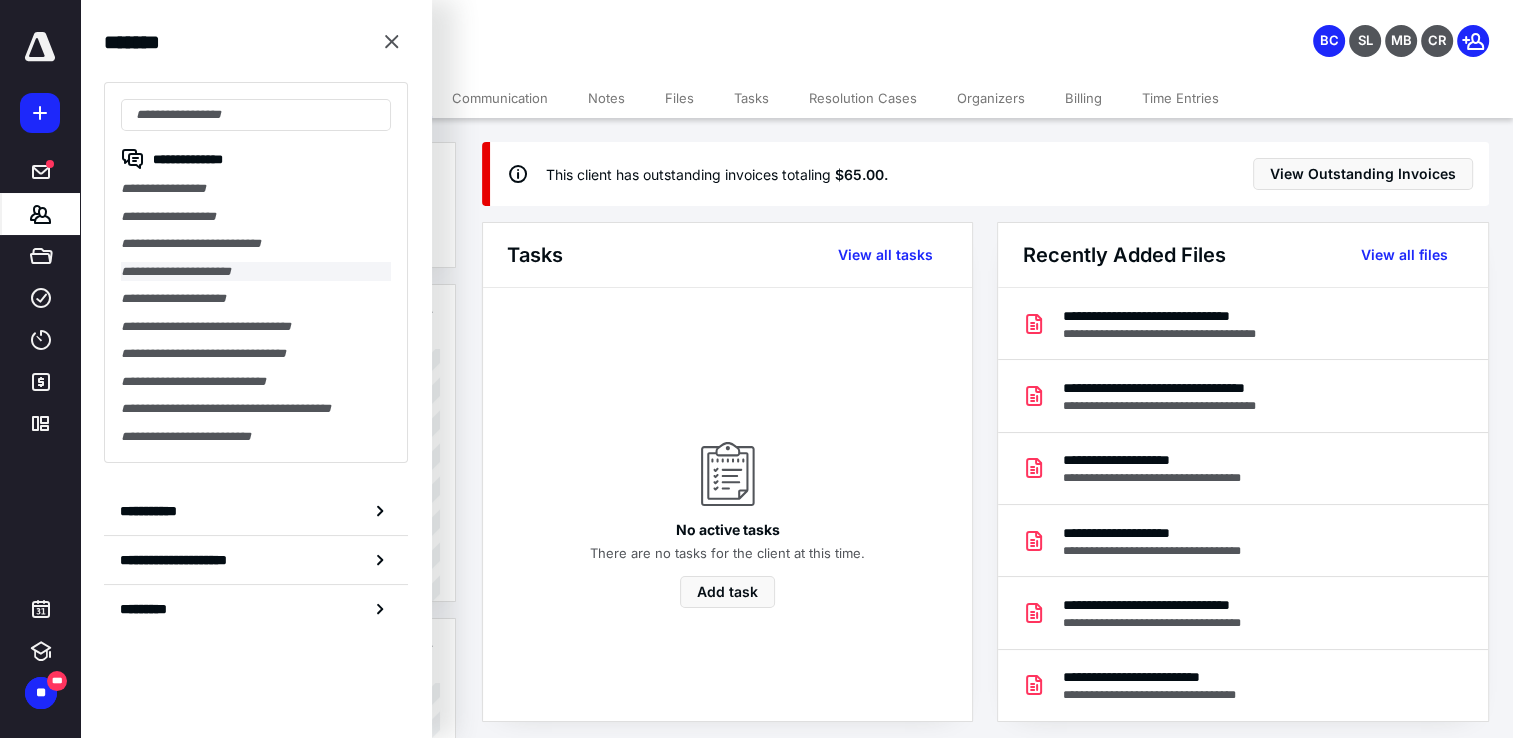 click on "**********" at bounding box center [256, 272] 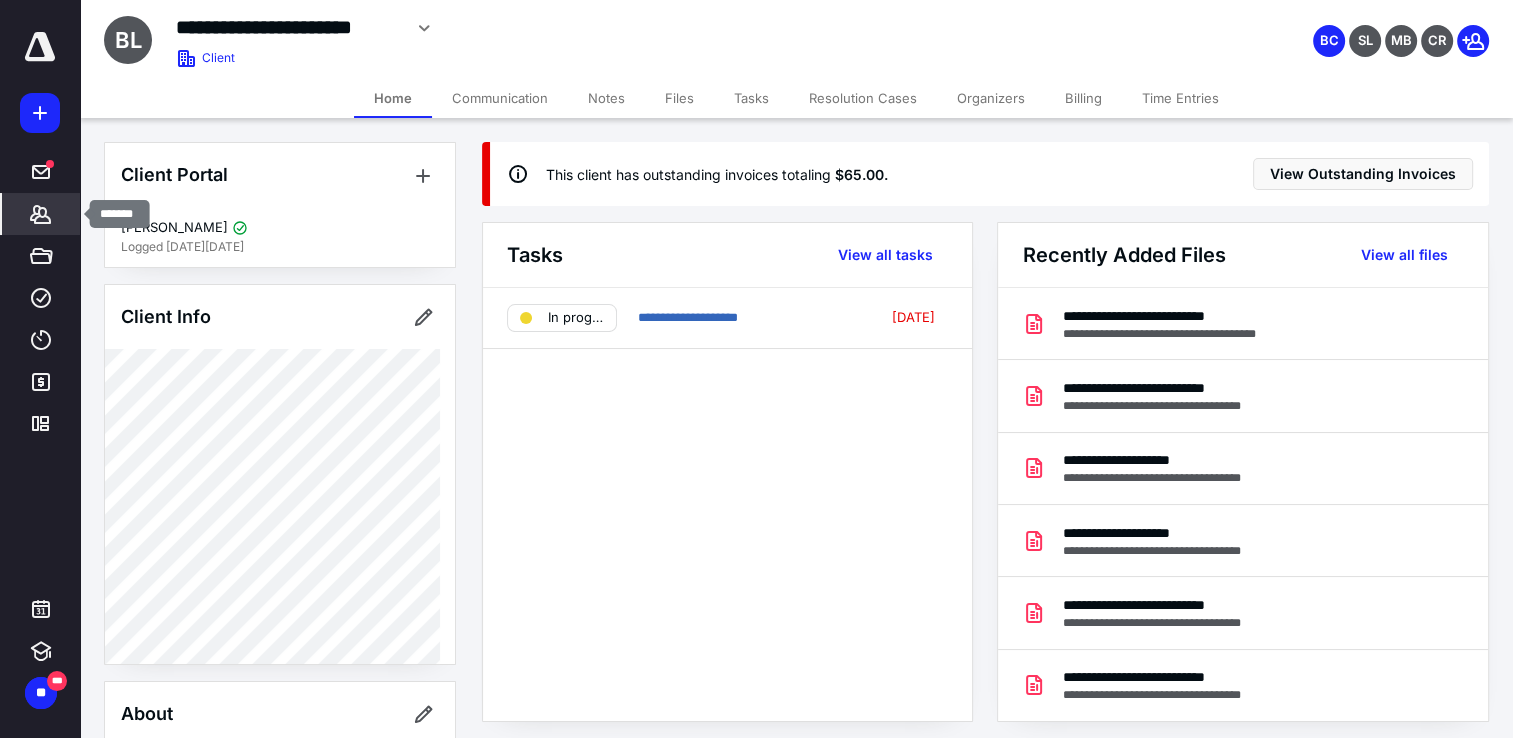 click 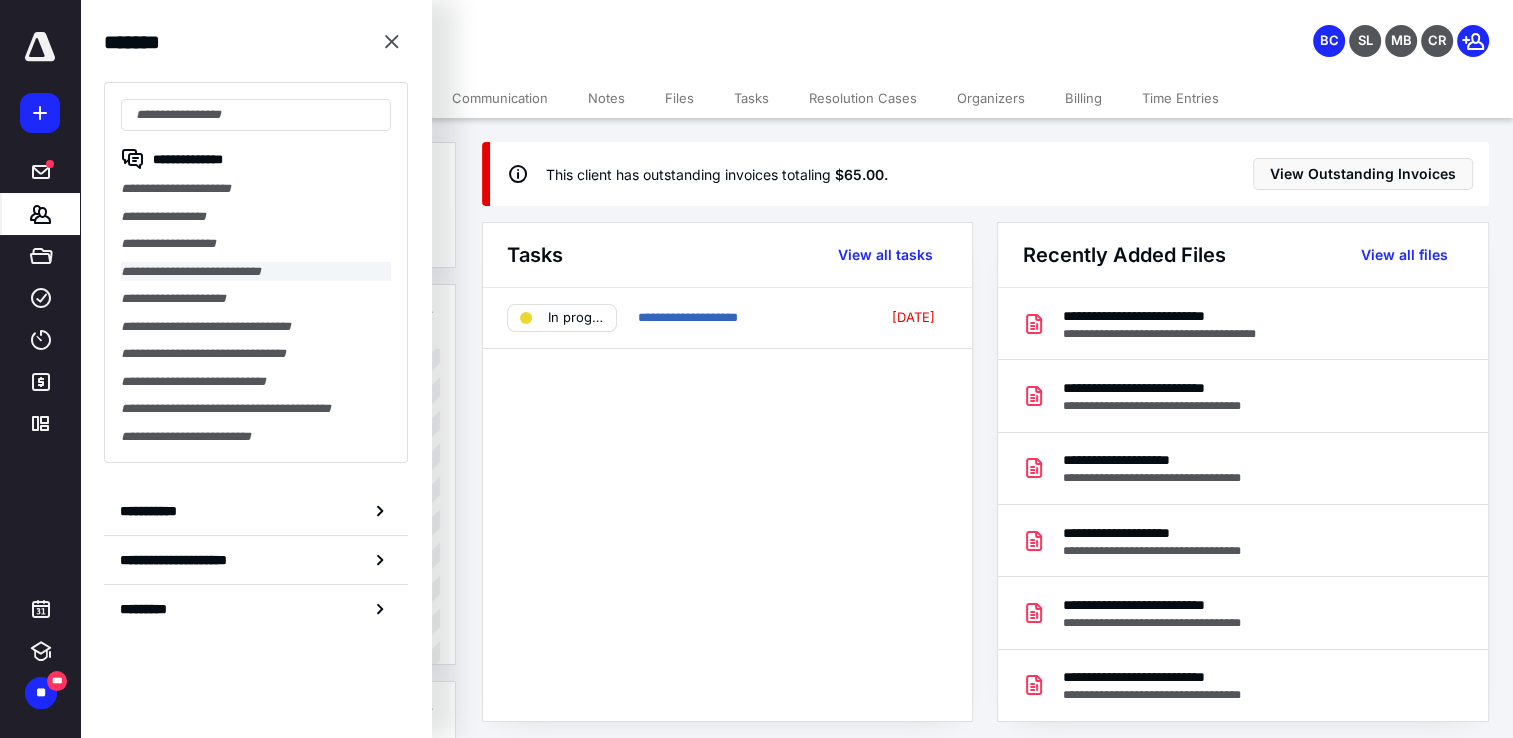click on "**********" at bounding box center (256, 272) 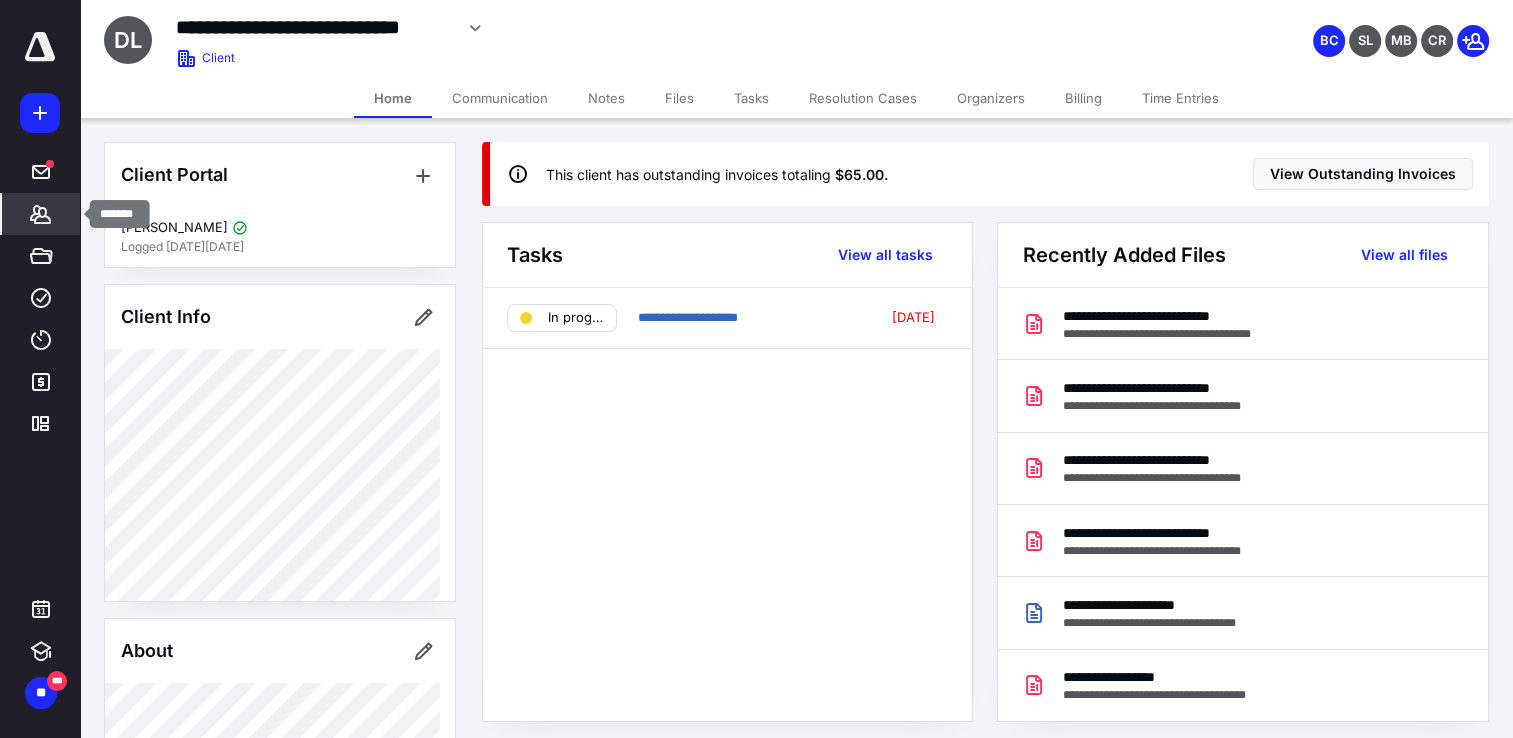click on "*******" at bounding box center [41, 214] 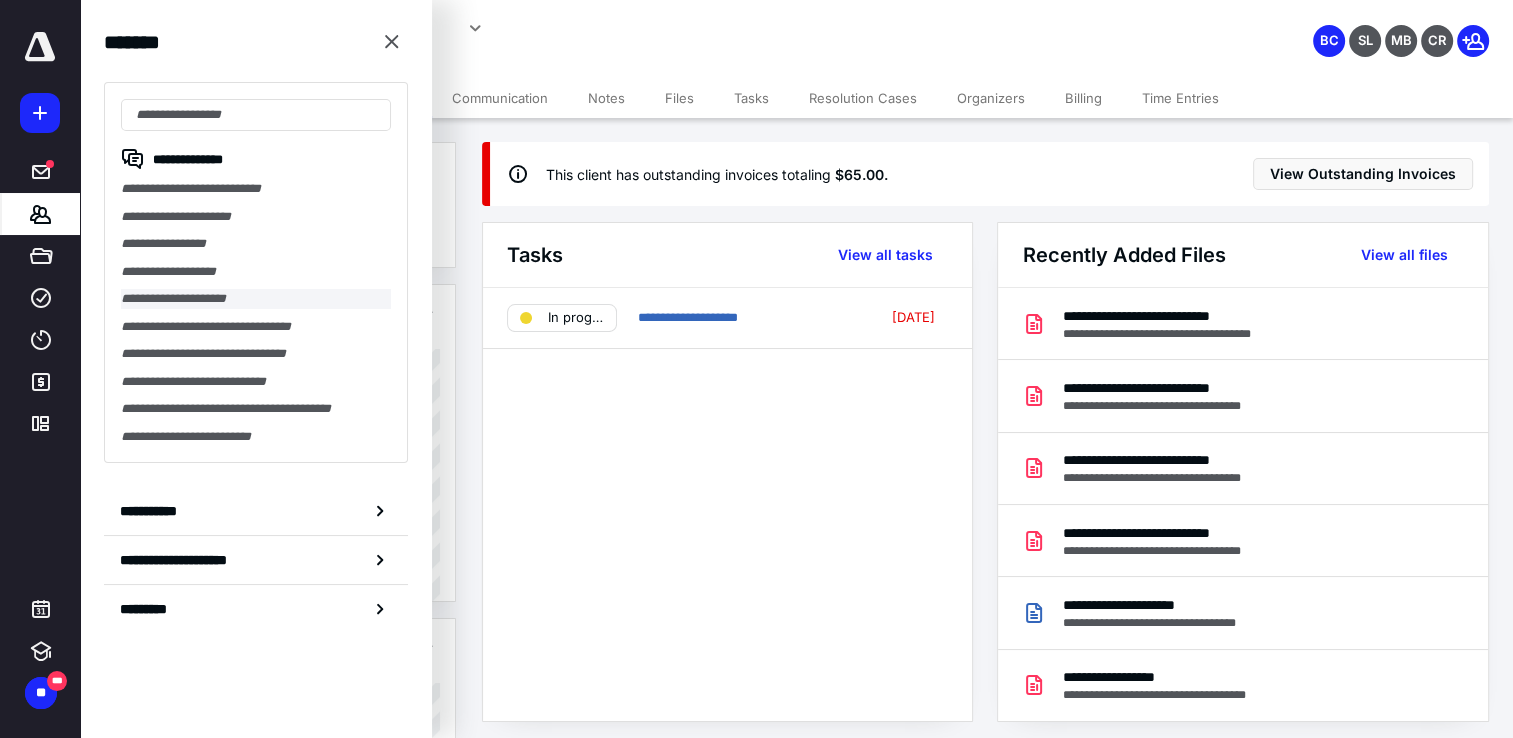 click on "**********" at bounding box center (256, 299) 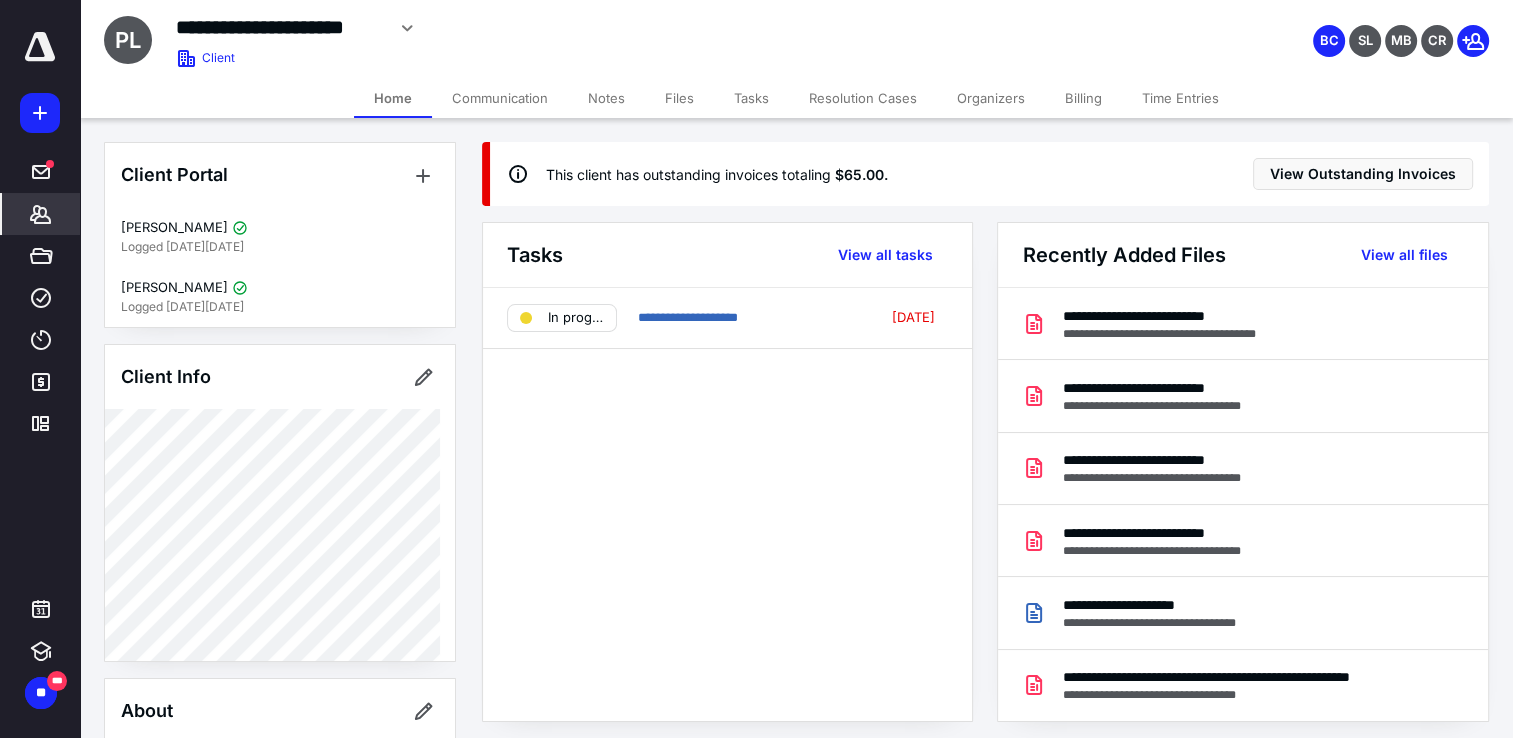 click on "**********" at bounding box center (796, 35) 